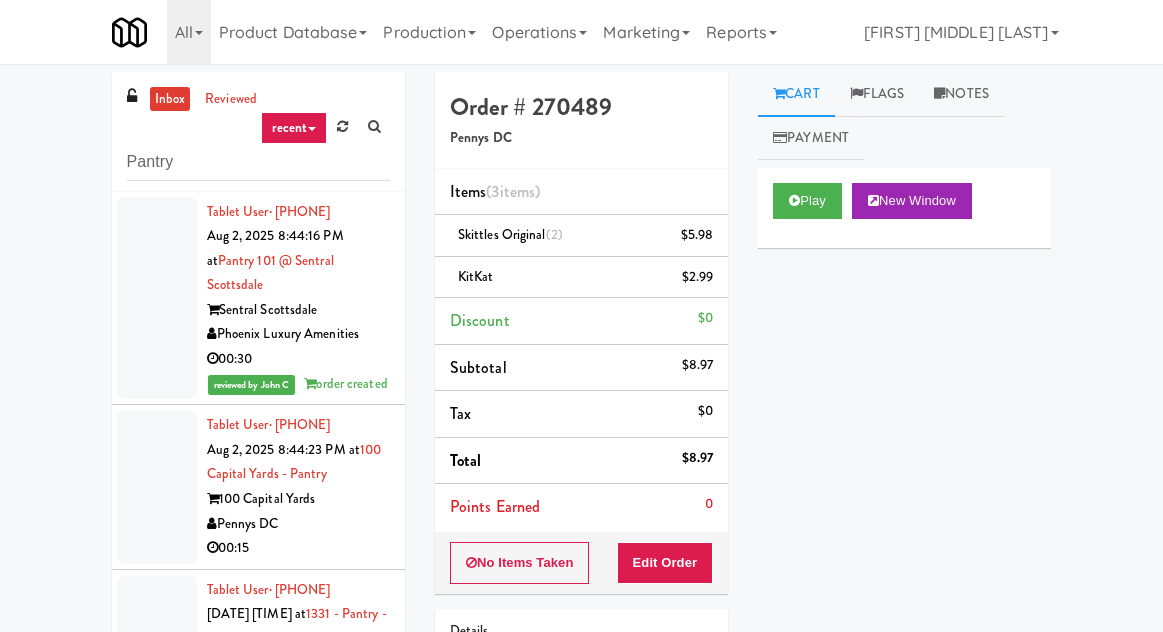 scroll, scrollTop: 187, scrollLeft: 0, axis: vertical 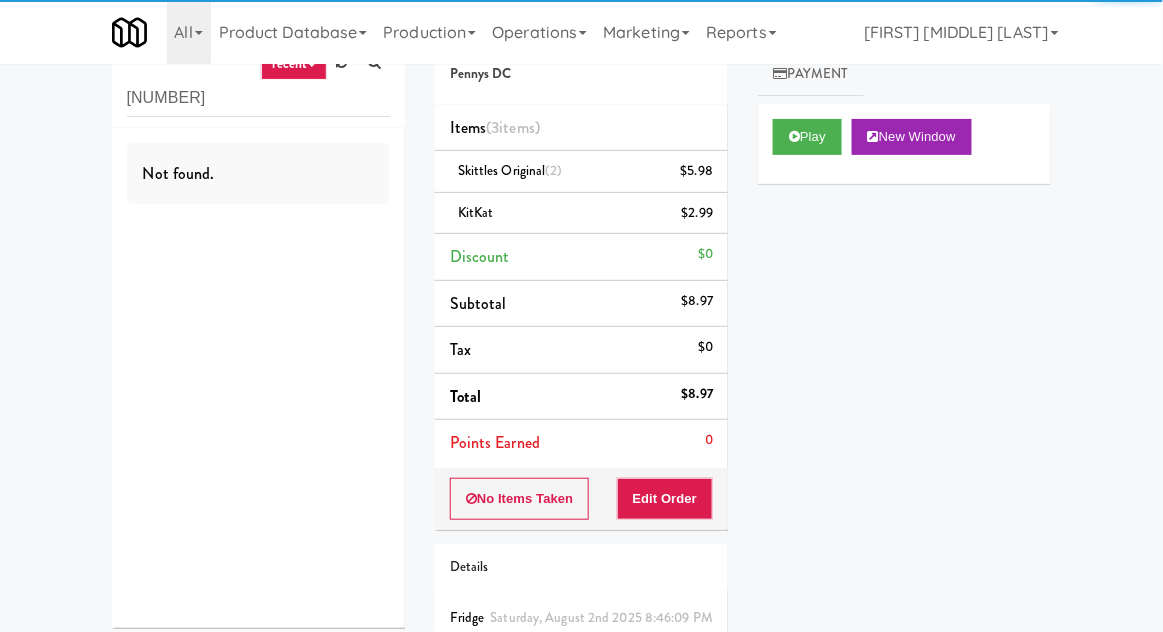 click on "[NUMBER]" at bounding box center [258, 98] 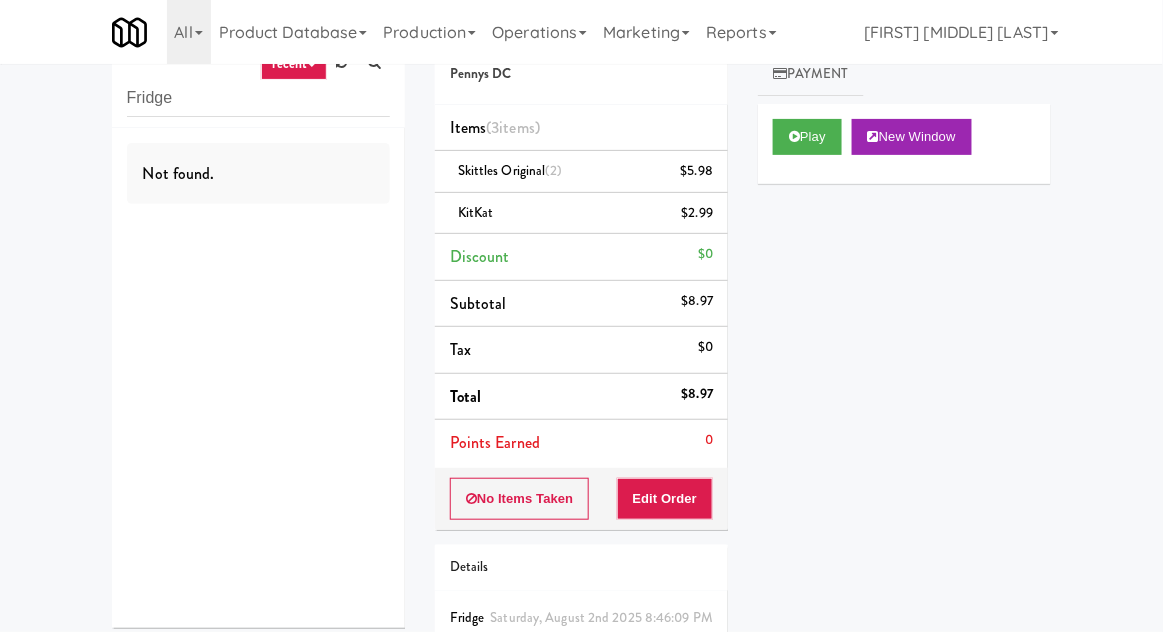 click on "inbox reviewed recent all unclear take inventory issue suspicious failed recent Fridge Not found. Order # 270489 Pennys DC Items (3 items ) [PRODUCT] (2) $5.98 [PRODUCT] $2.99 Discount $0 Subtotal $8.97 Tax $0 Total $8.97 Points Earned 0 No Items Taken Edit Order Details [DAY], [MONTH] [DAY_NUM], [YEAR] [HOUR]:[MINUTE]:[SECOND] [AMPM] Fridge Unlocked At [MONTH] [DAY_NUM], [YEAR] [HOUR]:[MINUTE]:[SECOND] Reviewed At not yet Receipt Sent not yet Order Paid Cart Flags Notes Payment Play New Window Primary Flag Clear Flag if unable to determine what was taken or order not processable due to inventory issues Unclear Take - No Video Unclear Take - Short or Cut Off Unclear Take - Obstructed Inventory Issue - Product Not in Inventory Inventory Issue - Product prices as $0 Additional Concerns Clear Flag as Suspicious Returned Product Place a foreign product in Internal Notes" at bounding box center [581, 383] 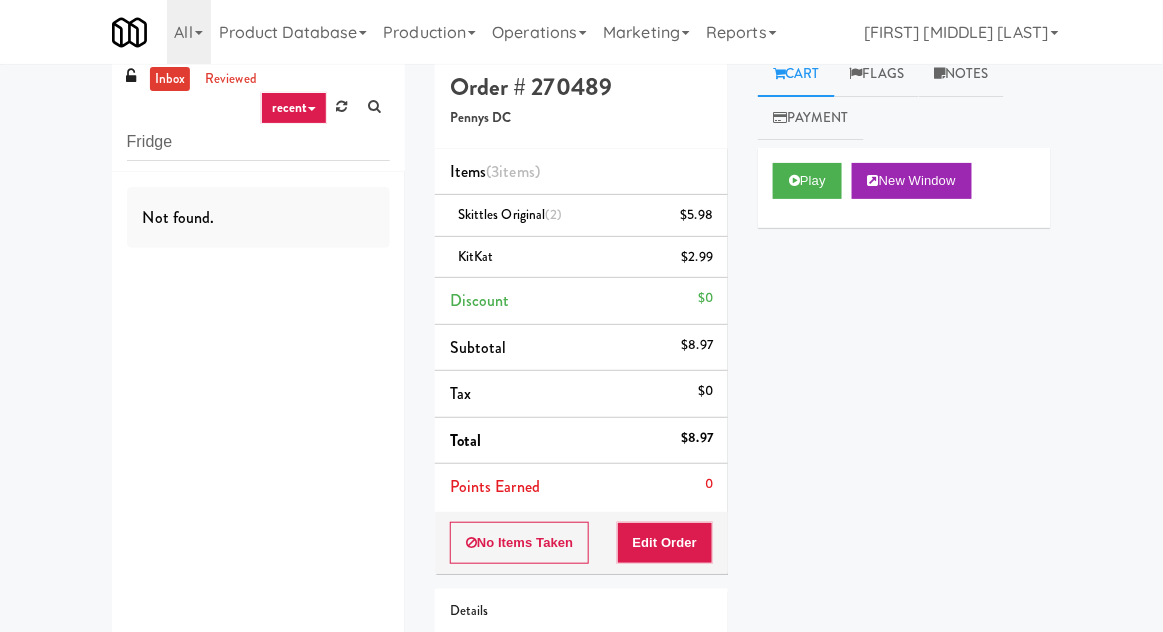 scroll, scrollTop: 0, scrollLeft: 0, axis: both 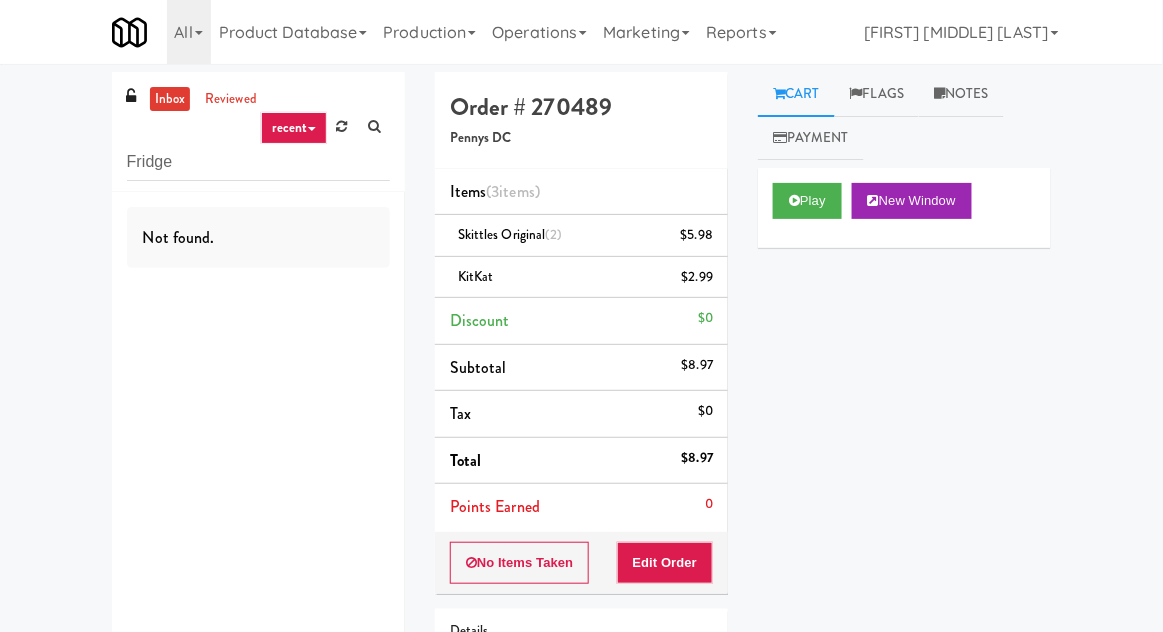 click on "inbox" at bounding box center (170, 99) 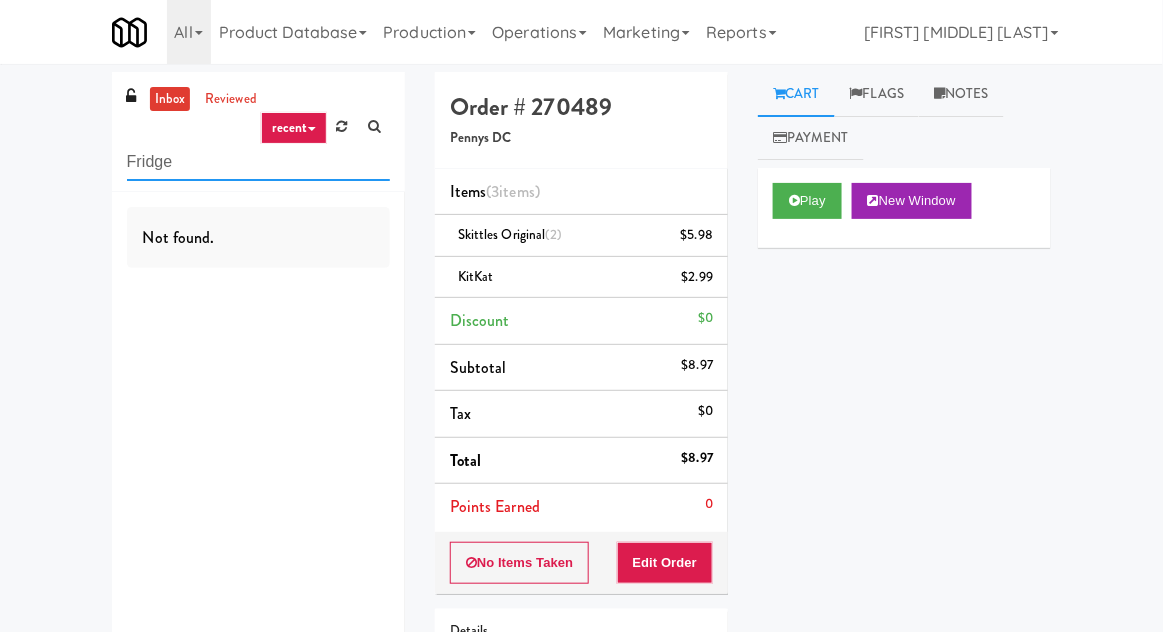 click on "Fridge" at bounding box center (258, 162) 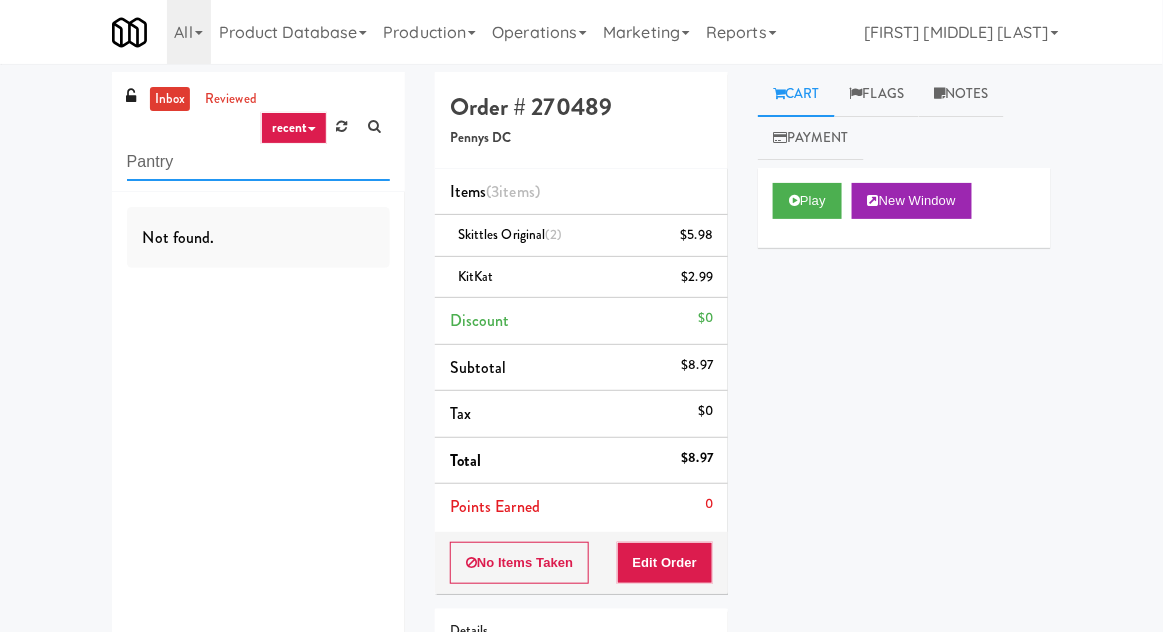 type on "Pantry" 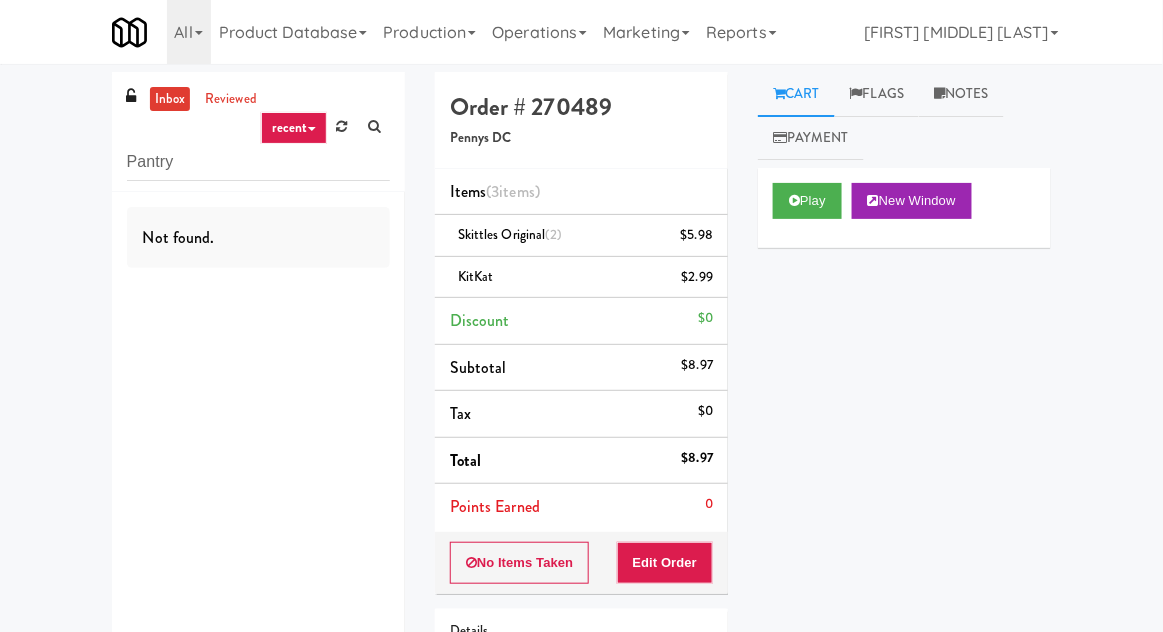 click on "inbox reviewed recent all unclear take inventory issue suspicious failed recent Pantry Not found. Order # 270489 Pennys DC Items (3 items ) Skittles Original (2) $5.98 KitKat $2.99 Discount $0 Subtotal $8.97 Tax $0 Total $8.97 Points Earned 0 No Items Taken Edit Order Details Saturday, August 2nd [YEAR] [TIME] Fridge Unlocked At Aug 2, [YEAR] [TIME] Reviewed At not yet Receipt Sent not yet Order Paid Cart Flags Notes Payment Play New Window Primary Flag Clear Flag if unable to determine what was taken or order not processable due to inventory issues Unclear Take - No Video Unclear Take - Short or Cut Off Unclear Take - Obstructed Inventory Issue - Product Not in Inventory Inventory Issue - Product prices as $0 Additional Concerns Clear Flag as Suspicious Returned Product Place a foreign product in Internal Notes" at bounding box center [581, 447] 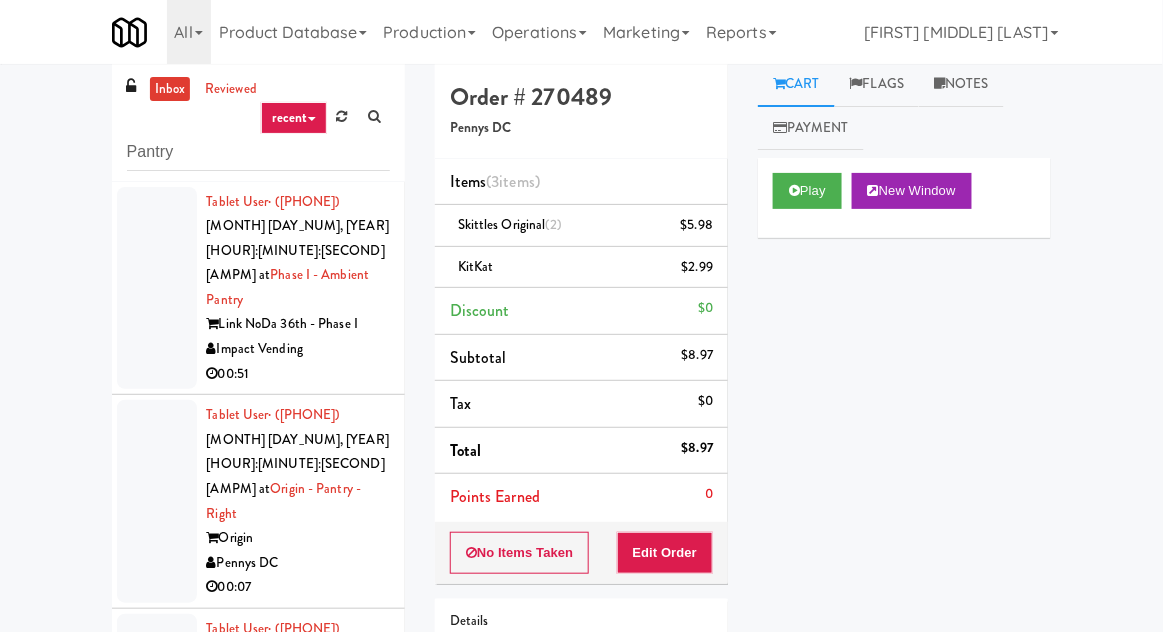 scroll, scrollTop: 91, scrollLeft: 0, axis: vertical 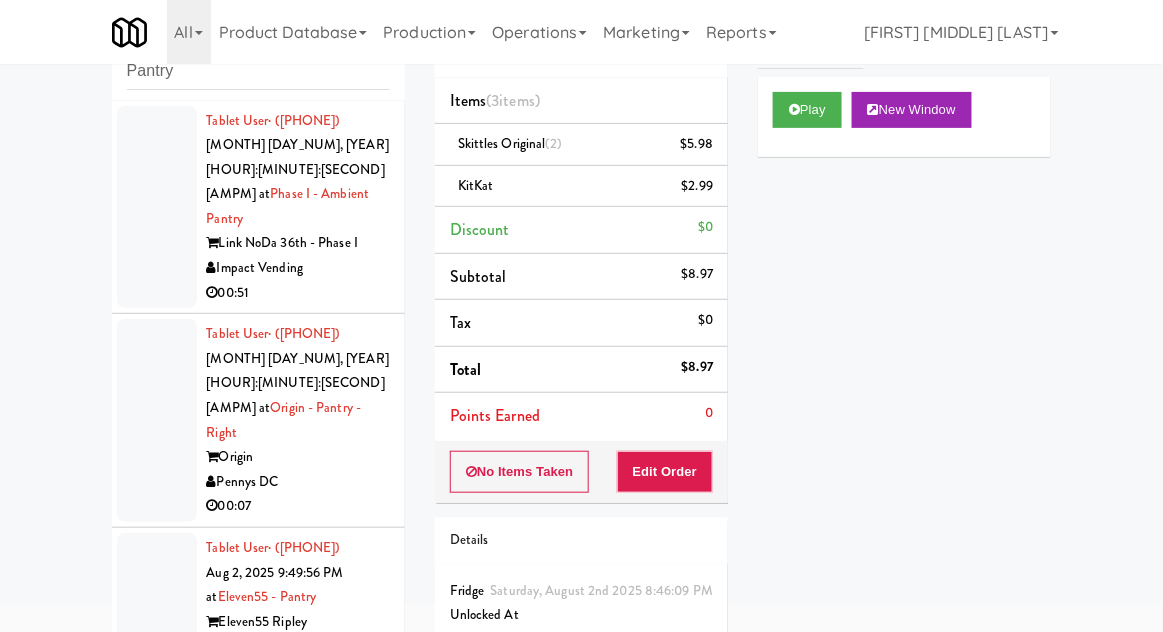 click at bounding box center (157, 420) 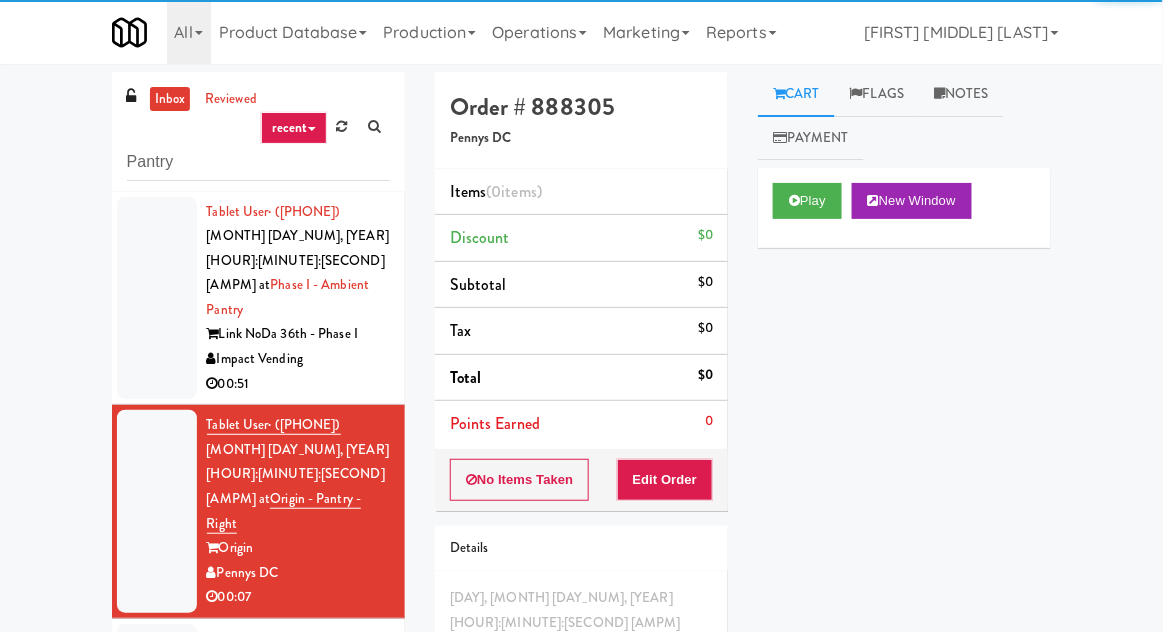scroll, scrollTop: 9, scrollLeft: 0, axis: vertical 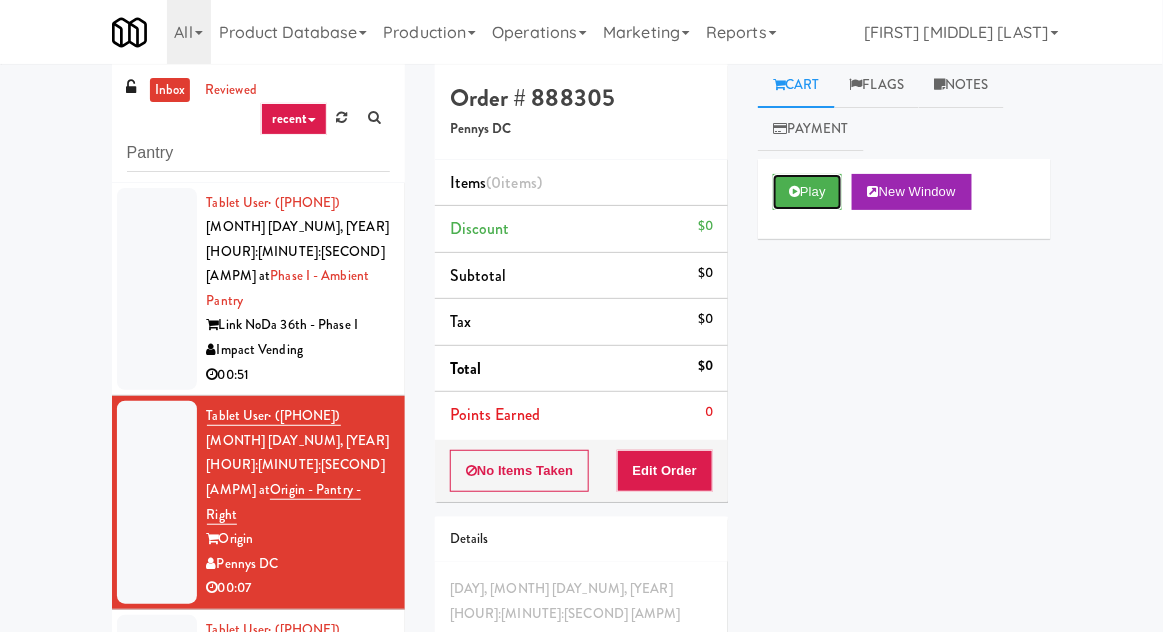click on "Play" at bounding box center (807, 192) 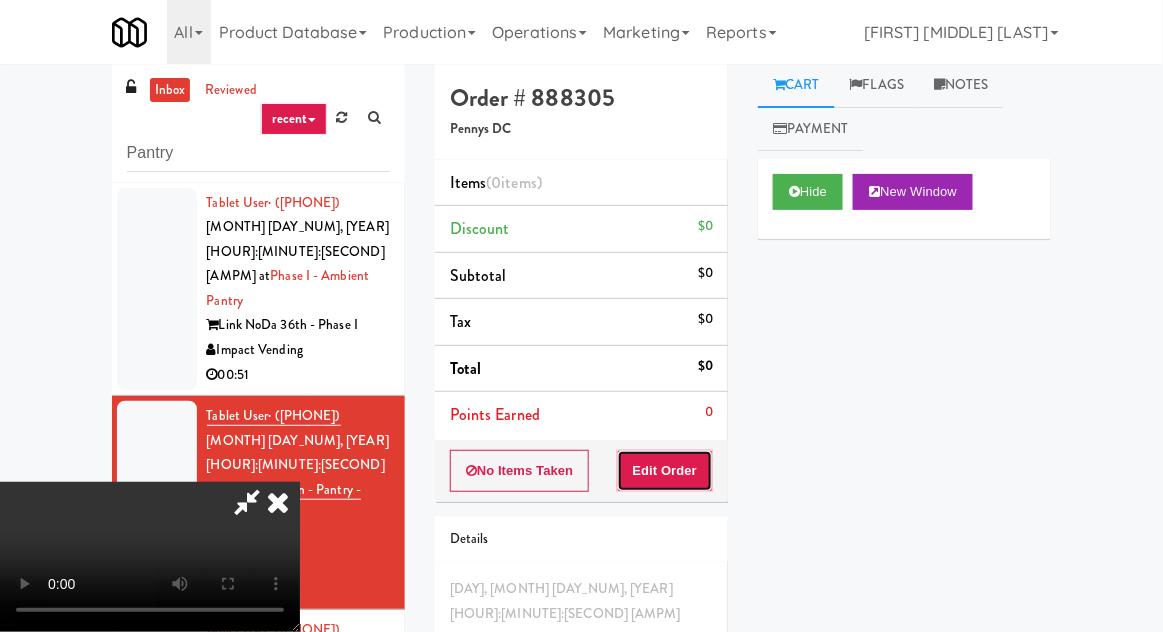 click on "Edit Order" at bounding box center [665, 471] 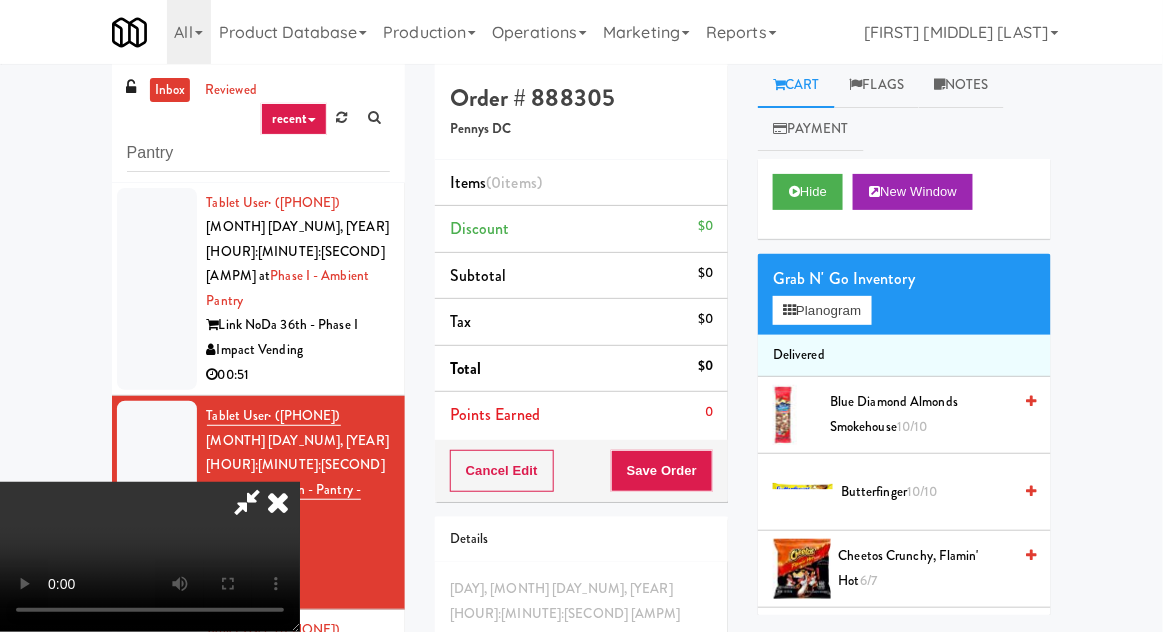scroll, scrollTop: 73, scrollLeft: 0, axis: vertical 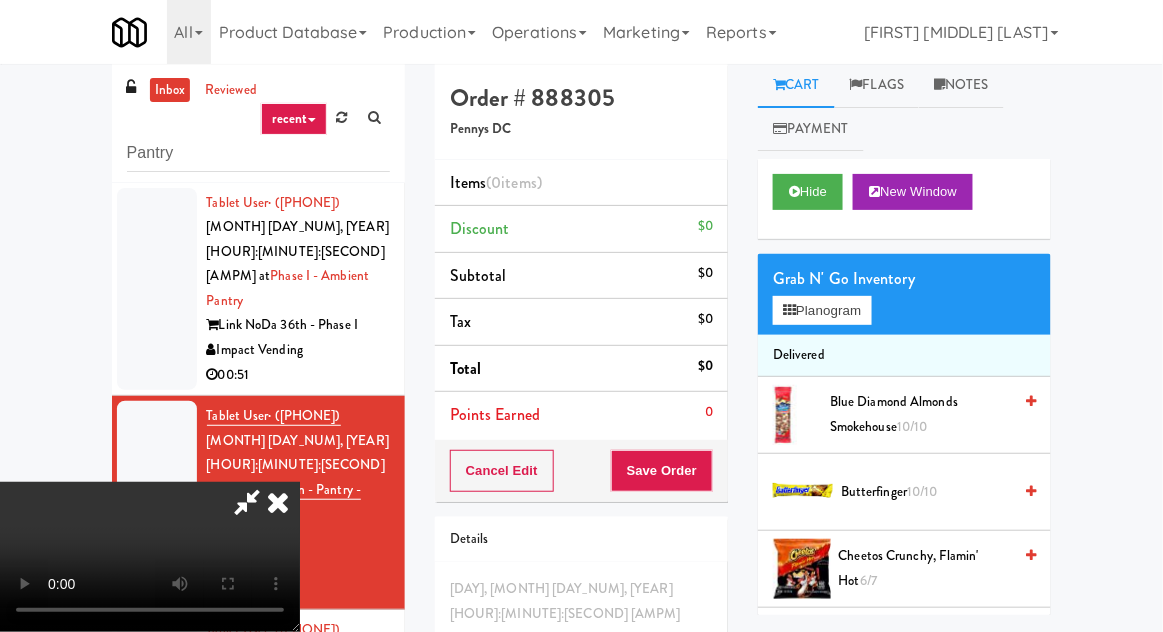 type 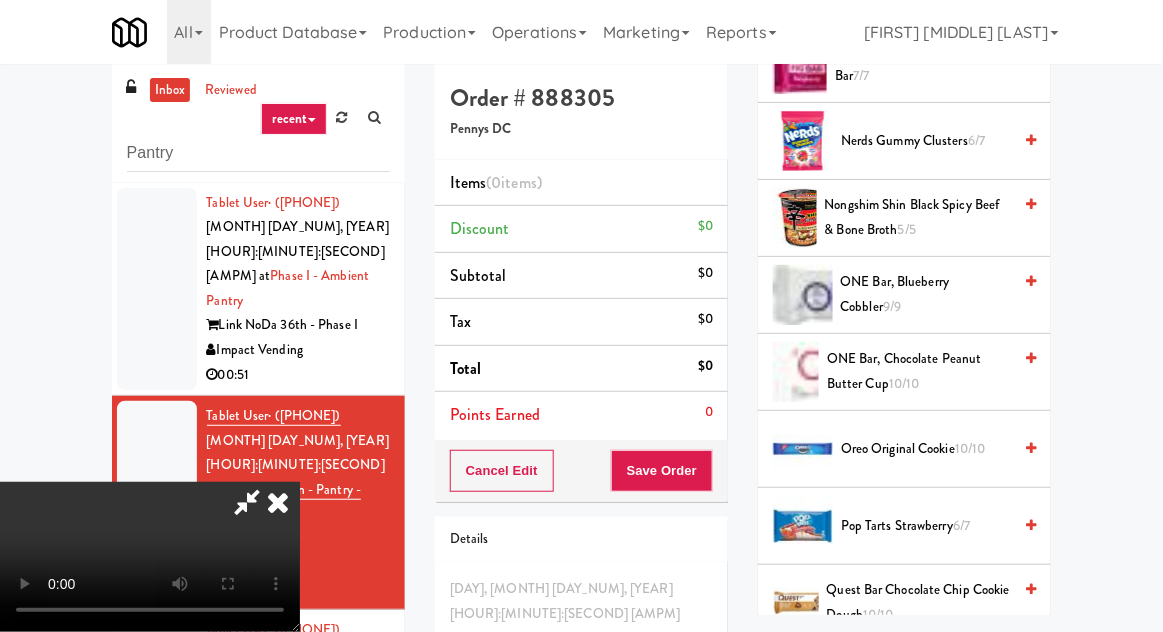 scroll, scrollTop: 1537, scrollLeft: 0, axis: vertical 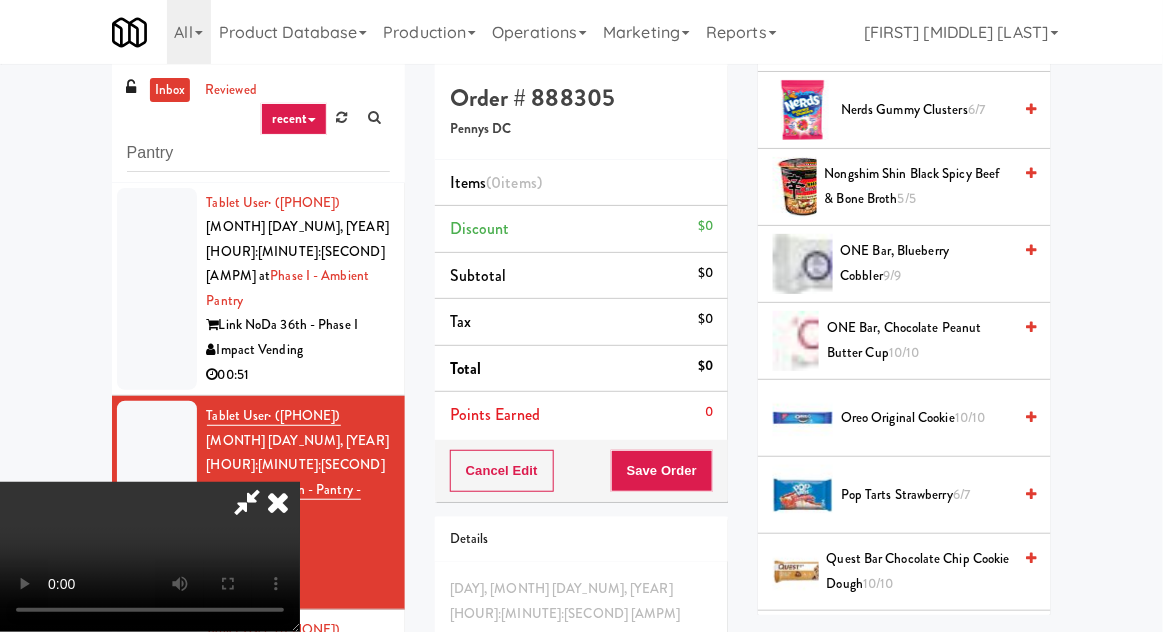 click on "Oreo Original Cookie  10/10" at bounding box center (926, 418) 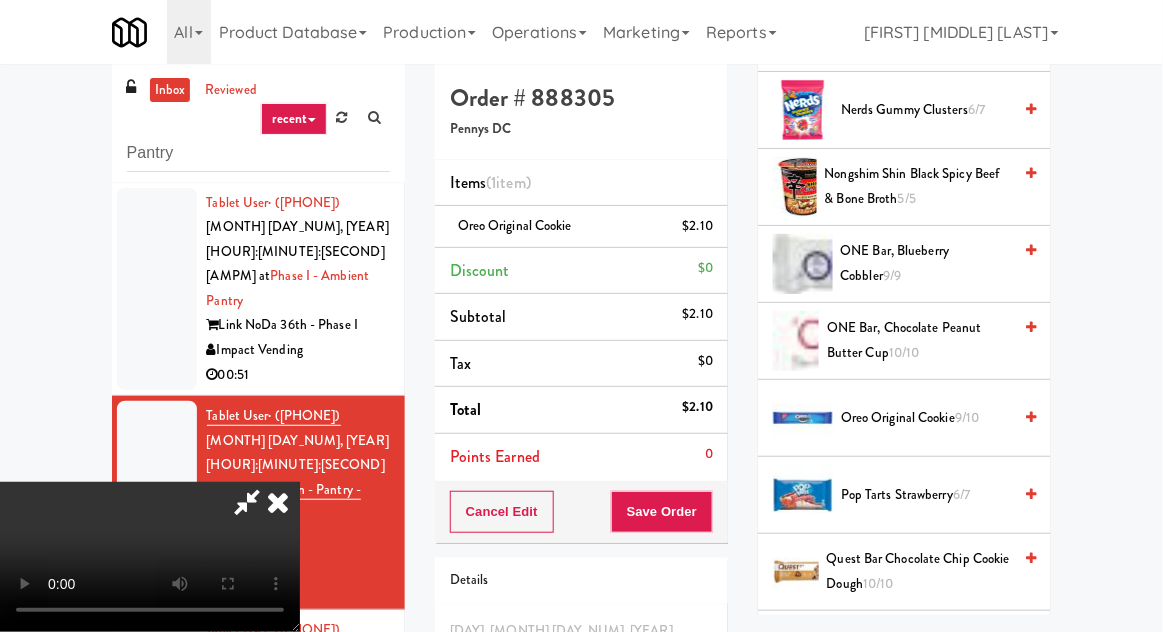 scroll, scrollTop: 73, scrollLeft: 0, axis: vertical 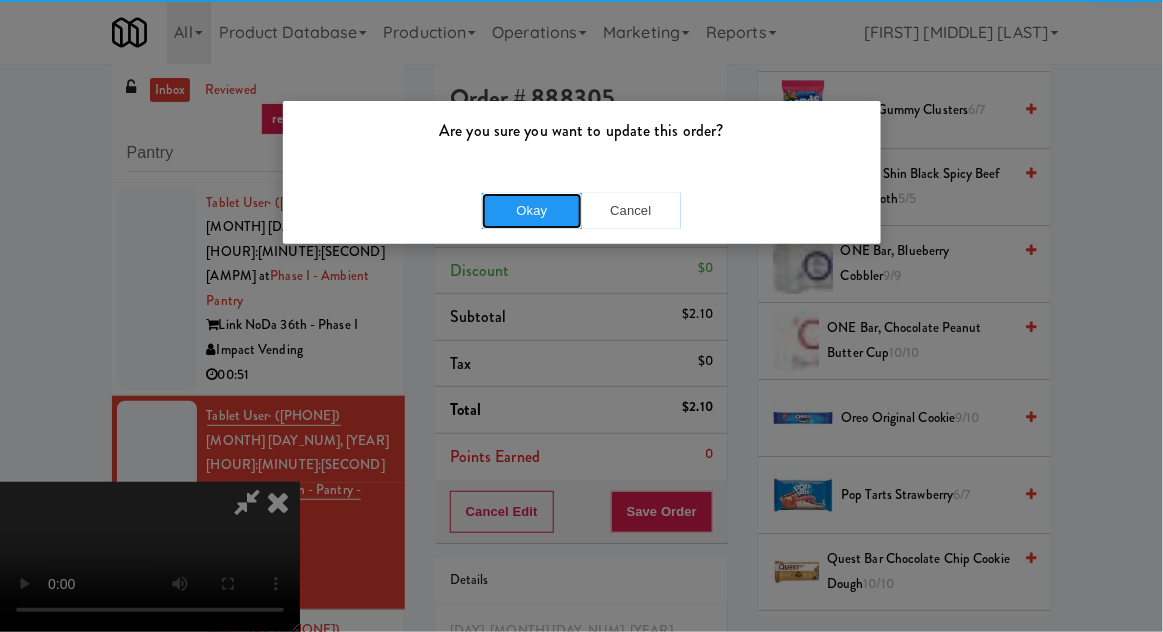 click on "Okay" at bounding box center (532, 211) 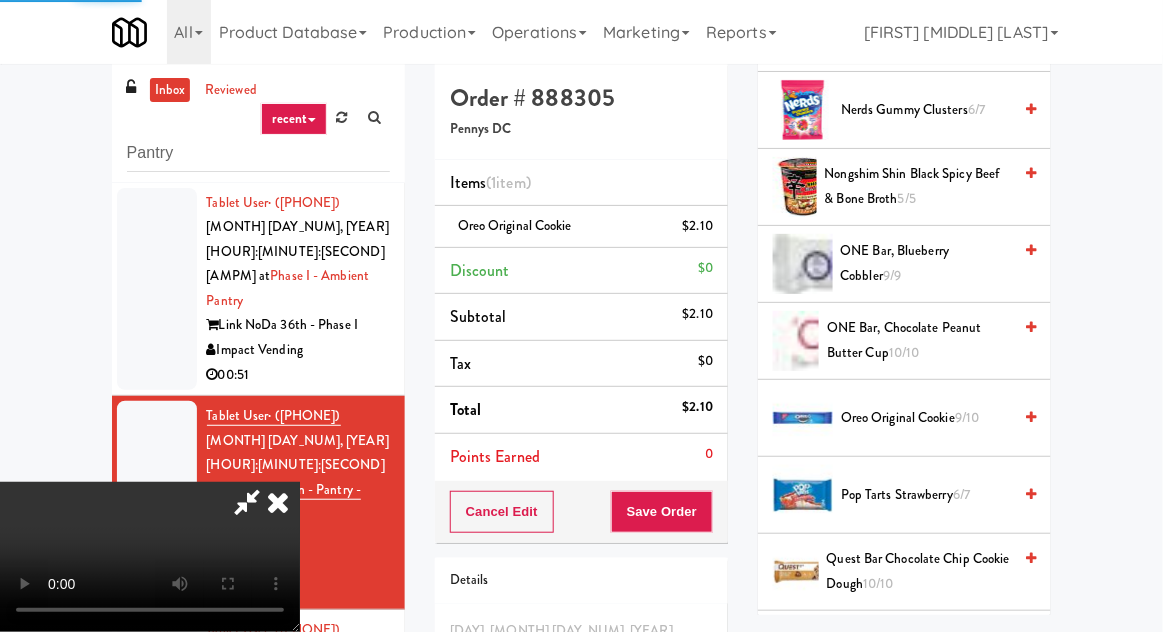 scroll, scrollTop: 197, scrollLeft: 0, axis: vertical 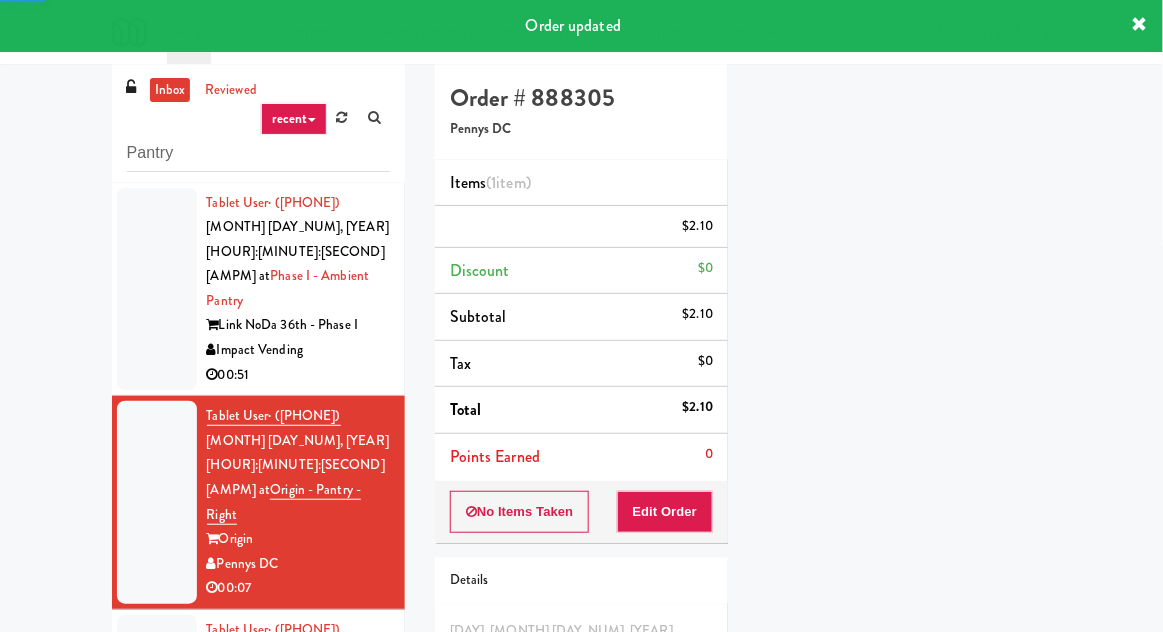 click at bounding box center [157, 502] 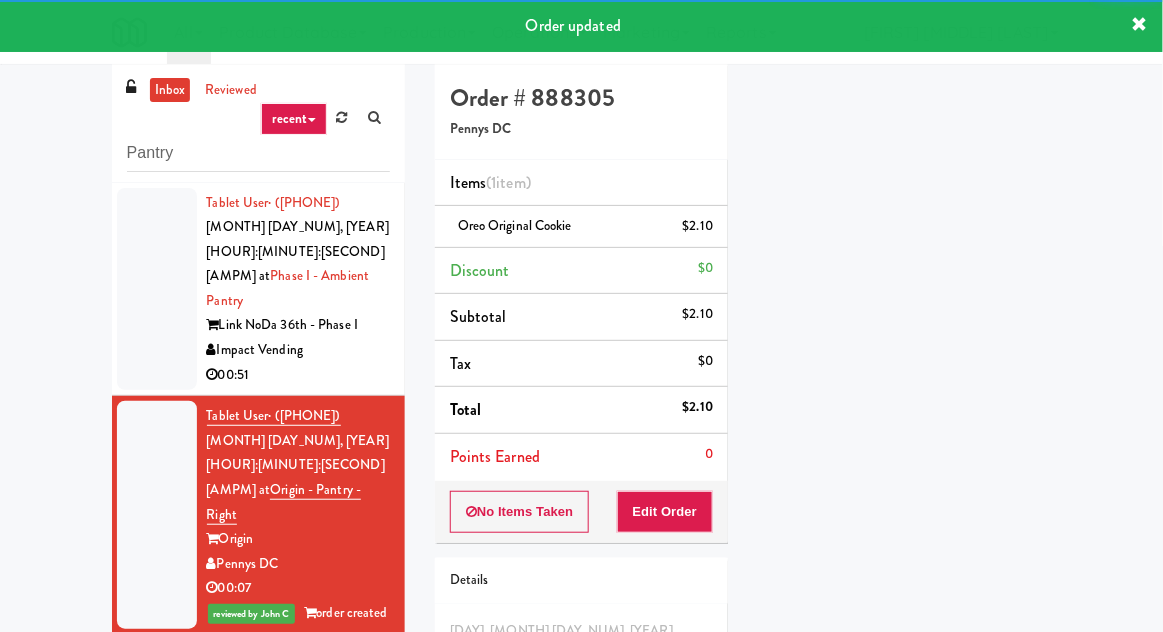 click at bounding box center [157, 717] 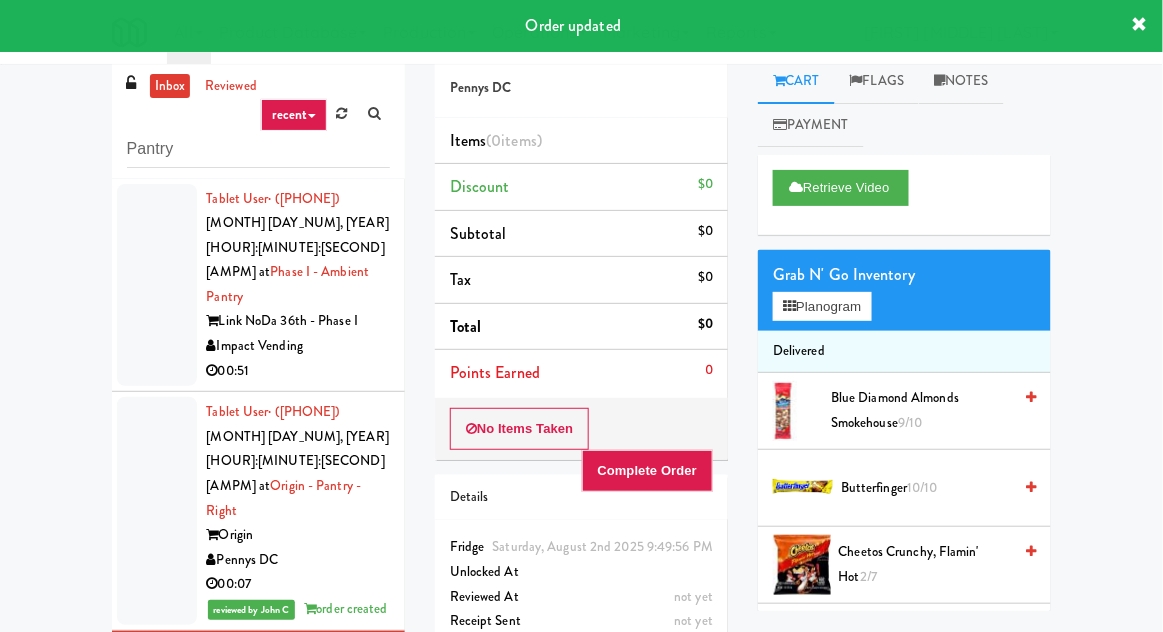 scroll, scrollTop: 0, scrollLeft: 0, axis: both 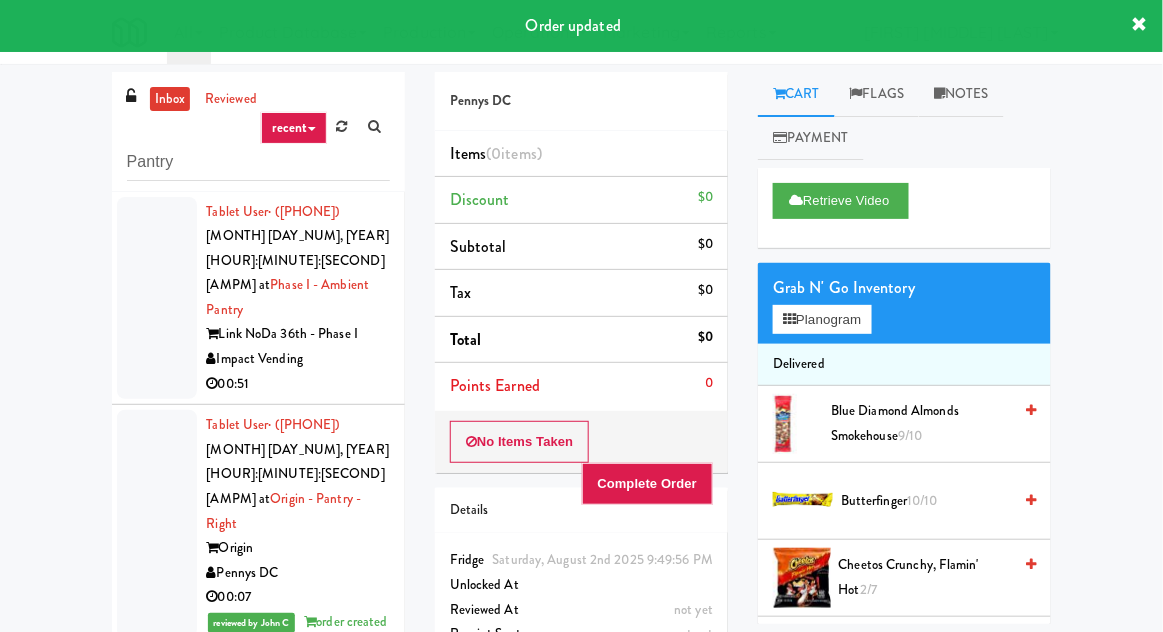 click at bounding box center [157, 298] 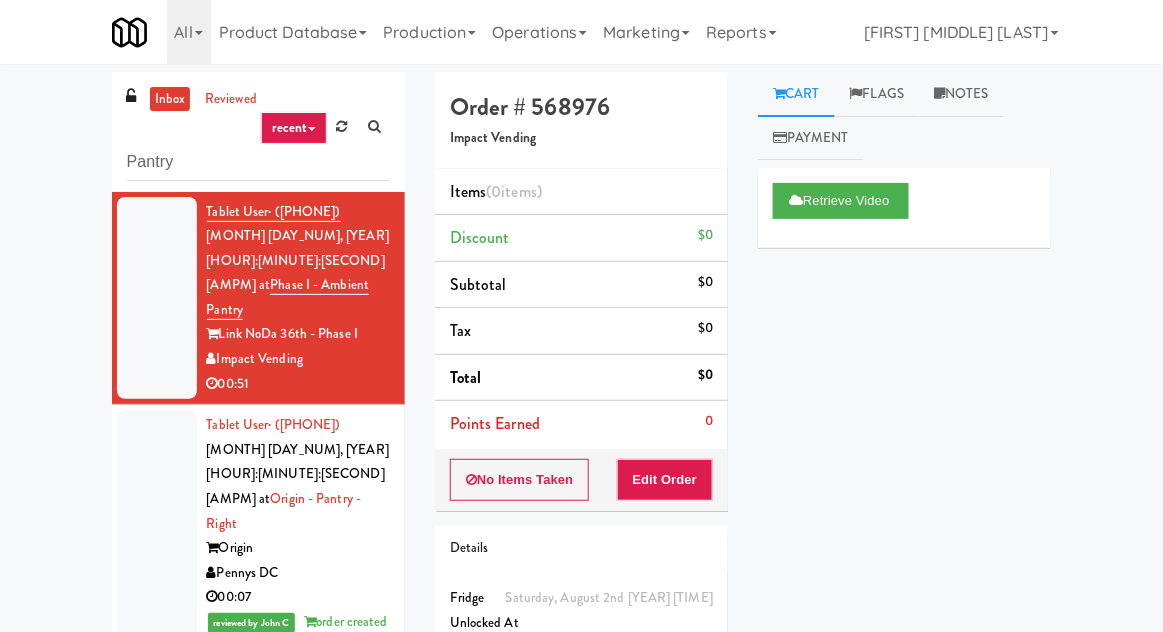 click on "Notes" at bounding box center (961, 94) 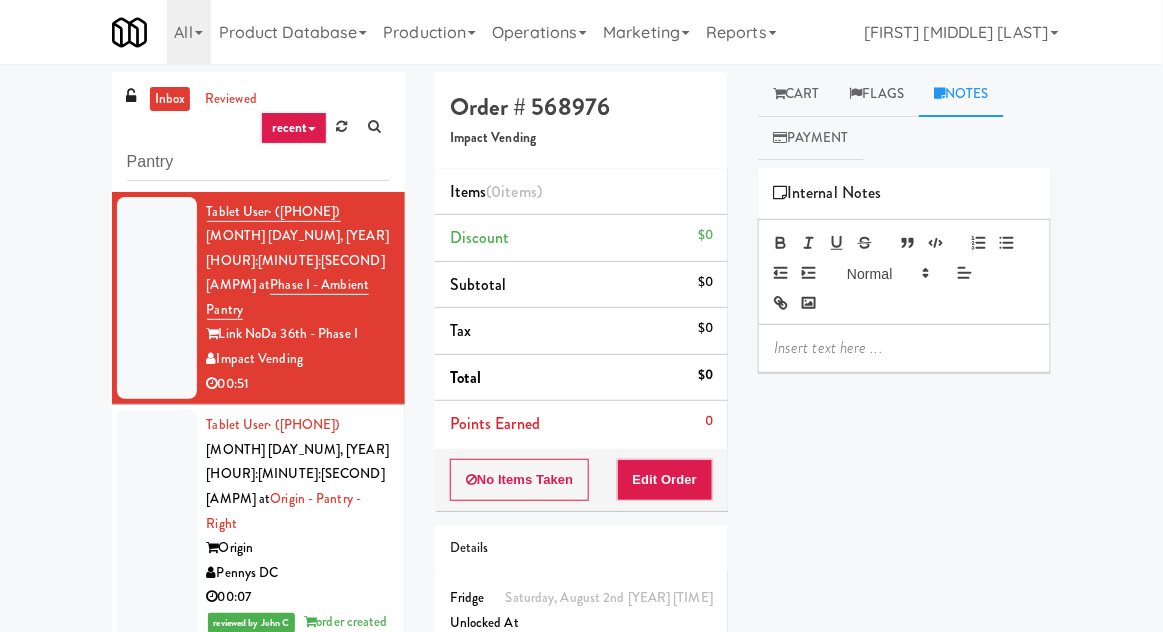 click on "Cart" at bounding box center [796, 94] 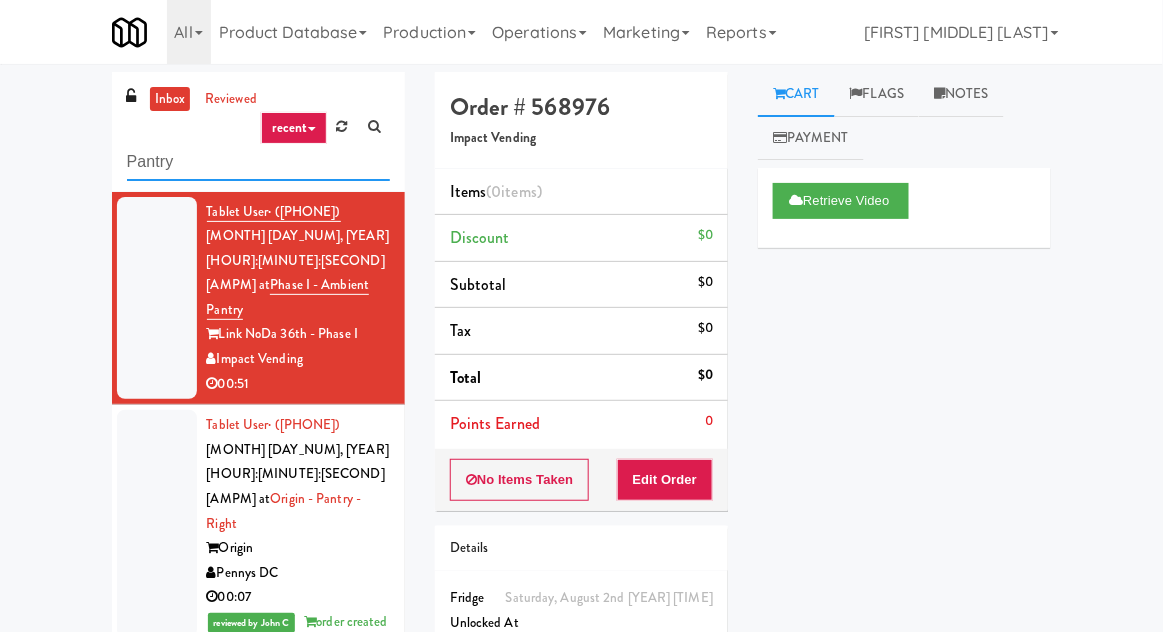click on "Pantry" at bounding box center [258, 162] 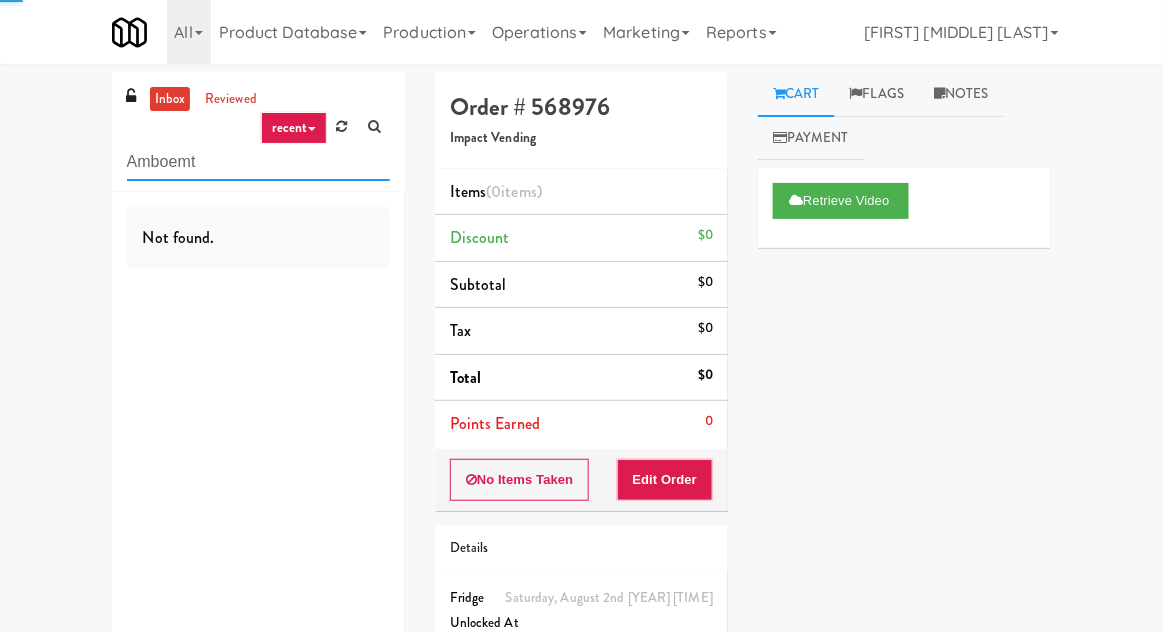 click on "Amboemt" at bounding box center (258, 162) 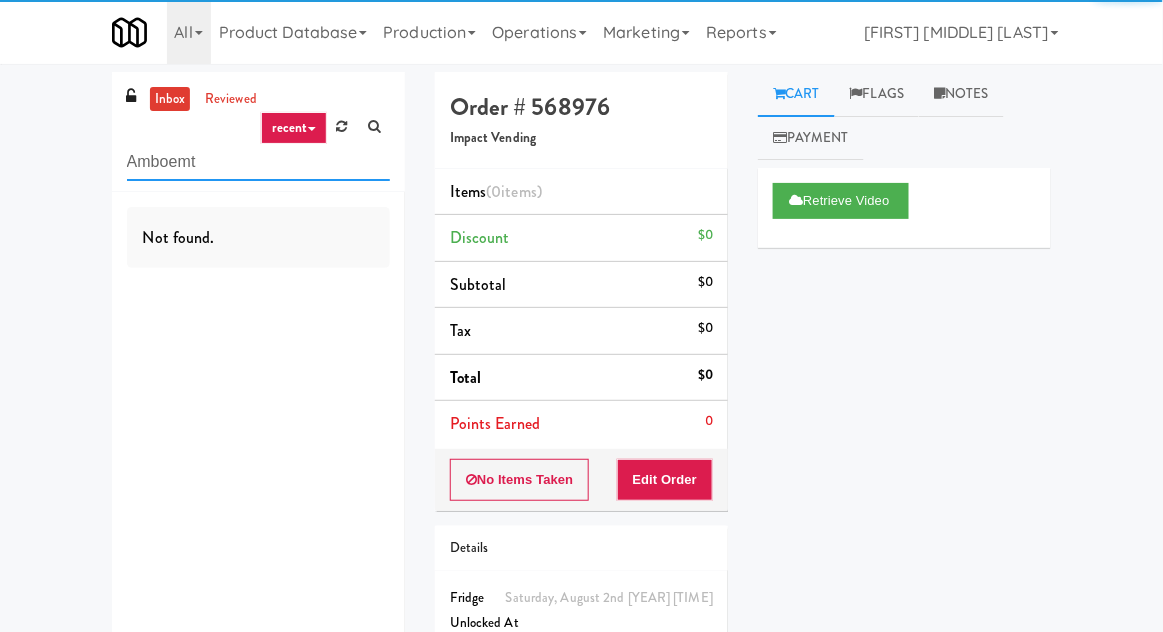click on "Amboemt" at bounding box center (258, 162) 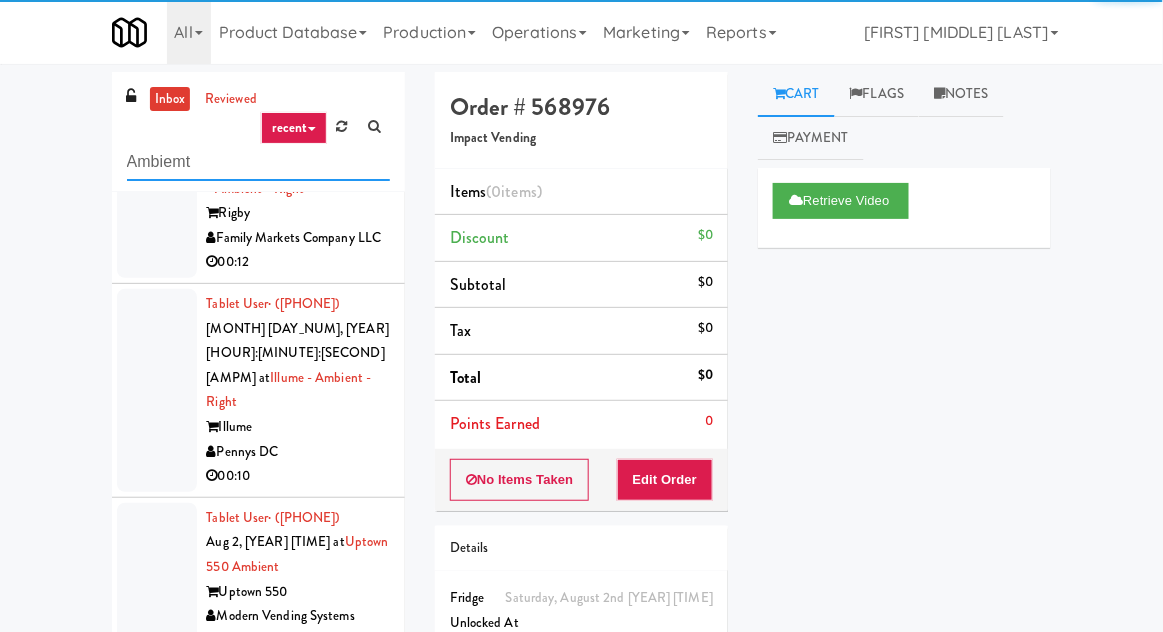 scroll, scrollTop: 245, scrollLeft: 0, axis: vertical 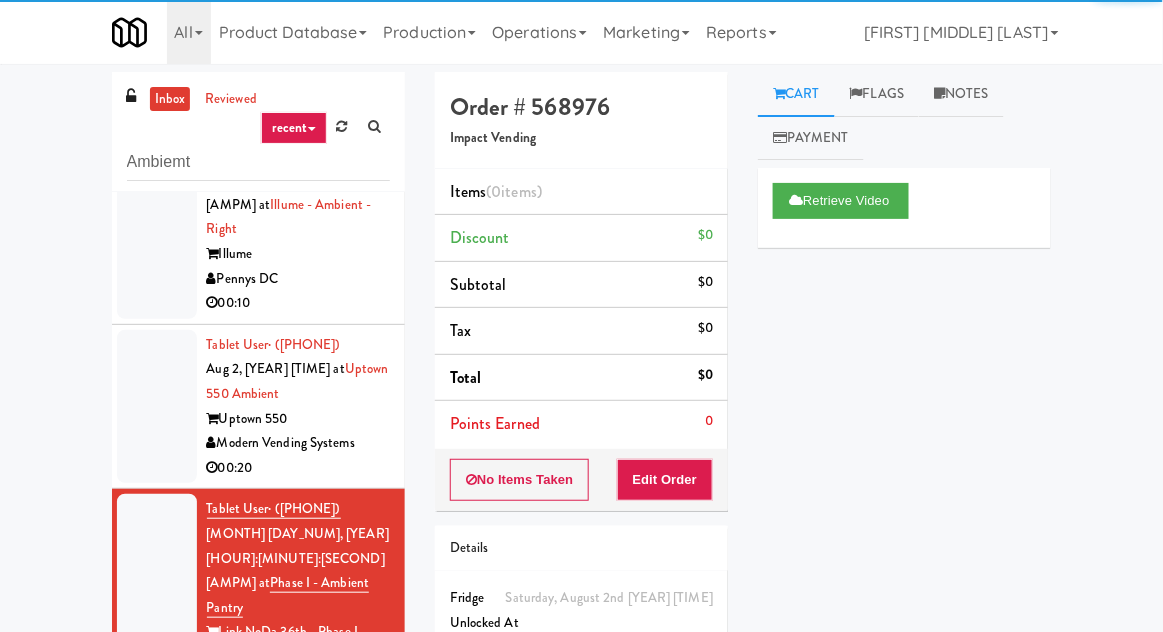 click on "inbox reviewed recent all unclear take inventory issue suspicious failed recent Ambiemt Tablet User · ([PHONE]) Aug 2, [YEAR] [TIME] at Rigby - Ambient - Right Rigby Family Markets Company LLC 00:12 Tablet User · ([PHONE]) Aug 2, [YEAR] [TIME] at Illume - Ambient - Right Illume Pennys DC 00:10 Tablet User · ([PHONE]) Aug 2, [YEAR] [TIME] at Uptown 550 Ambient Uptown 550 Modern Vending Systems 00:20 Tablet User · ([PHONE]) Aug 2, [YEAR] [TIME] at Phase I - Ambient Pantry Link NoDa 36th - Phase I Impact Vending 00:51 Tablet User · ([PHONE]) Aug 2, [YEAR] [TIME] at Crossing East - Ambient - Right Crossing DC - East Pennys DC 00:11 Order # 568976 Impact Vending Items (0 items ) Discount $0 Subtotal $0 Tax $0 Total $0 Points Earned 0 No Items Taken Edit Order Details Saturday, August 2nd [YEAR] [TIME] Fridge Unlocked At not yet Reviewed At not yet Receipt Sent not yet Order Paid" at bounding box center (581, 439) 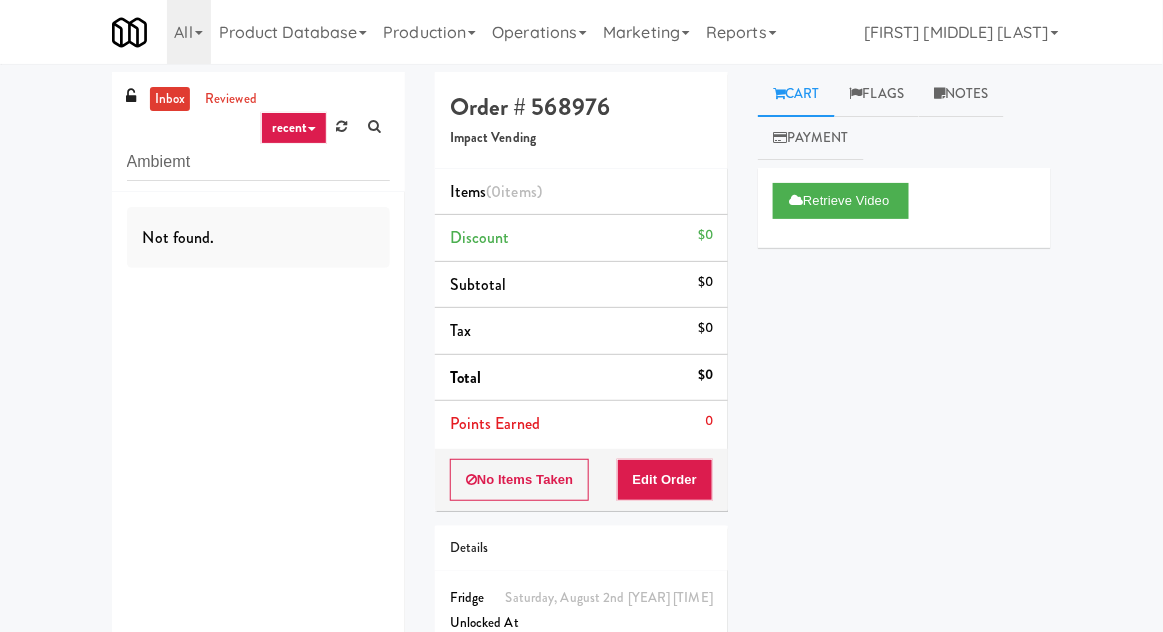 scroll, scrollTop: 0, scrollLeft: 0, axis: both 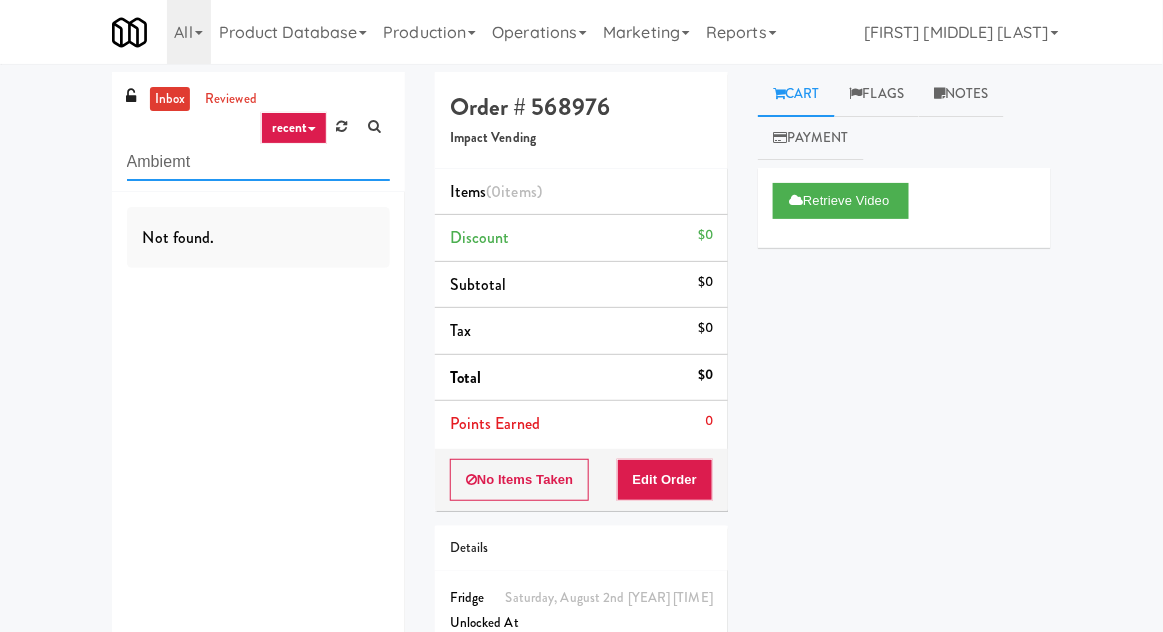 click on "Ambiemt" at bounding box center [258, 162] 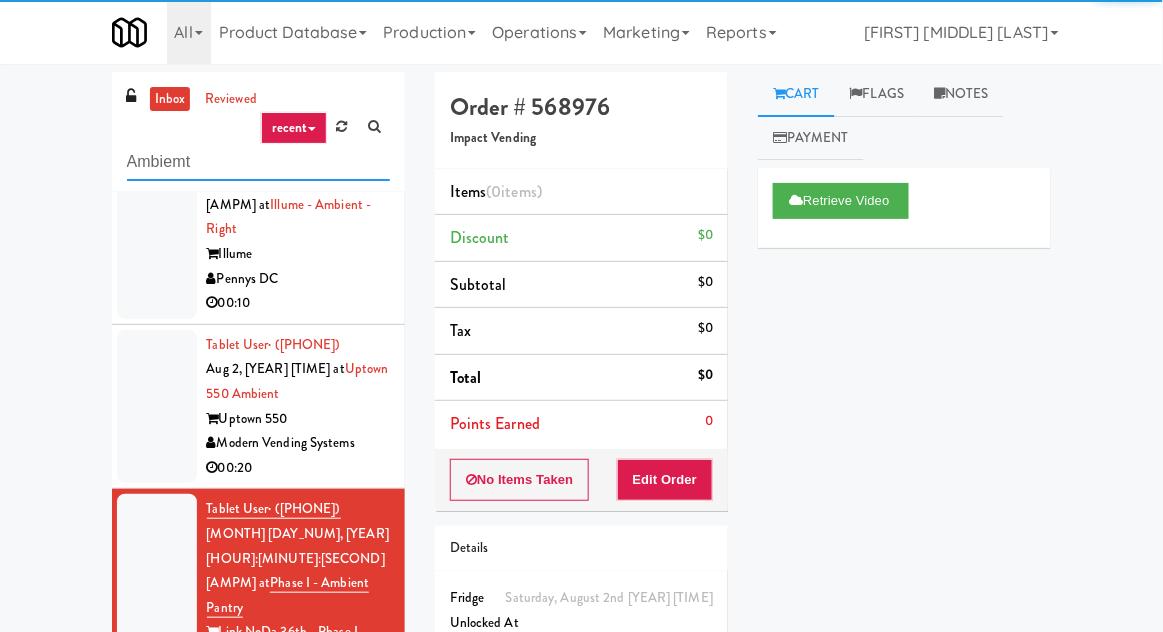scroll, scrollTop: 0, scrollLeft: 0, axis: both 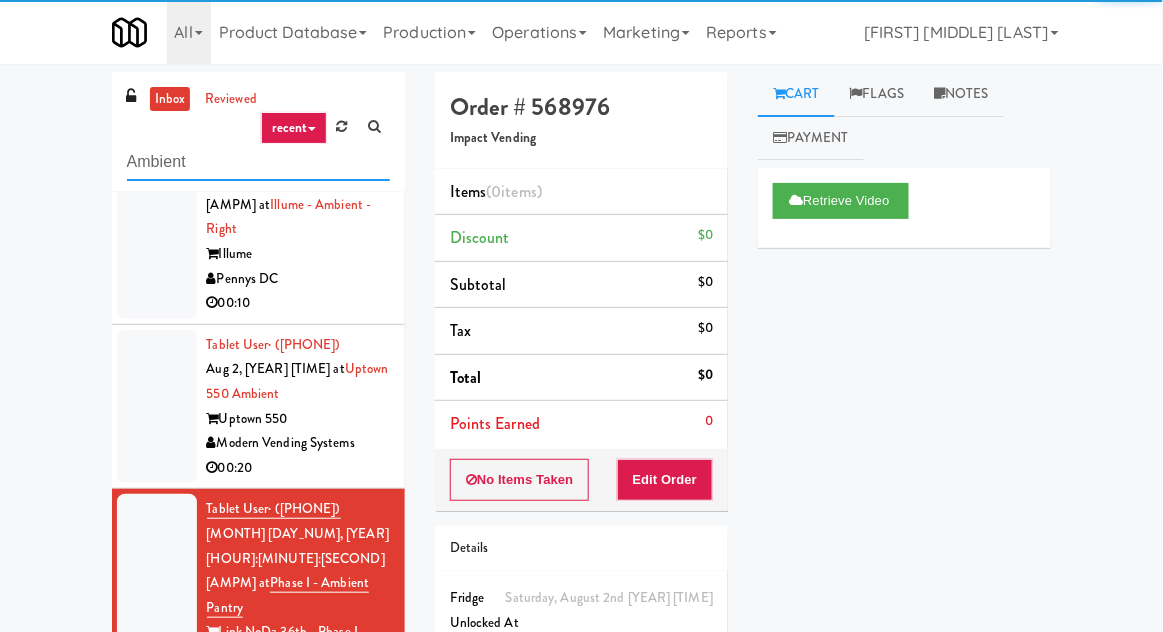 type on "Ambient" 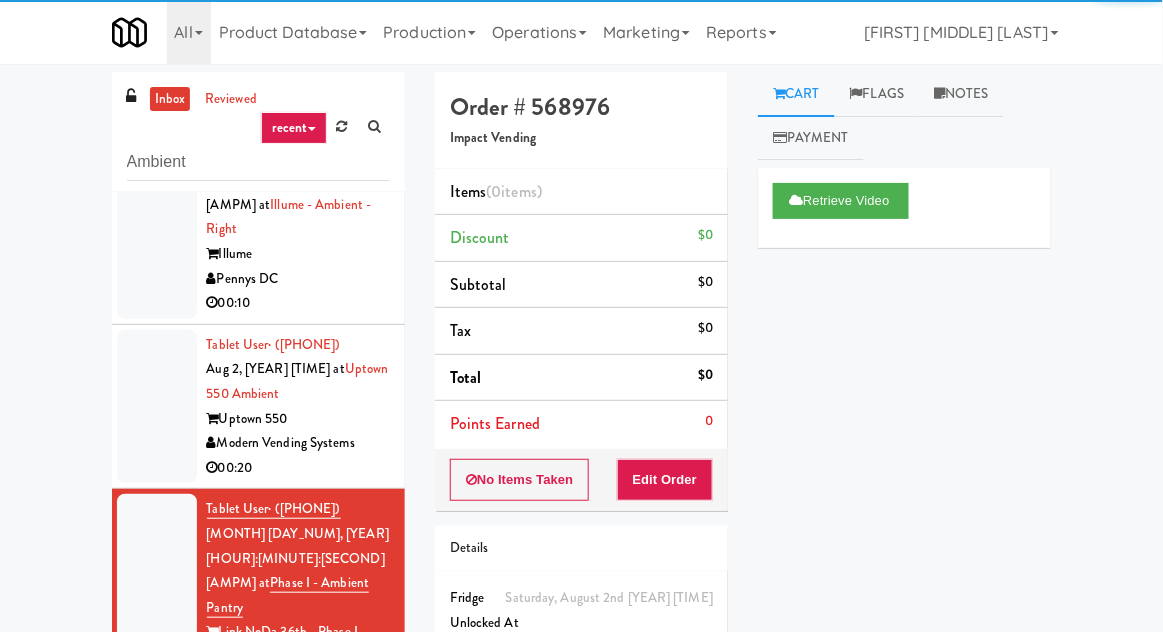 click on "inbox reviewed recent all unclear take inventory issue suspicious failed recent Ambient Tablet User · ([PHONE]) Aug 2, [YEAR] [TIME] at Rigby - Ambient - Right Rigby Family Markets Company LLC 00:12 Tablet User · ([PHONE]) Aug 2, [YEAR] [TIME] at Illume - Ambient - Right Illume Pennys DC 00:10 Tablet User · ([PHONE]) Aug 2, [YEAR] [TIME] at Uptown 550 Ambient Uptown 550 Modern Vending Systems 00:20 Tablet User · ([PHONE]) Aug 2, [YEAR] [TIME] at Phase I - Ambient Pantry Link NoDa 36th - Phase I Impact Vending 00:51 Tablet User · ([PHONE]) Aug 2, [YEAR] [TIME] at Crossing East - Ambient - Right Crossing DC - East Pennys DC 00:11 Order # 568976 Impact Vending Items (0 items ) Discount $0 Subtotal $0 Tax $0 Total $0 Points Earned 0 No Items Taken Edit Order Details Saturday, August 2nd [YEAR] [TIME] Fridge Unlocked At not yet Reviewed At not yet Receipt Sent not yet Order Paid" at bounding box center (581, 439) 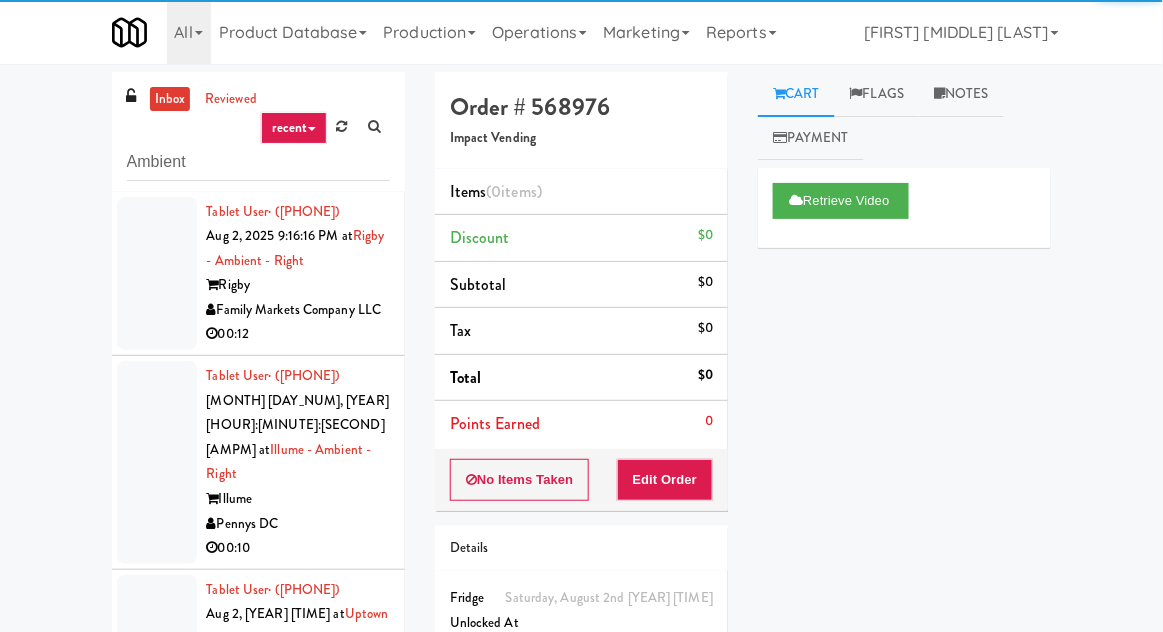 scroll, scrollTop: 245, scrollLeft: 0, axis: vertical 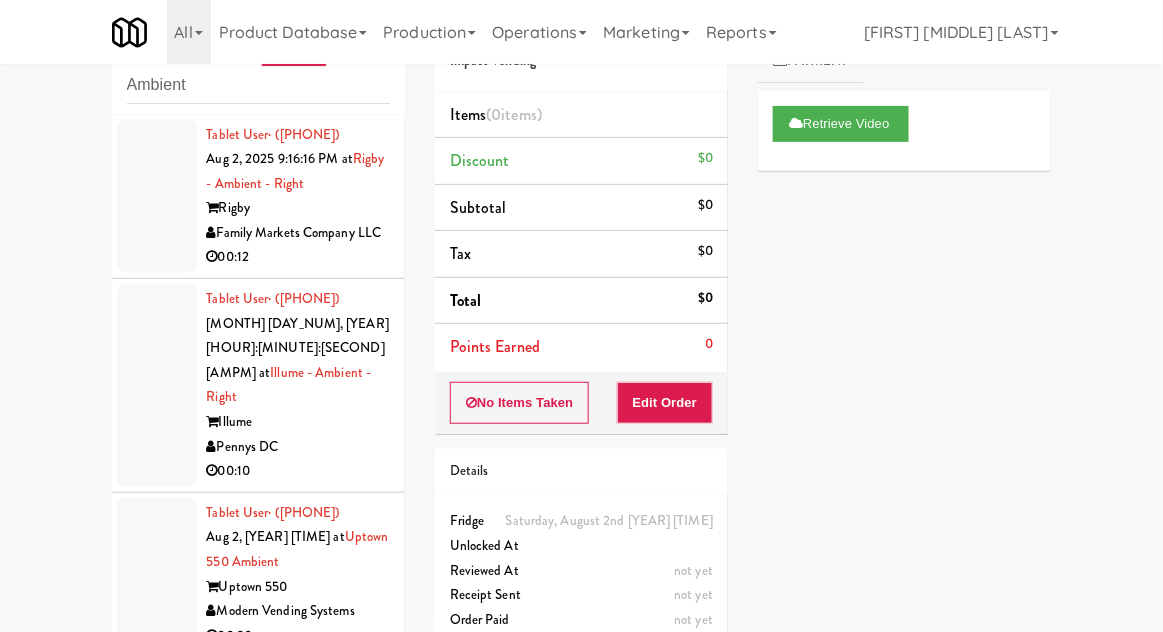 click at bounding box center (157, 197) 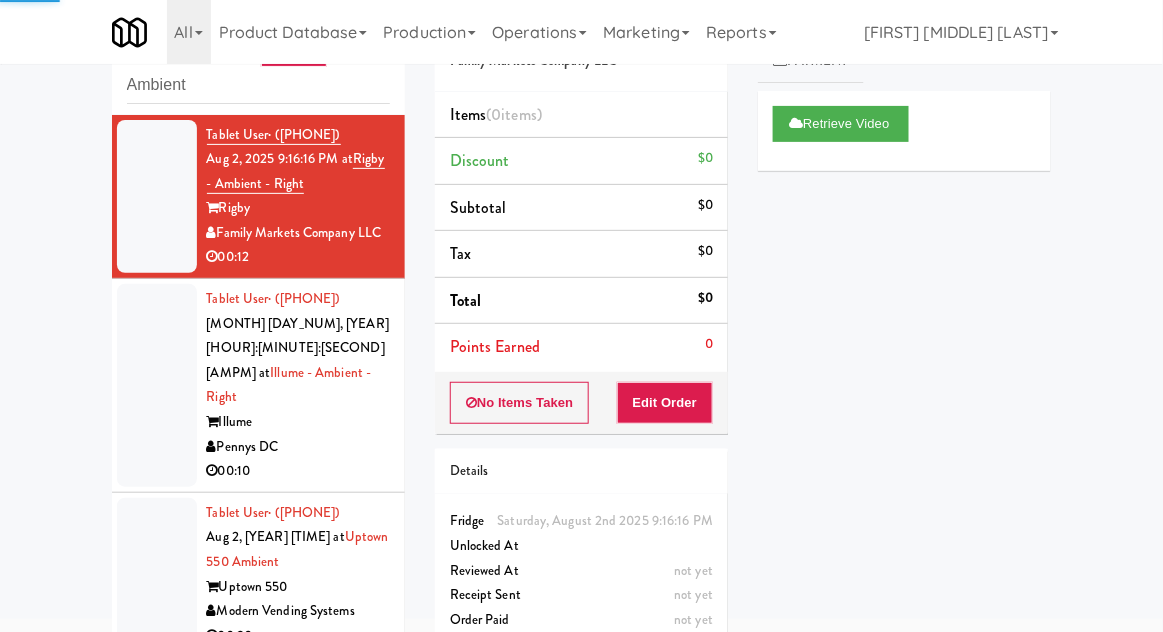 click at bounding box center (157, 385) 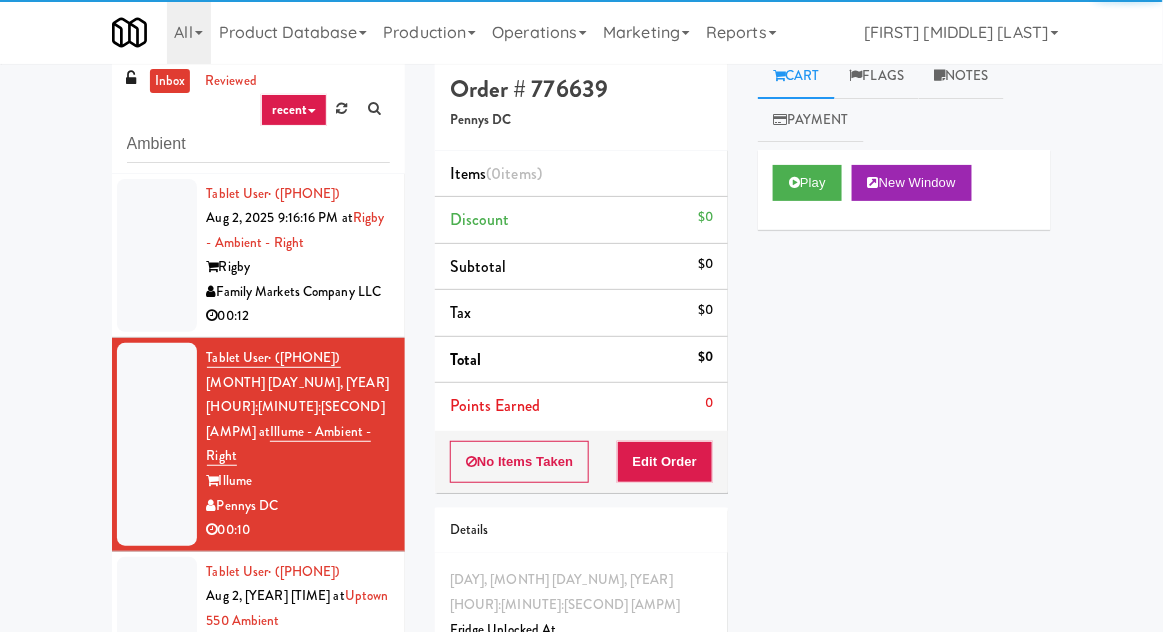 scroll, scrollTop: 0, scrollLeft: 0, axis: both 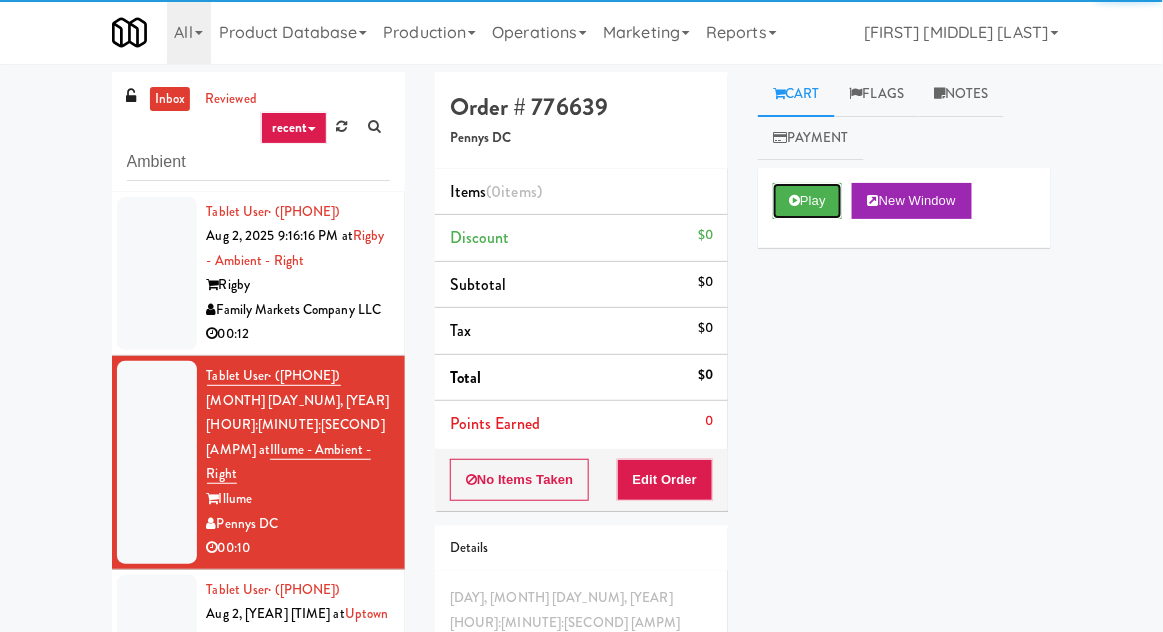 click on "Play" at bounding box center (807, 201) 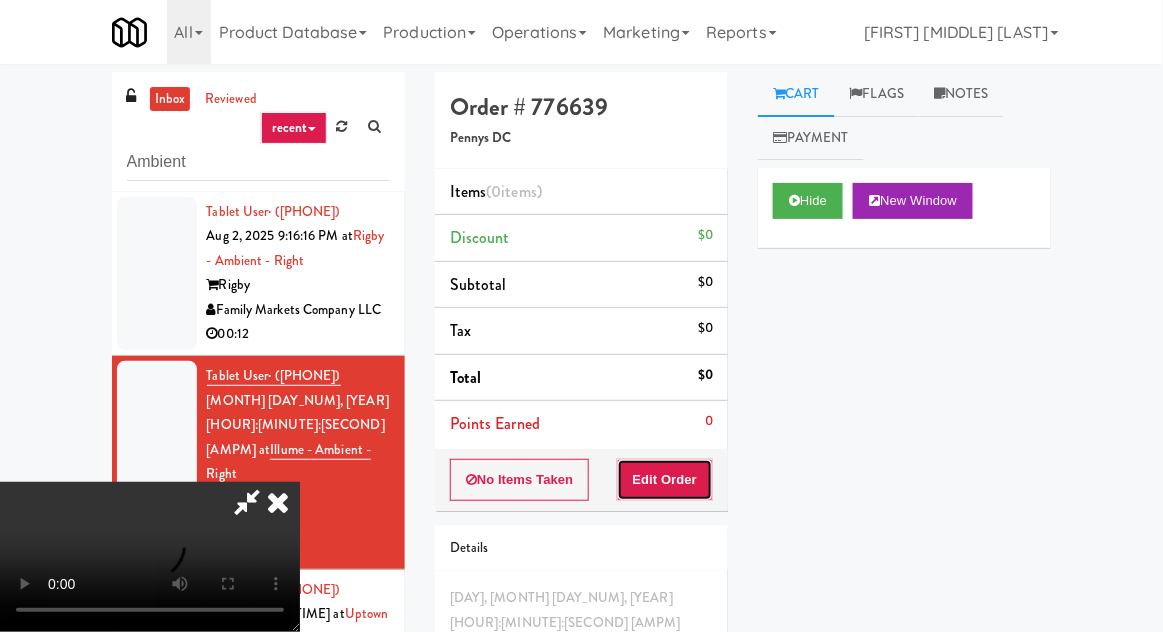 click on "Edit Order" at bounding box center (665, 480) 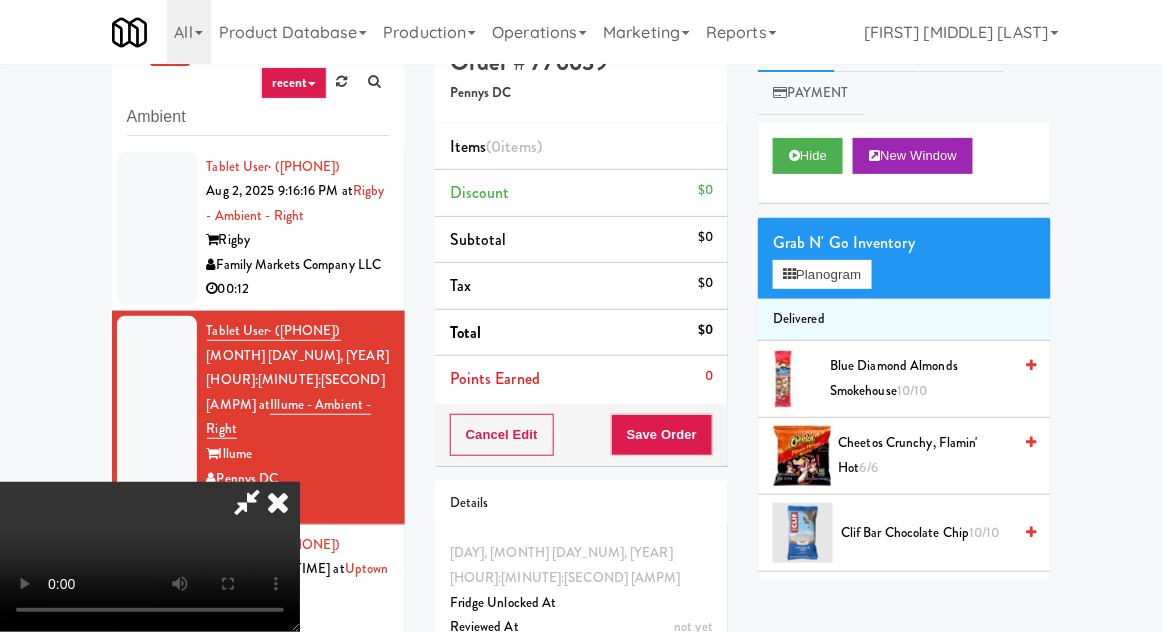 scroll, scrollTop: 77, scrollLeft: 0, axis: vertical 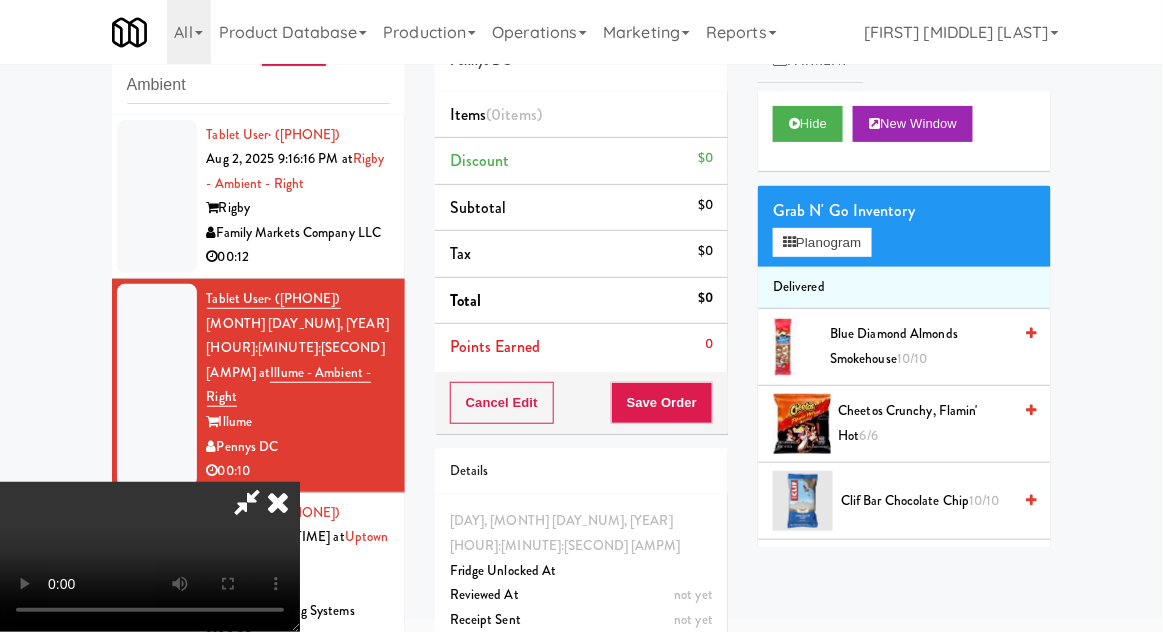 type 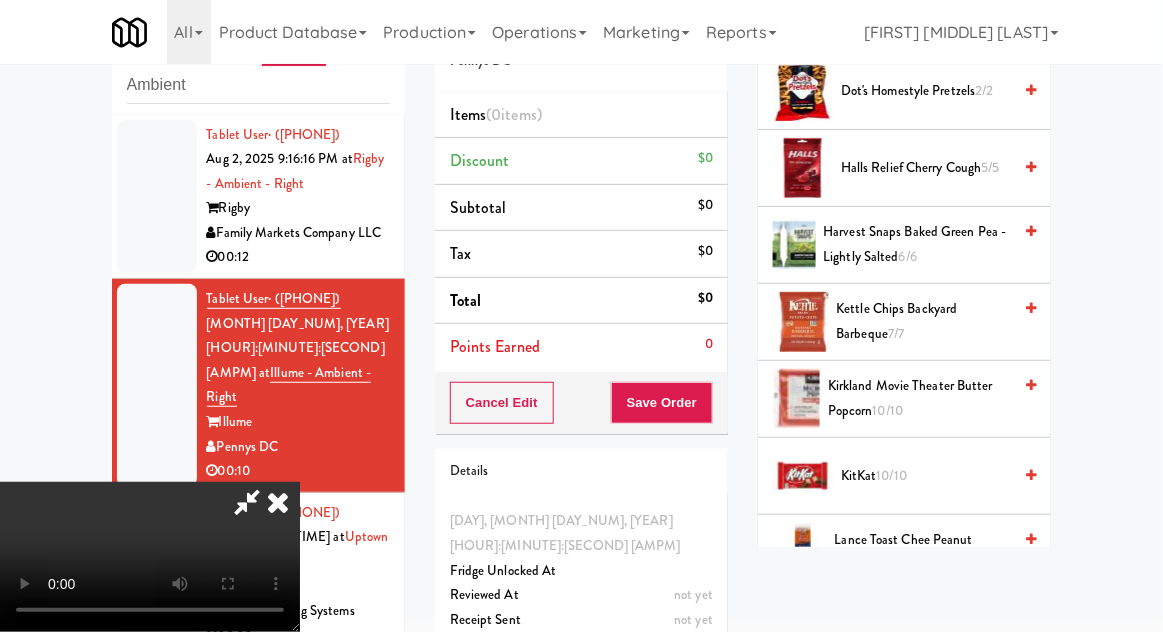 scroll, scrollTop: 647, scrollLeft: 0, axis: vertical 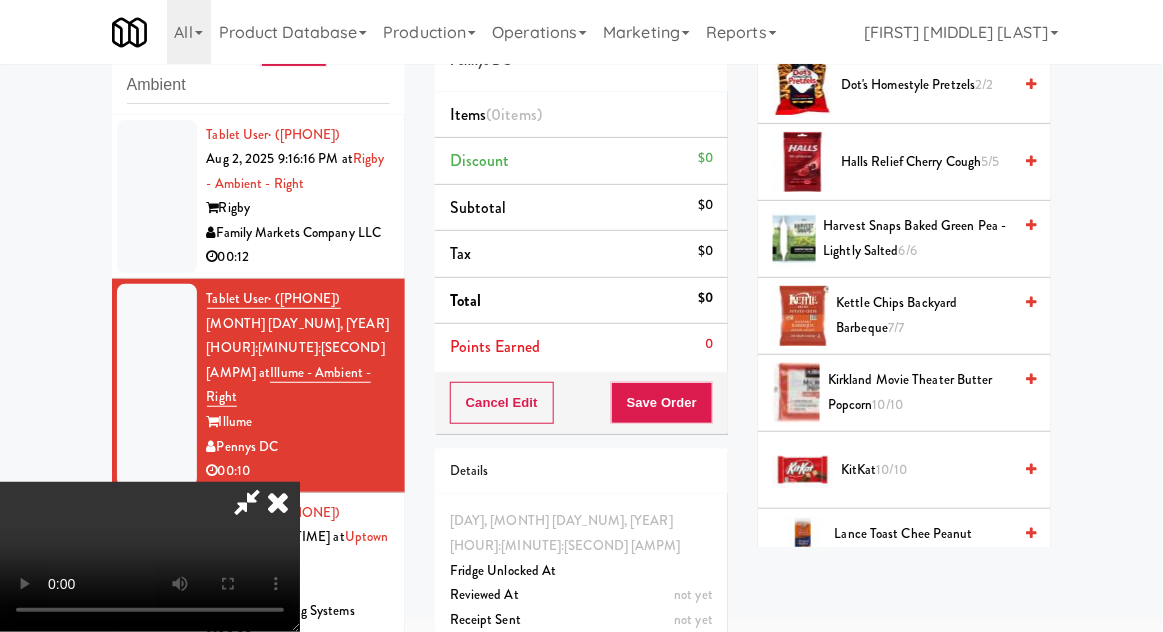 click on "[PRODUCT]  [QUANTITY]/[QUANTITY]" at bounding box center (919, 392) 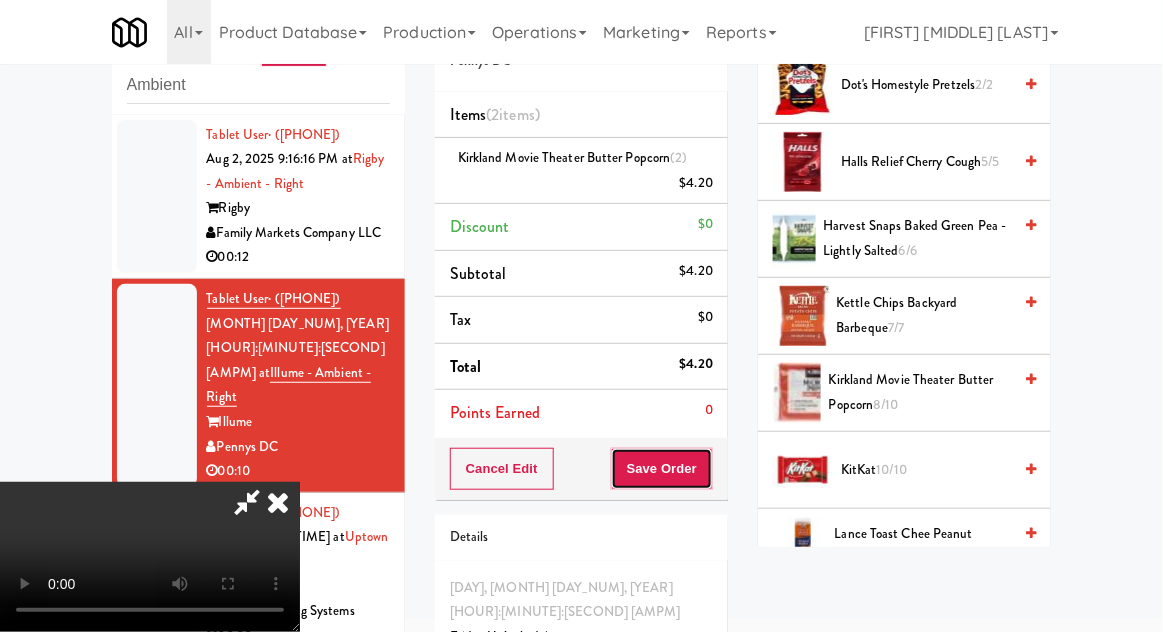click on "Save Order" at bounding box center (662, 469) 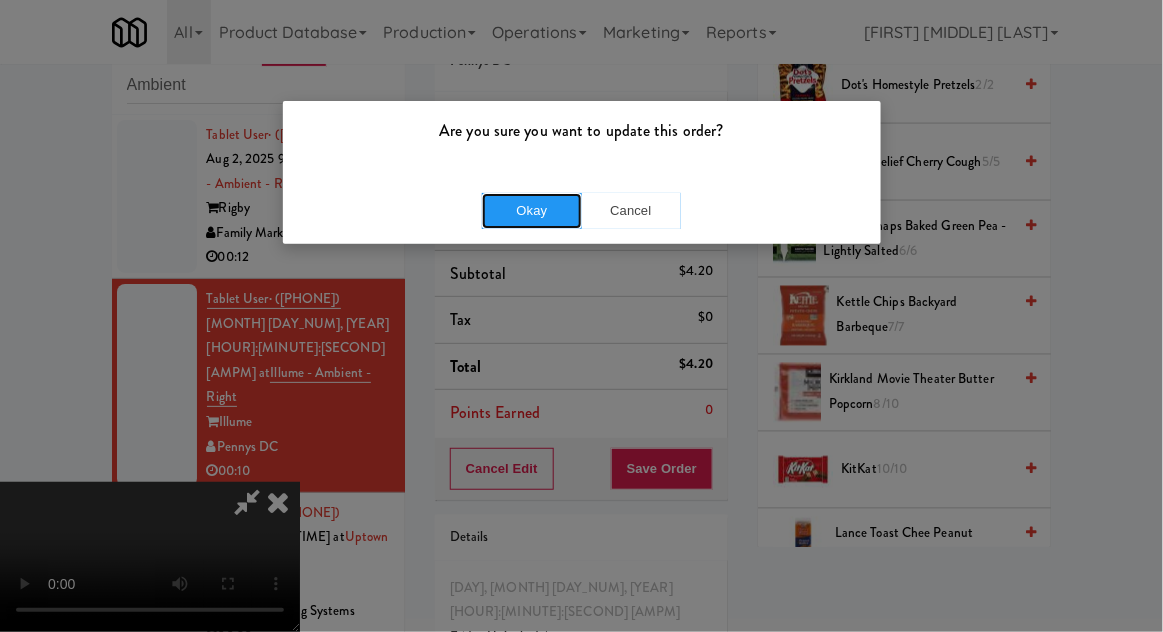 click on "Okay" at bounding box center [532, 211] 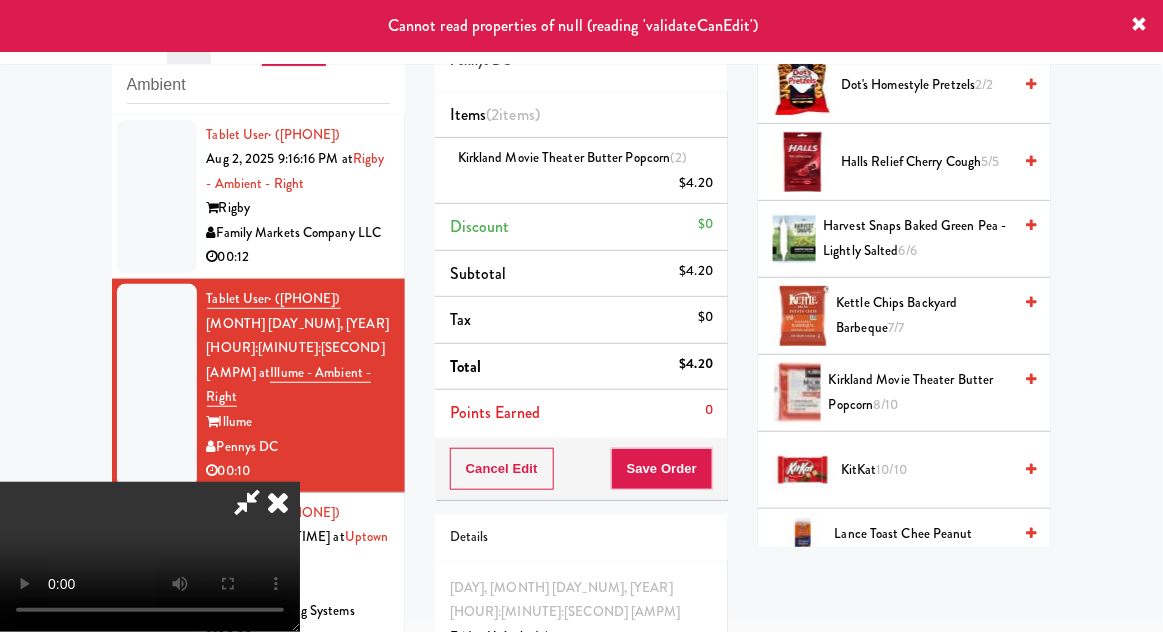 click at bounding box center (278, 502) 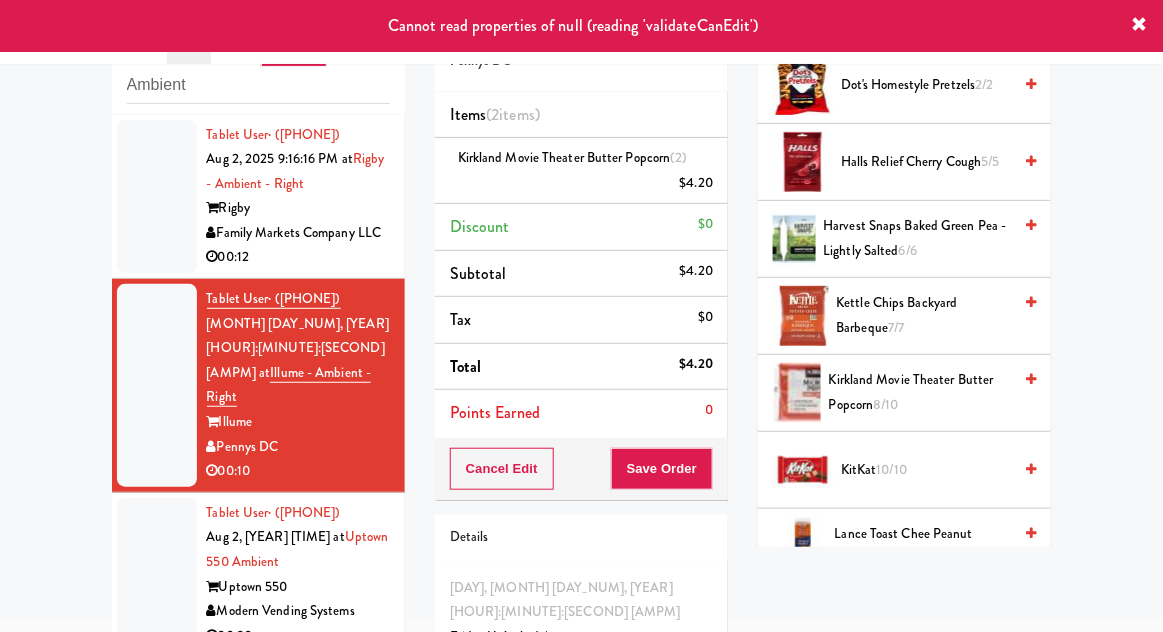 click at bounding box center (157, 575) 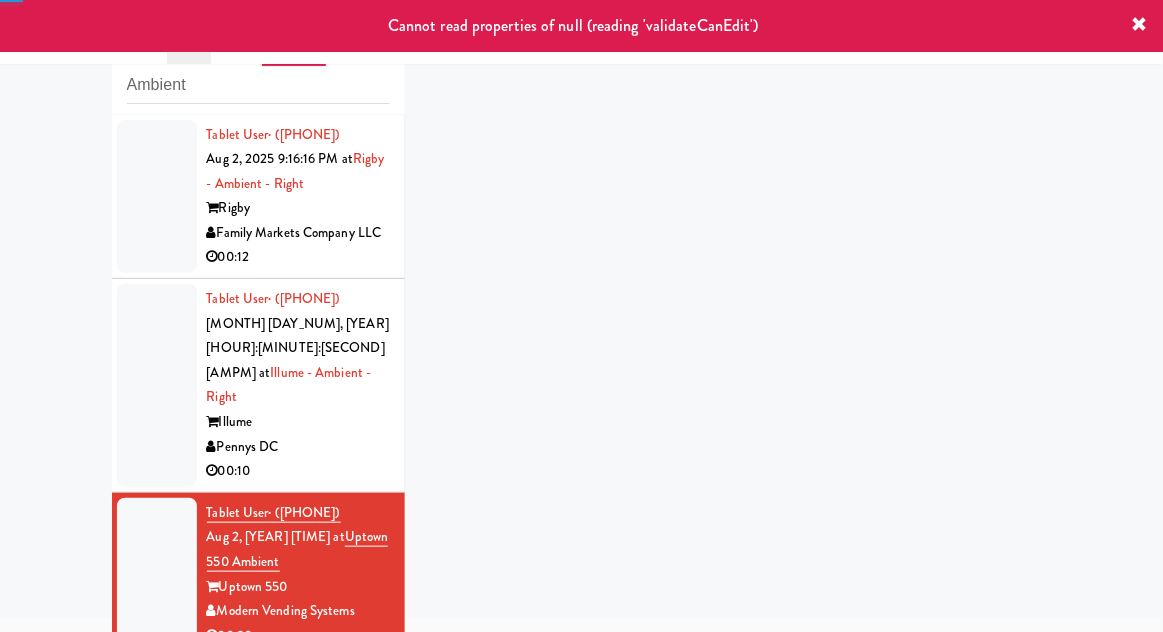 click at bounding box center (157, 385) 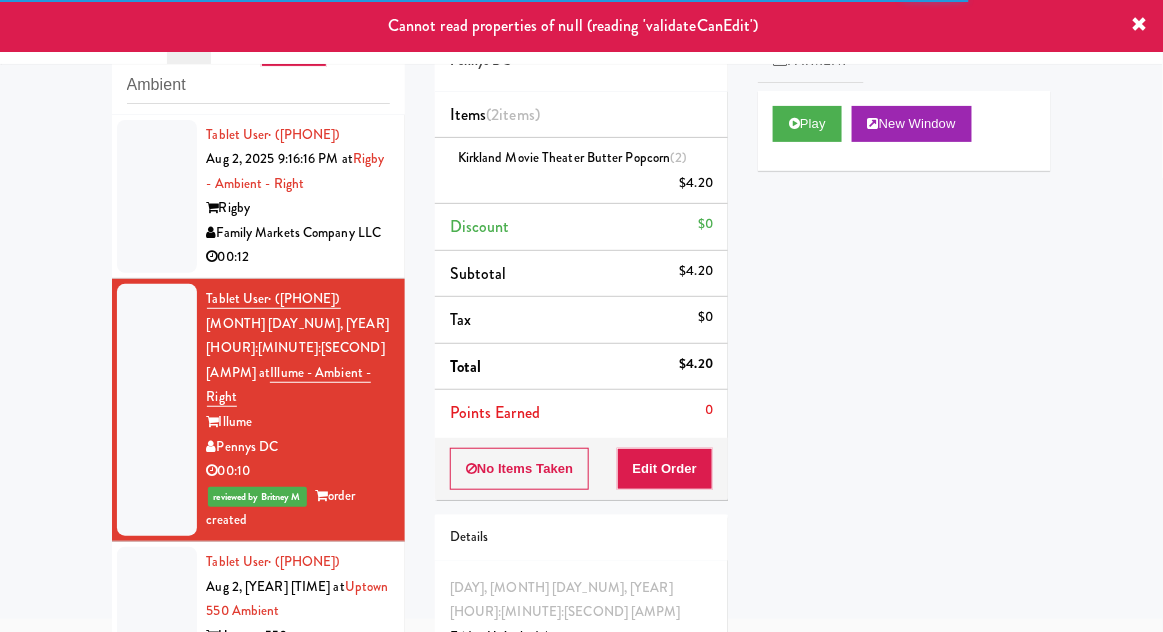 click at bounding box center [157, 624] 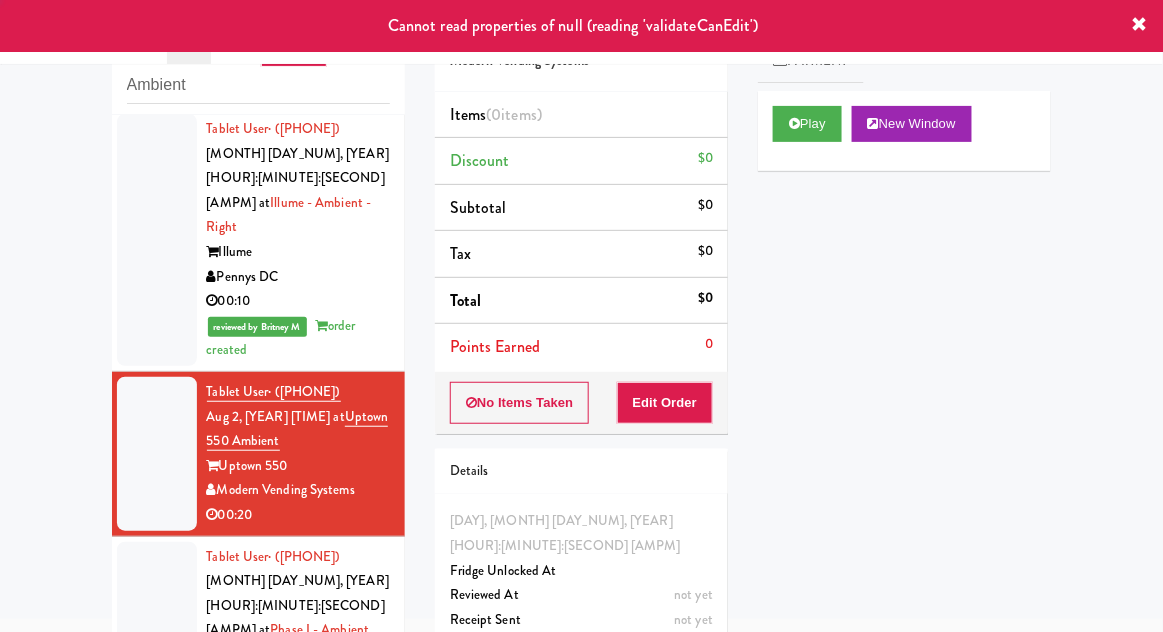 scroll, scrollTop: 295, scrollLeft: 0, axis: vertical 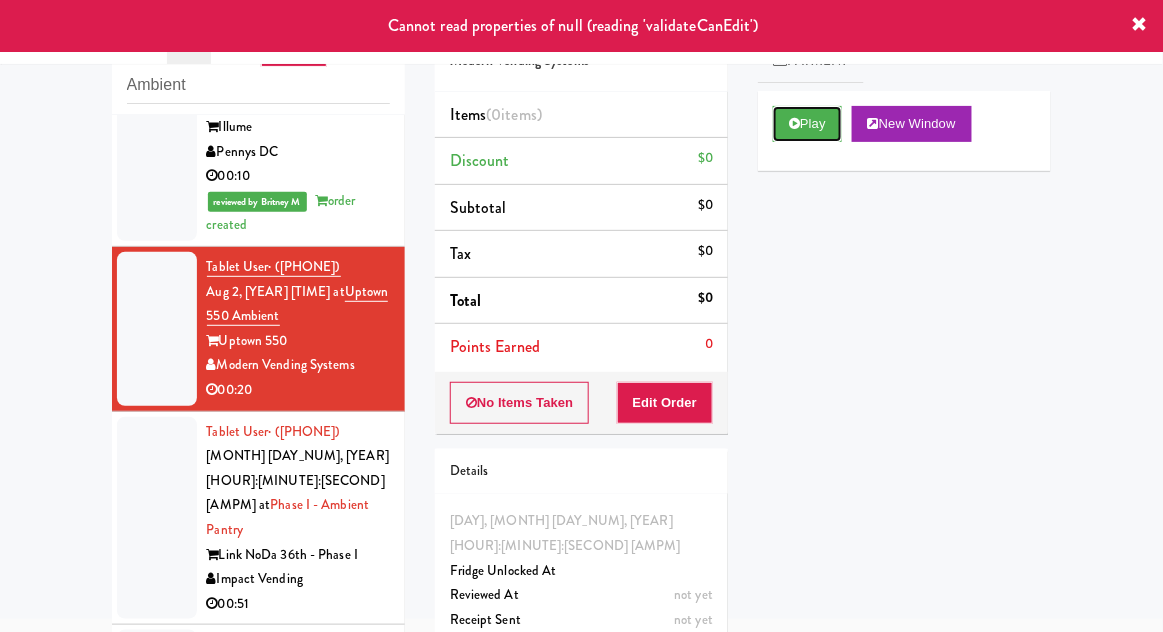 click on "Play" at bounding box center [807, 124] 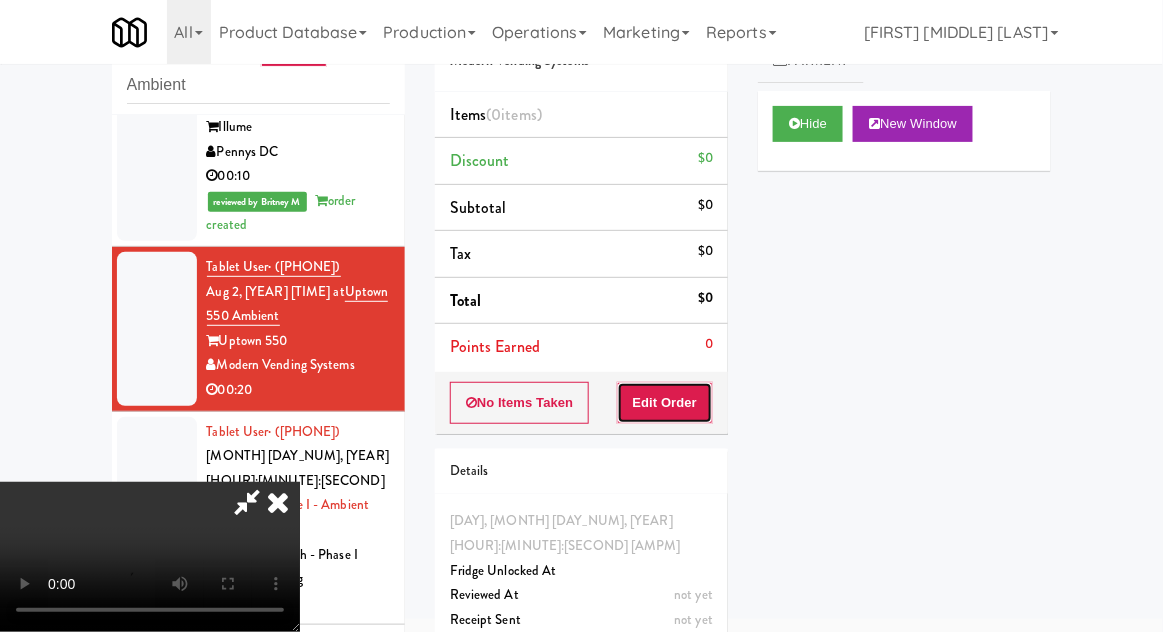 click on "Edit Order" at bounding box center (665, 403) 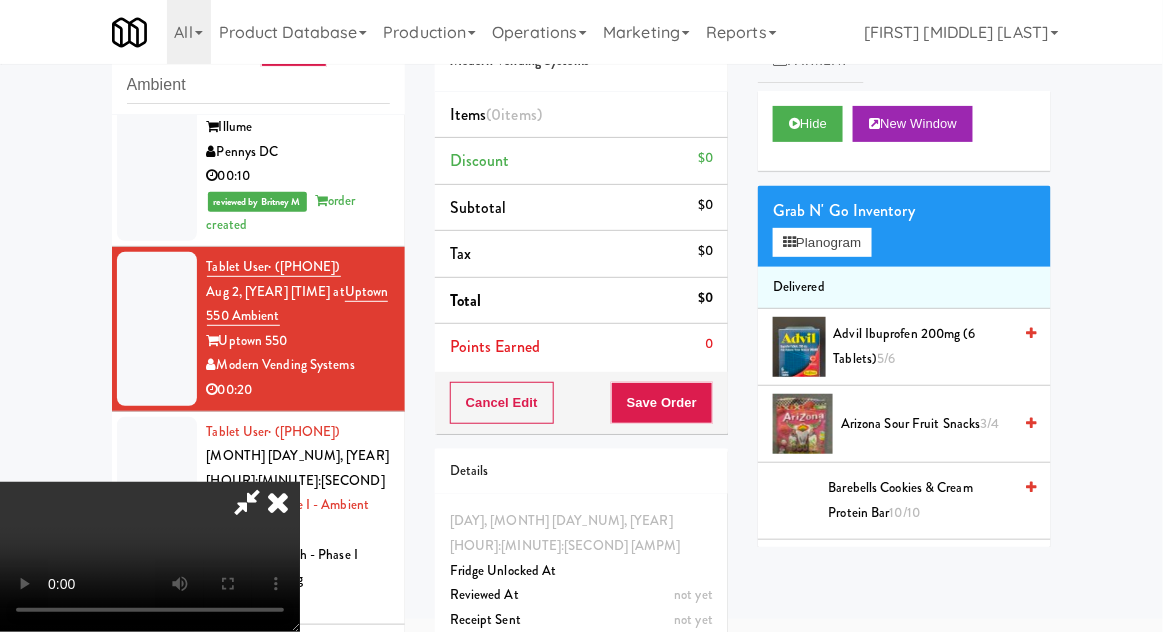 scroll, scrollTop: 73, scrollLeft: 0, axis: vertical 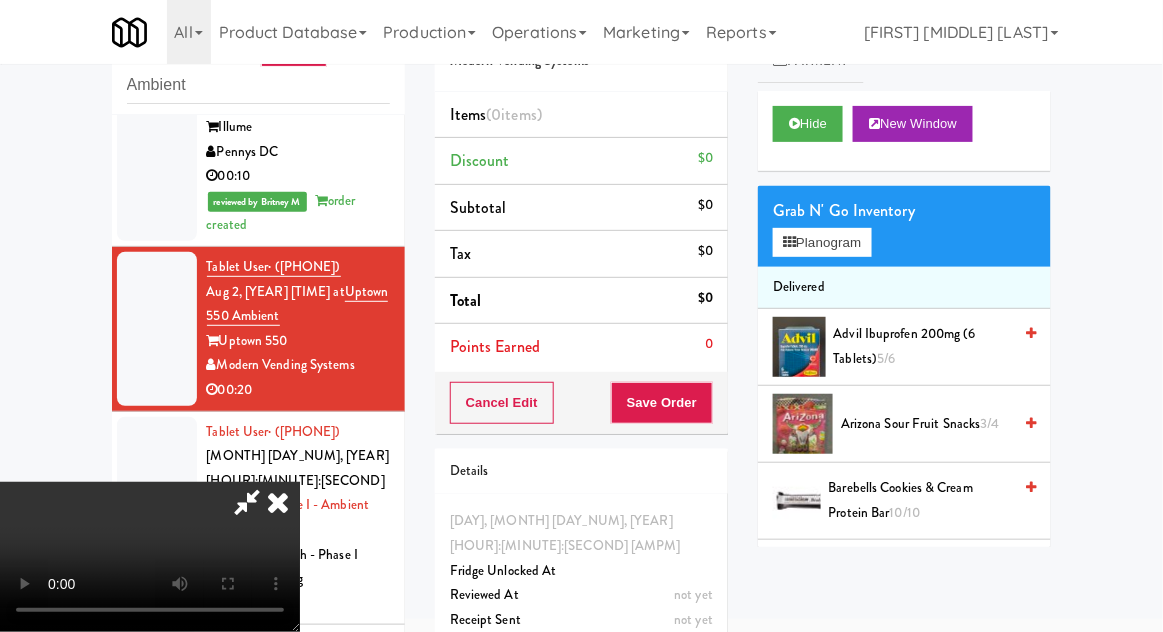 type 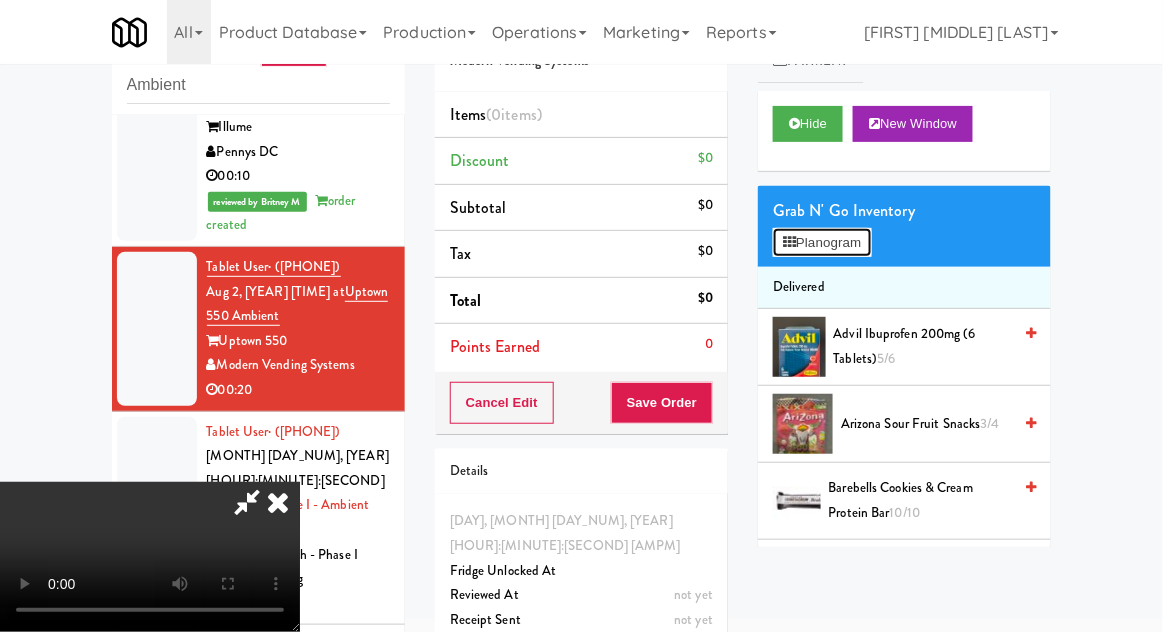 click on "Planogram" at bounding box center (822, 243) 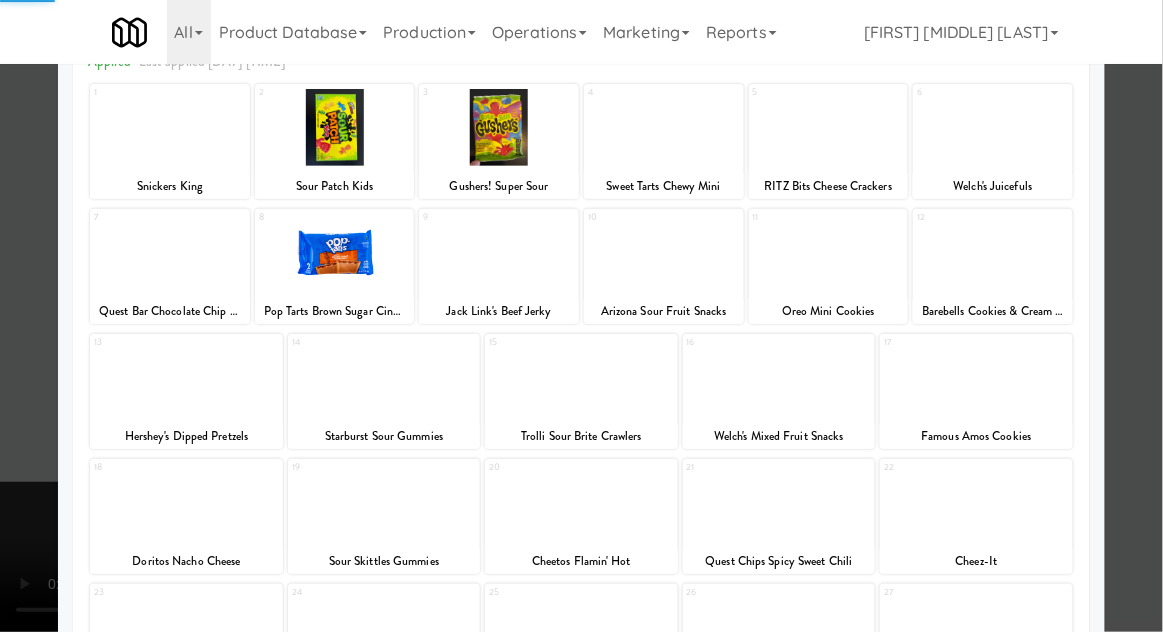 scroll, scrollTop: 253, scrollLeft: 0, axis: vertical 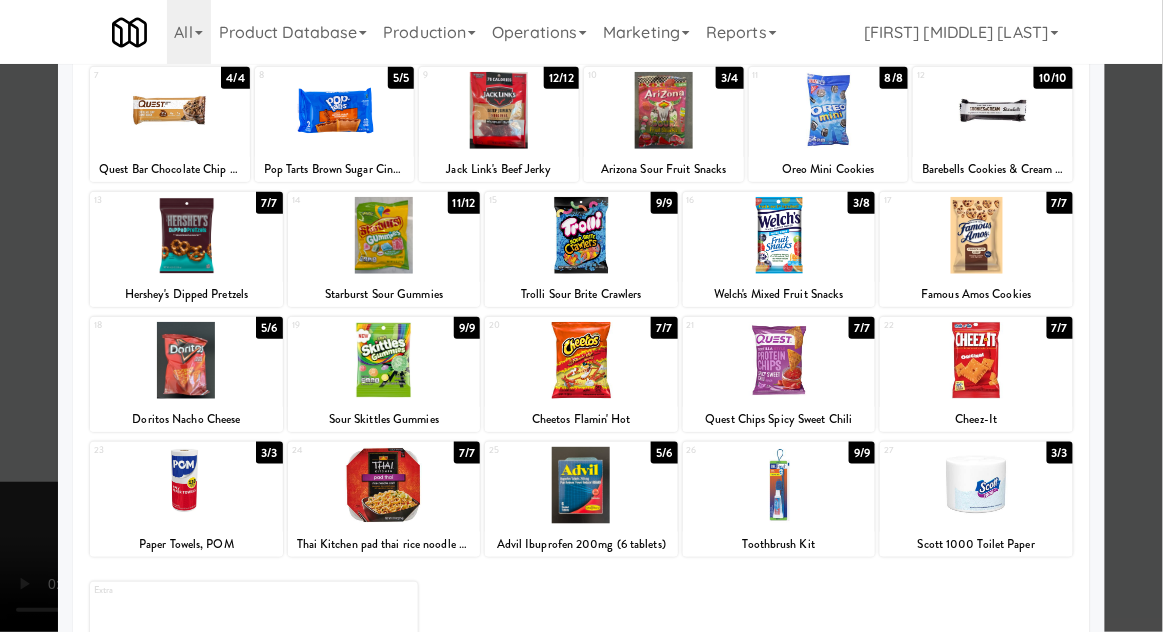 click at bounding box center (976, 360) 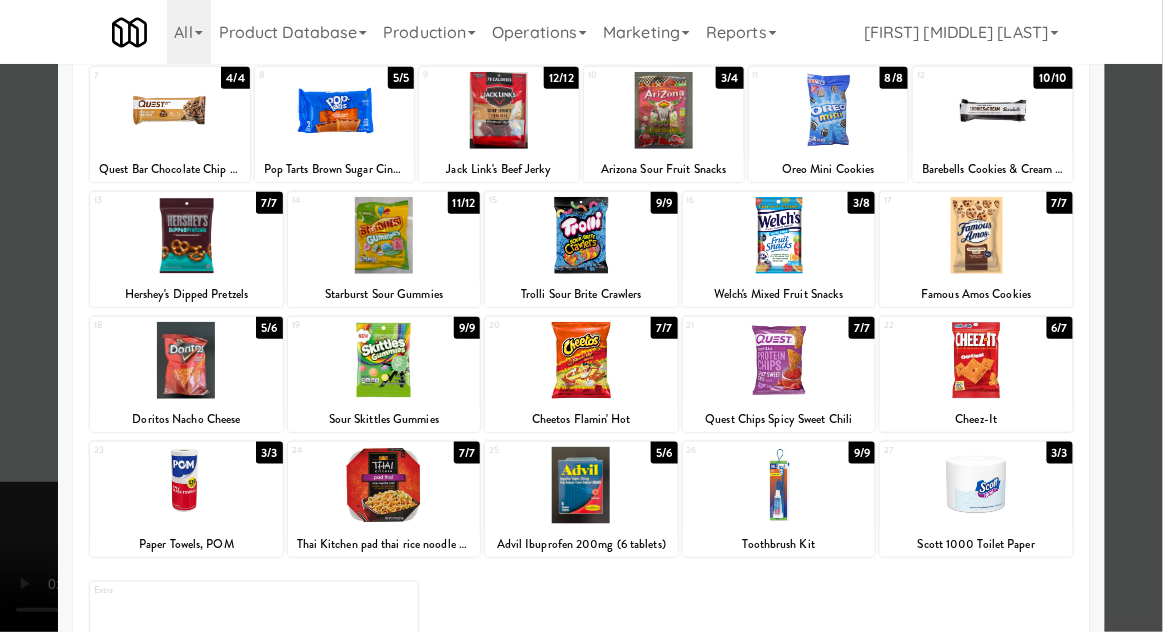 click at bounding box center [581, 316] 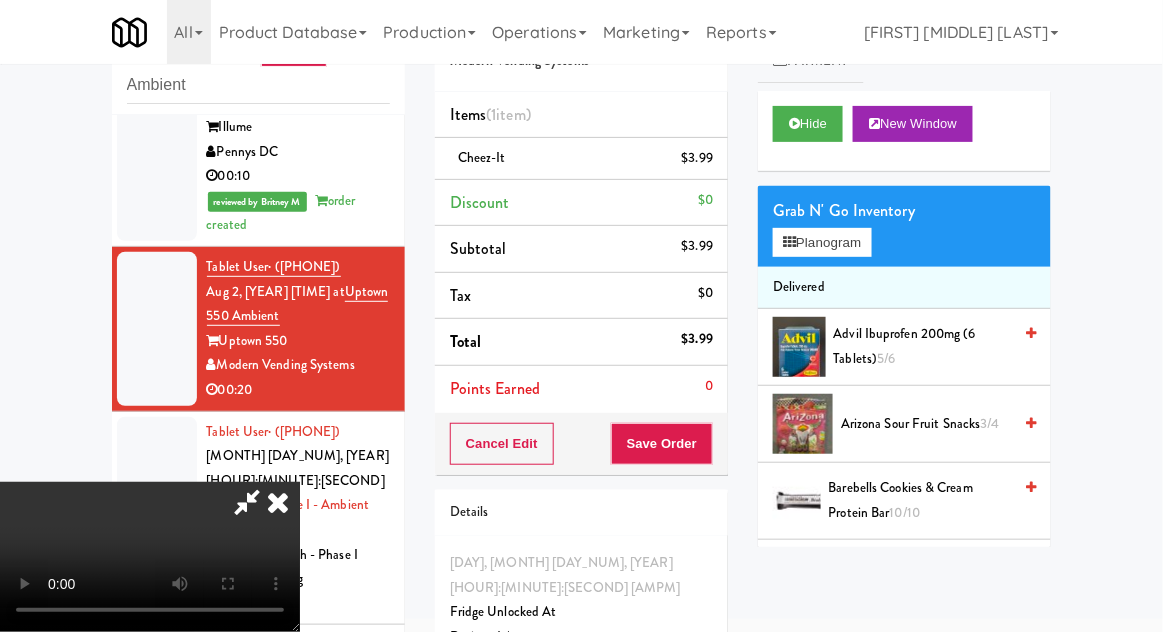 scroll, scrollTop: 73, scrollLeft: 0, axis: vertical 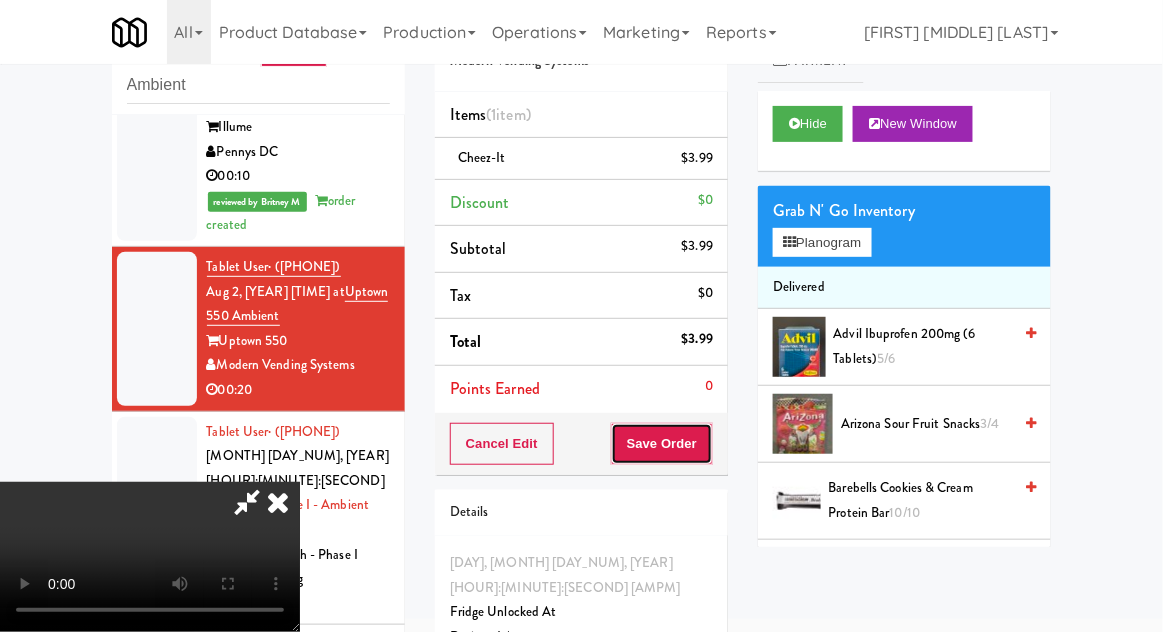 click on "Save Order" at bounding box center (662, 444) 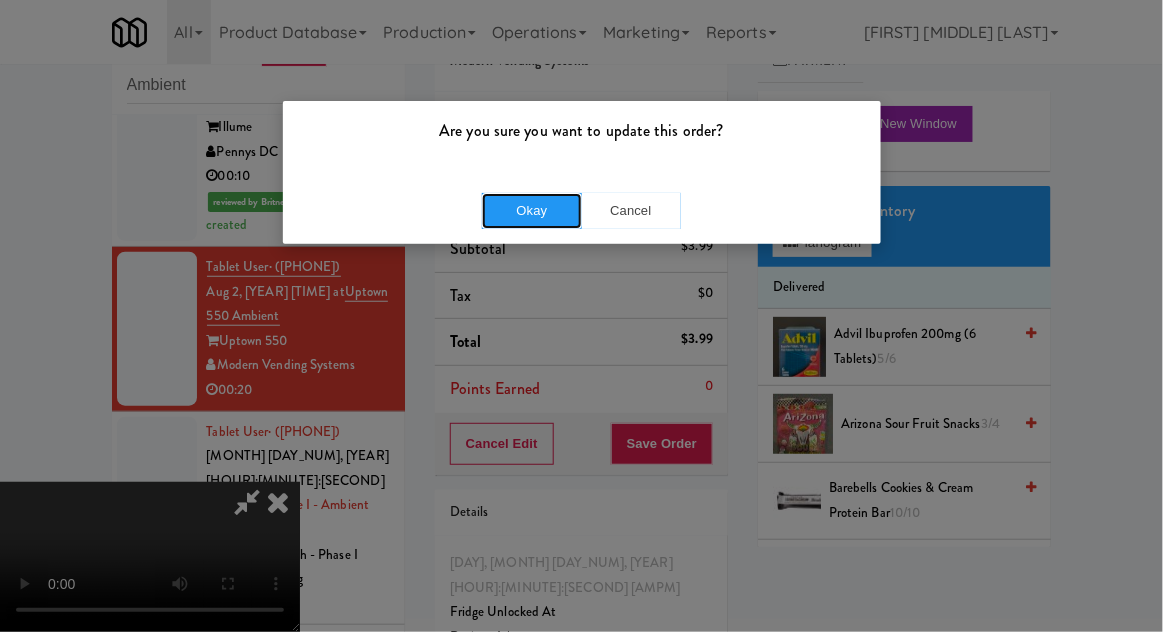 click on "Okay" at bounding box center (532, 211) 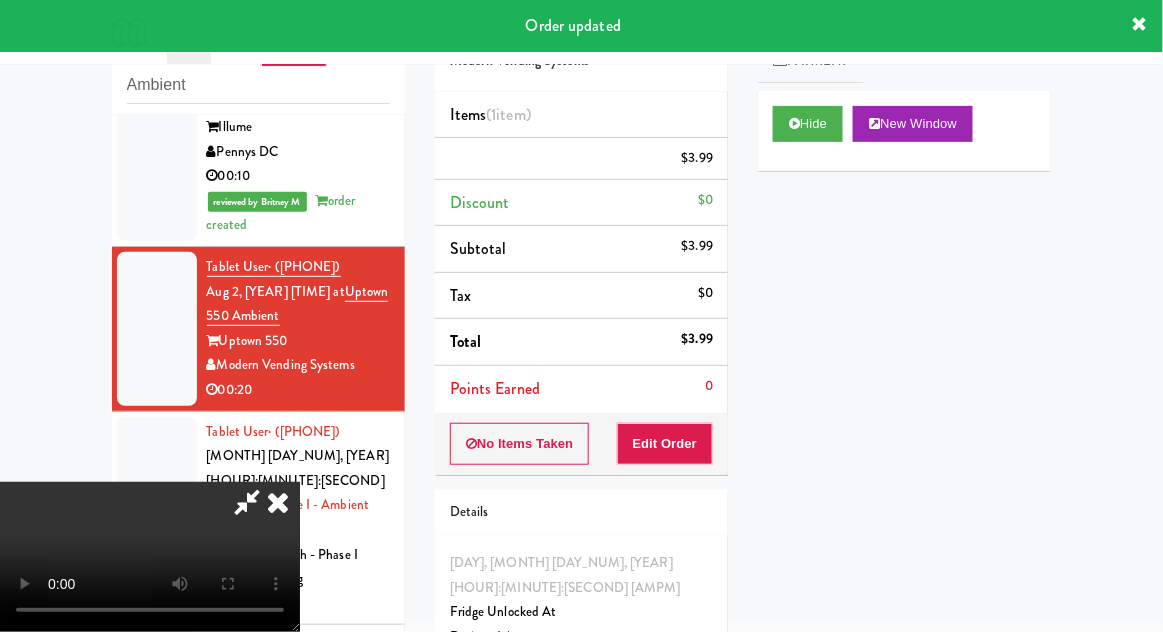 scroll, scrollTop: 0, scrollLeft: 0, axis: both 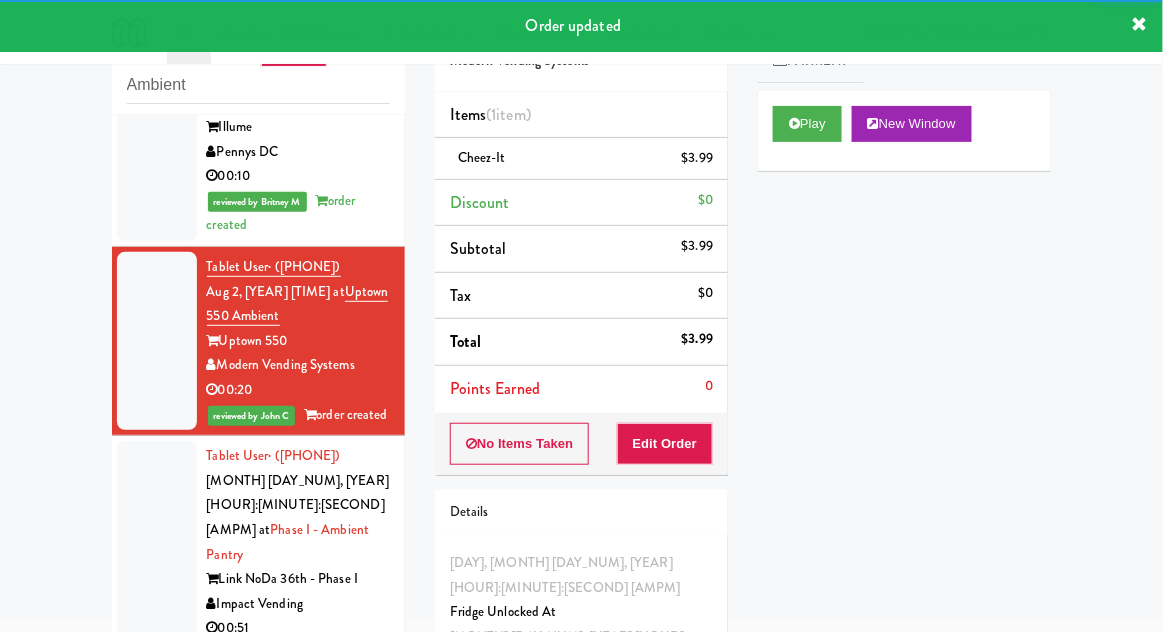 click at bounding box center [157, 542] 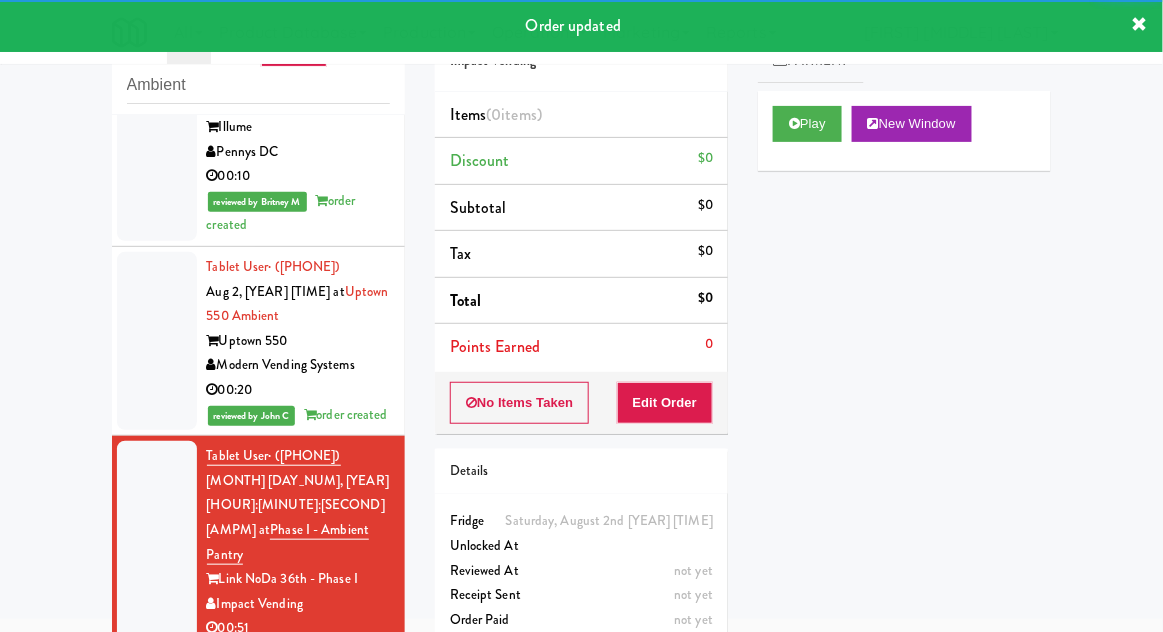scroll, scrollTop: 344, scrollLeft: 0, axis: vertical 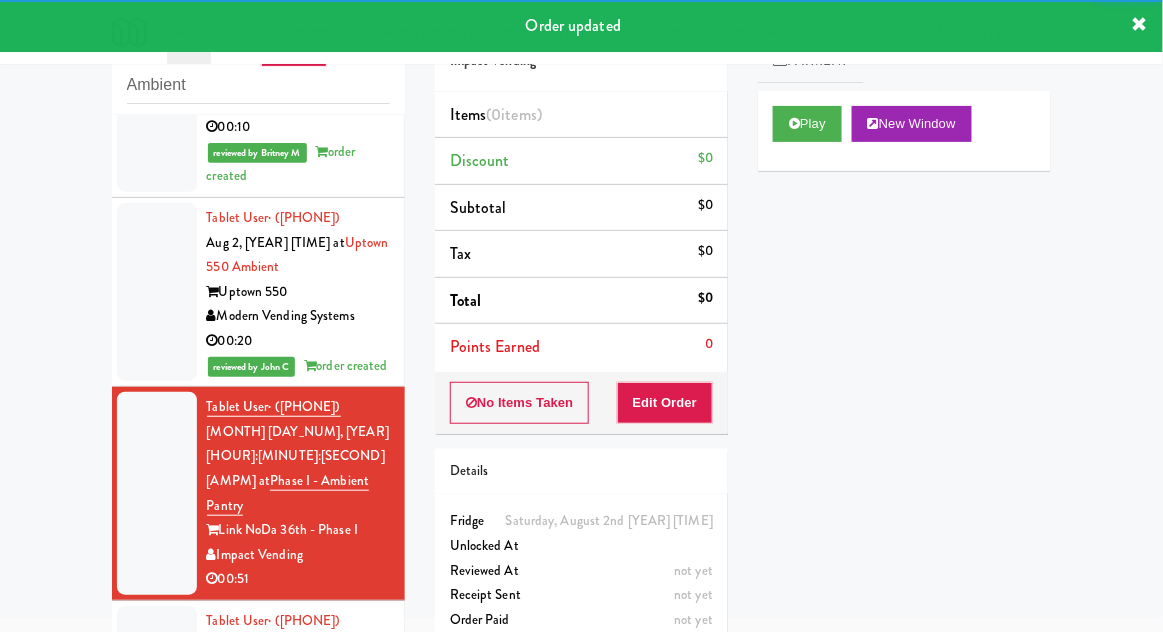 click at bounding box center (157, 707) 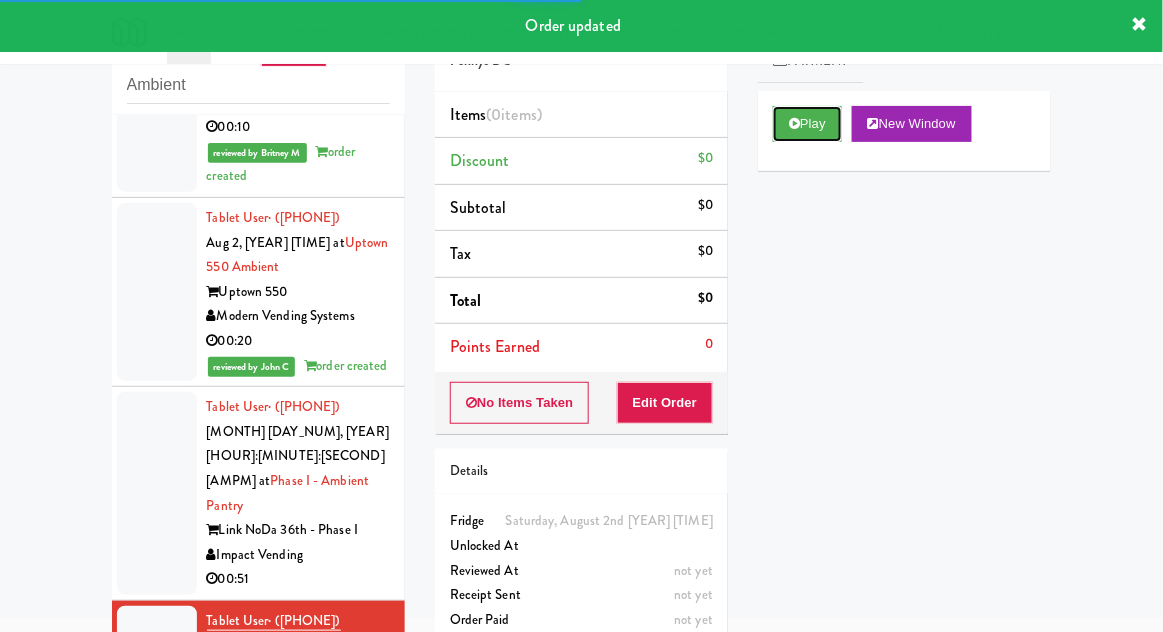 click on "Play" at bounding box center [807, 124] 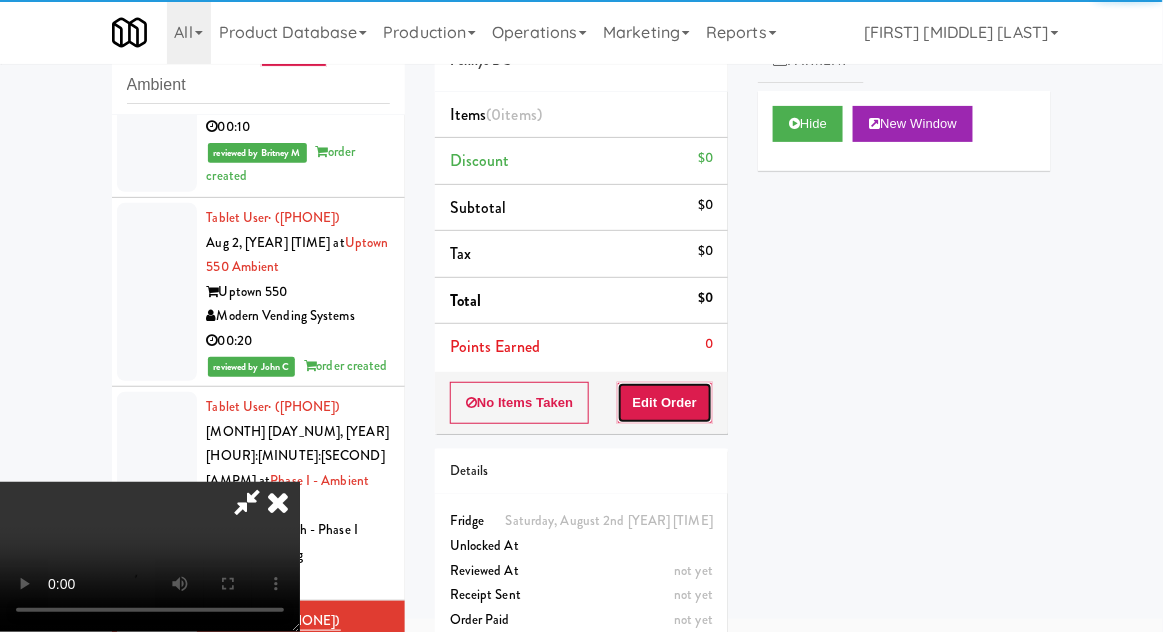 click on "Edit Order" at bounding box center (665, 403) 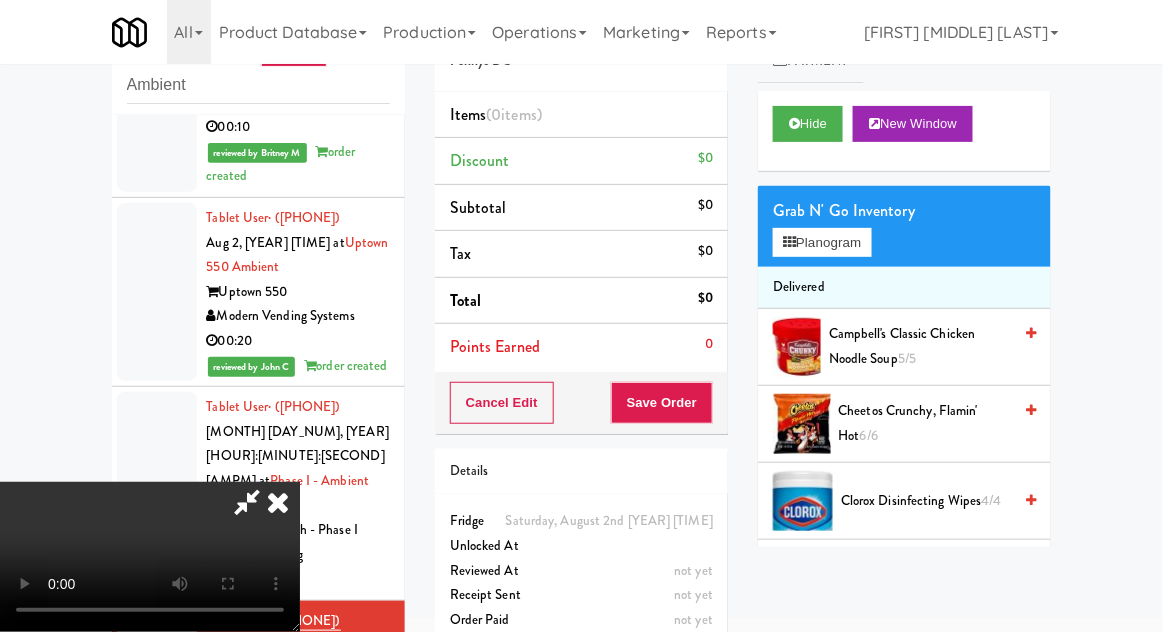 type 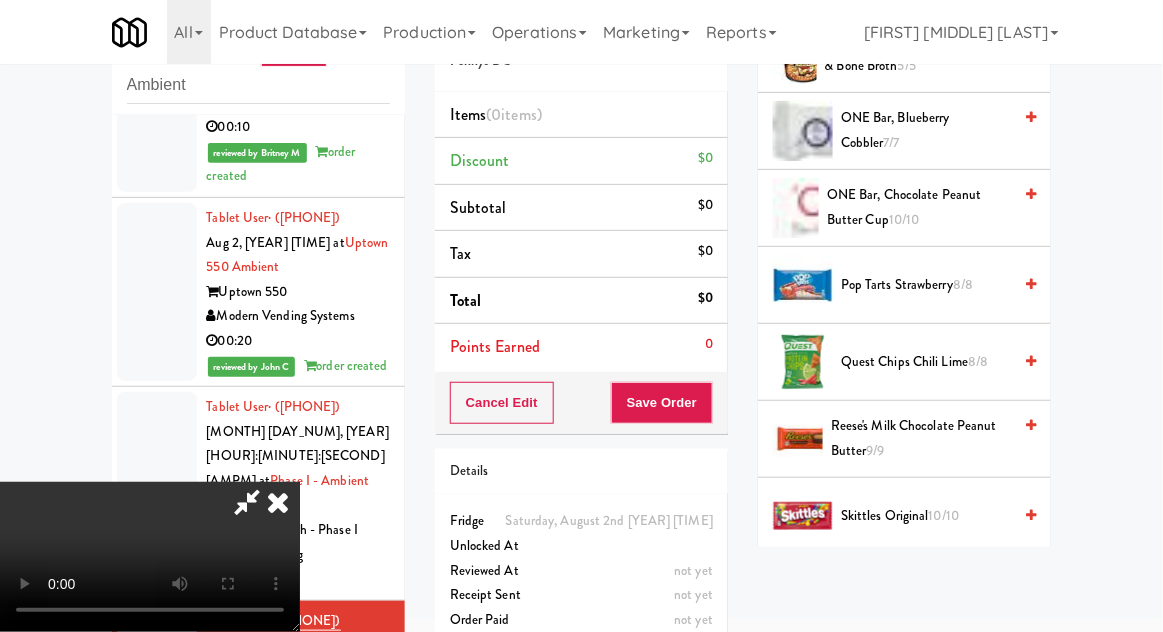 scroll, scrollTop: 1761, scrollLeft: 0, axis: vertical 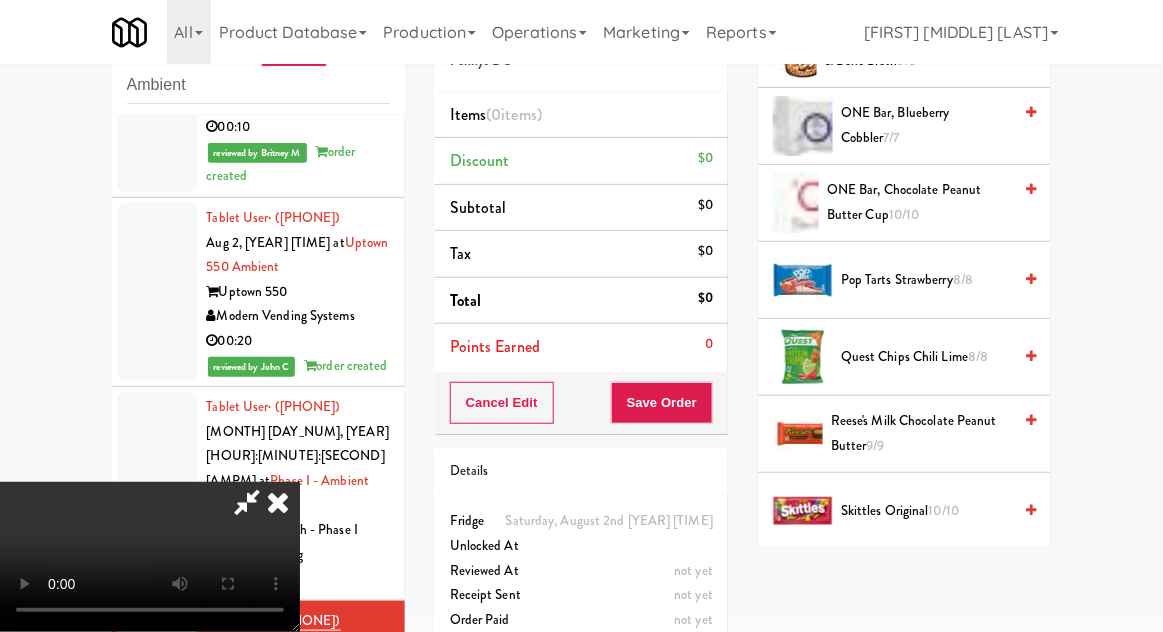 click on "Reese's Milk Chocolate Peanut Butter  9/9" at bounding box center (921, 433) 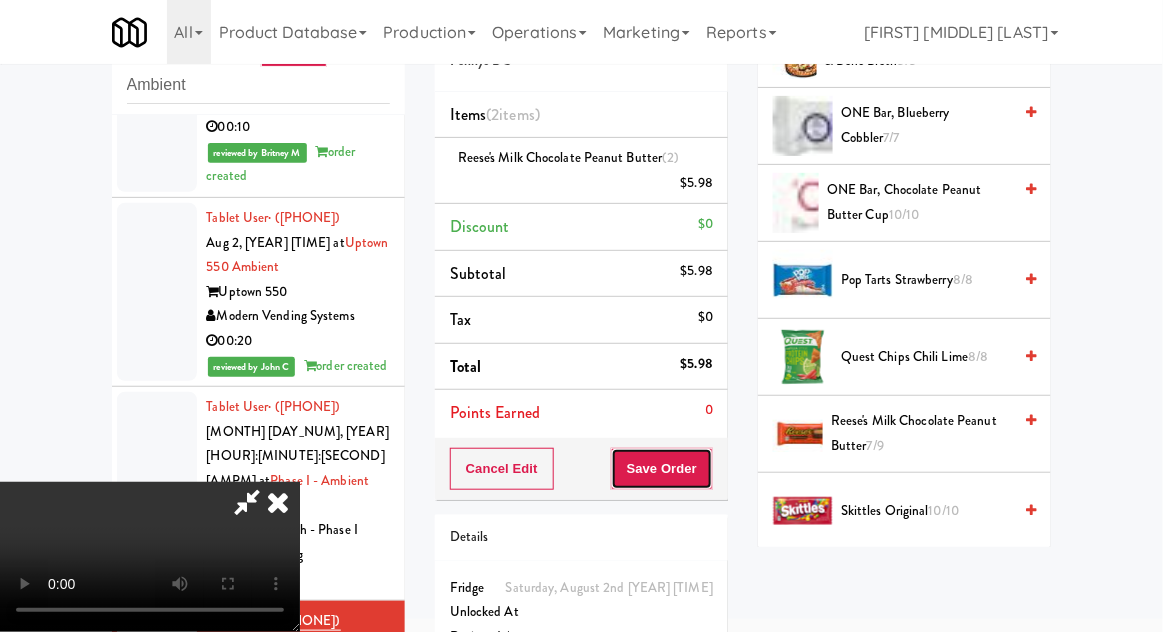 click on "Save Order" at bounding box center (662, 469) 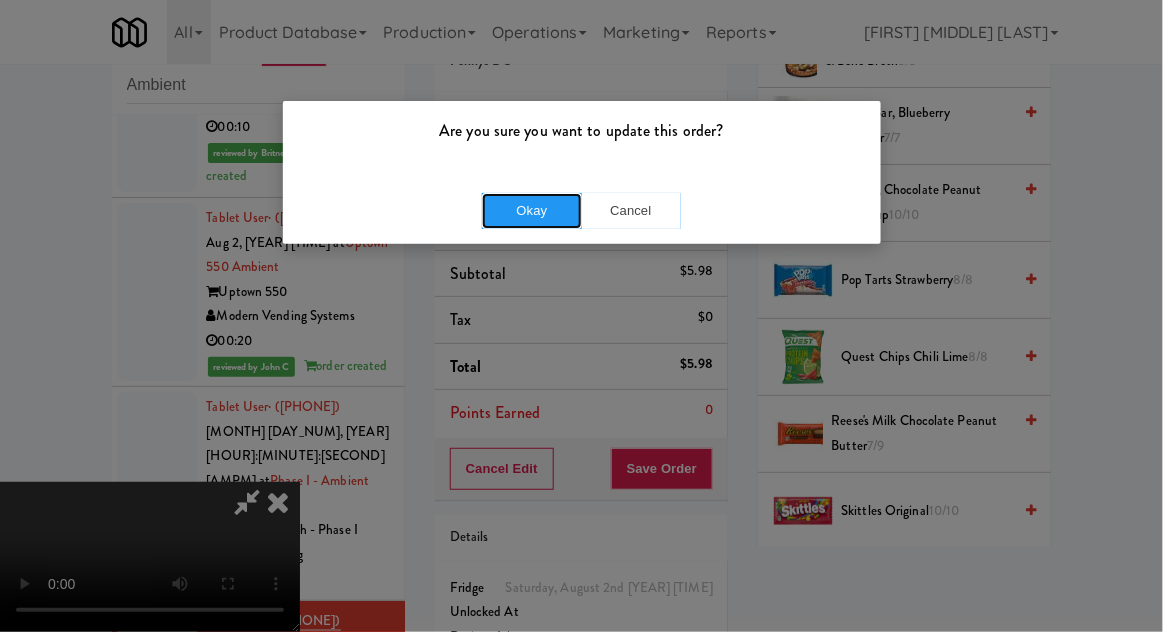 click on "Okay" at bounding box center (532, 211) 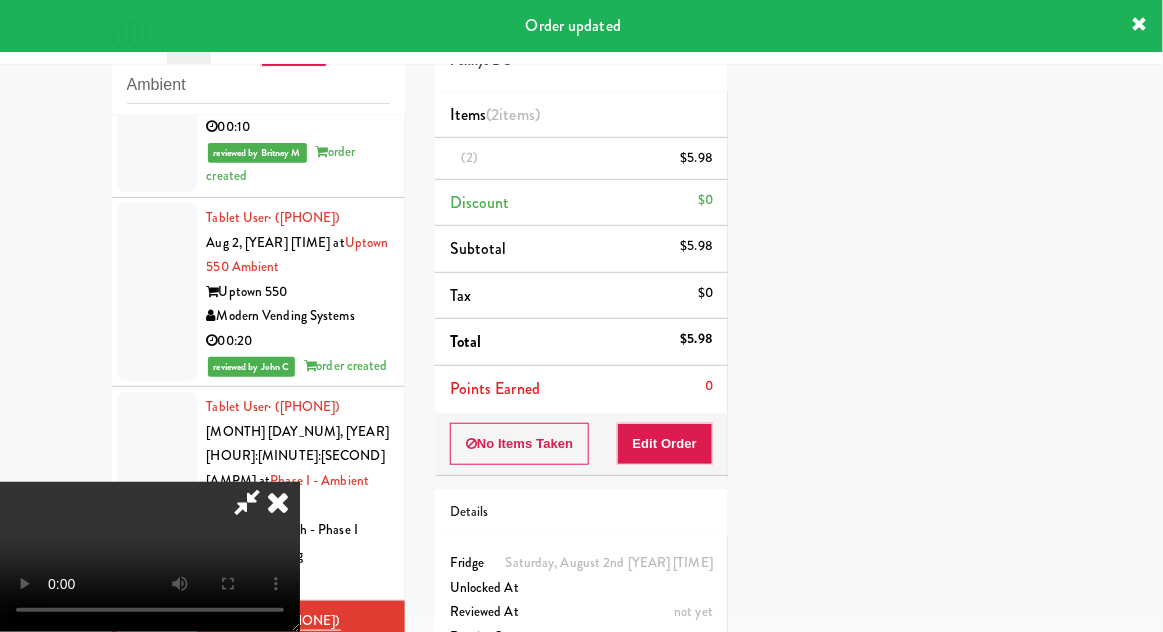scroll, scrollTop: 197, scrollLeft: 0, axis: vertical 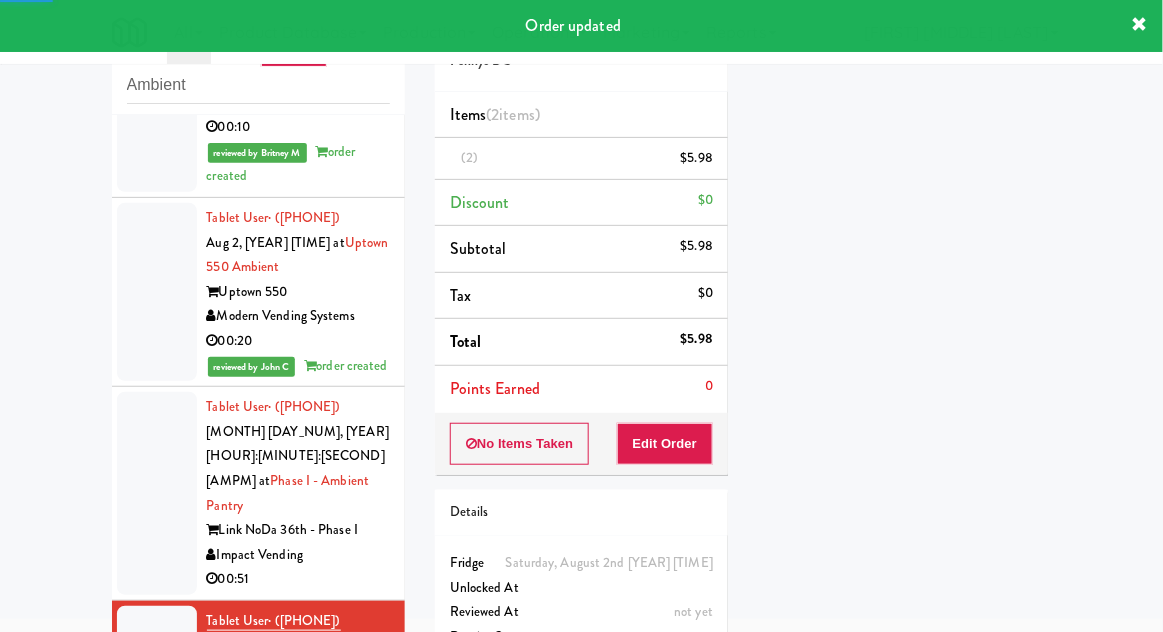 click at bounding box center (157, 493) 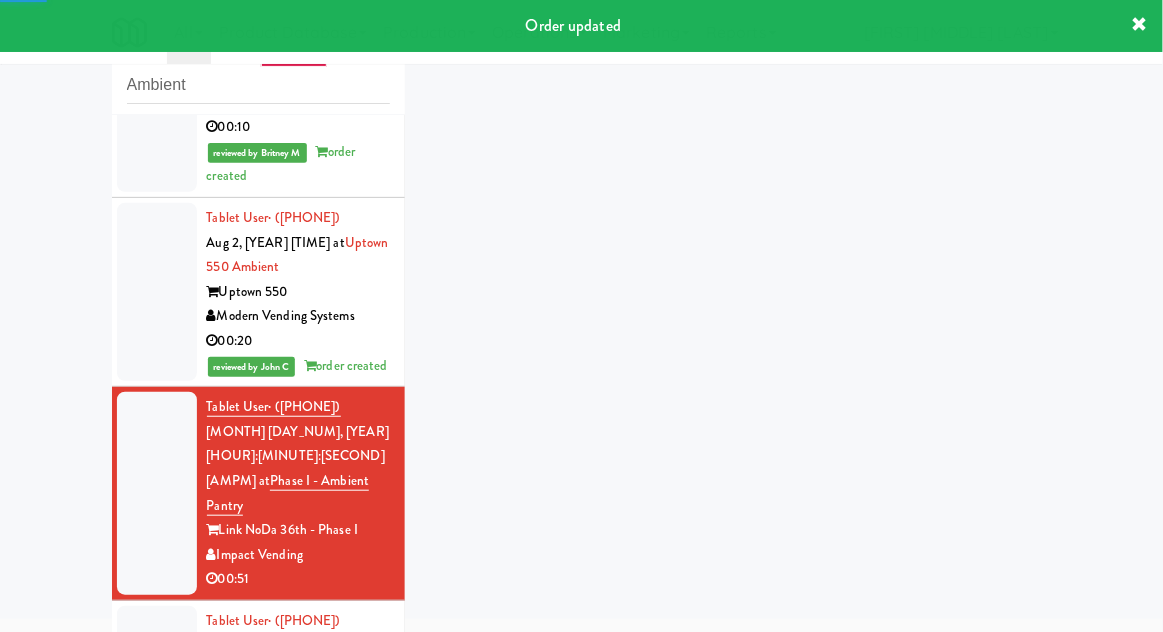 scroll, scrollTop: 393, scrollLeft: 0, axis: vertical 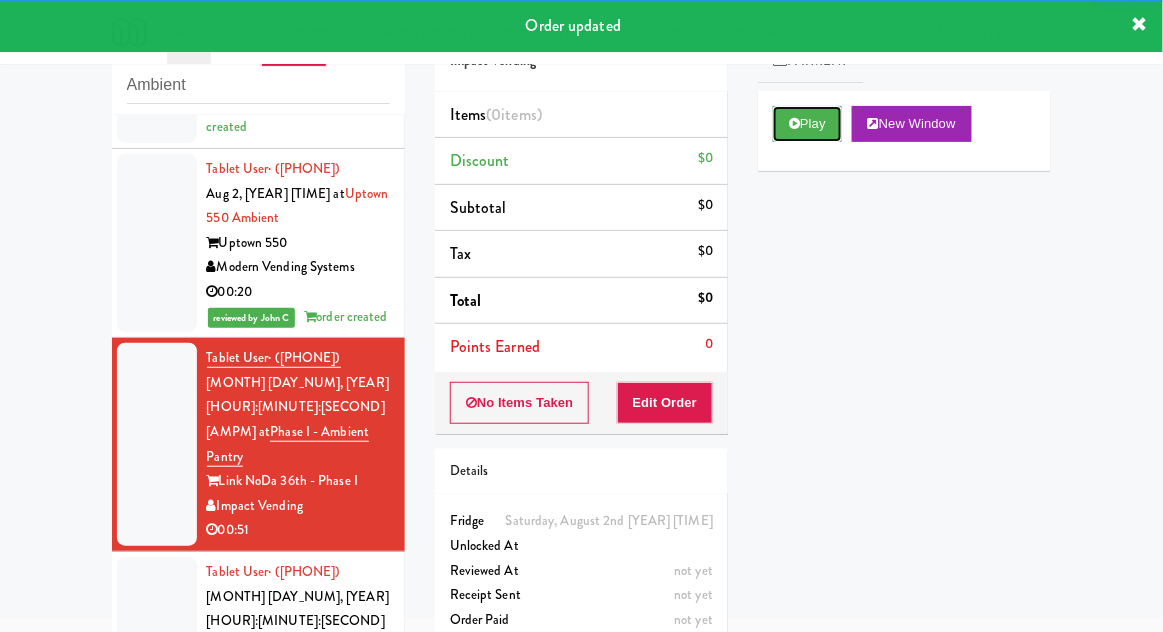 click on "Play" at bounding box center (807, 124) 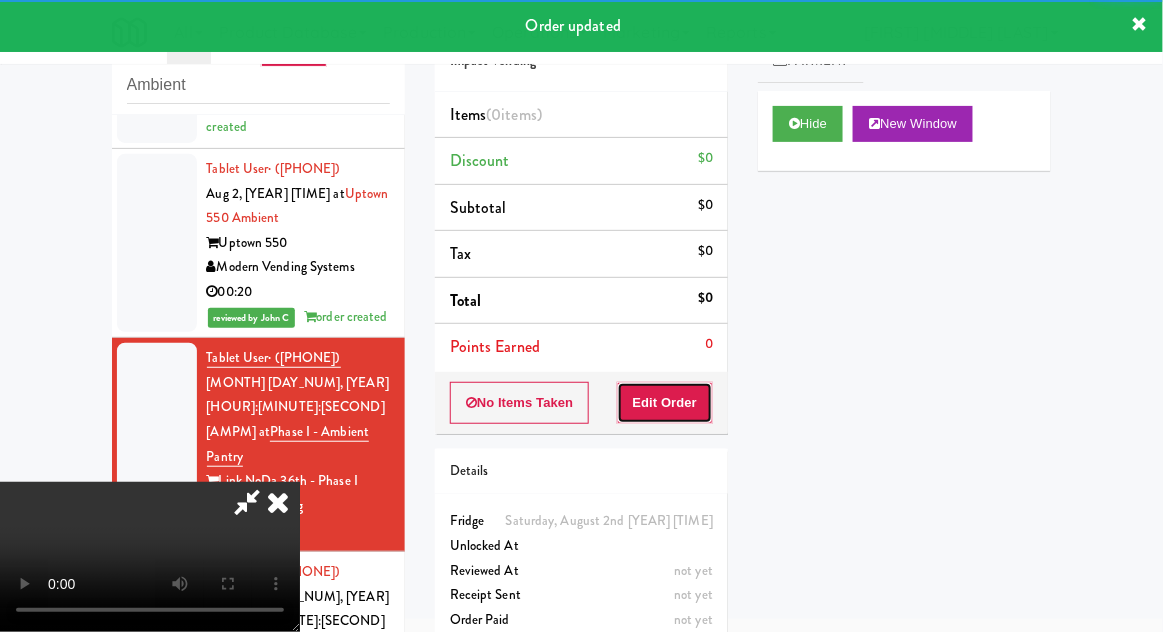 click on "Edit Order" at bounding box center [665, 403] 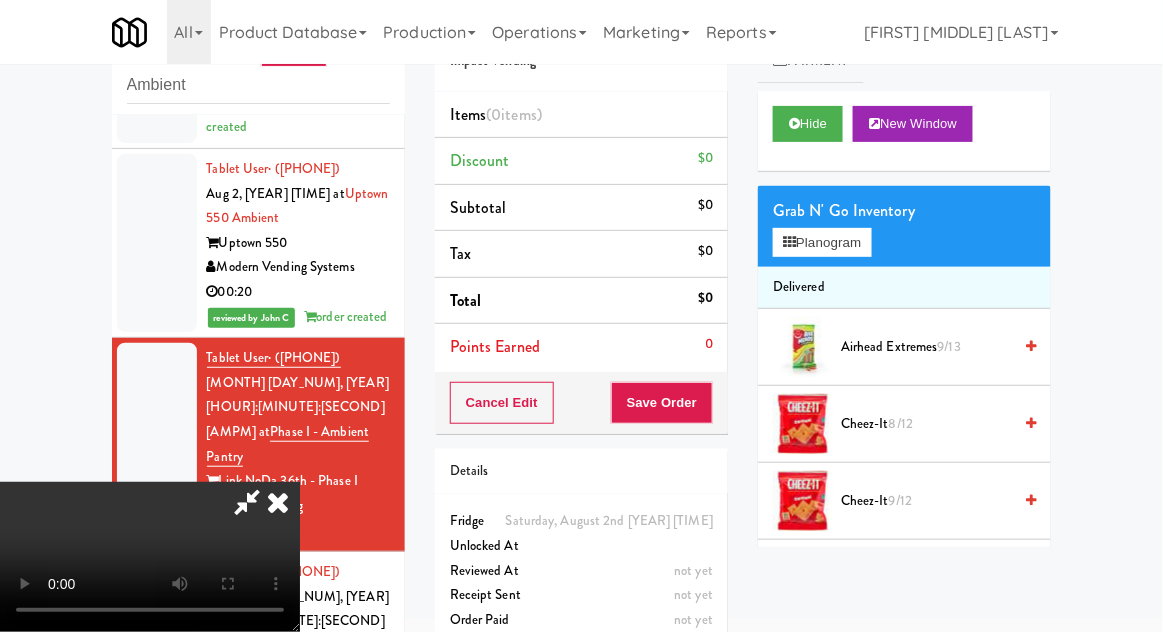 scroll, scrollTop: 73, scrollLeft: 0, axis: vertical 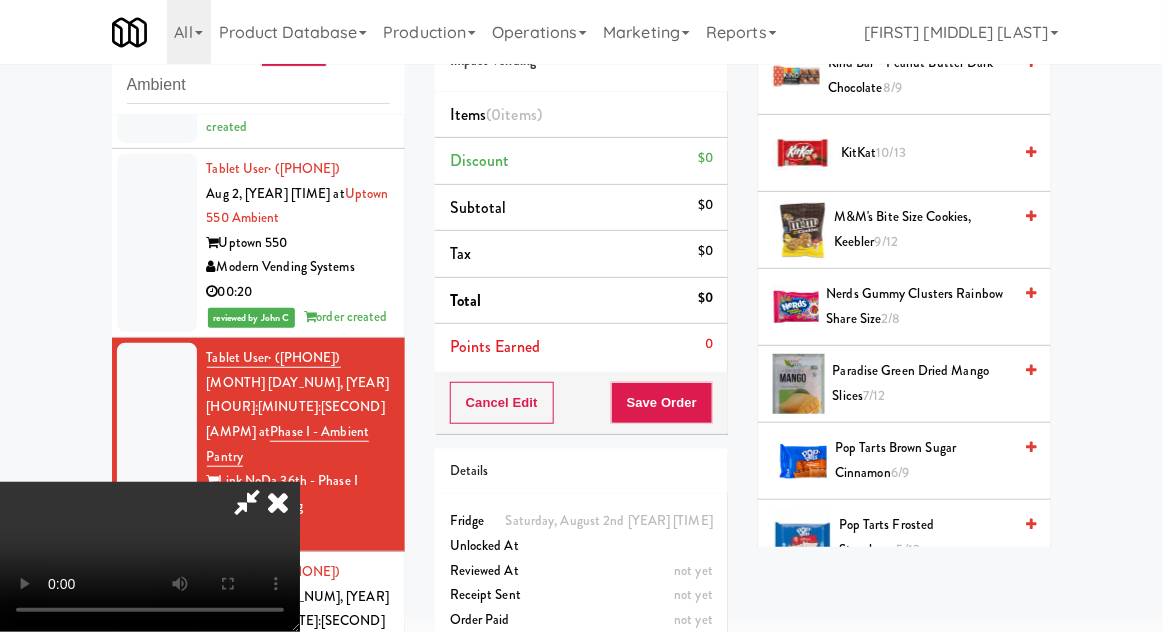 click on "[PRODUCT]  [QUANTITY]/[QUANTITY]" at bounding box center (922, 383) 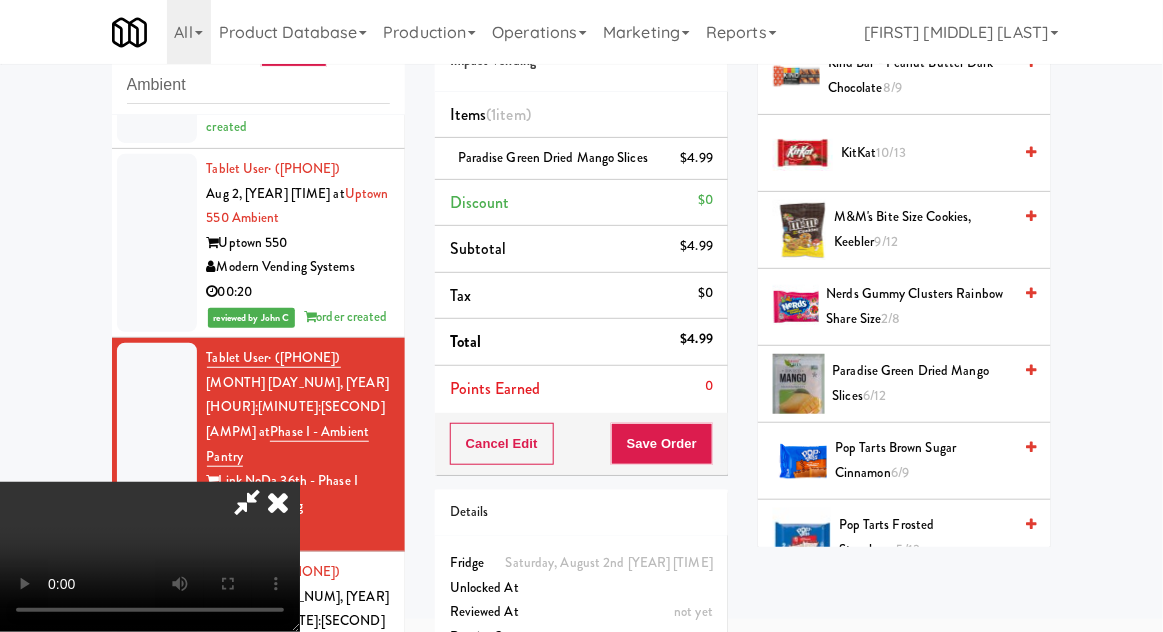 scroll, scrollTop: 73, scrollLeft: 0, axis: vertical 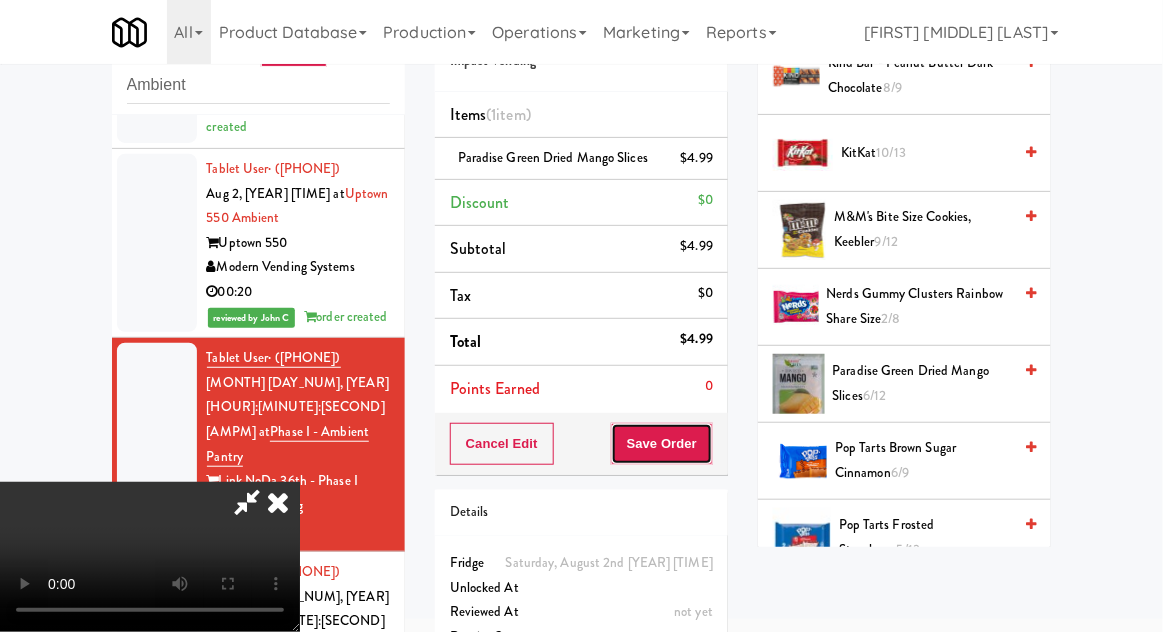 click on "Save Order" at bounding box center (662, 444) 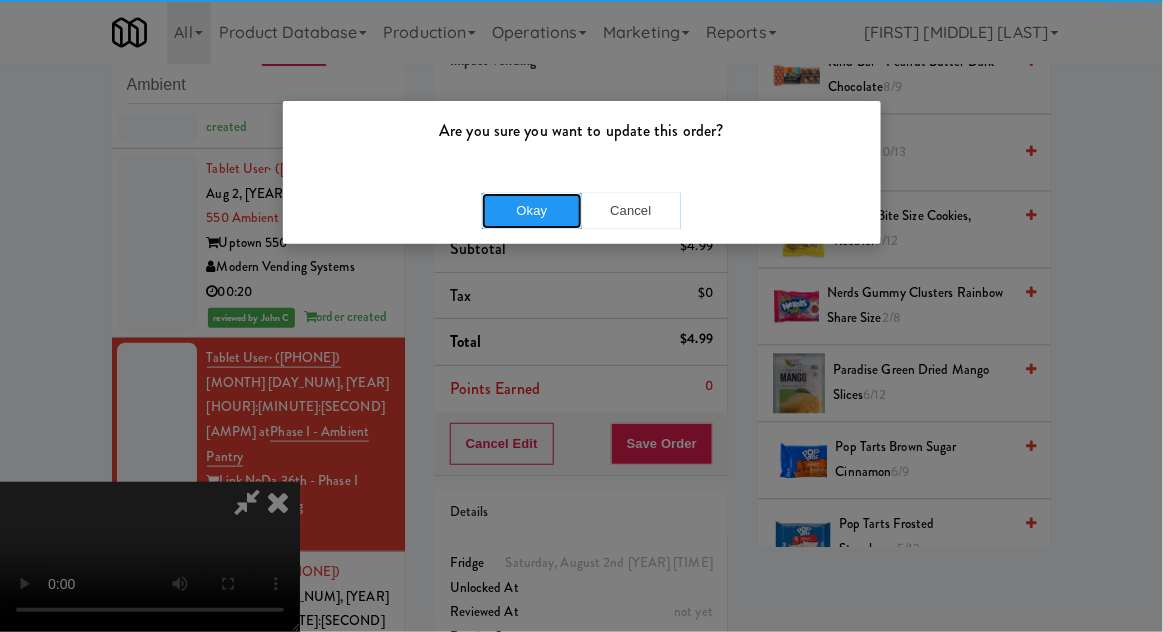 click on "Okay" at bounding box center [532, 211] 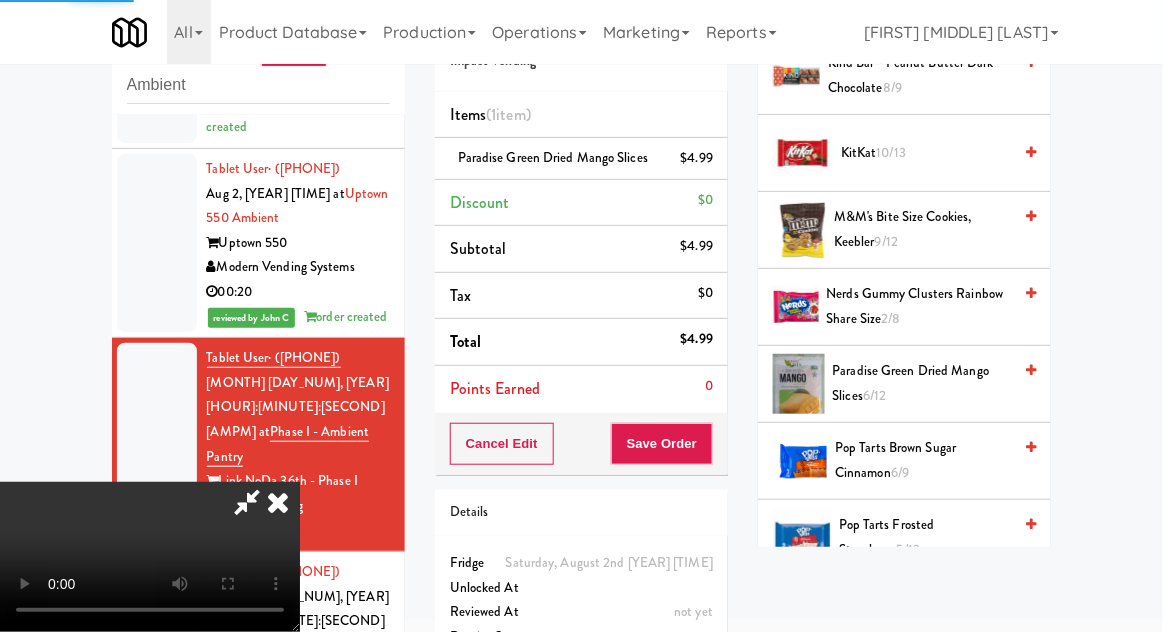 scroll, scrollTop: 197, scrollLeft: 0, axis: vertical 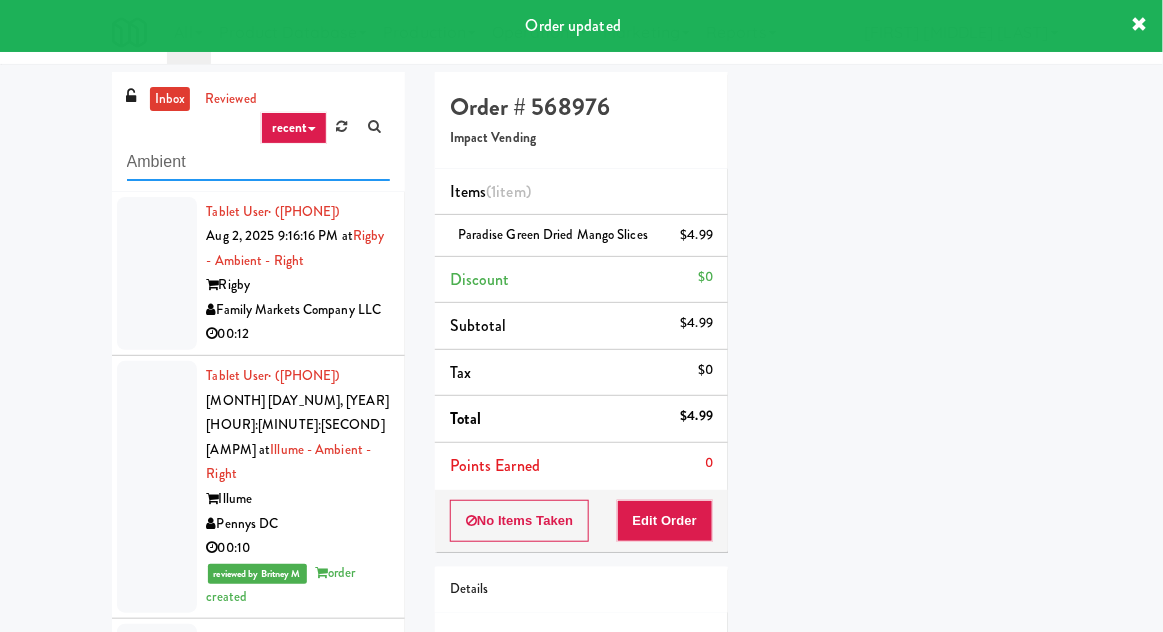 click on "Ambient" at bounding box center [258, 162] 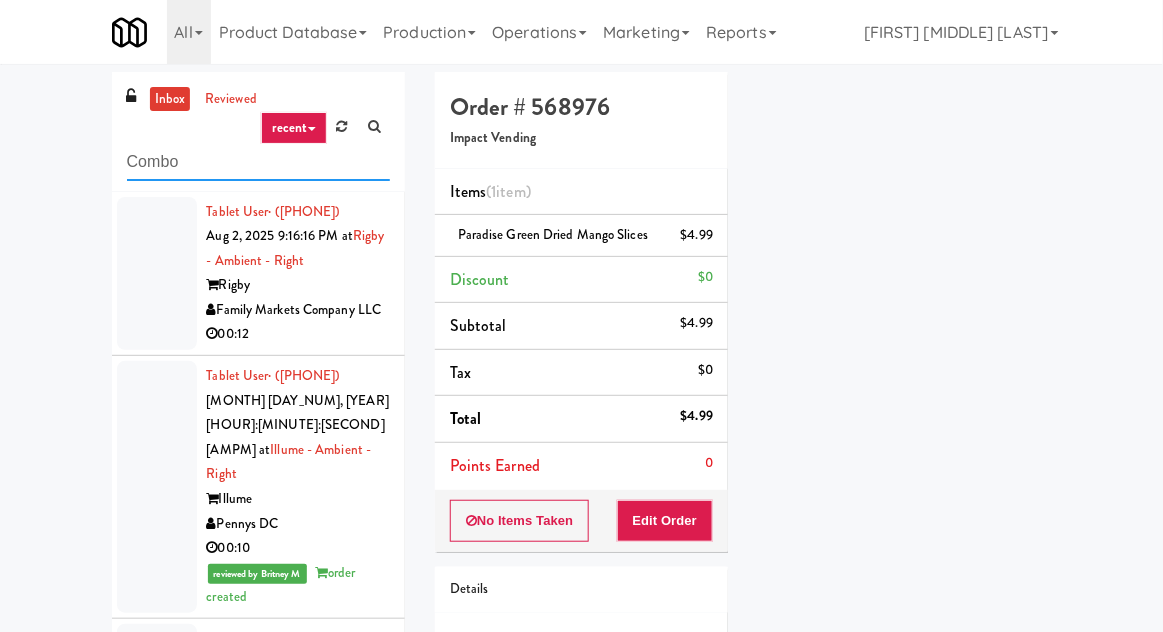 type on "Combo" 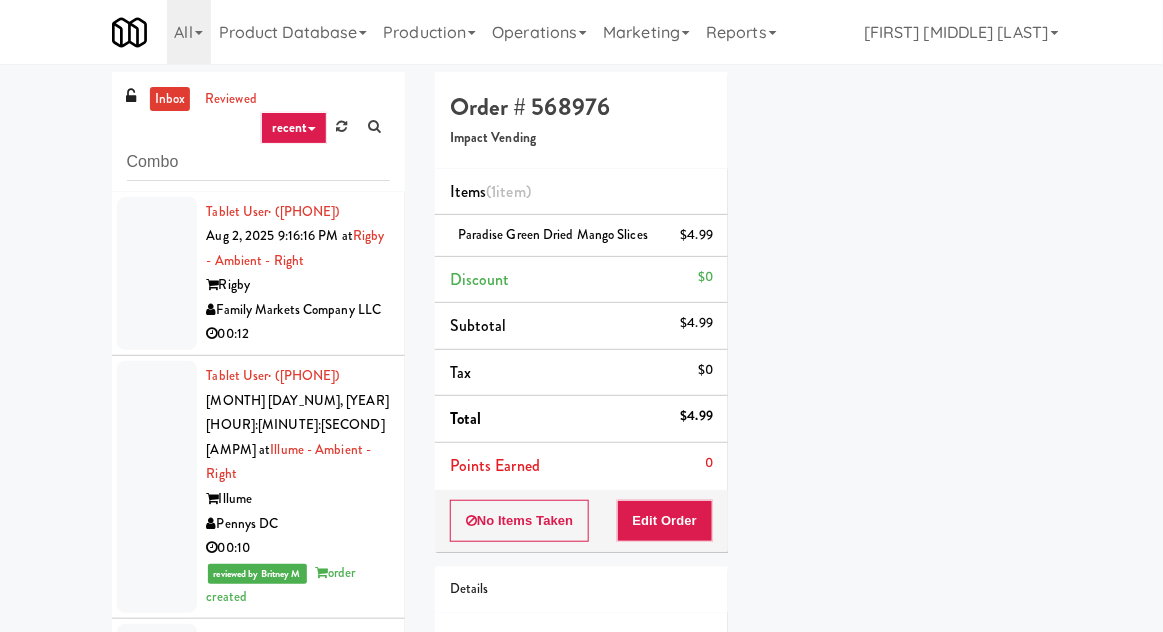click on "inbox reviewed recent all unclear take inventory issue suspicious failed recent Combo Tablet User · ([PHONE]) Aug 2, [YEAR] [TIME] at Rigby - Ambient - Right Rigby Family Markets Company LLC 00:12 Tablet User · ([PHONE]) Aug 2, [YEAR] [TIME] at Illume - Ambient - Right Illume Pennys DC 00:10 reviewed by Britney M order created Tablet User · ([PHONE]) Aug 2, [YEAR] [TIME] at Uptown 550 Ambient Uptown 550 Modern Vending Systems 00:20 reviewed by John C order created Tablet User · ([PHONE]) Aug 2, [YEAR] [TIME] at Phase I - Ambient Pantry Link NoDa 36th - Phase I Impact Vending 00:51 reviewed by John C order created Tablet User · ([PHONE]) Aug 2, [YEAR] [TIME] at Crossing East - Ambient - Right Crossing DC - East Pennys DC 00:11 reviewed by John C order created Order # 568976 Impact Vending Items (1 item ) Paradise Green Dried Mango Slices $4.99 Discount $0 Subtotal $4.99 Tax $0" at bounding box center [581, 451] 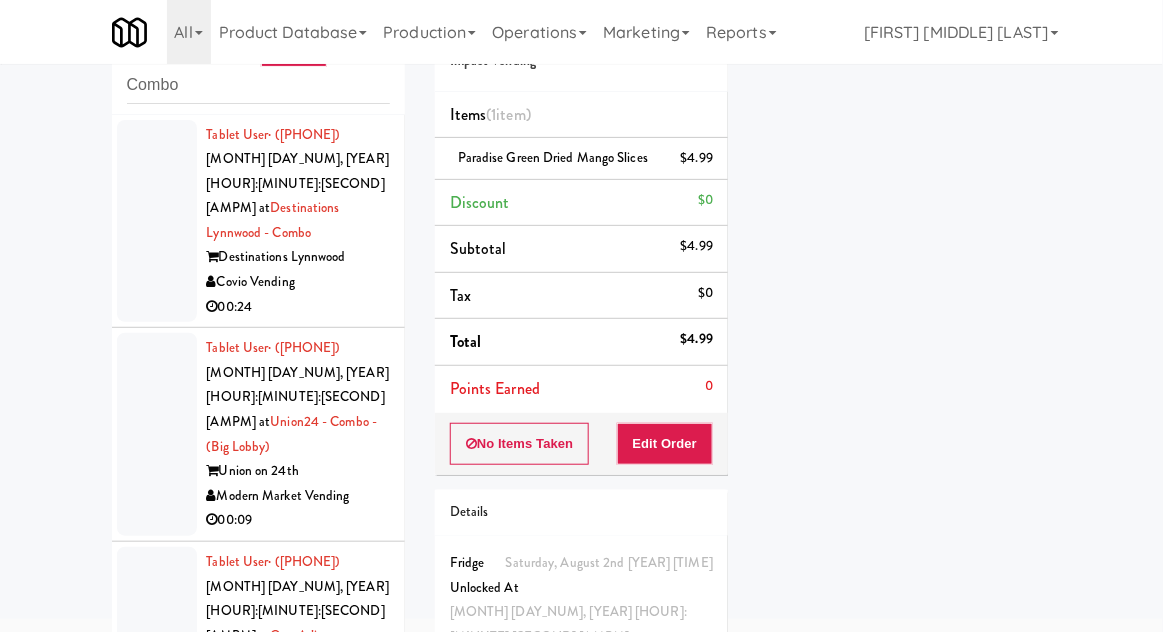 scroll, scrollTop: 173, scrollLeft: 0, axis: vertical 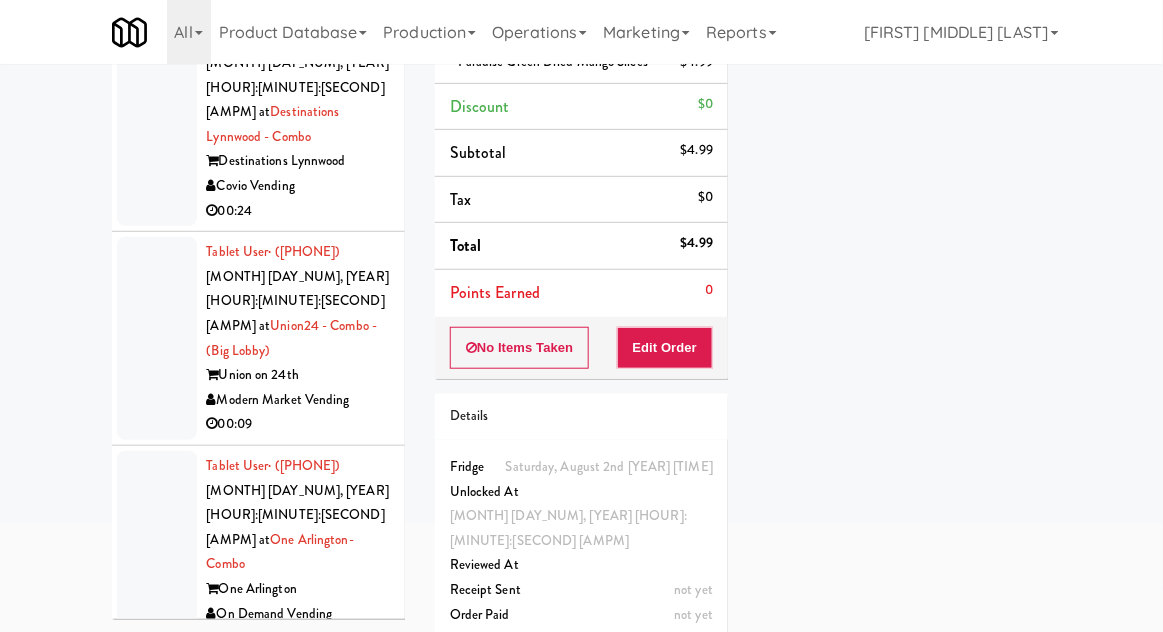click at bounding box center [157, 125] 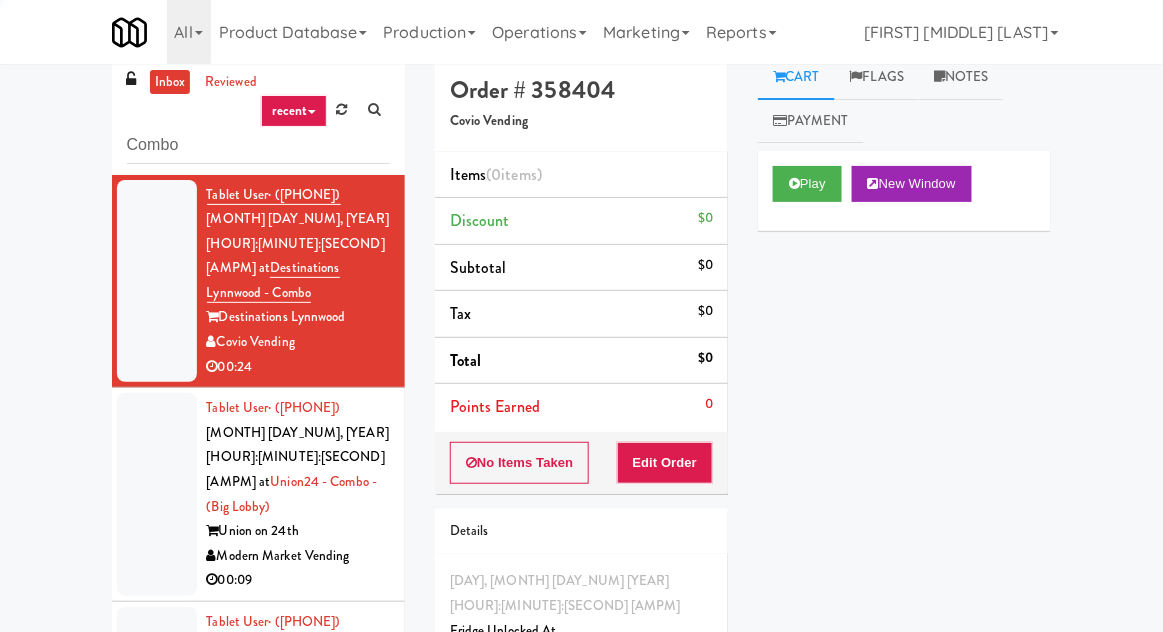 scroll, scrollTop: 0, scrollLeft: 0, axis: both 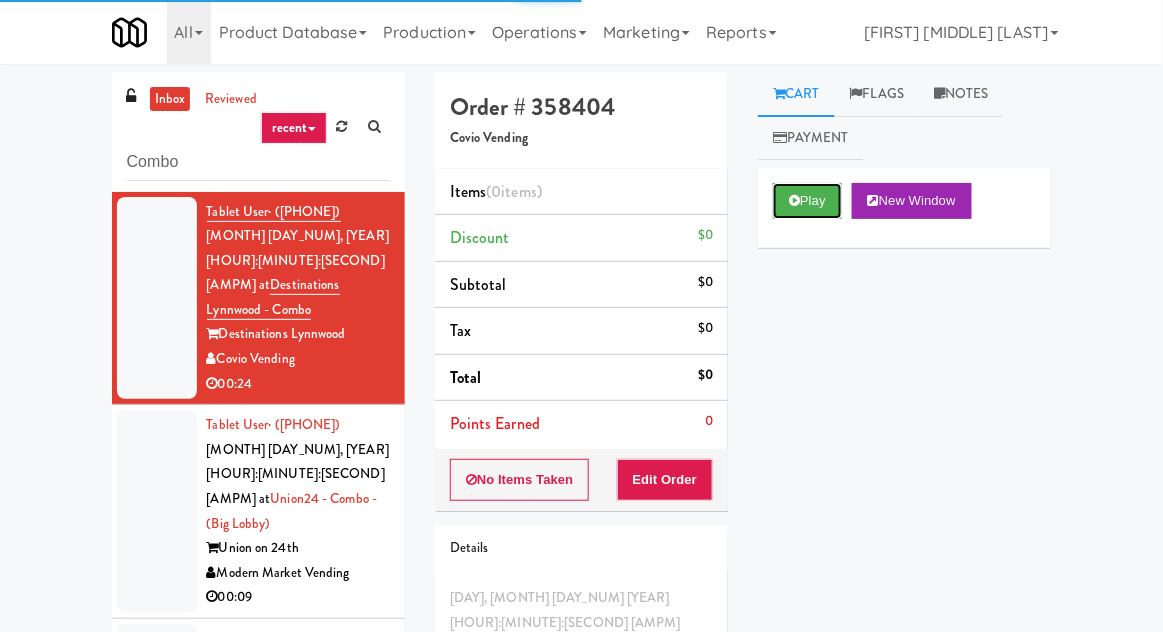 click on "Play" at bounding box center (807, 201) 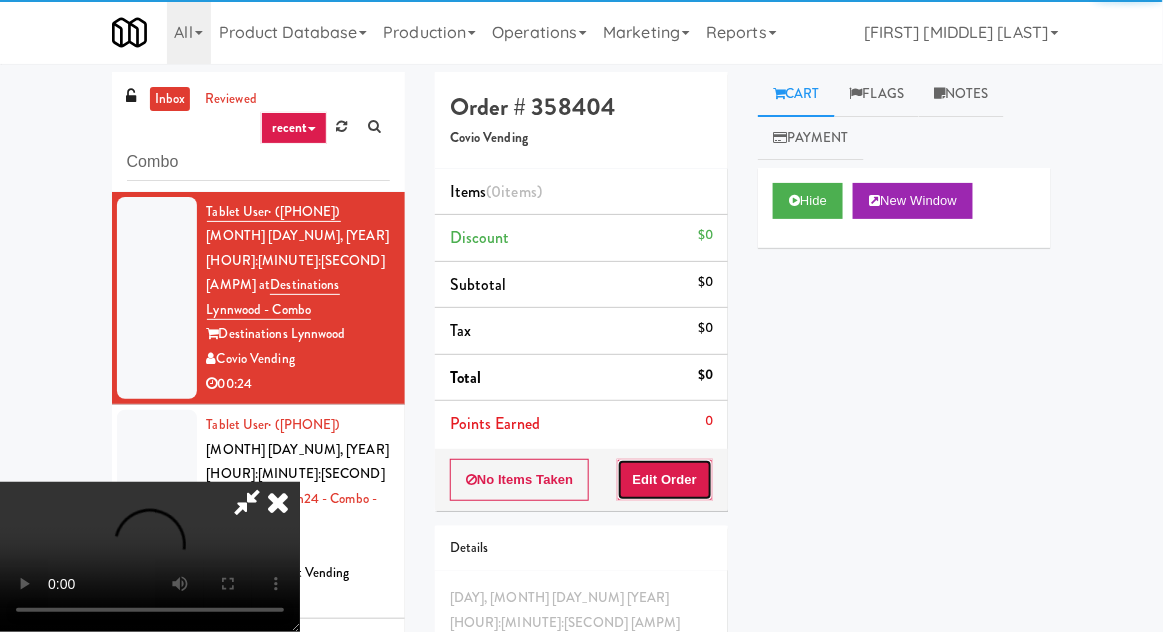 click on "Edit Order" at bounding box center [665, 480] 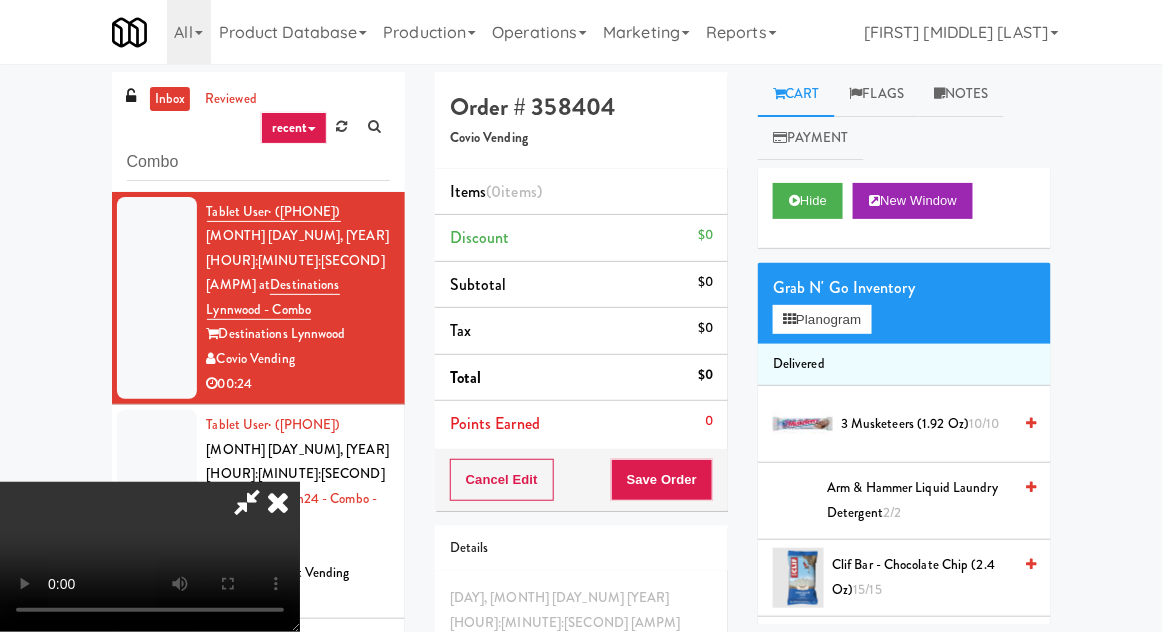 scroll, scrollTop: 73, scrollLeft: 0, axis: vertical 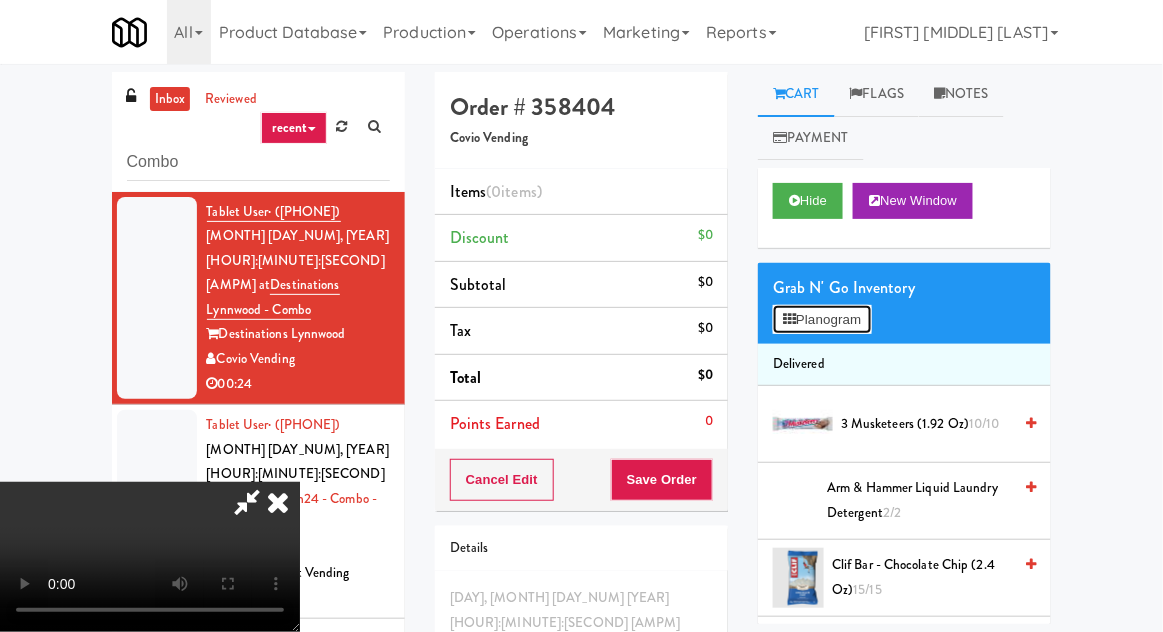 click on "Planogram" at bounding box center (822, 320) 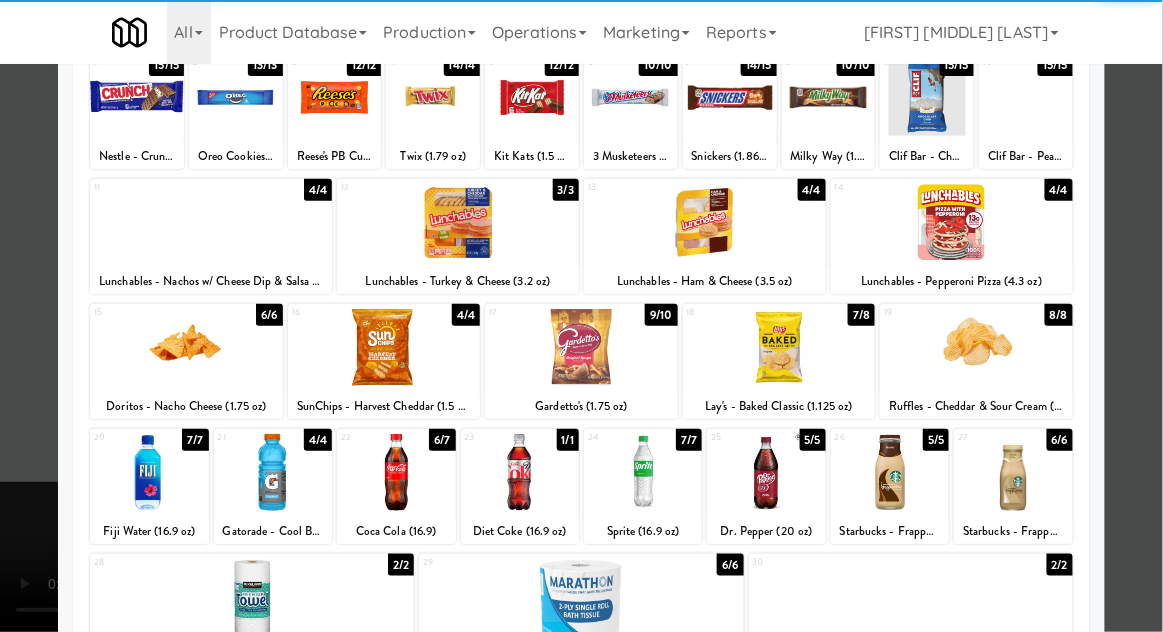 scroll, scrollTop: 349, scrollLeft: 0, axis: vertical 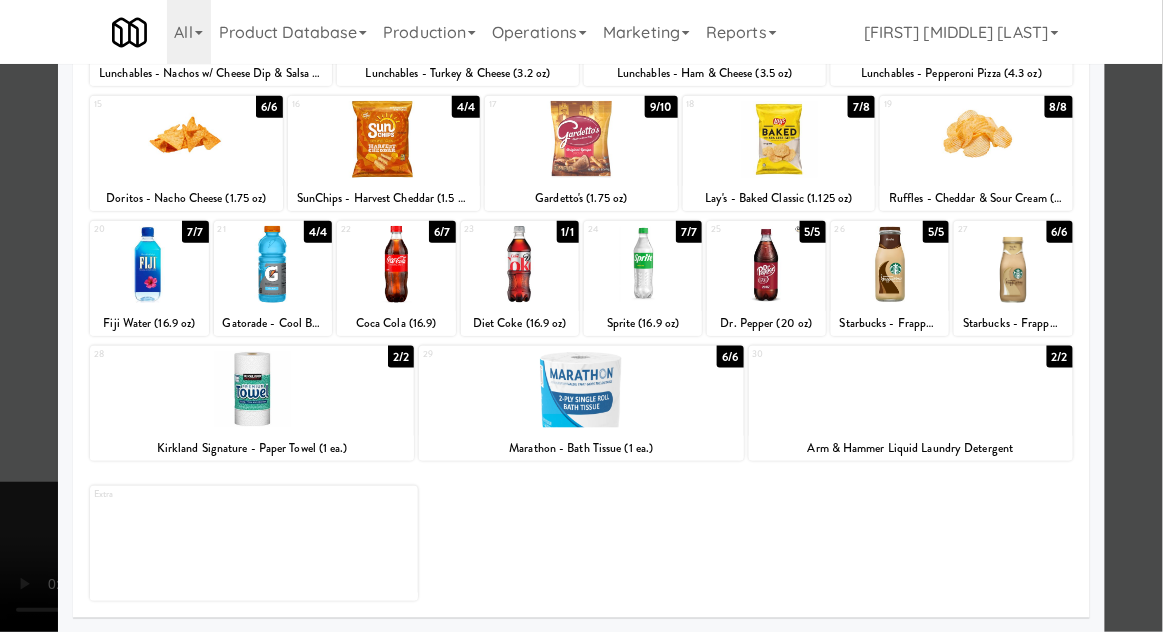 click at bounding box center [581, 389] 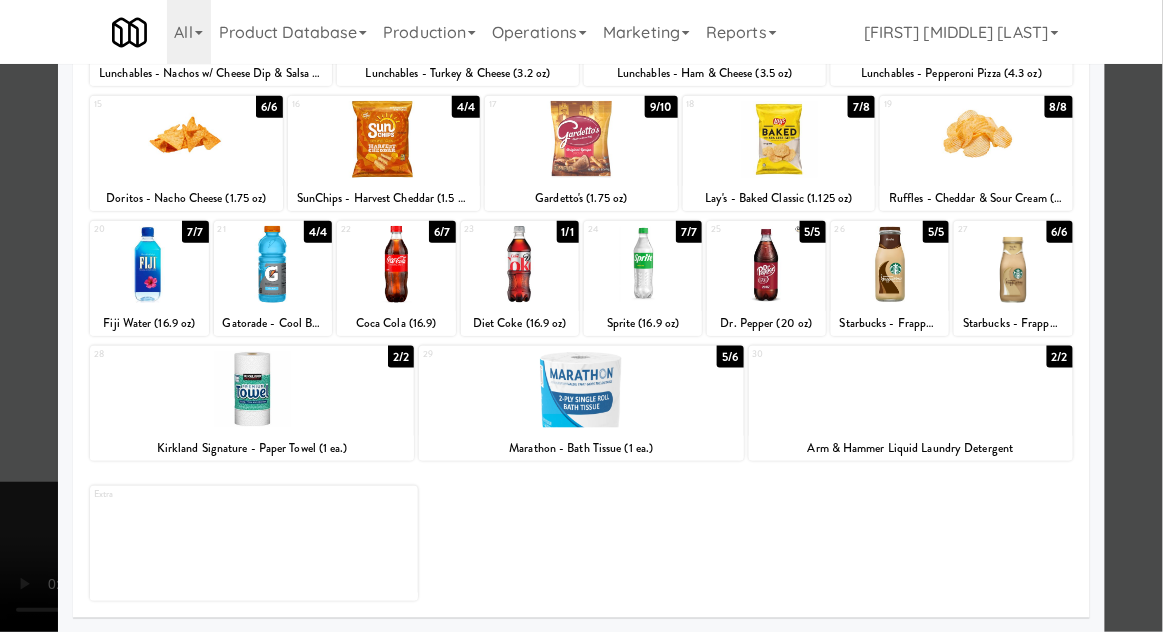 click at bounding box center [581, 316] 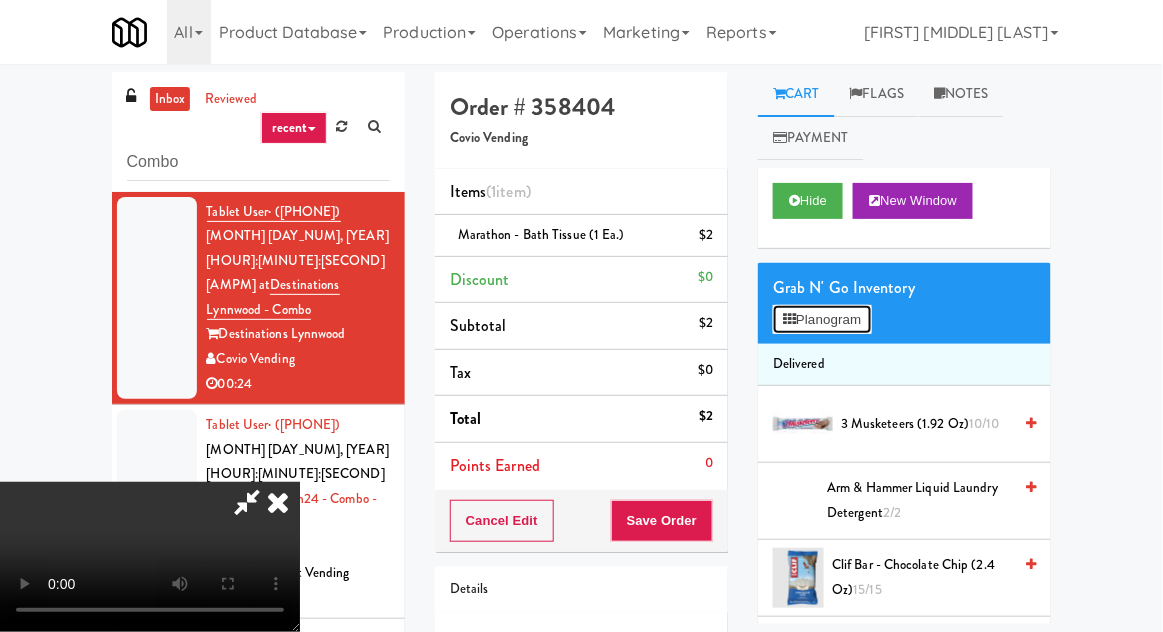 click on "Planogram" at bounding box center [822, 320] 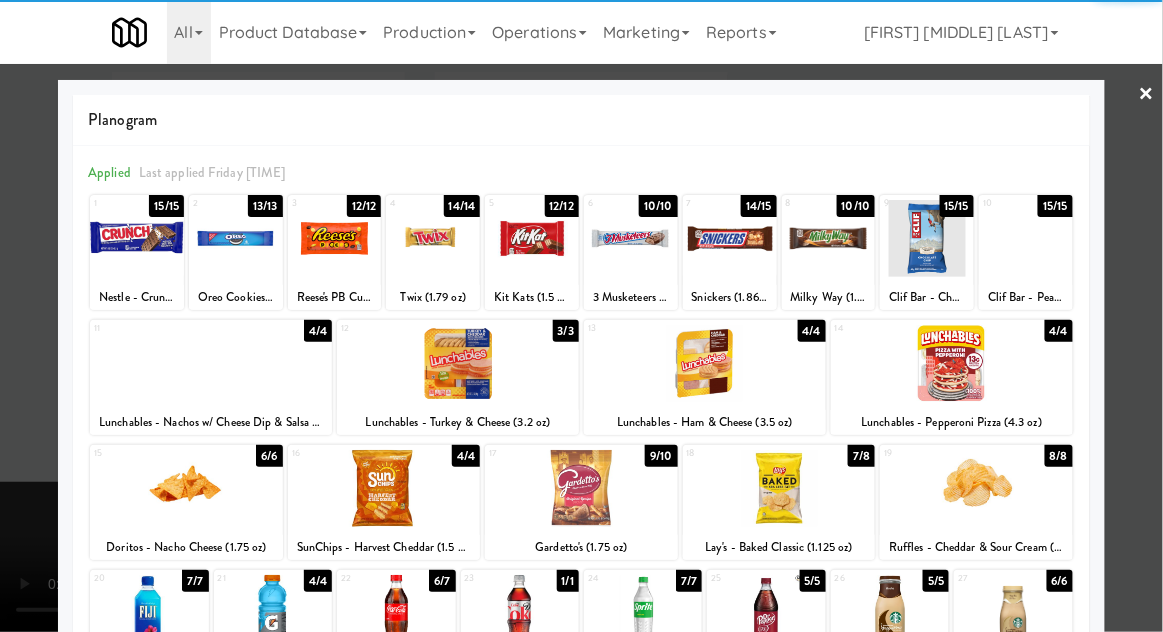 scroll, scrollTop: 253, scrollLeft: 0, axis: vertical 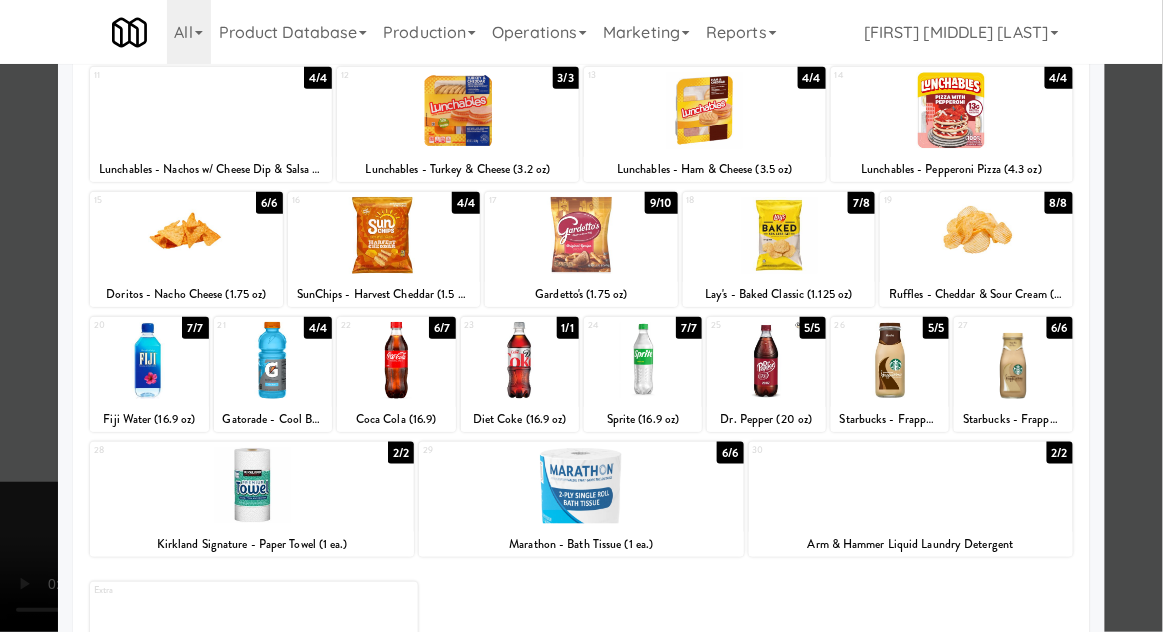 click at bounding box center (581, 485) 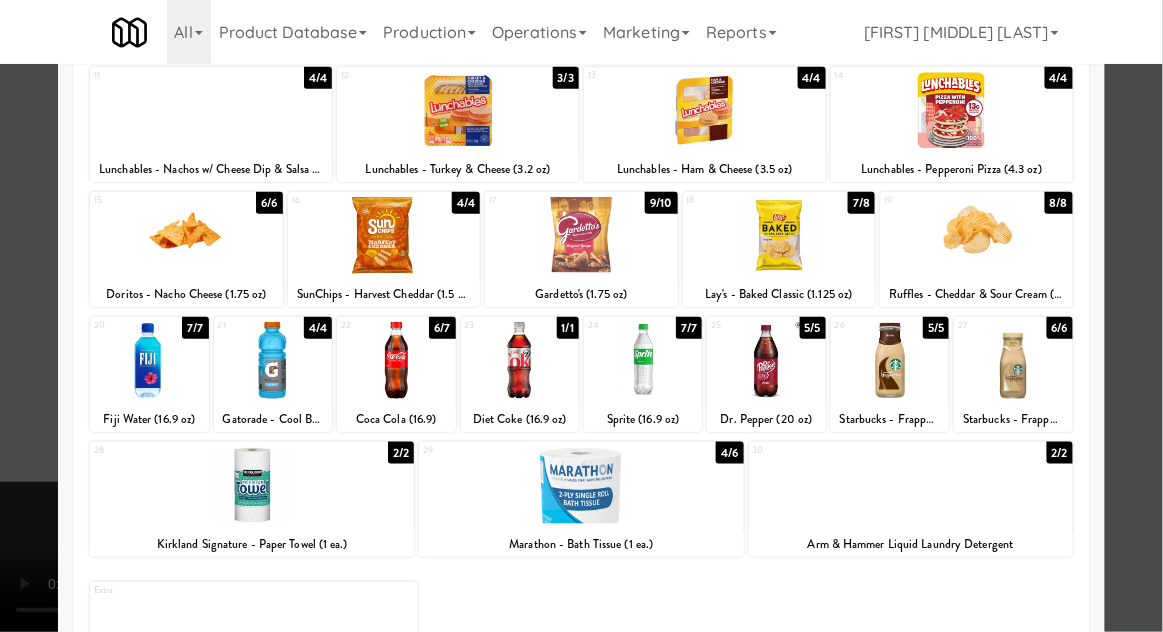 click at bounding box center [581, 316] 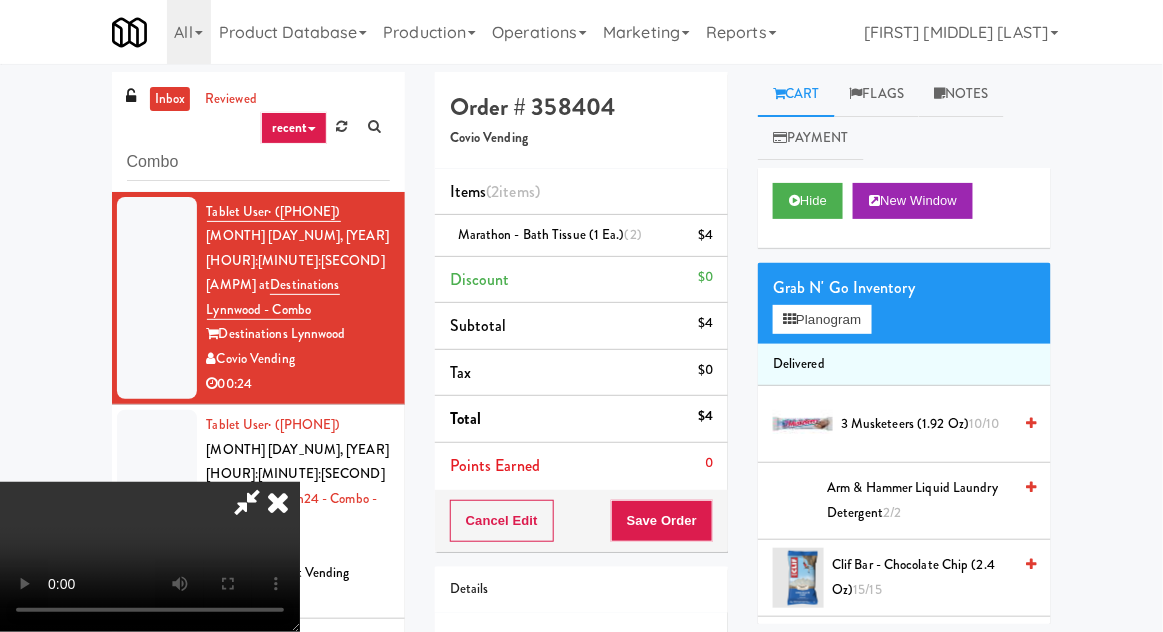 scroll, scrollTop: 73, scrollLeft: 0, axis: vertical 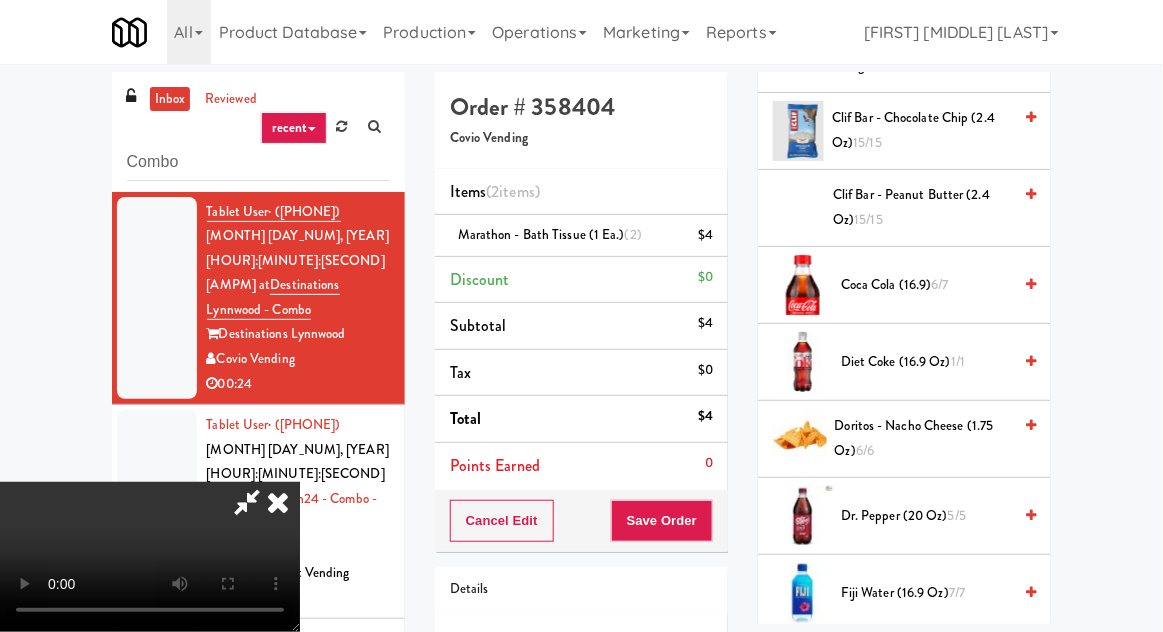 click on "Diet Coke (16.9 oz)  1/1" at bounding box center (926, 362) 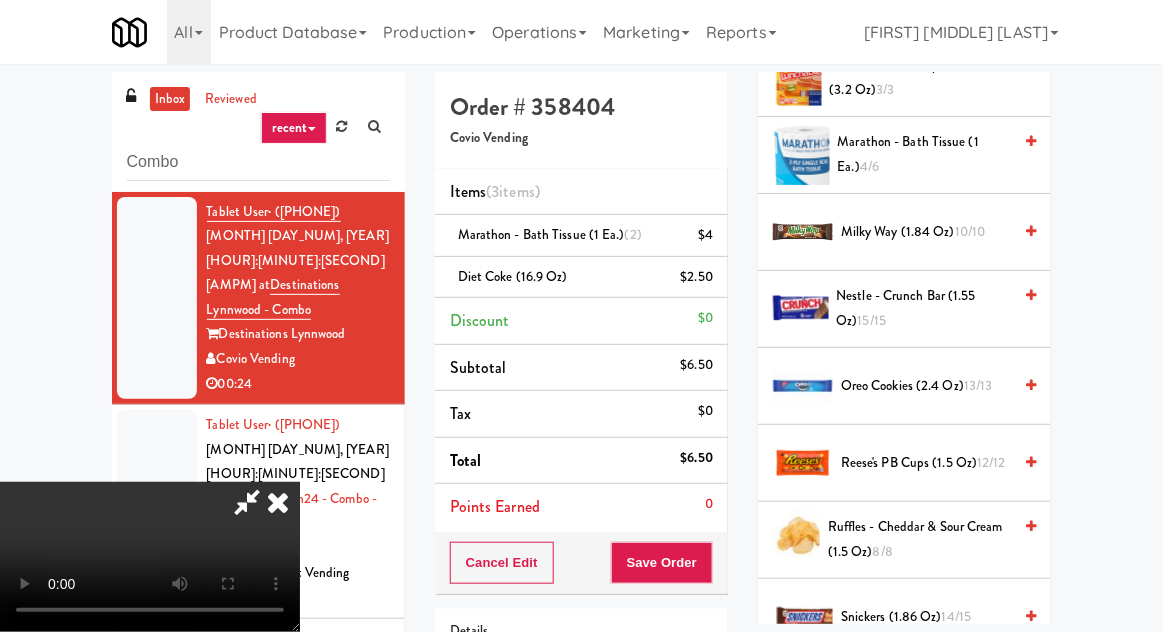 scroll, scrollTop: 1657, scrollLeft: 0, axis: vertical 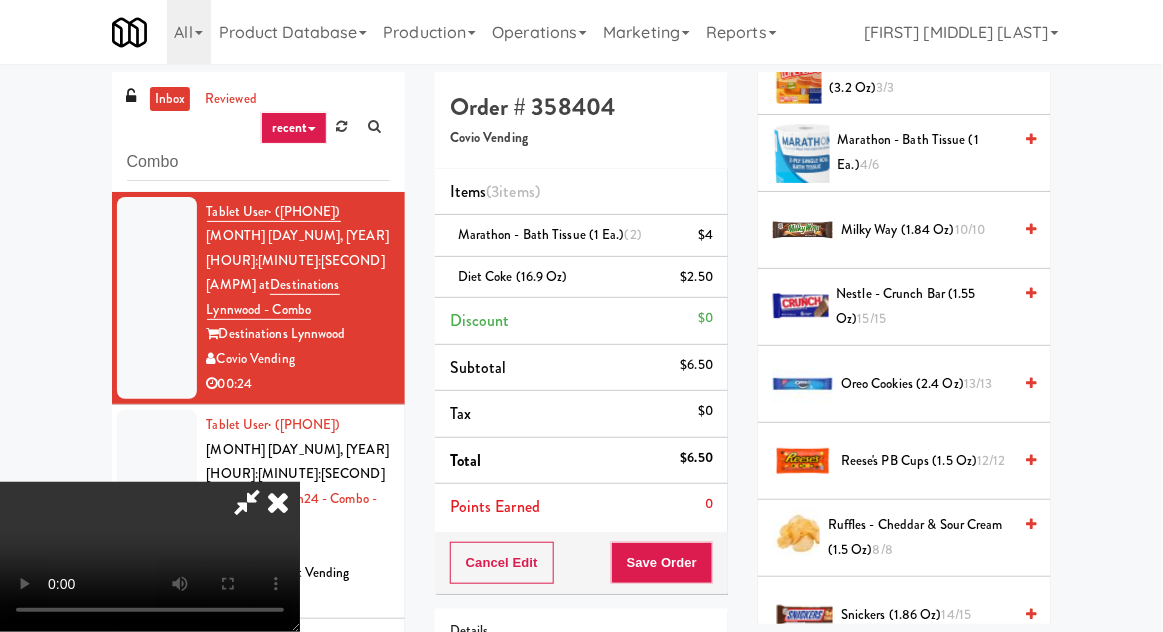click on "Ruffles - Cheddar & Sour Cream (1.5 oz)  8/8" at bounding box center (919, 537) 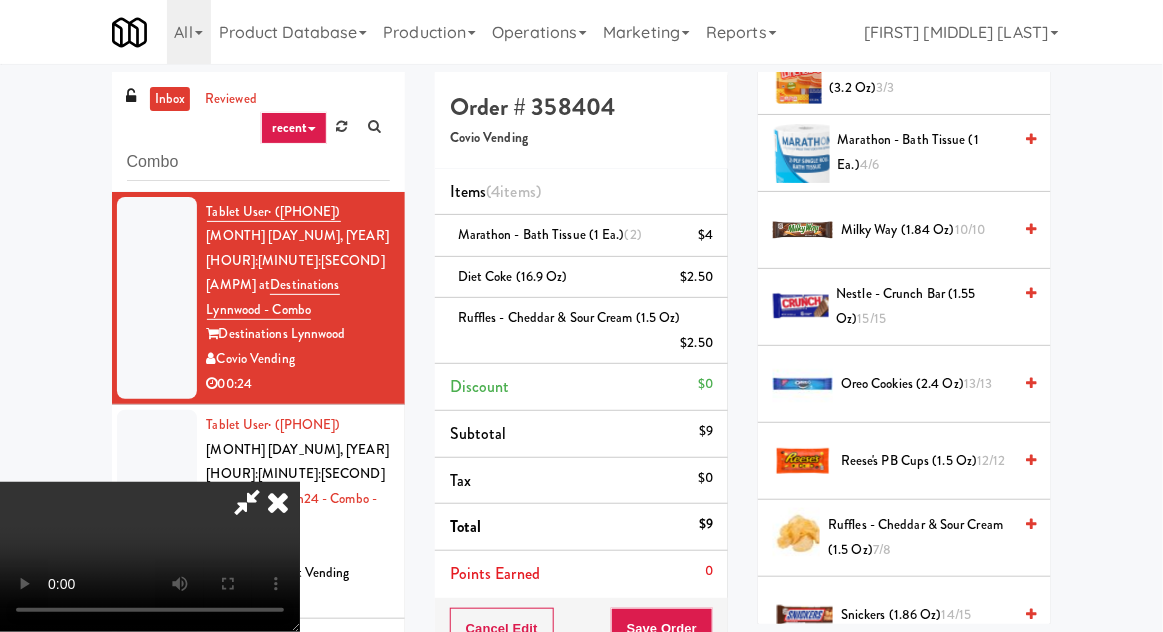 scroll, scrollTop: 0, scrollLeft: 0, axis: both 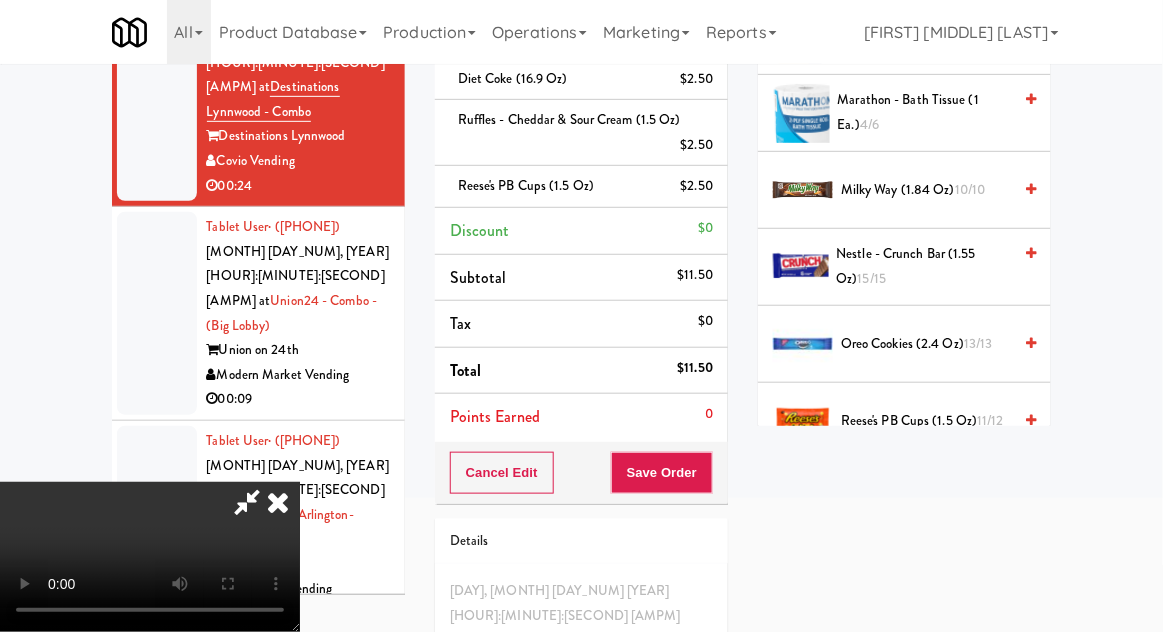 click on "Oreo Cookies (2.4 oz)  13/13" at bounding box center [926, 344] 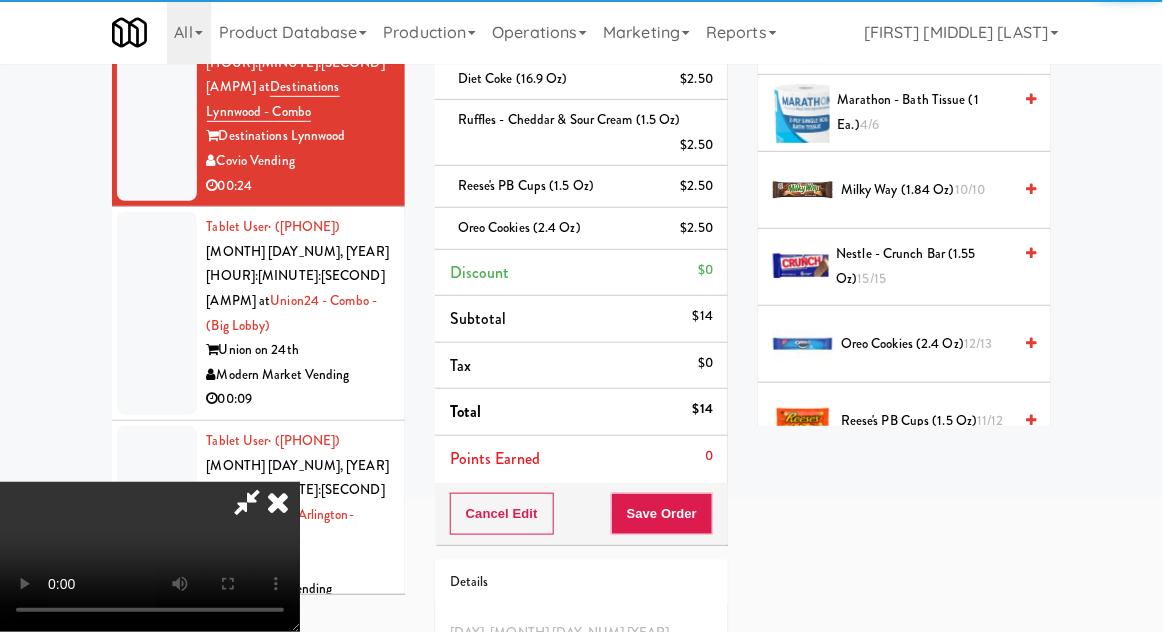 scroll 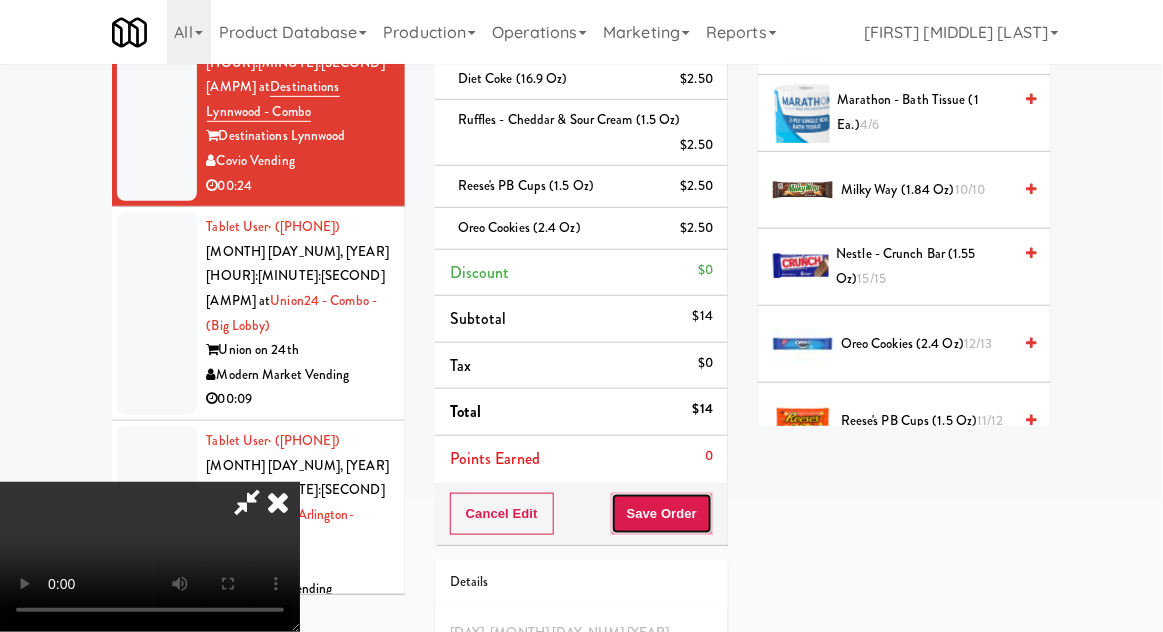 click on "Save Order" at bounding box center (662, 514) 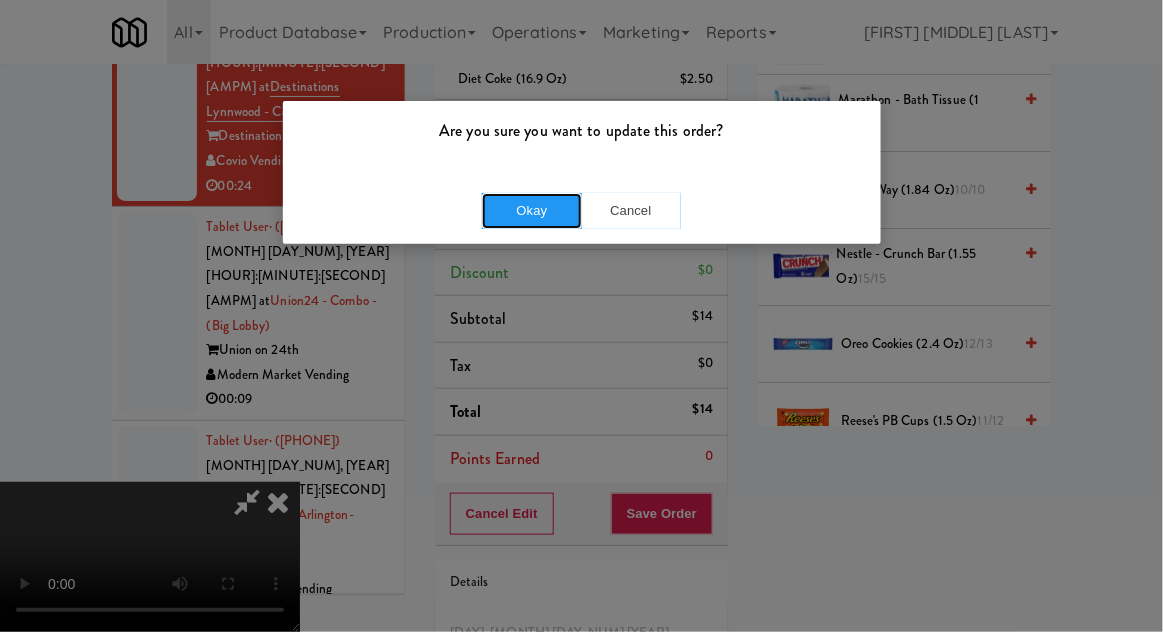 click on "Okay" at bounding box center [532, 211] 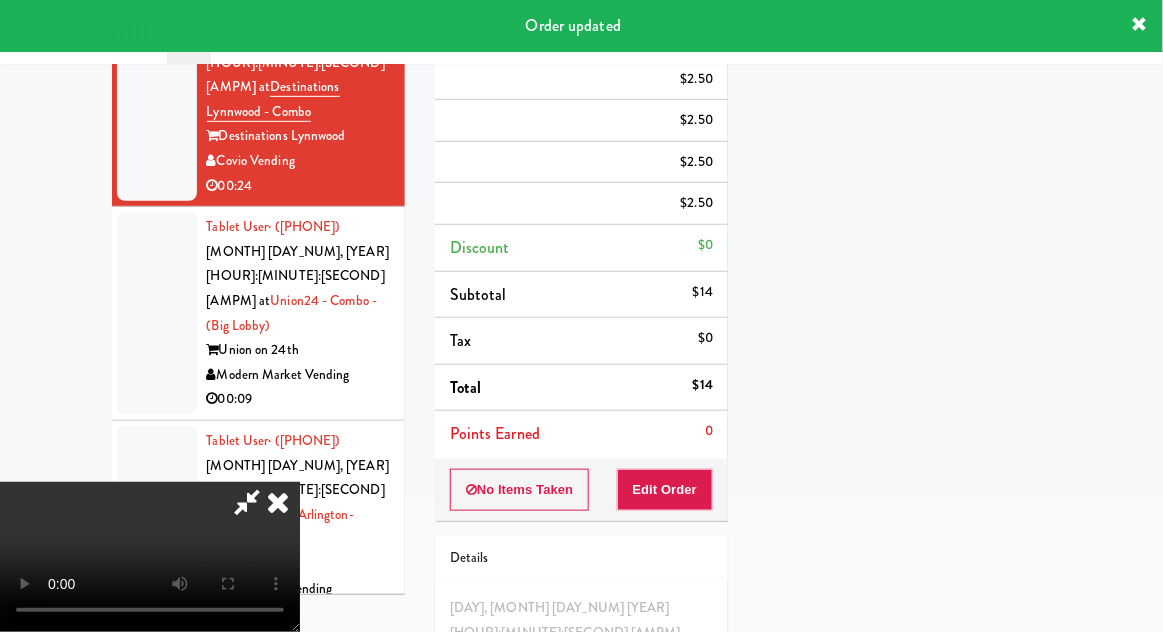 scroll, scrollTop: 197, scrollLeft: 0, axis: vertical 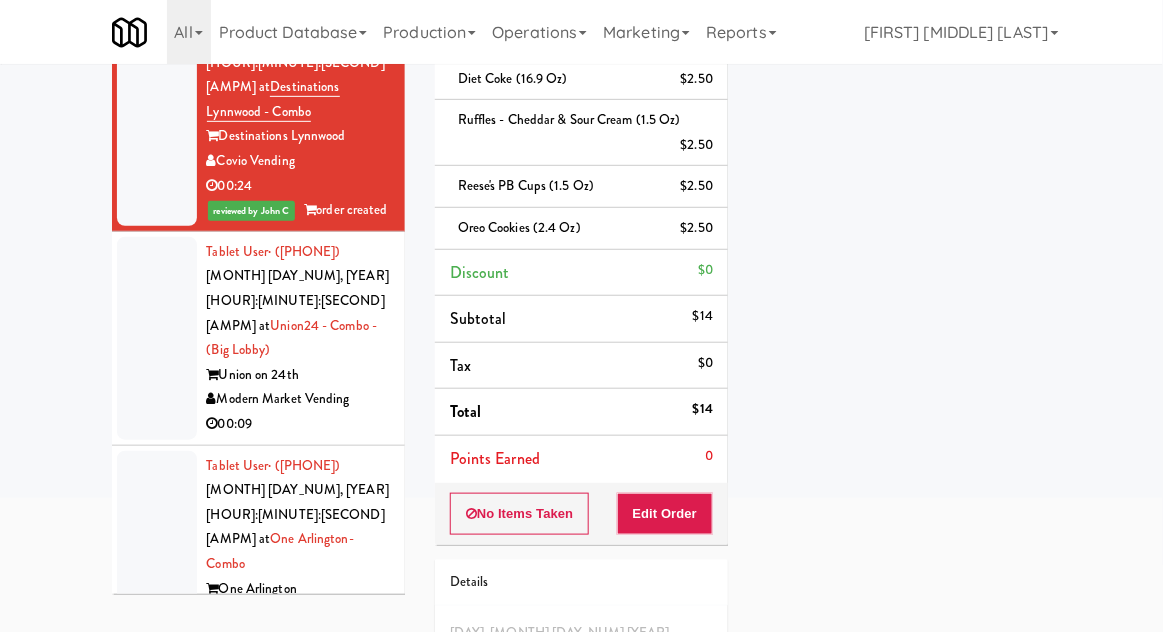 click at bounding box center [157, 338] 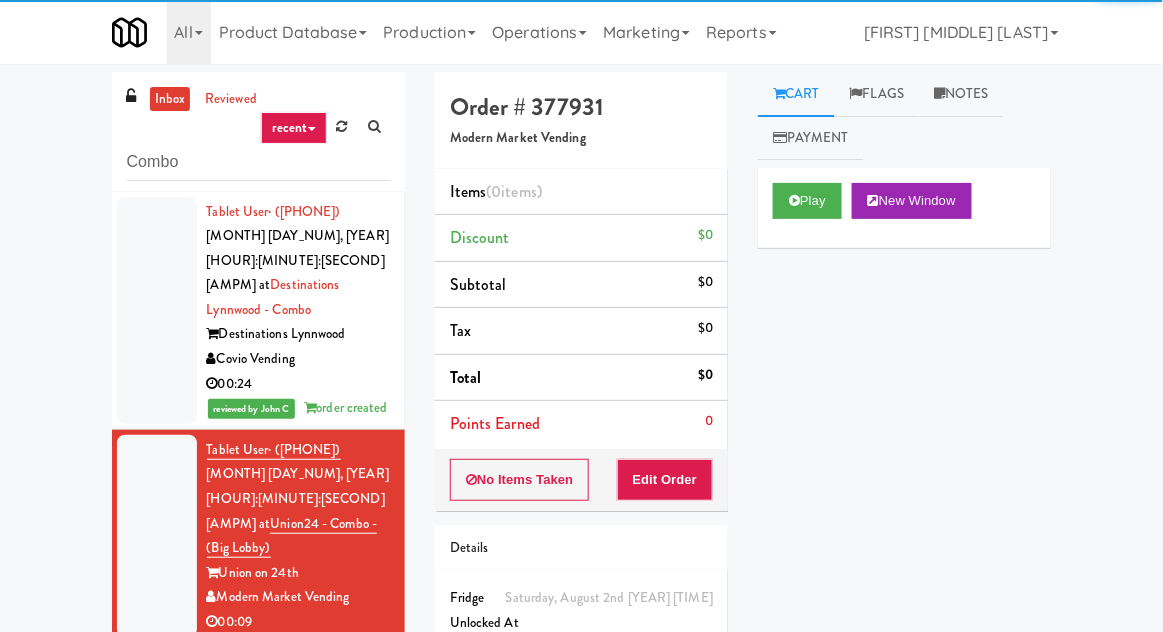 scroll, scrollTop: 77, scrollLeft: 0, axis: vertical 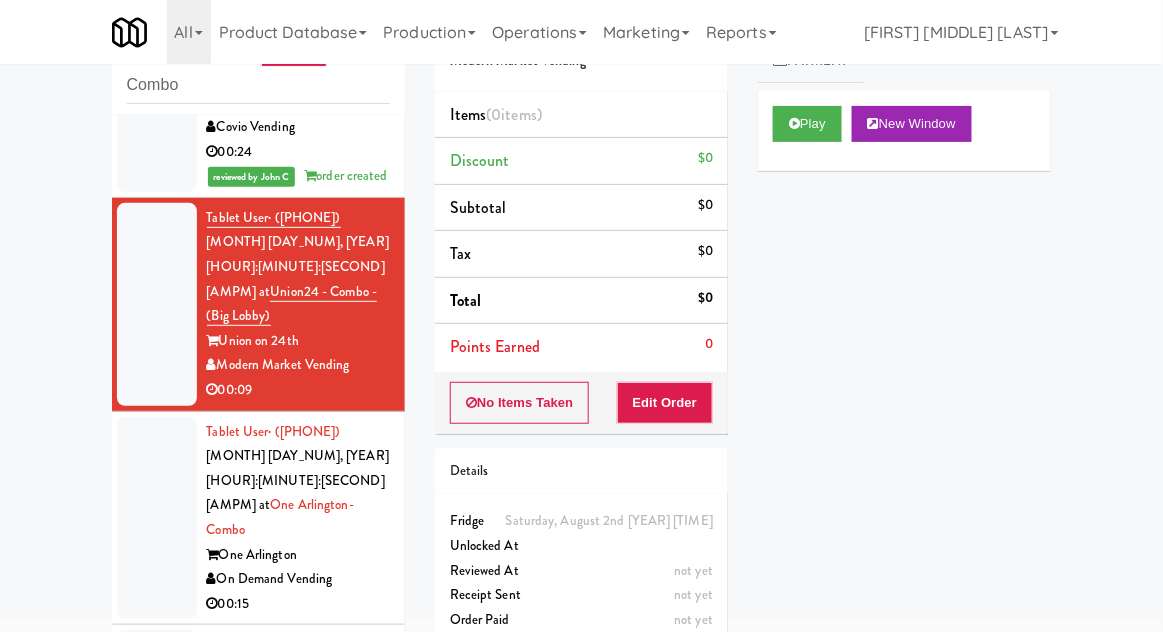 click on "Play  New Window" at bounding box center [904, 131] 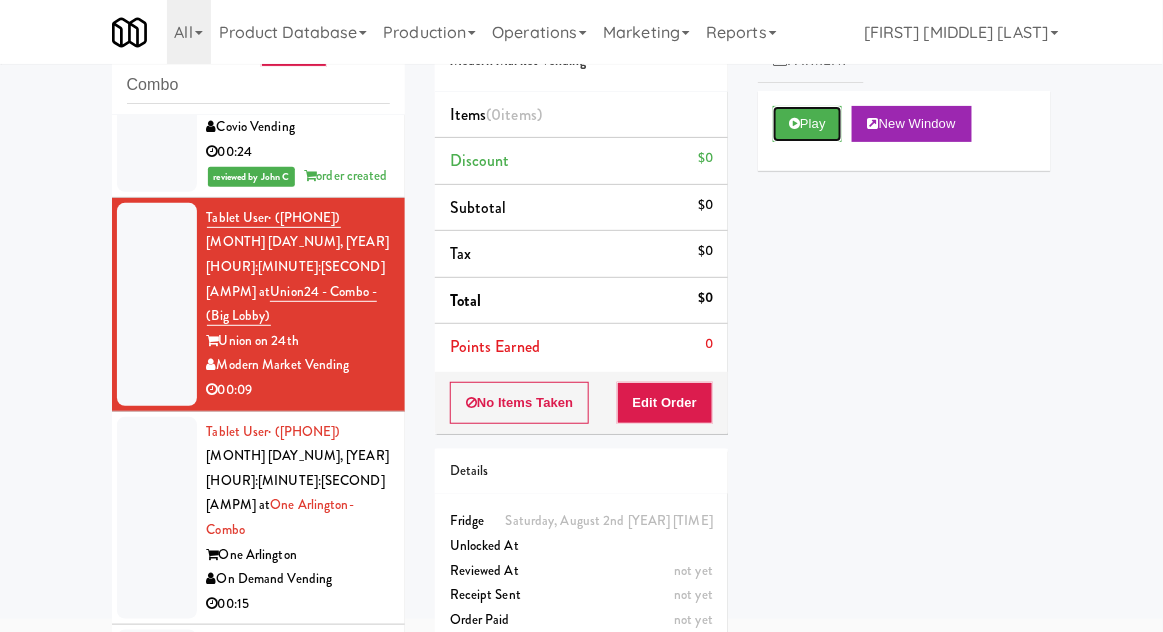 click on "Play" at bounding box center (807, 124) 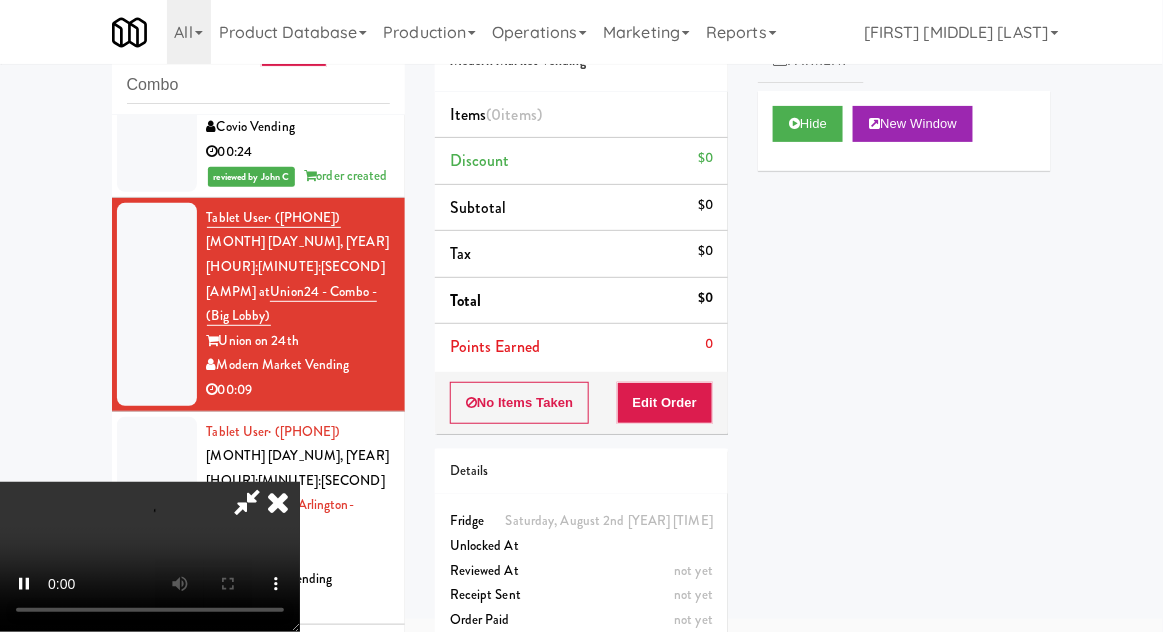 click on "Order # 377931 Modern Market Vending Items (0 items ) Discount $0 Subtotal $0 Tax $0 Total $0 Points Earned 0 No Items Taken Edit Order Details Saturday, August 2nd [YEAR] [TIME] Fridge Unlocked At not yet Reviewed At not yet Receipt Sent not yet Order Paid" at bounding box center (581, 328) 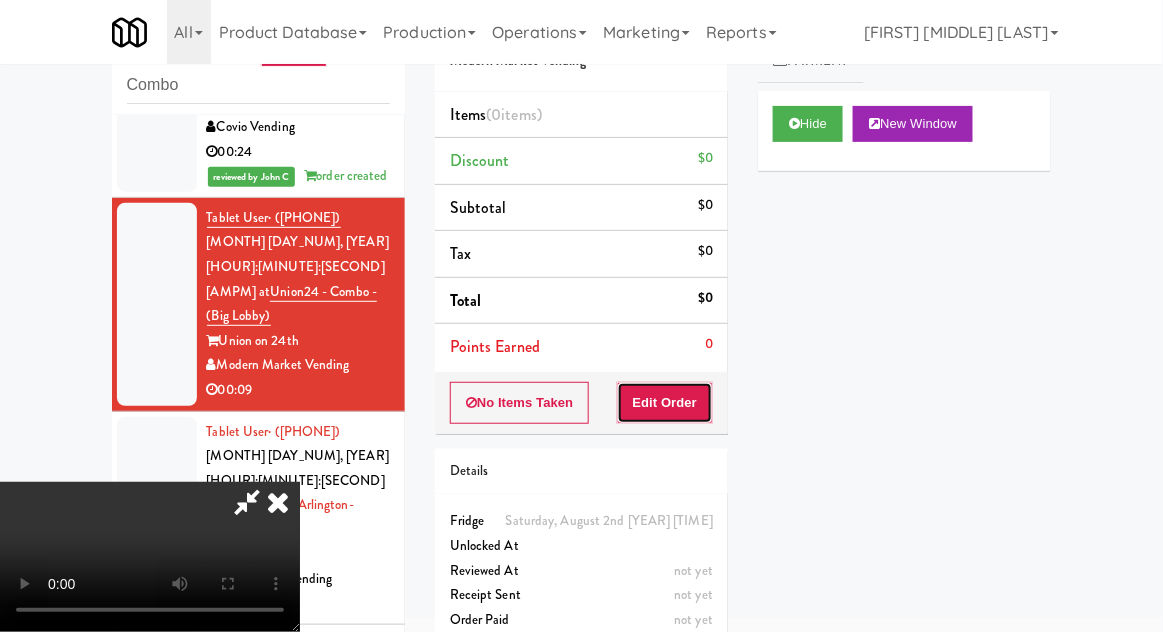 click on "Edit Order" at bounding box center (665, 403) 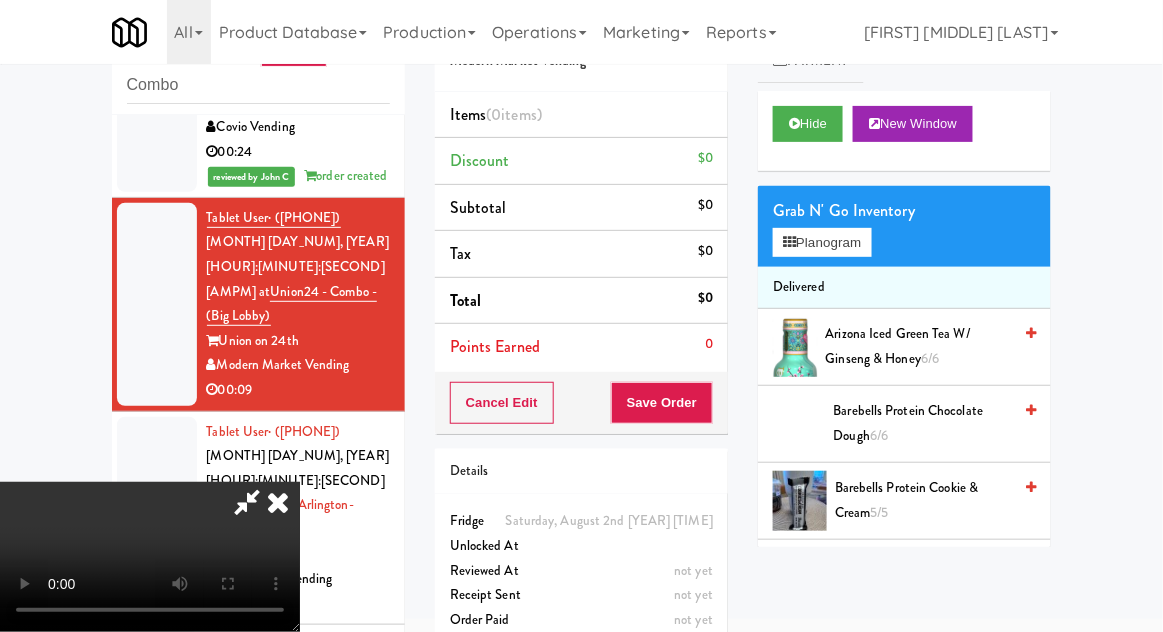 scroll, scrollTop: 73, scrollLeft: 0, axis: vertical 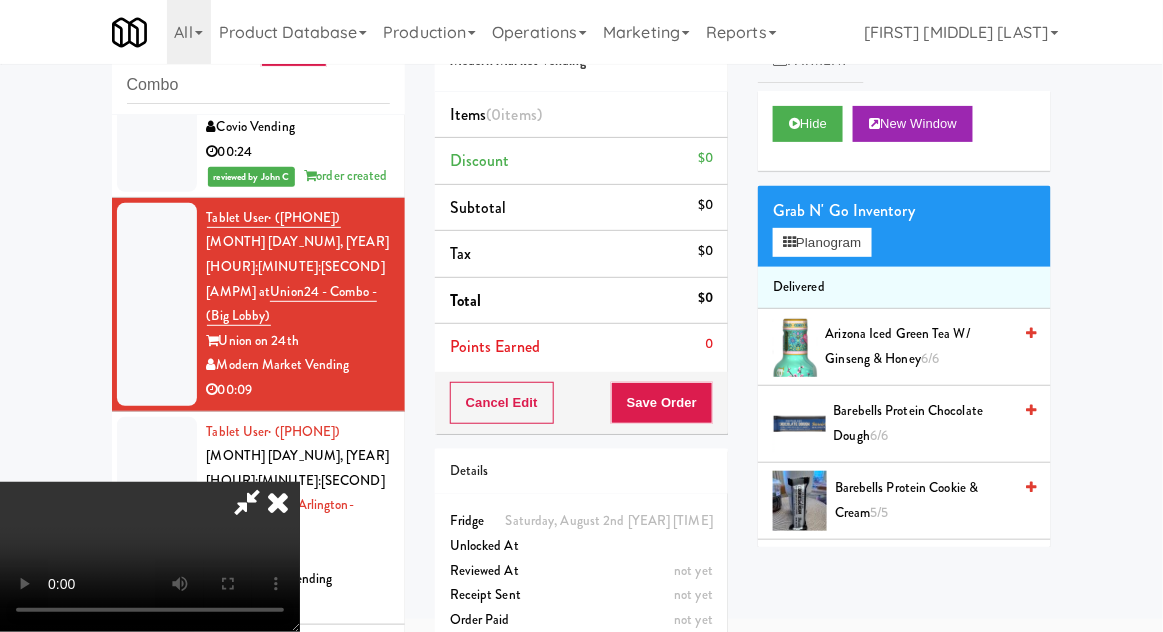 type 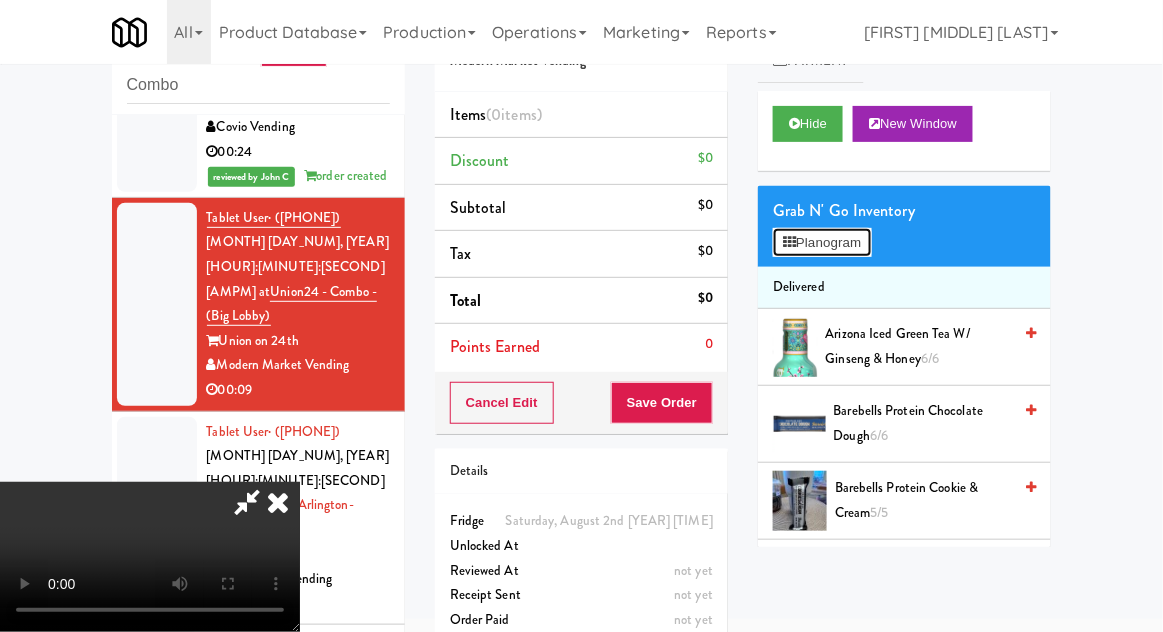 click on "Planogram" at bounding box center [822, 243] 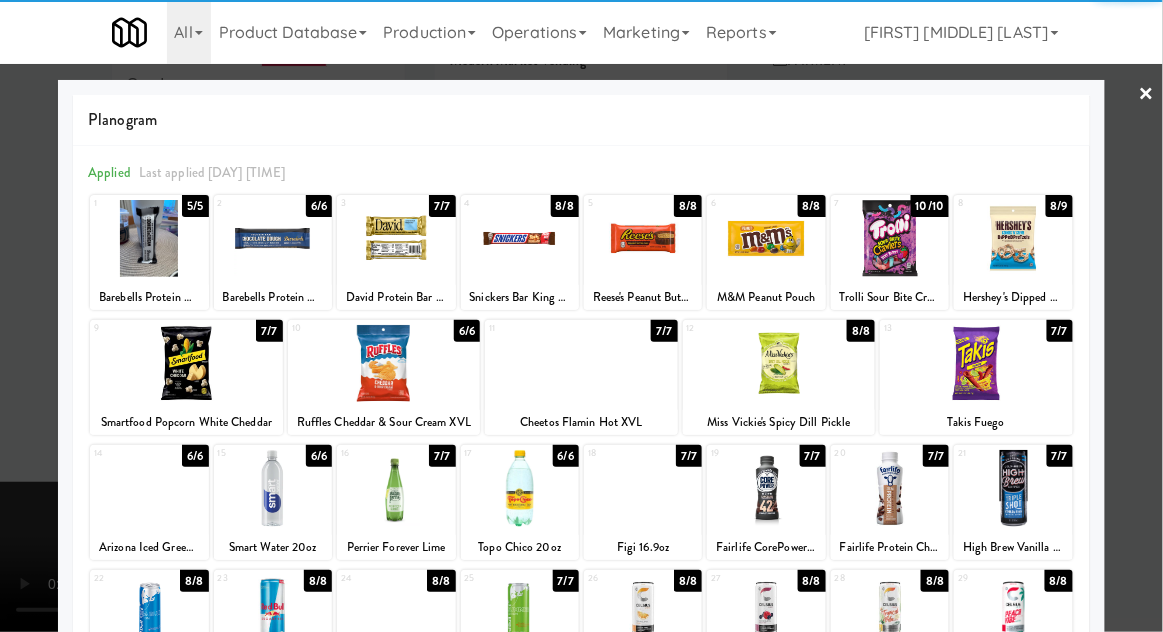 click at bounding box center (149, 488) 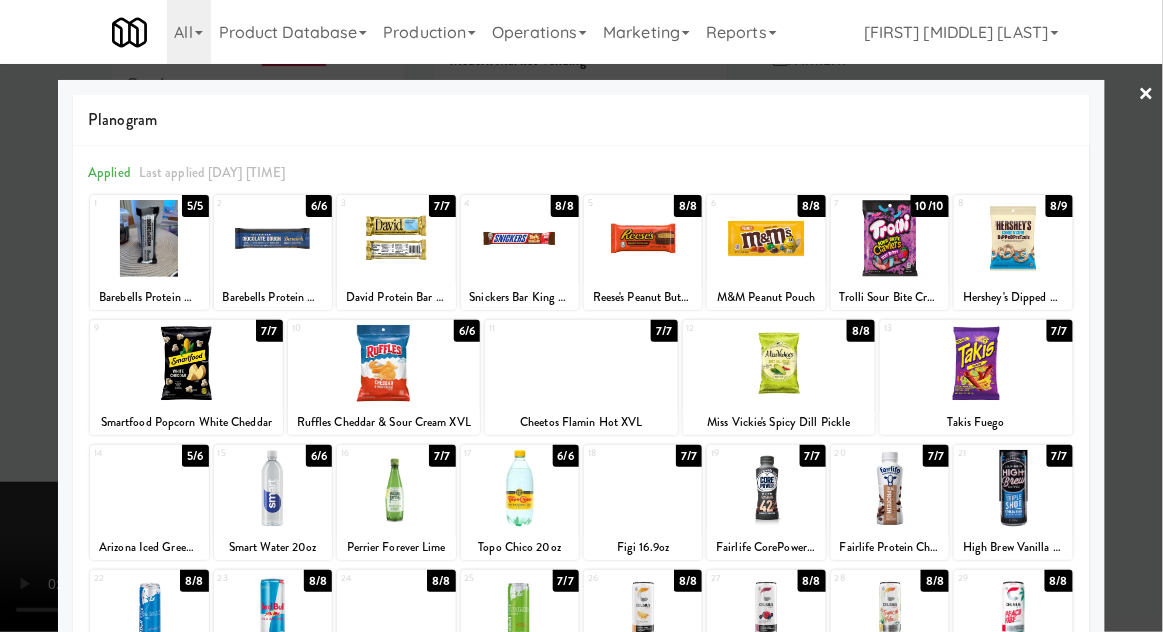 click at bounding box center [581, 316] 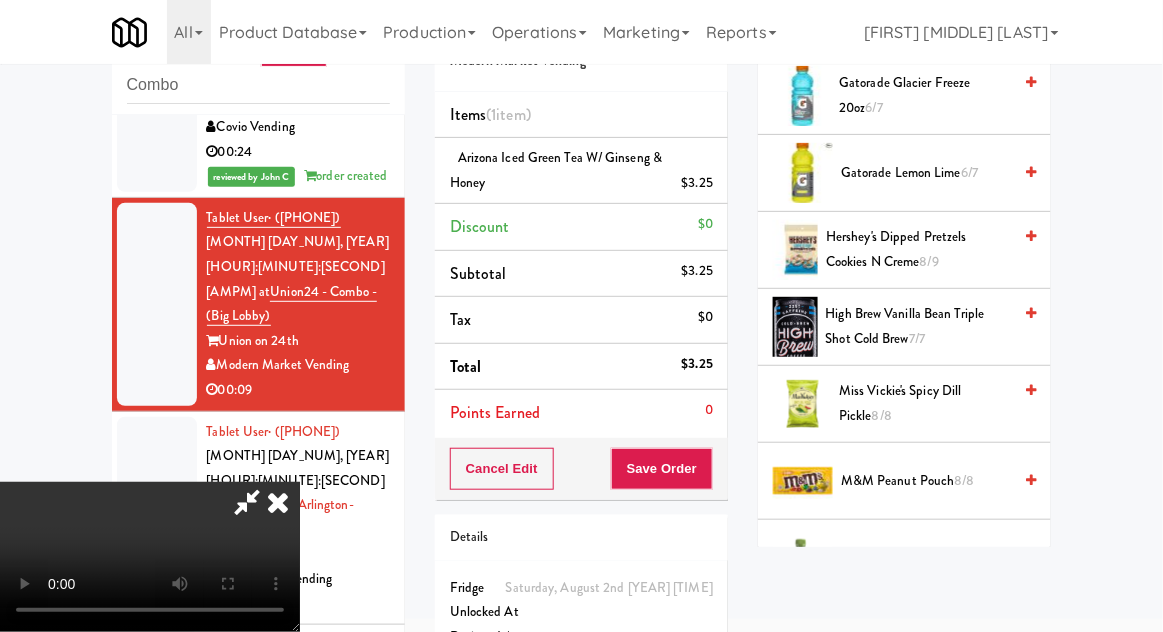 scroll, scrollTop: 1579, scrollLeft: 0, axis: vertical 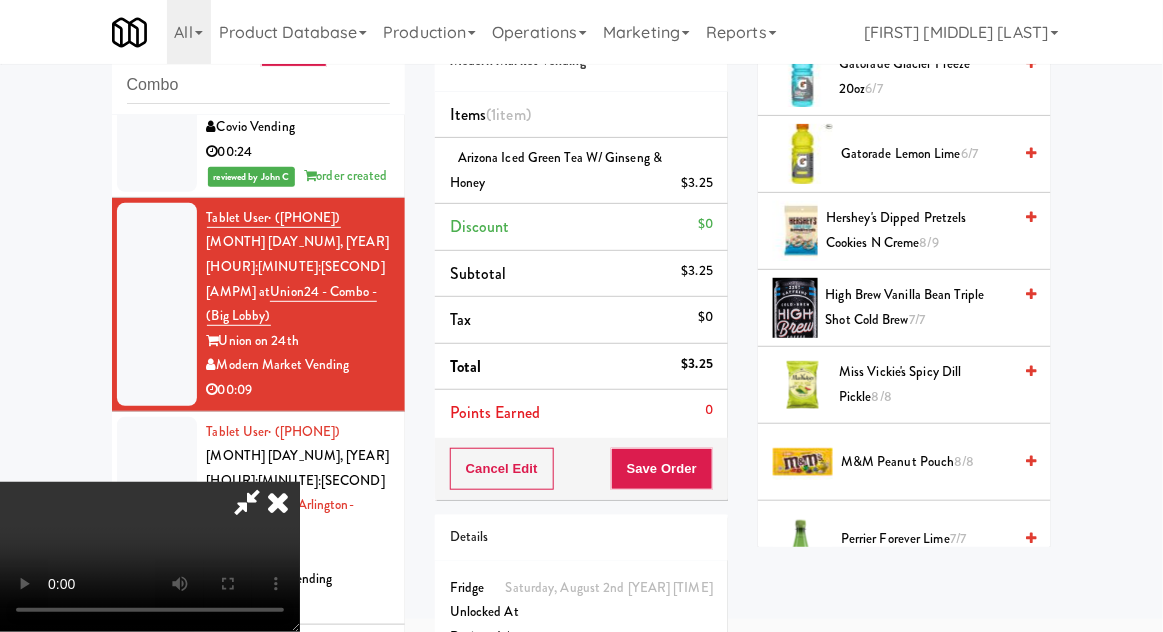 click on "M&M Peanut Pouch  8/8" at bounding box center [926, 462] 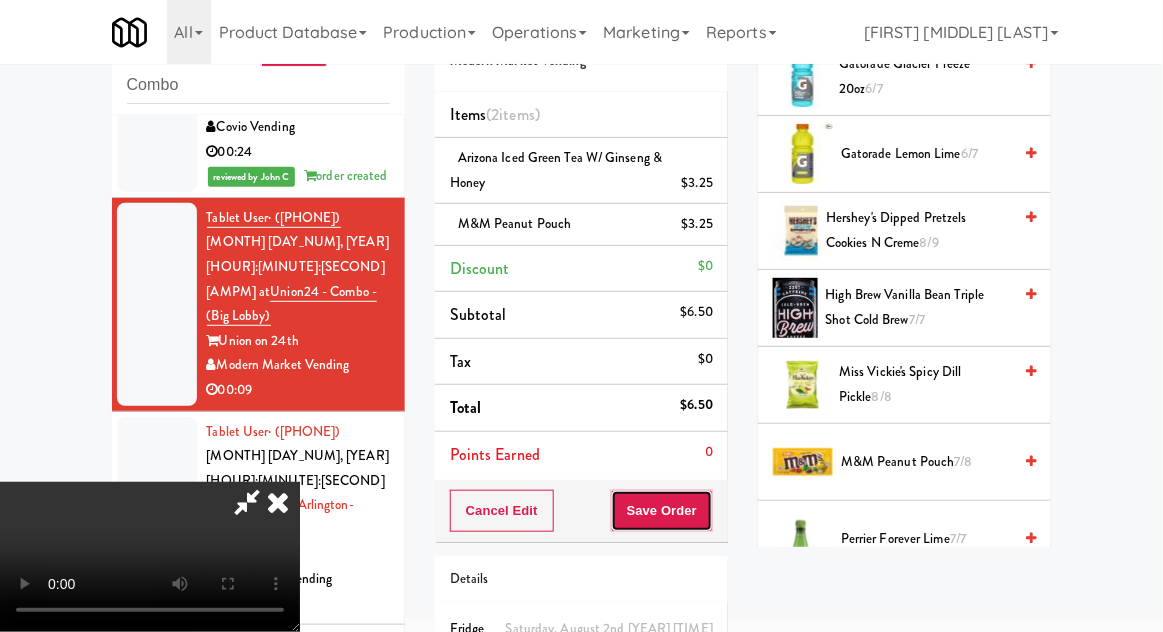 click on "Save Order" at bounding box center [662, 511] 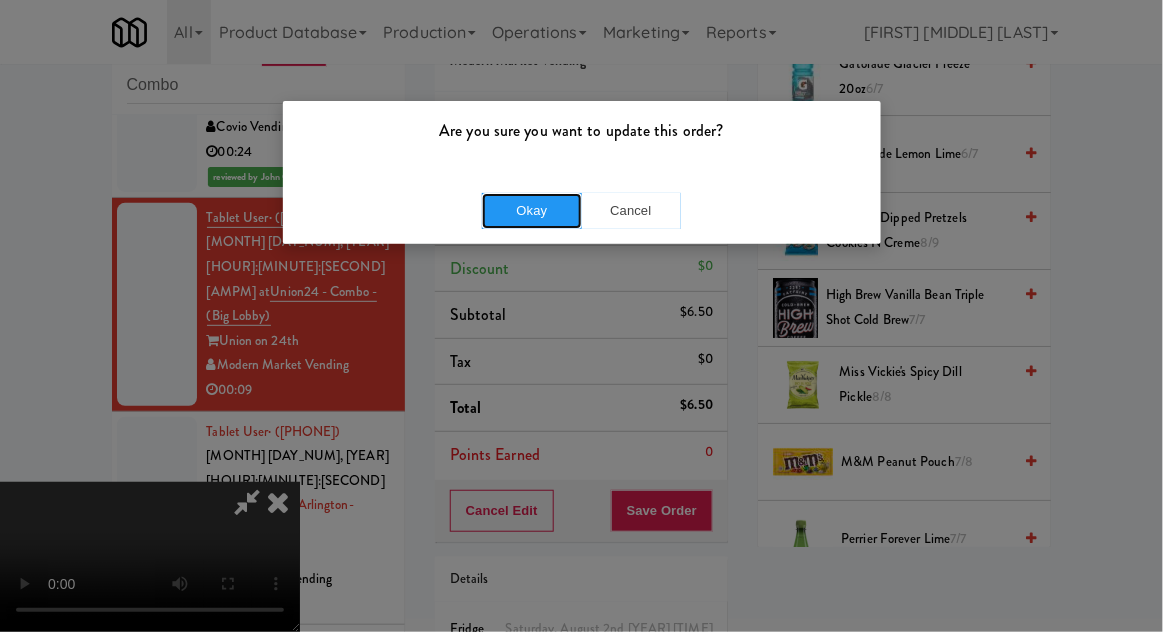 click on "Okay" at bounding box center [532, 211] 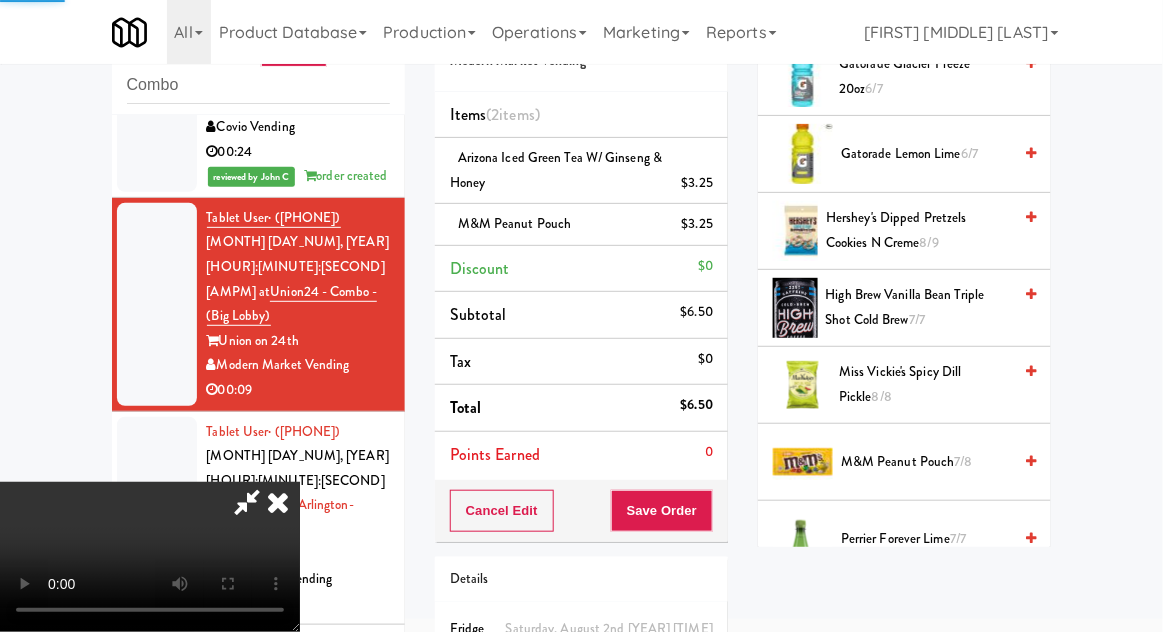scroll, scrollTop: 197, scrollLeft: 0, axis: vertical 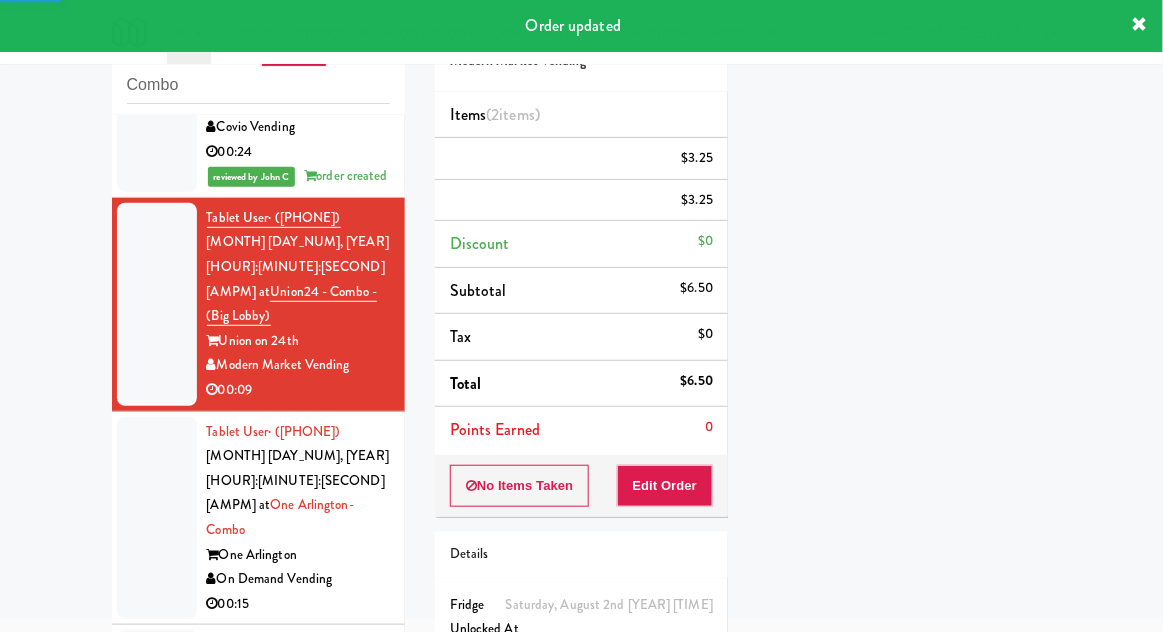 click at bounding box center [157, 518] 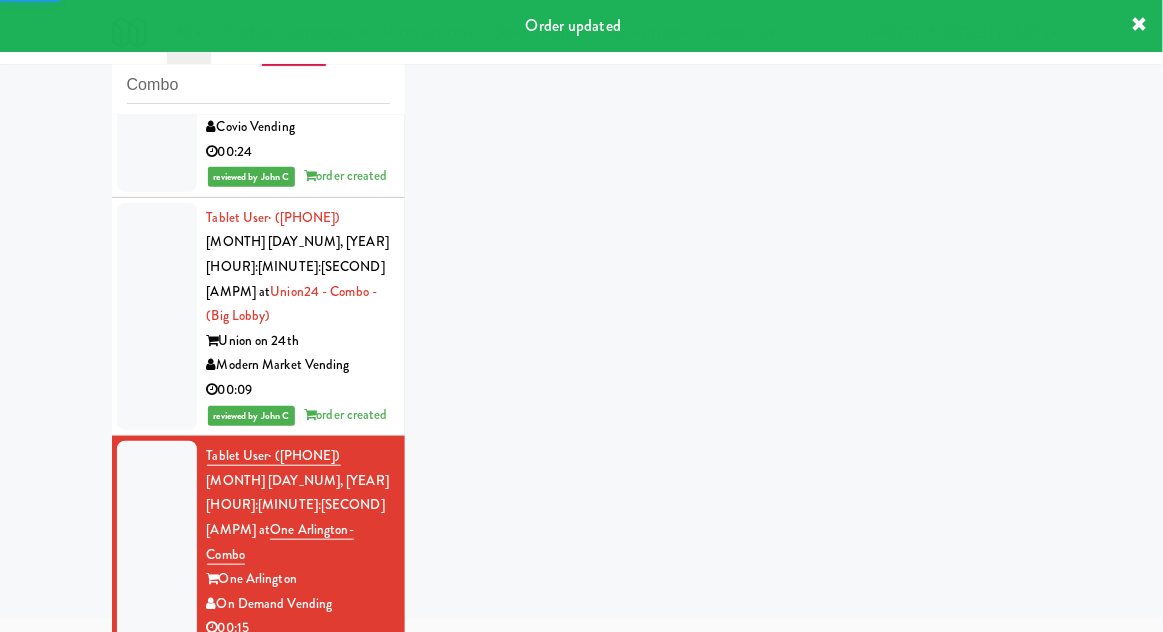 scroll, scrollTop: 204, scrollLeft: 0, axis: vertical 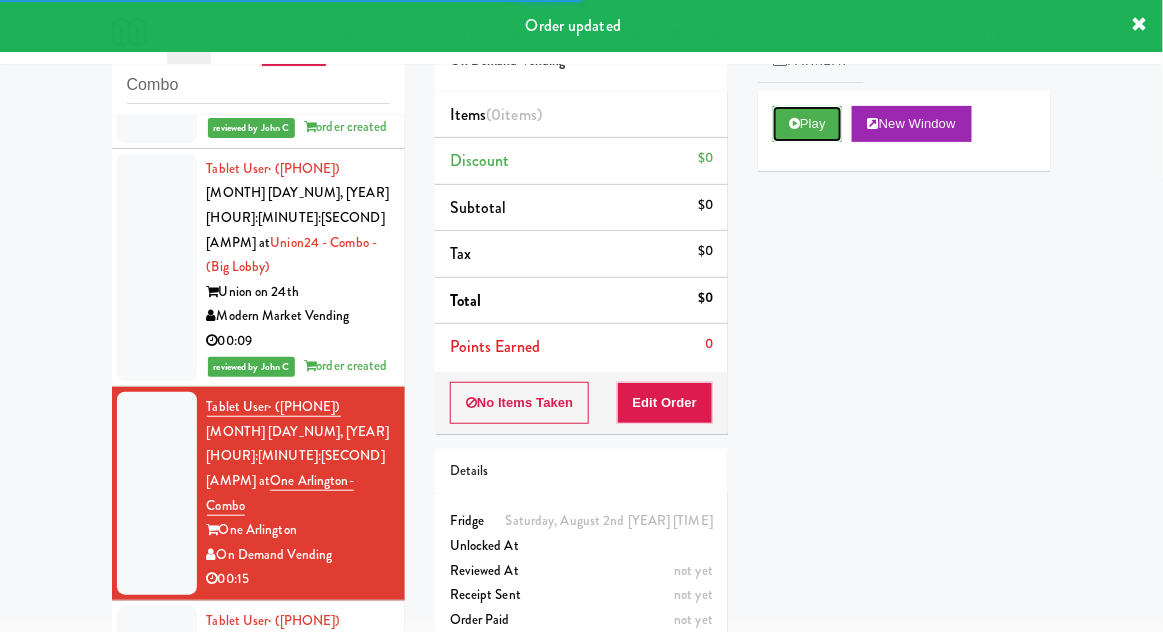 click on "Play" at bounding box center (807, 124) 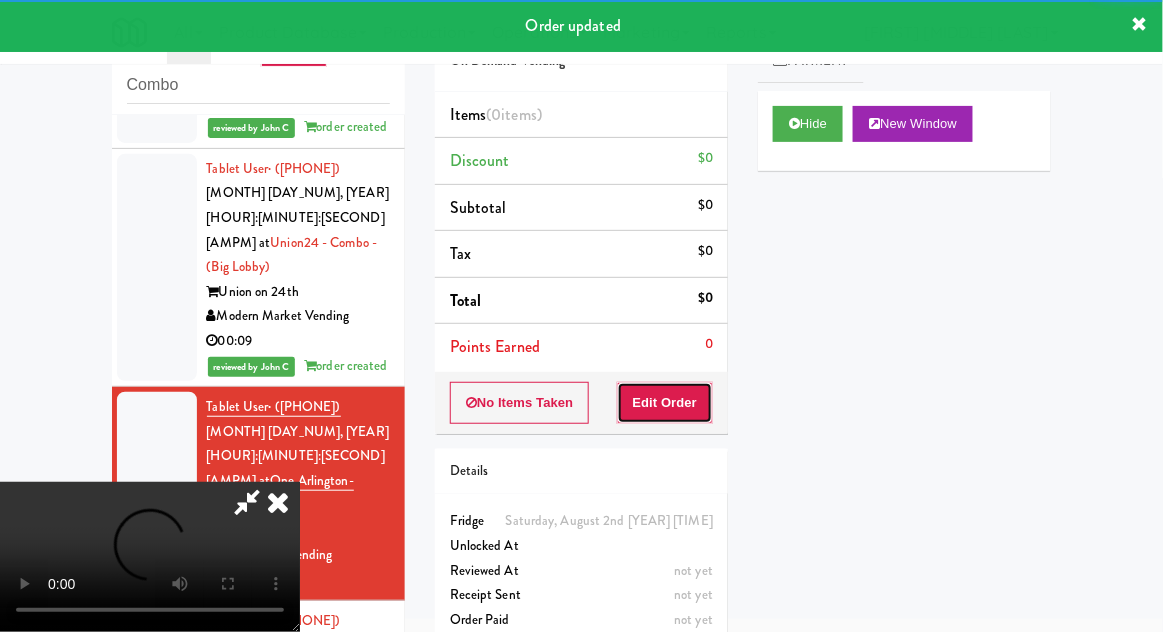click on "Edit Order" at bounding box center (665, 403) 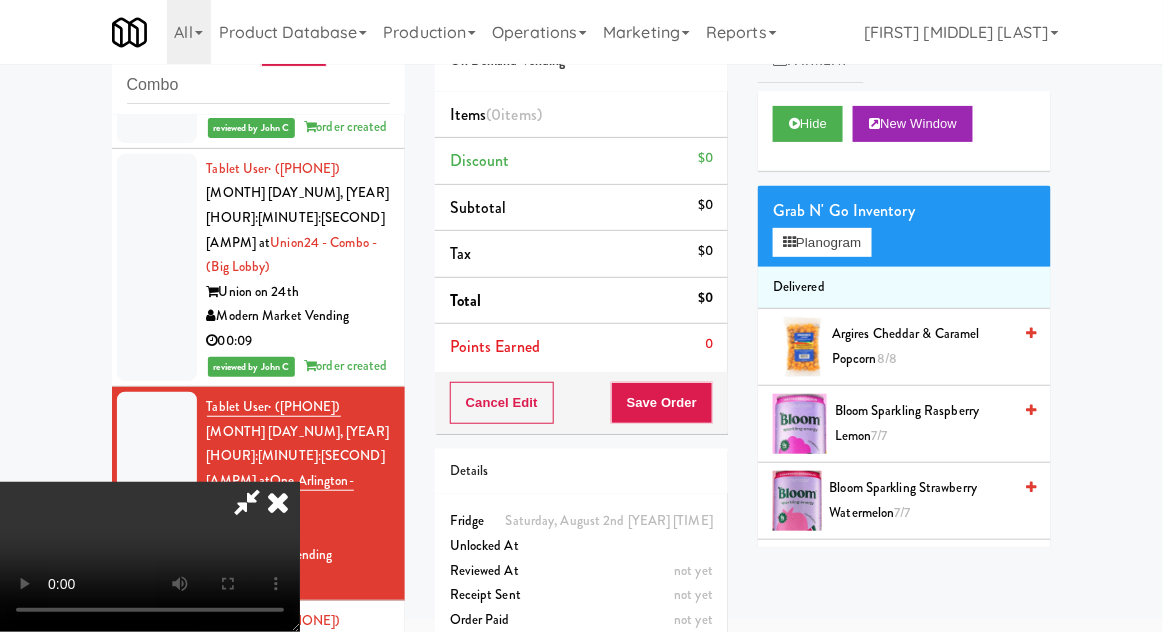 scroll, scrollTop: 73, scrollLeft: 0, axis: vertical 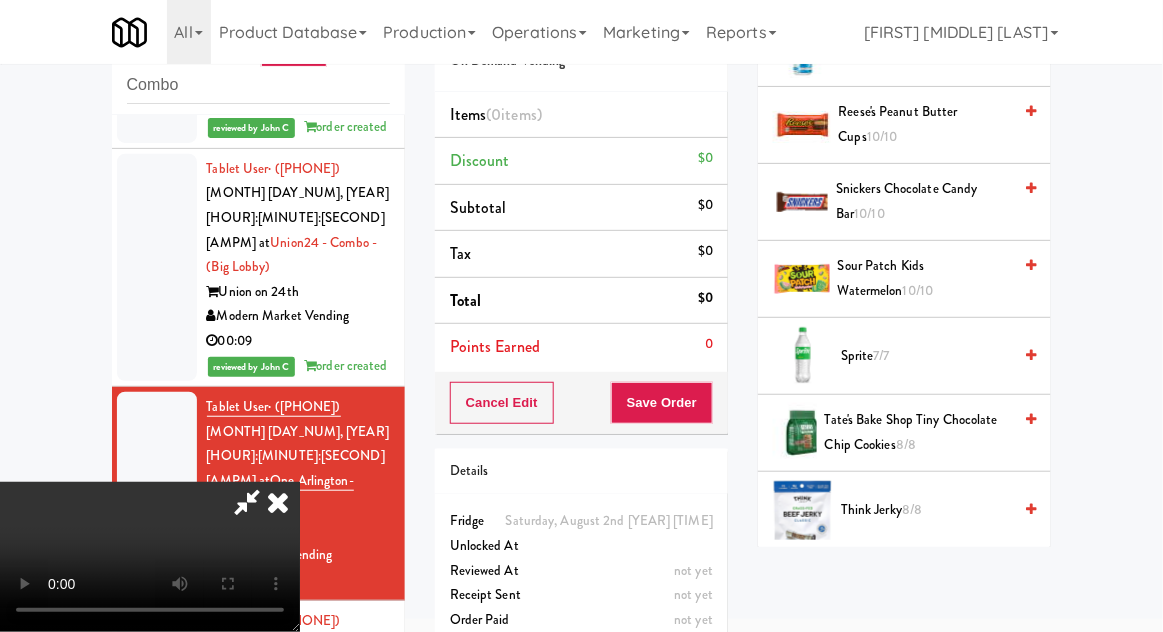 click on "Sprite  7/7" at bounding box center [926, 356] 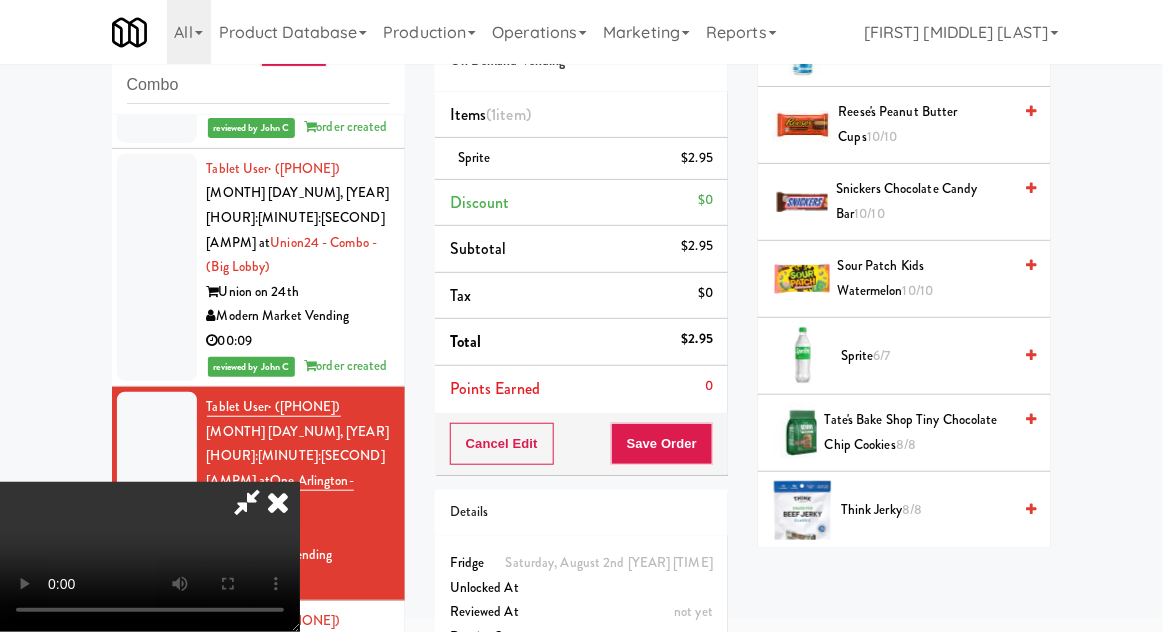 scroll, scrollTop: 73, scrollLeft: 0, axis: vertical 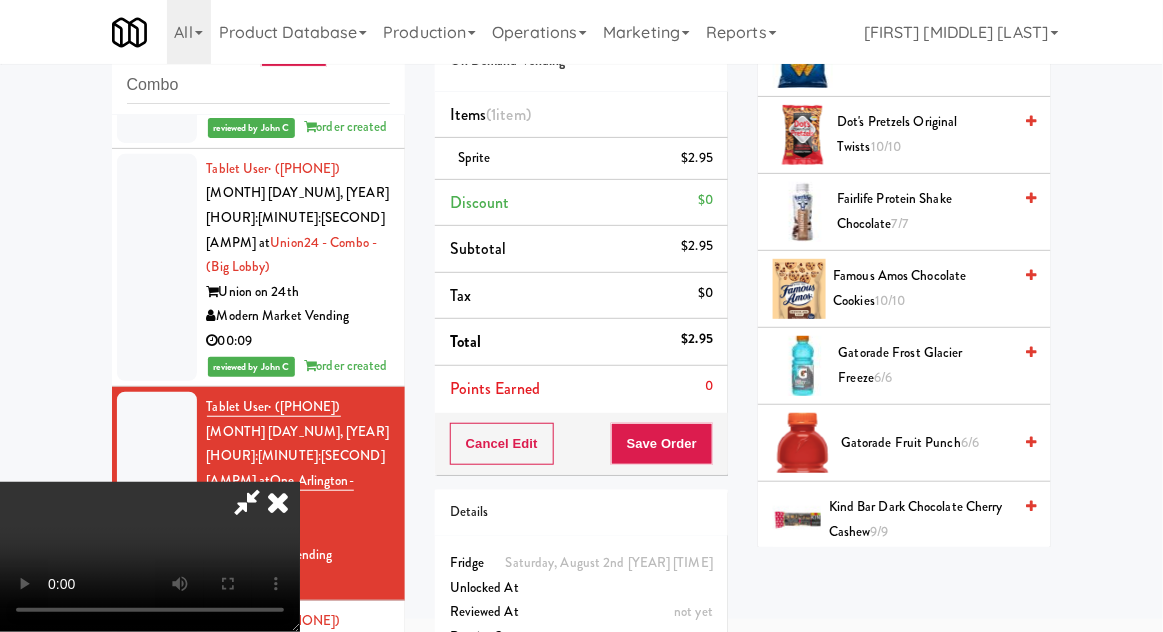 click on "Gatorade Frost Glacier Freeze  6/6" at bounding box center [925, 365] 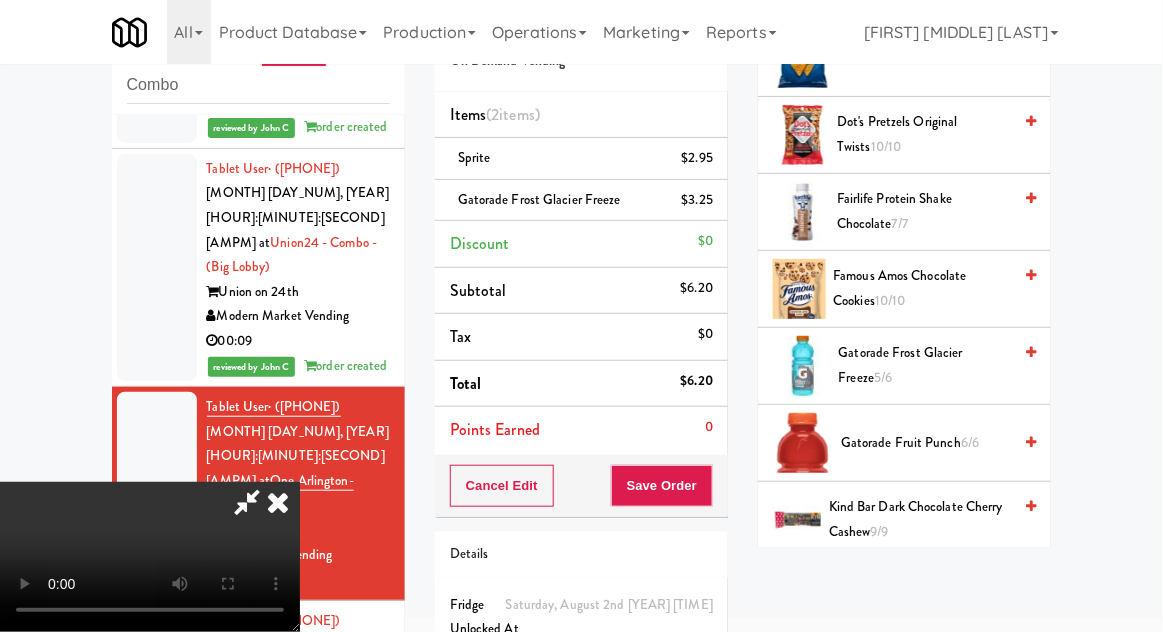 click on "Gatorade Frost Glacier Freeze  $3.25" at bounding box center [581, 201] 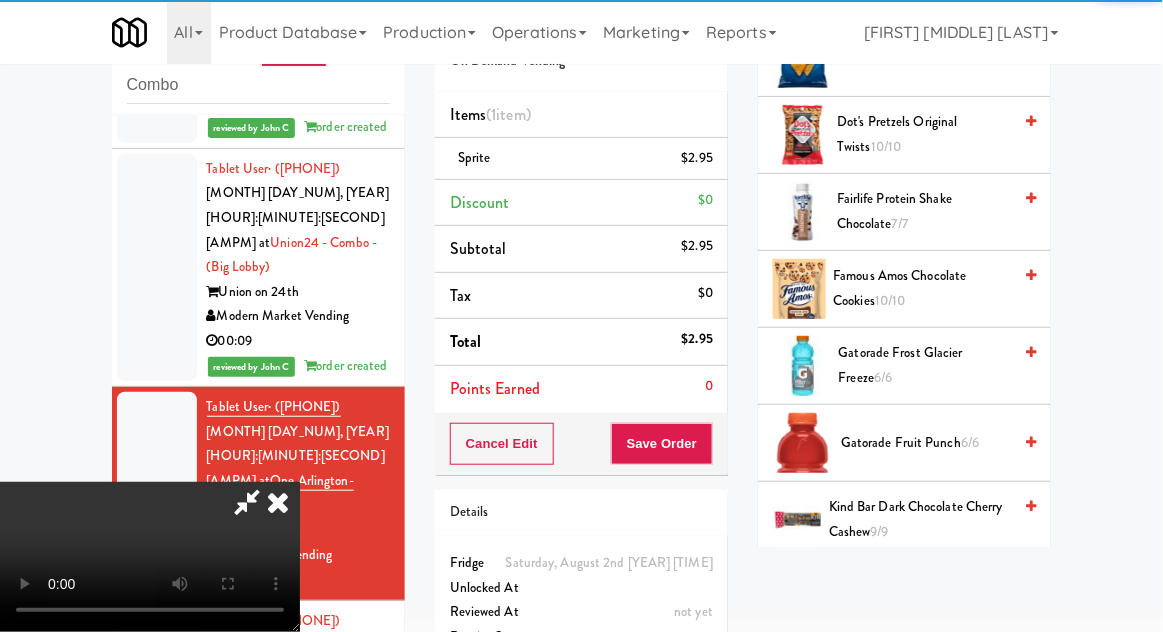 click on "Gatorade Fruit Punch  6/6" at bounding box center (926, 443) 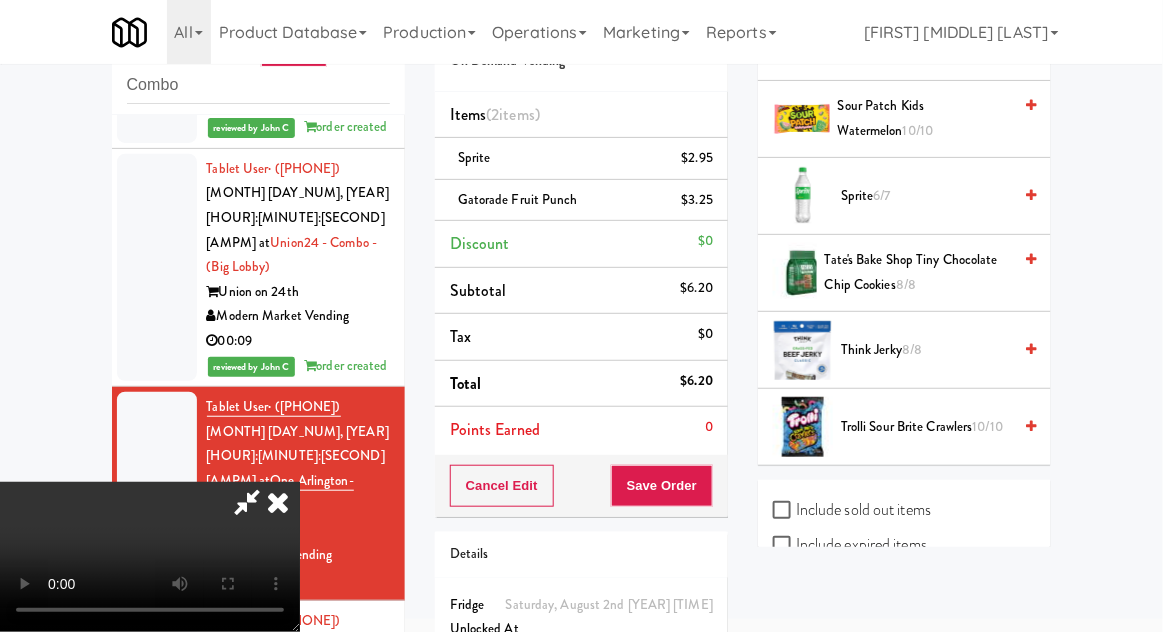 scroll, scrollTop: 2616, scrollLeft: 0, axis: vertical 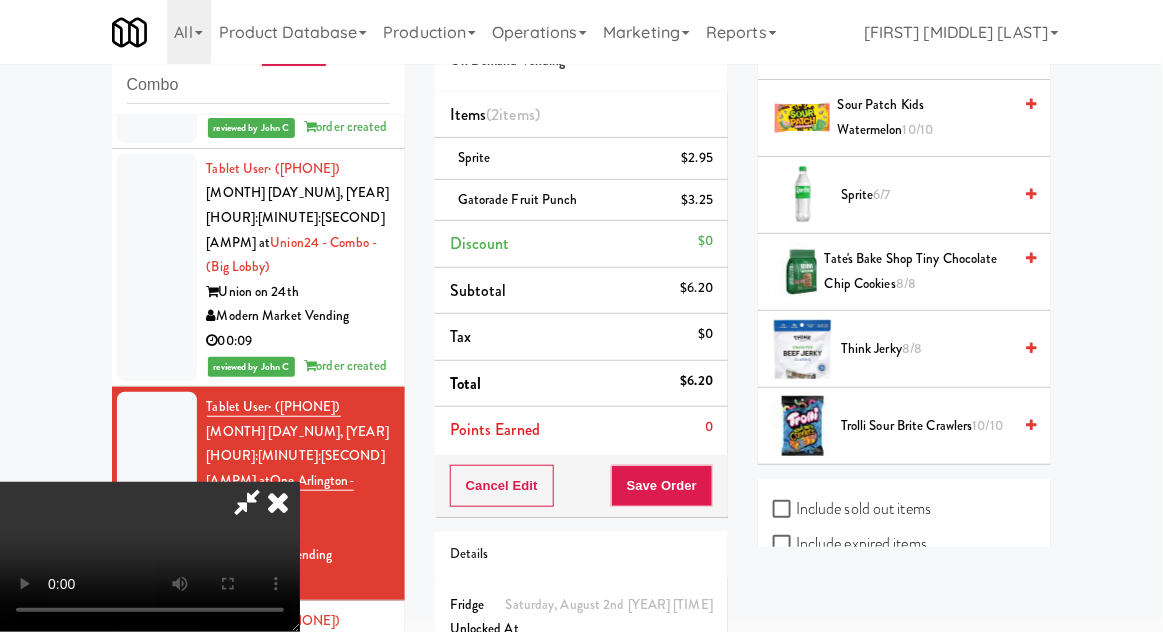 click on "Trolli Sour Brite Crawlers  10/10" at bounding box center (926, 426) 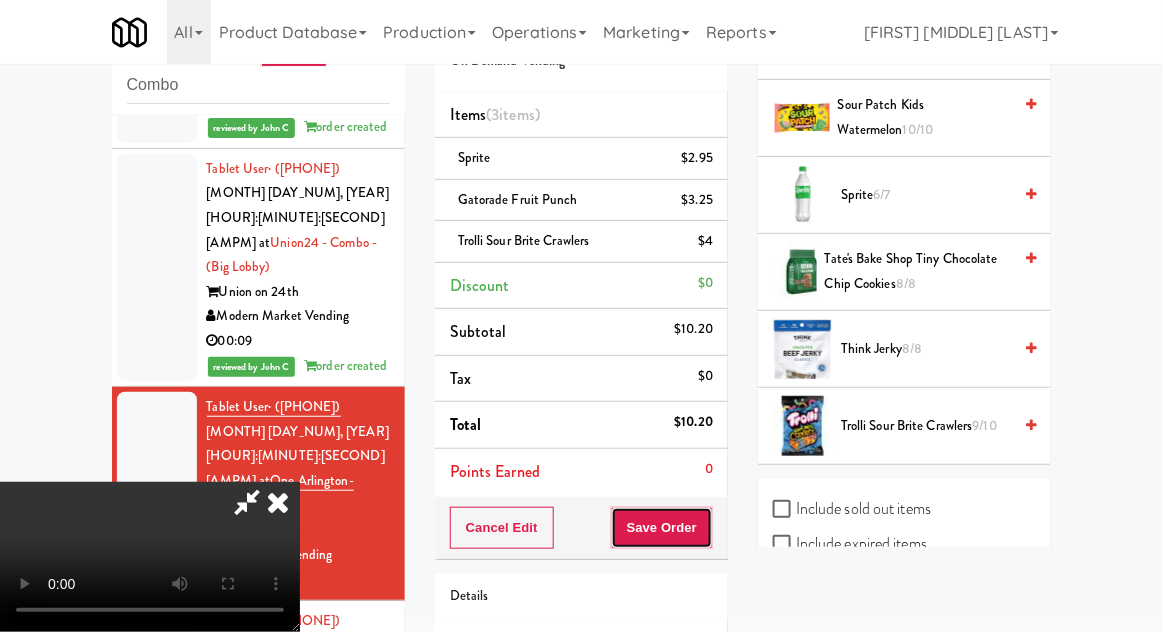 click on "Save Order" at bounding box center (662, 528) 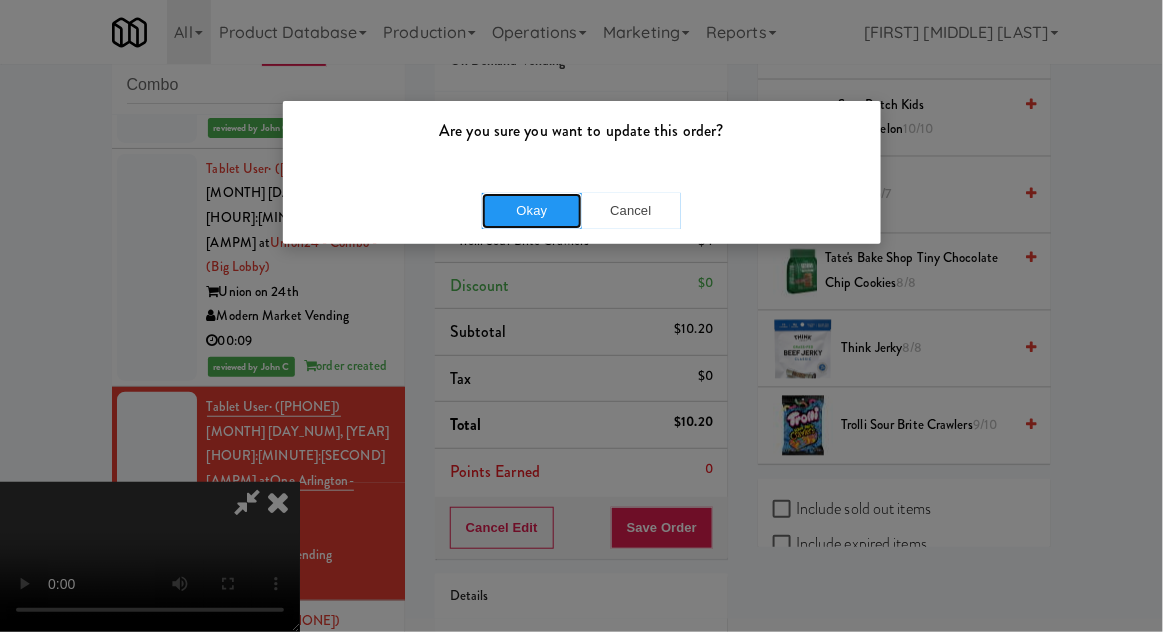 click on "Okay" at bounding box center (532, 211) 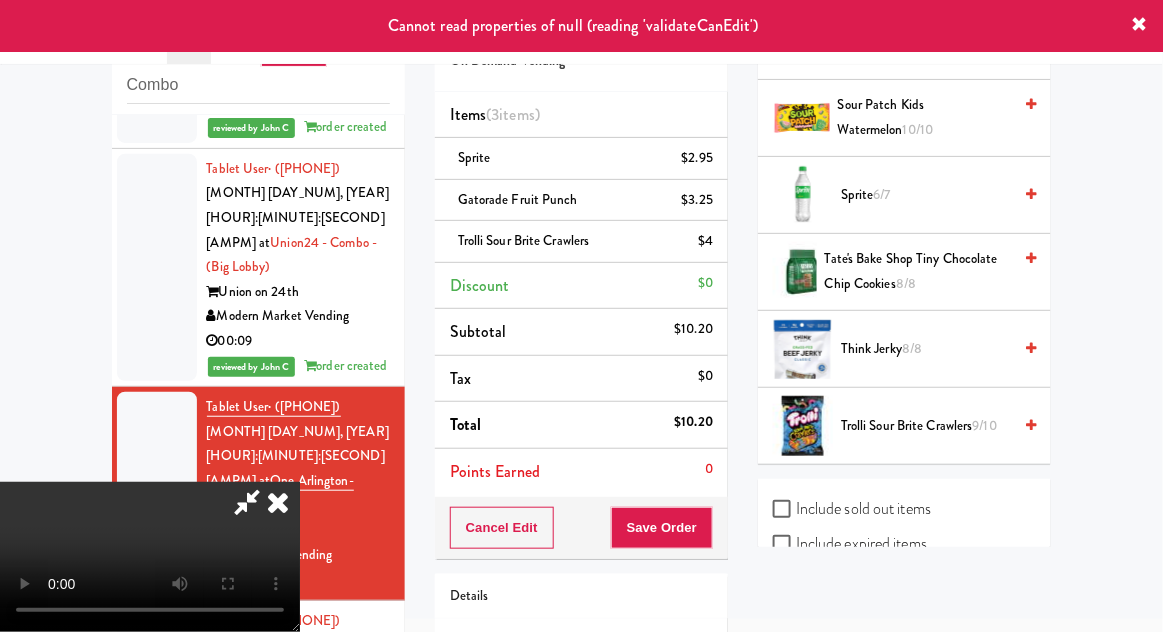 scroll, scrollTop: 0, scrollLeft: 0, axis: both 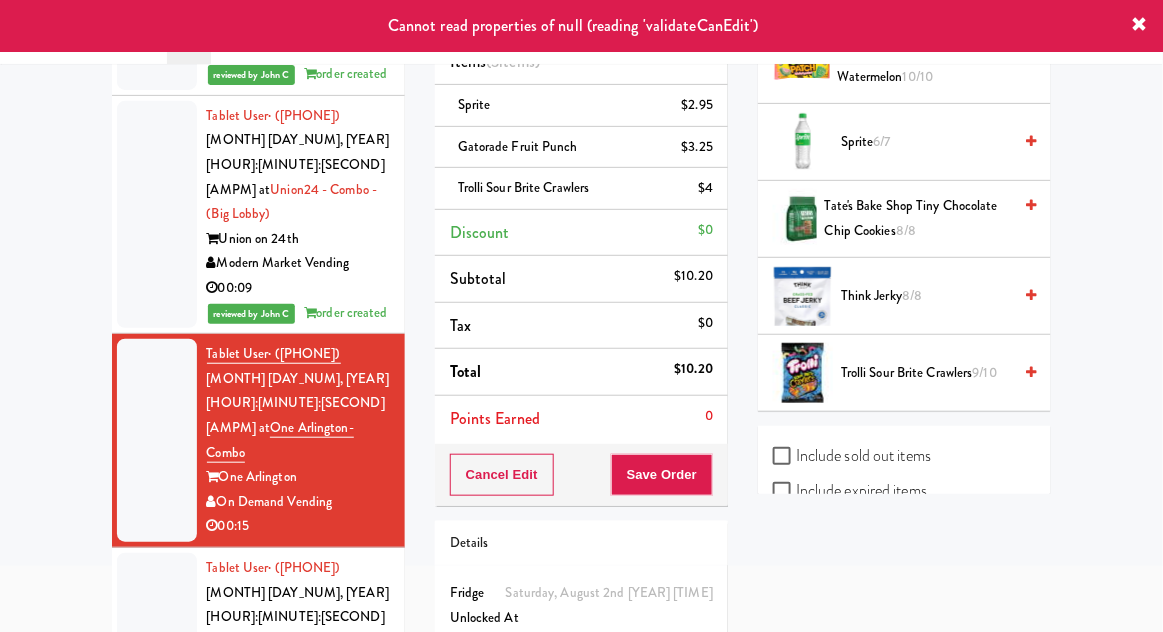 click at bounding box center (157, 654) 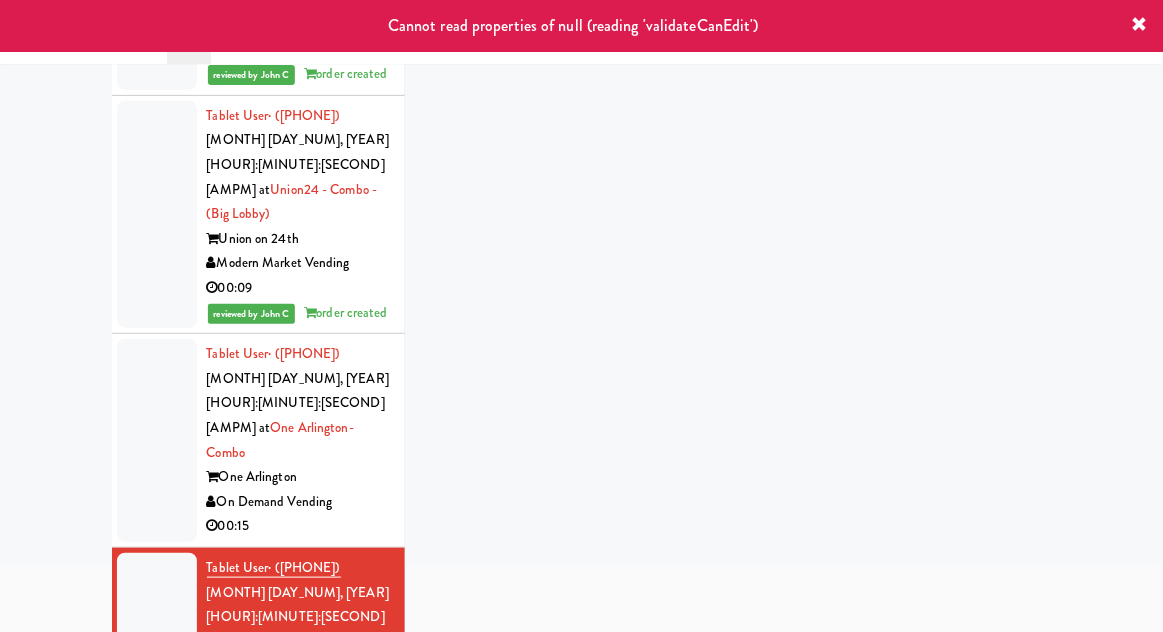 scroll, scrollTop: 77, scrollLeft: 0, axis: vertical 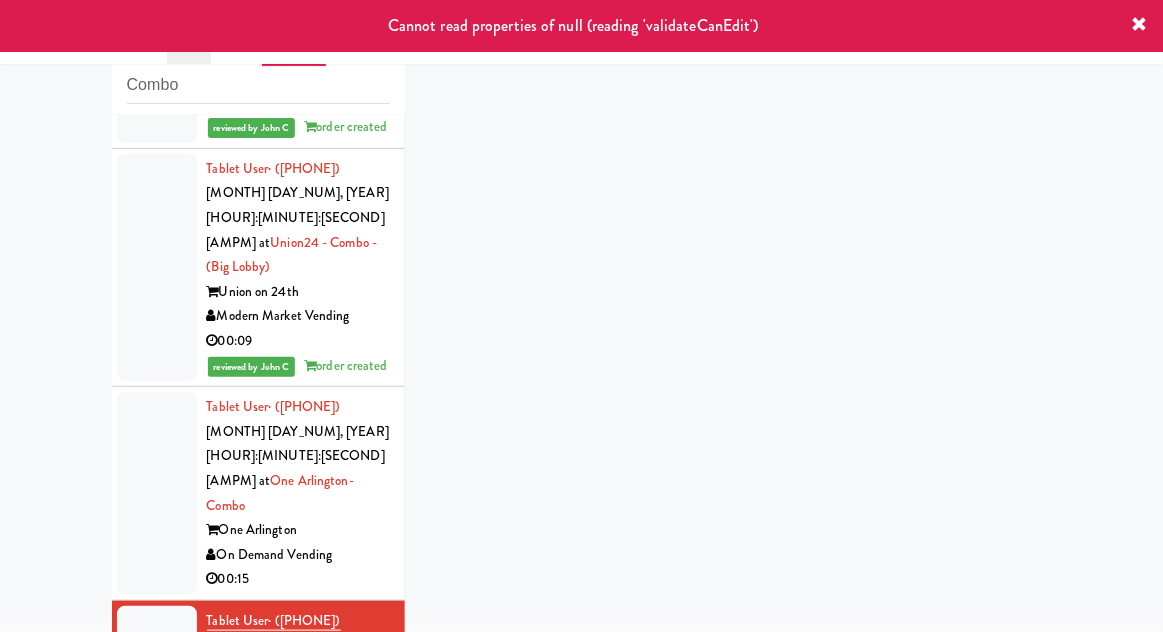 click at bounding box center (157, 493) 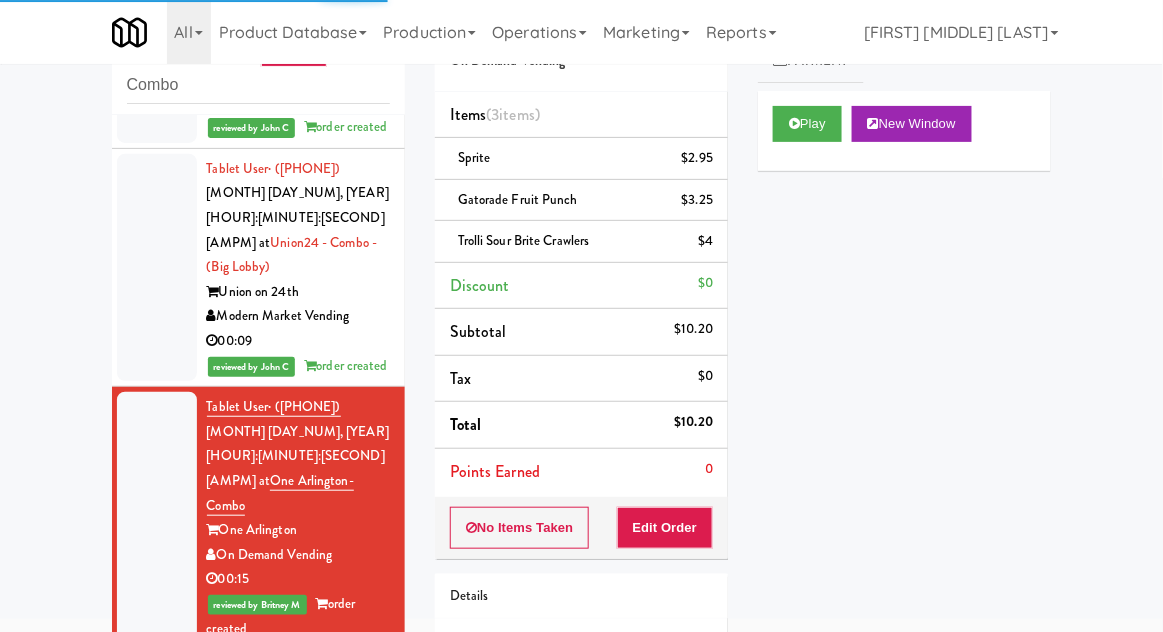 scroll, scrollTop: 253, scrollLeft: 0, axis: vertical 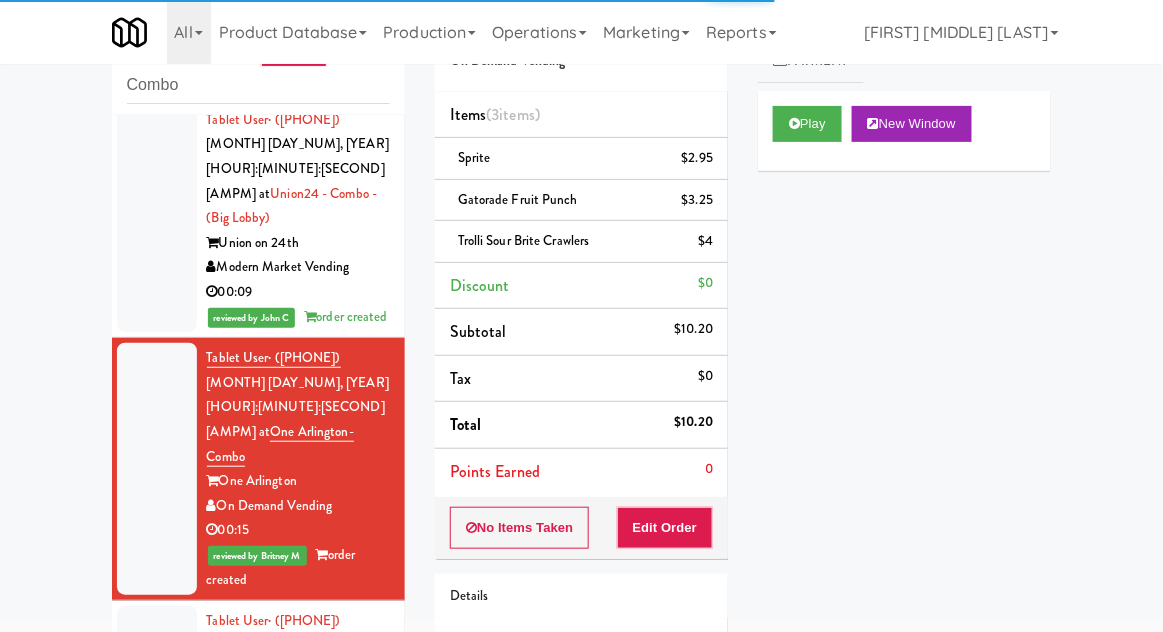 click at bounding box center (157, 707) 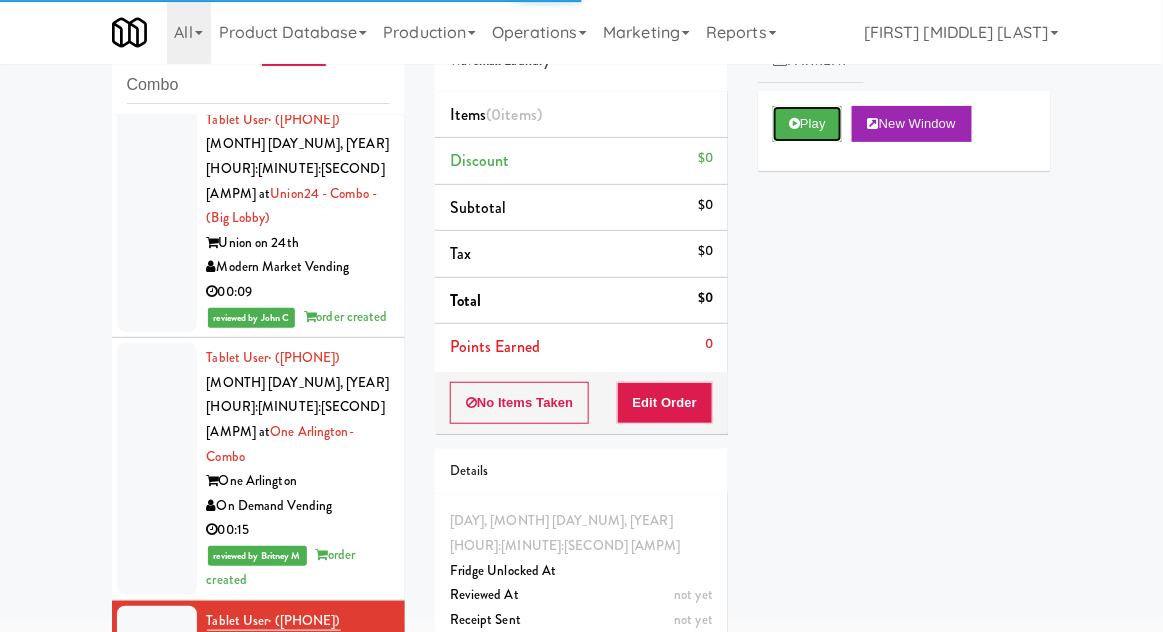 click on "Play" at bounding box center (807, 124) 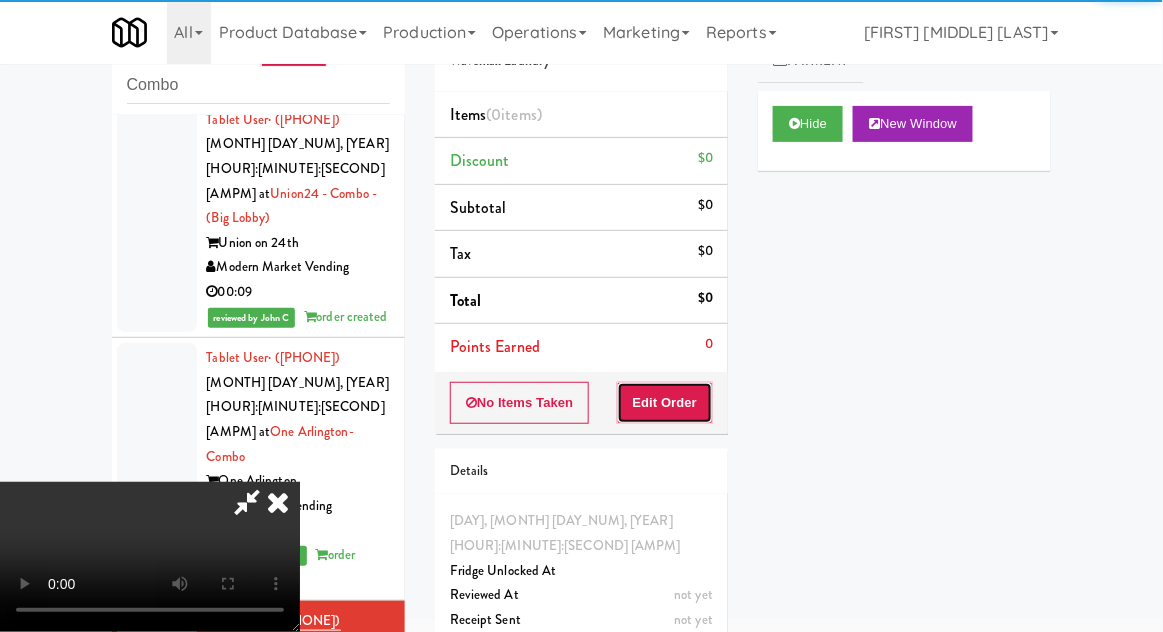 click on "Edit Order" at bounding box center [665, 403] 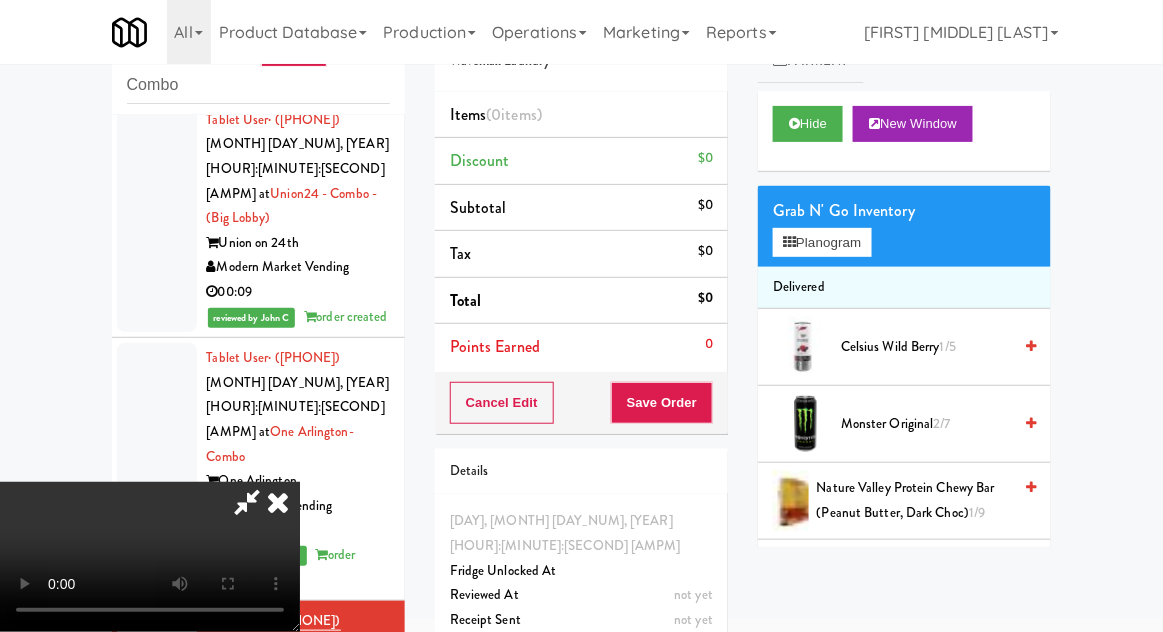 click on "inbox reviewed recent all unclear take inventory issue suspicious failed recent Combo [USER] · ([PHONE]) [MONTH] [DAY_NUM], [YEAR] [HOUR]:[MINUTE]:[SECOND] [AMPM] at [LOCATION] - [TYPE] [LOCATION] [COMPANY] 00:24 reviewed by [FIRST] [LAST] order created [USER] · ([PHONE]) [MONTH] [DAY_NUM], [YEAR] [HOUR]:[MINUTE]:[SECOND] [AMPM] at [LOCATION] - [TYPE] - ([SIZE]) [LOCATION] [COMPANY] 00:09 reviewed by [FIRST] [LAST] order created [USER] · ([PHONE]) [MONTH] [DAY_NUM], [YEAR] [HOUR]:[MINUTE]:[SECOND] [AMPM] at [LOCATION]-Combo [LOCATION] [COMPANY] 00:15 reviewed by [FIRST] [LAST] order created [USER] · ([PHONE]) [MONTH] [DAY_NUM], [YEAR] [HOUR]:[MINUTE]:[SECOND] [AMPM] at [NUMBER] [STREET] - Combo [BRAND] [COMPANY] 00:06 Order # 476479 [BRAND] Items (0 items ) Discount $0 Subtotal $0 Tax $0 Total $0 Points Earned 0 Cancel Edit Save Order Details [DAY], [MONTH] [DAY_NUM], [YEAR] [HOUR]:[MINUTE]:[SECOND] [AMPM] Fridge Unlocked At not yet Reviewed At not yet Receipt Sent not yet Order Paid Cart Flags Notes" at bounding box center (581, 362) 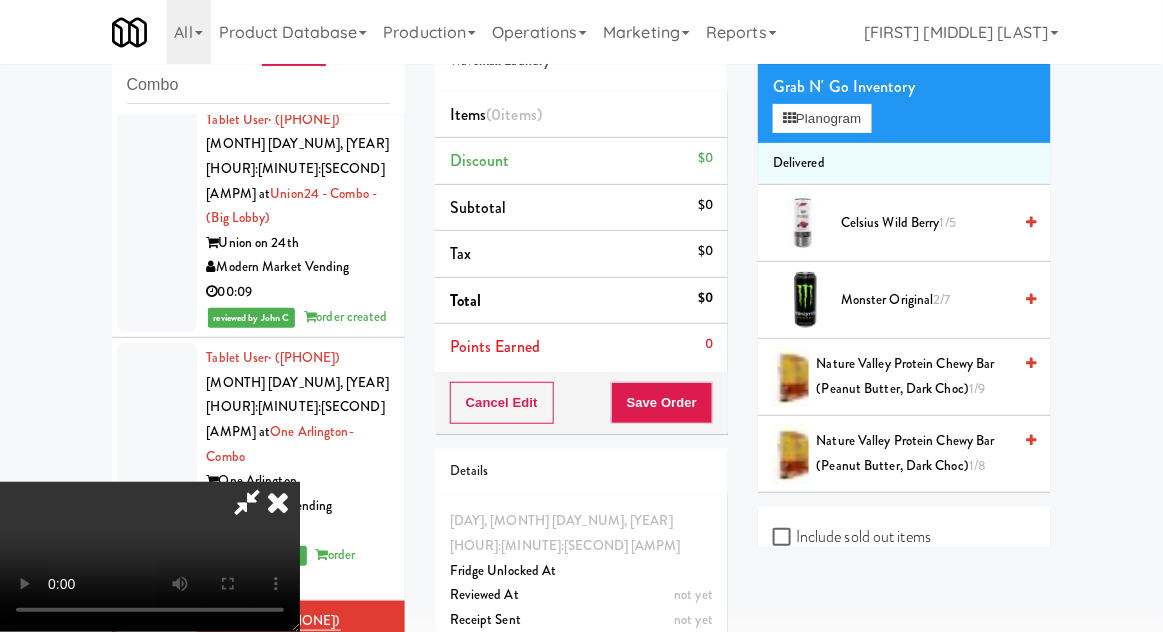 scroll, scrollTop: 204, scrollLeft: 0, axis: vertical 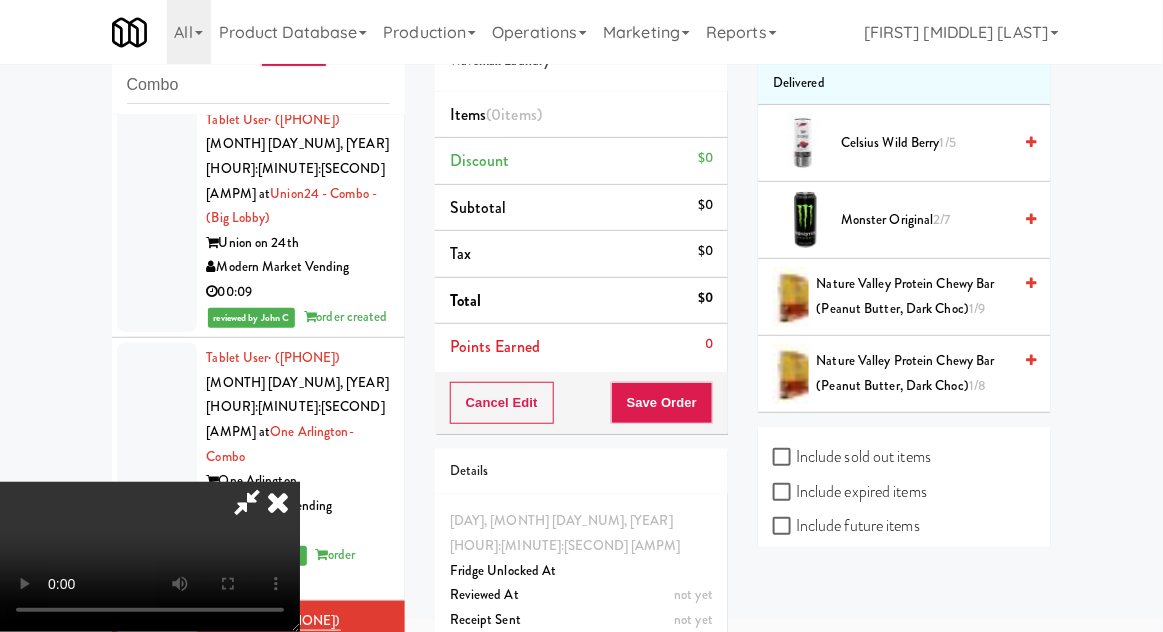 click on "Include sold out items" at bounding box center [852, 457] 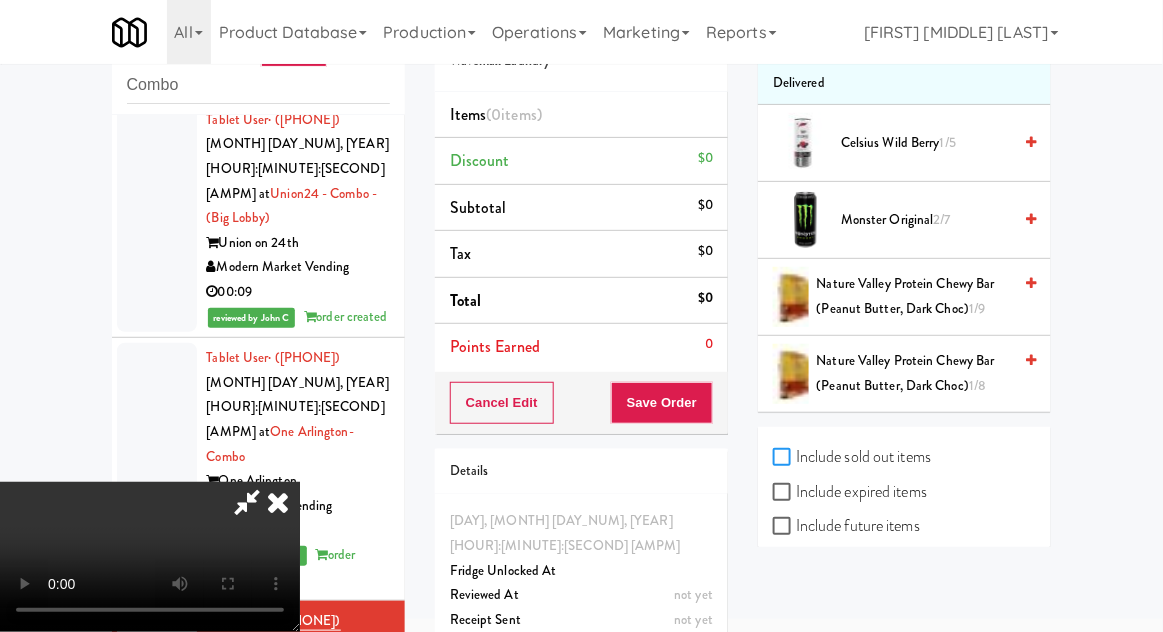 click on "Include sold out items" at bounding box center (784, 458) 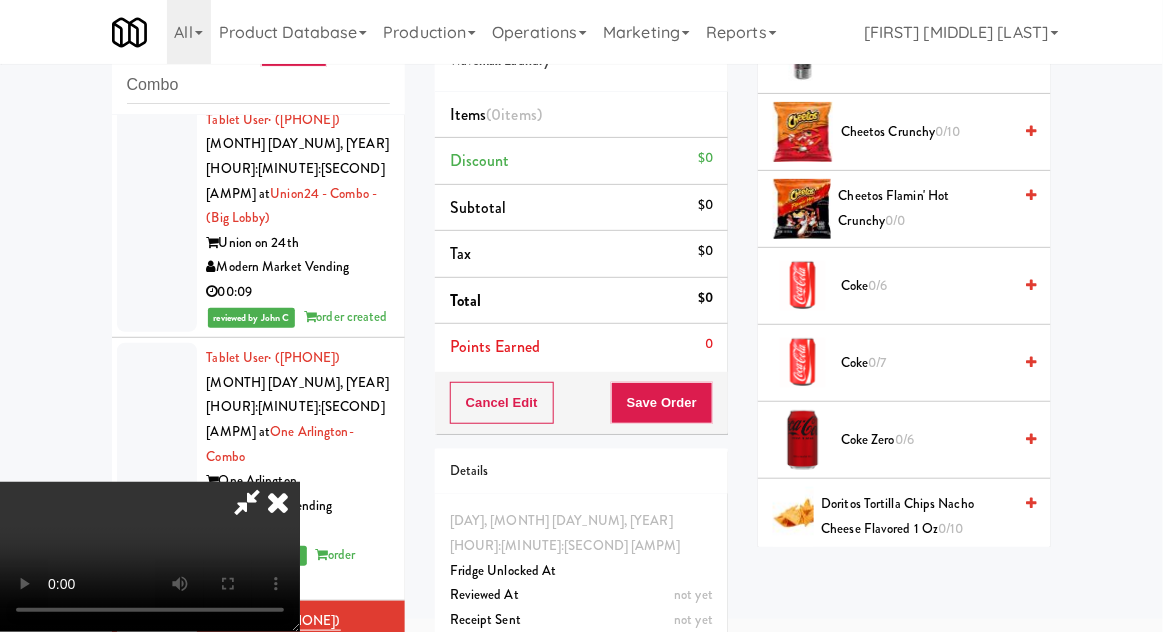 scroll, scrollTop: 675, scrollLeft: 0, axis: vertical 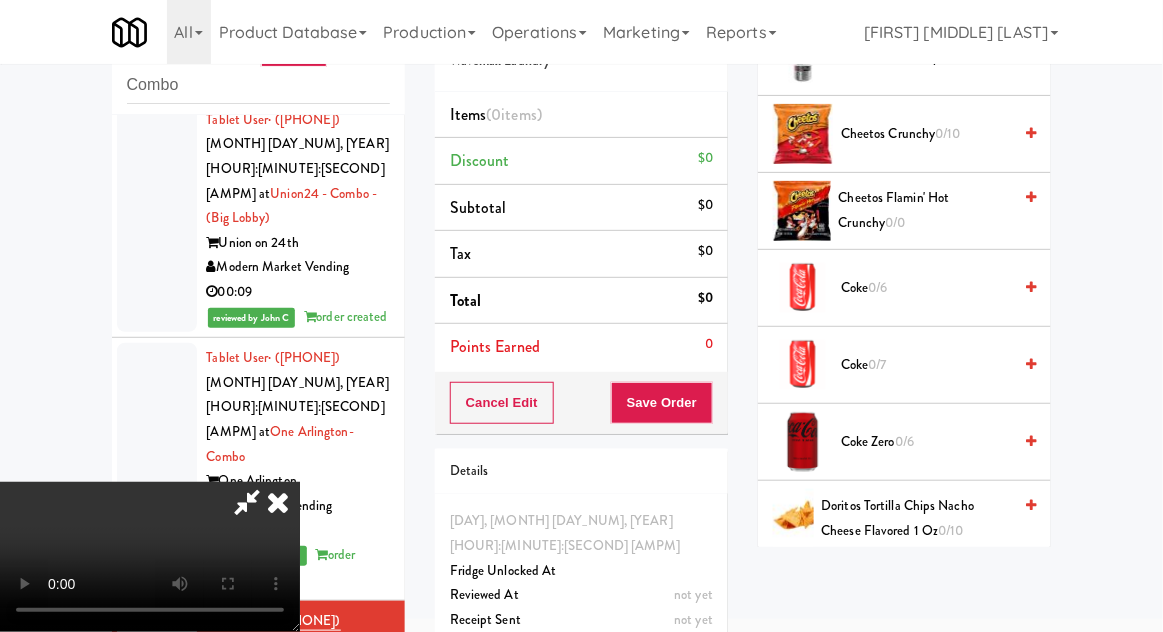 click on "Coke Zero  0/6" at bounding box center (926, 442) 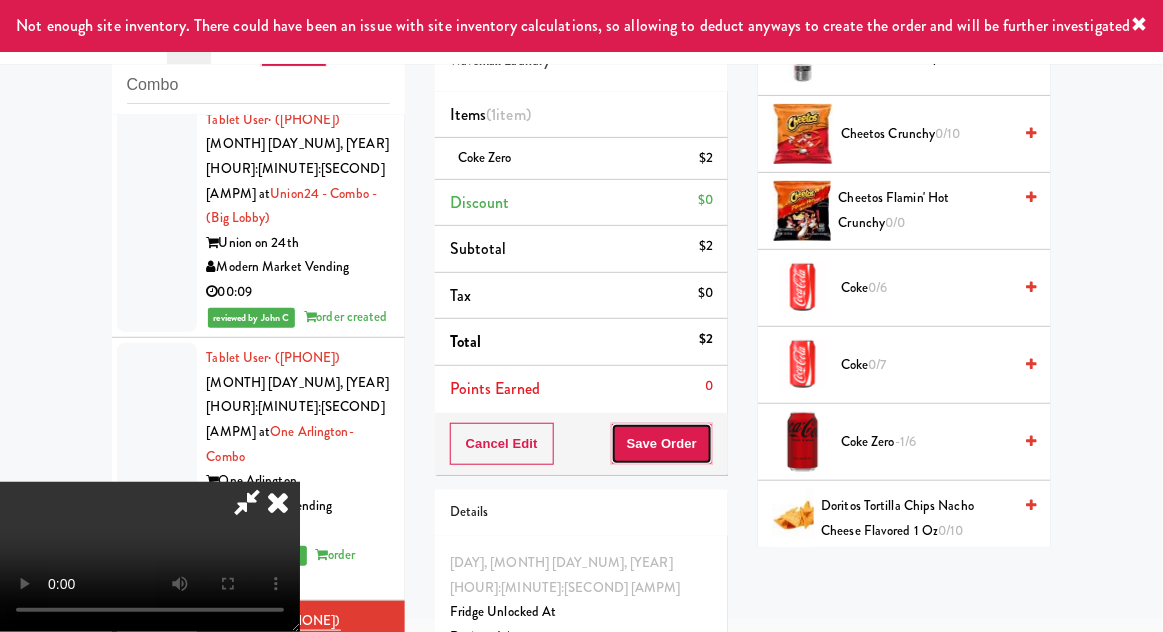 click on "Save Order" at bounding box center [662, 444] 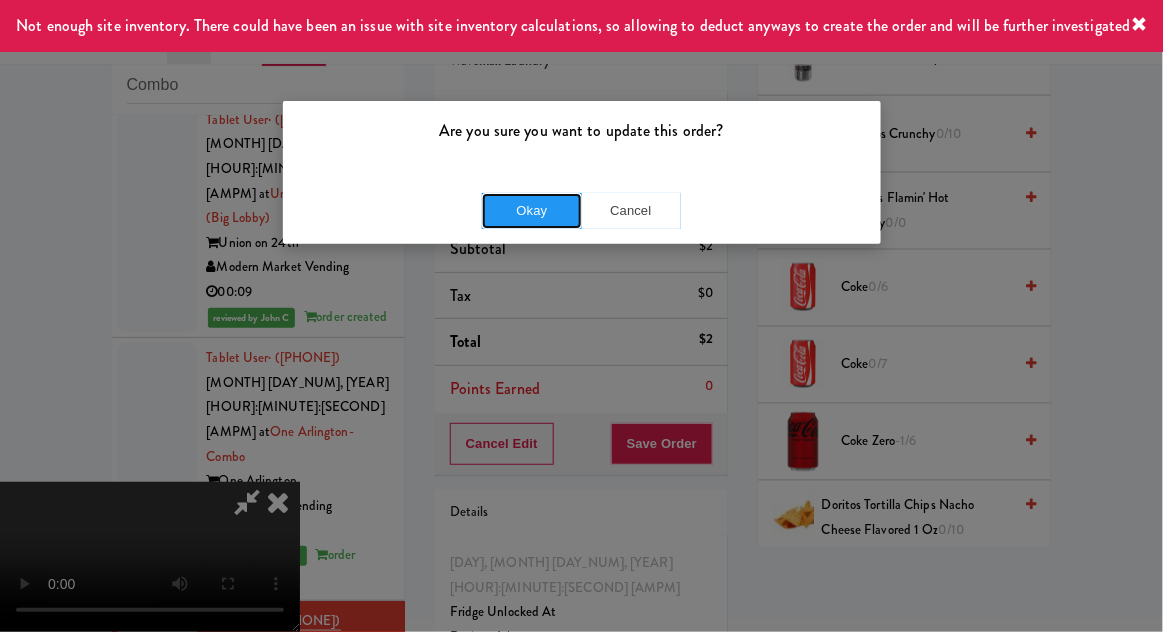 click on "Okay" at bounding box center [532, 211] 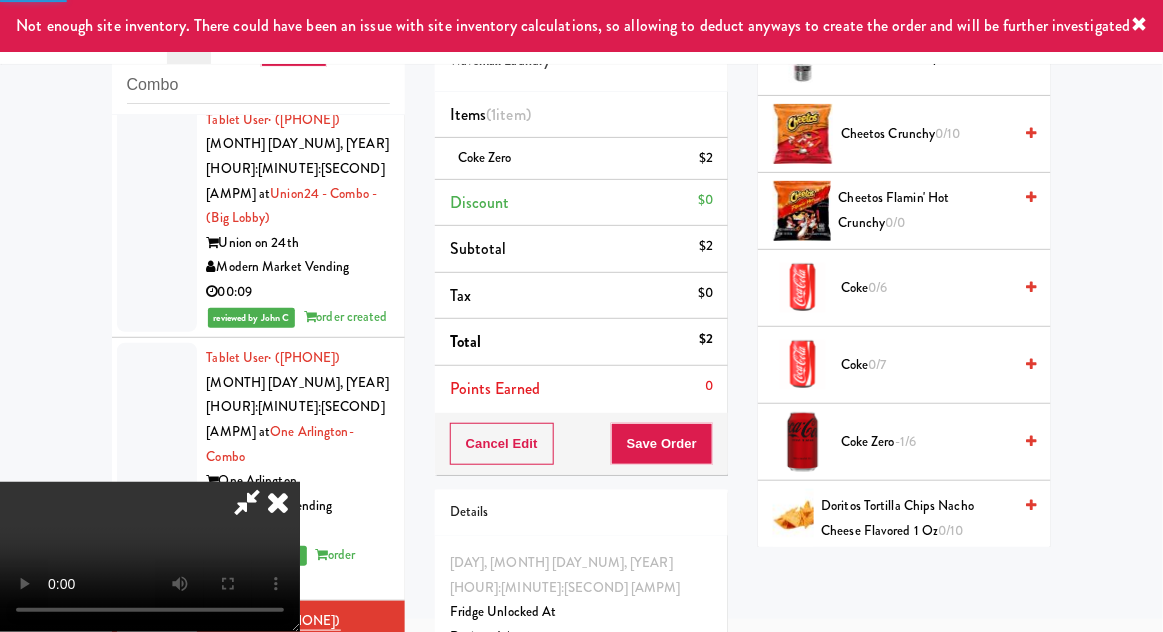 scroll, scrollTop: 197, scrollLeft: 0, axis: vertical 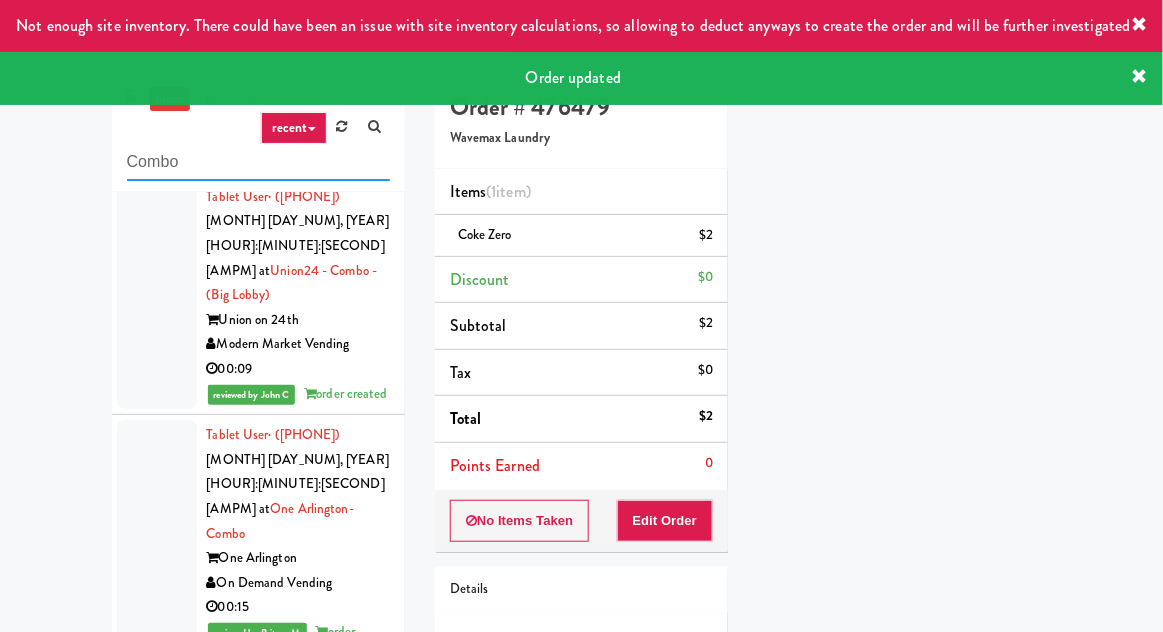 click on "Combo" at bounding box center (258, 162) 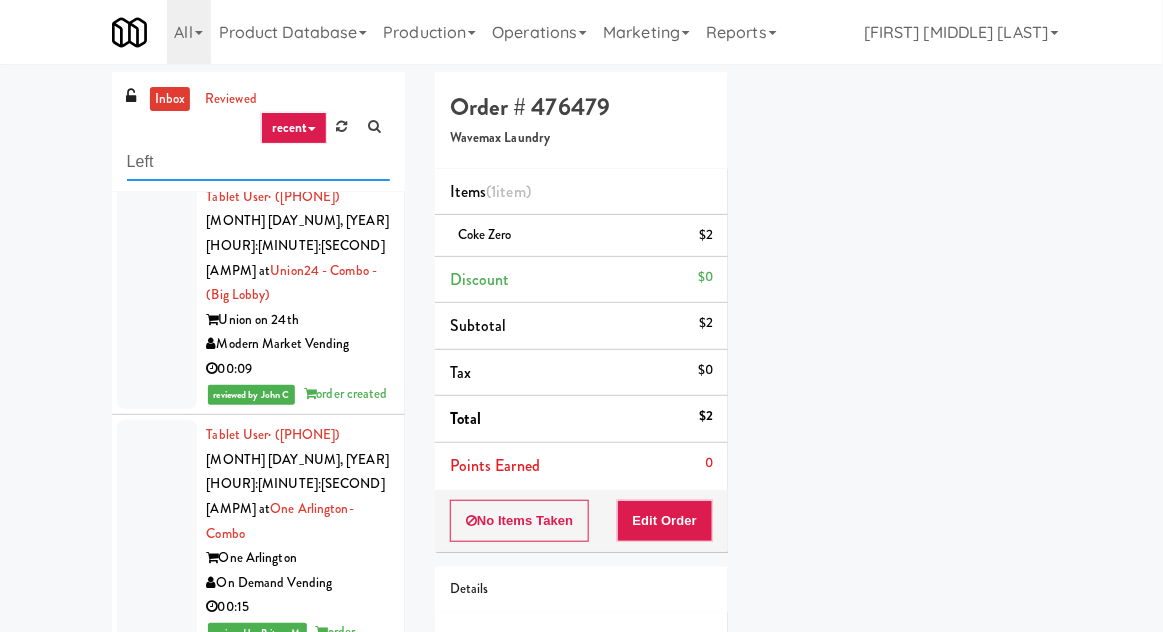 type on "Left" 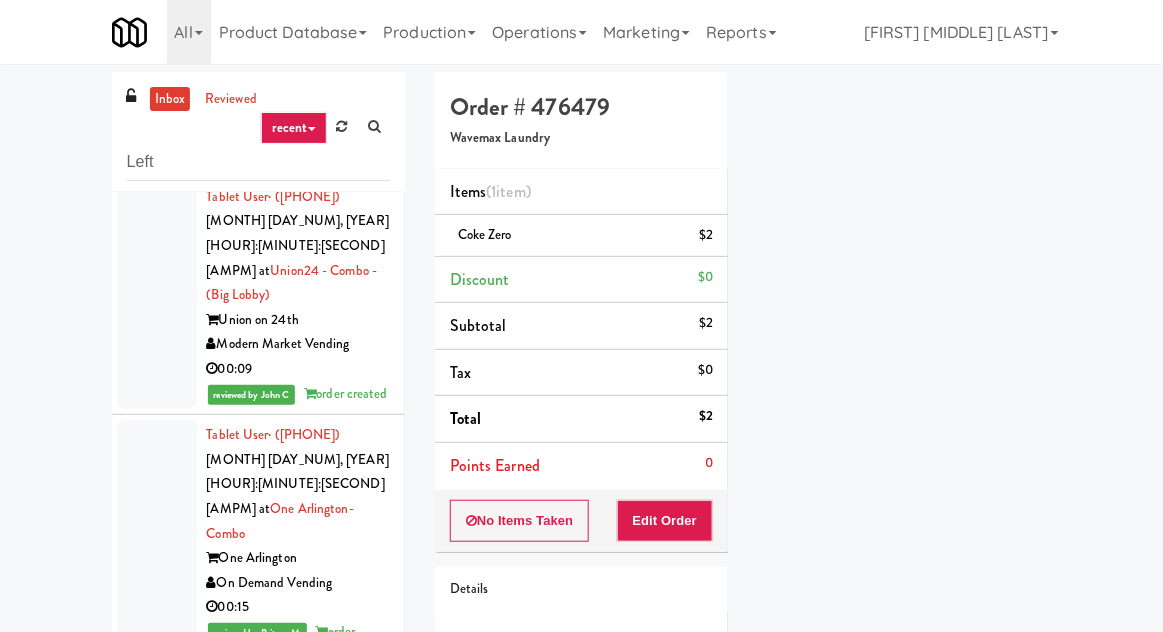 click on "inbox reviewed recent all unclear take inventory issue suspicious failed recent Left [USER] · ([PHONE]) [MONTH] [DAY_NUM], [YEAR] [HOUR]:[MINUTE]:[SECOND] [AMPM] at [LOCATION] - [TYPE] [LOCATION] [COMPANY] 00:24 reviewed by [FIRST] [LAST] order created [USER] · ([PHONE]) [MONTH] [DAY_NUM], [YEAR] [HOUR]:[MINUTE]:[SECOND] [AMPM] at [LOCATION] - [TYPE] - ([SIZE]) [LOCATION] [COMPANY] 00:09 reviewed by [FIRST] [LAST] order created [USER] · ([PHONE]) [MONTH] [DAY_NUM], [YEAR] [HOUR]:[MINUTE]:[SECOND] [AMPM] at [LOCATION]-Combo [LOCATION] [COMPANY] 00:15 reviewed by [FIRST] [LAST] order created [USER] · ([PHONE]) [MONTH] [DAY_NUM], [YEAR] [HOUR]:[MINUTE]:[SECOND] [AMPM] at [NUMBER] [STREET] - Combo [BRAND] [COMPANY] 00:06 reviewed by [FIRST] [LAST] order created Order # 476479 [BRAND] Items (1 item ) [PRODUCT] $2 Discount $0 Subtotal $2 Tax $0 Total $2 Points Earned 0 No Items Taken Edit Order Details [DAY], [MONTH] [DAY_NUM], [YEAR] [HOUR]:[MINUTE]:[SECOND] [AMPM] Fridge Unlocked At [MONTH] [DAY_NUM], [YEAR] [HOUR]:[MINUTE]:[SECOND] [AMPM] not yet" at bounding box center [581, 439] 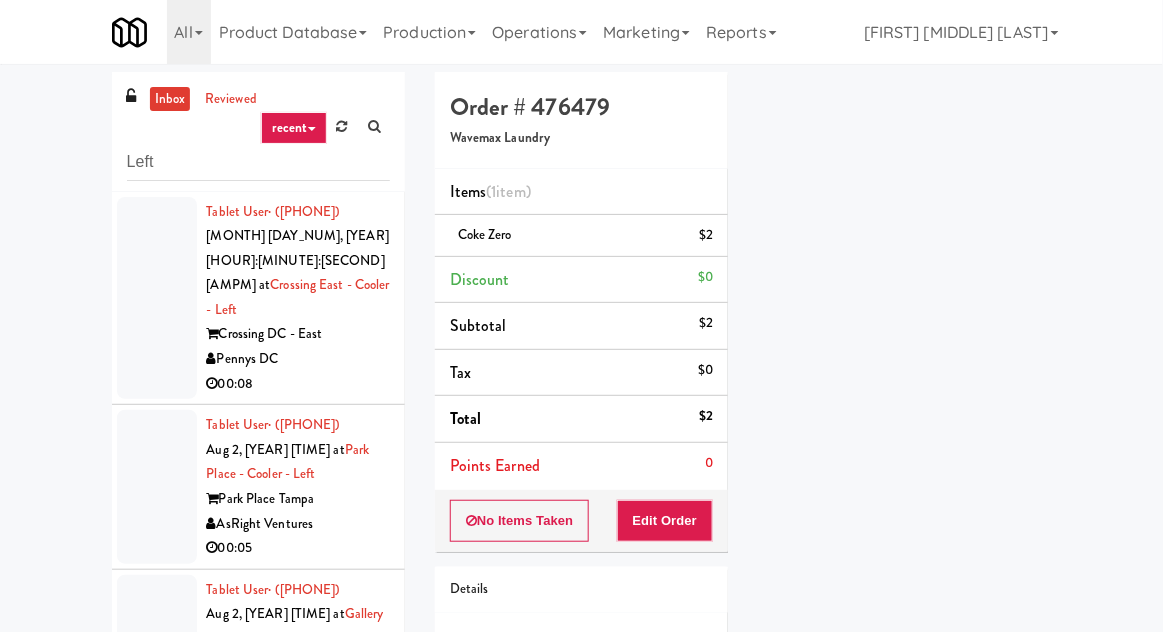 scroll, scrollTop: 173, scrollLeft: 0, axis: vertical 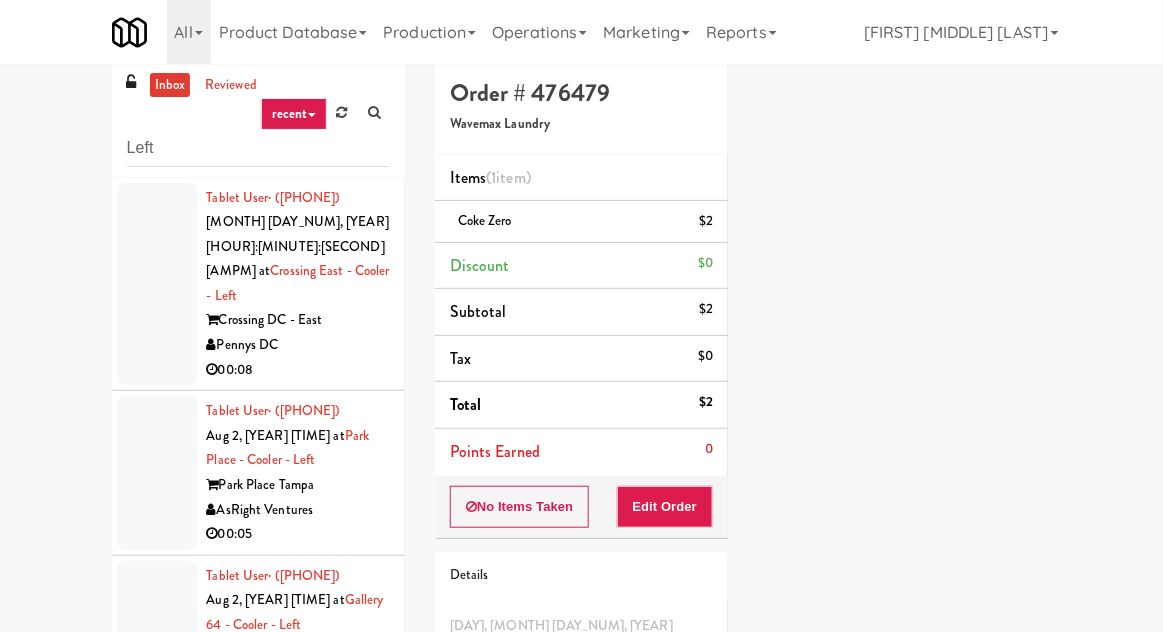 click at bounding box center [157, 284] 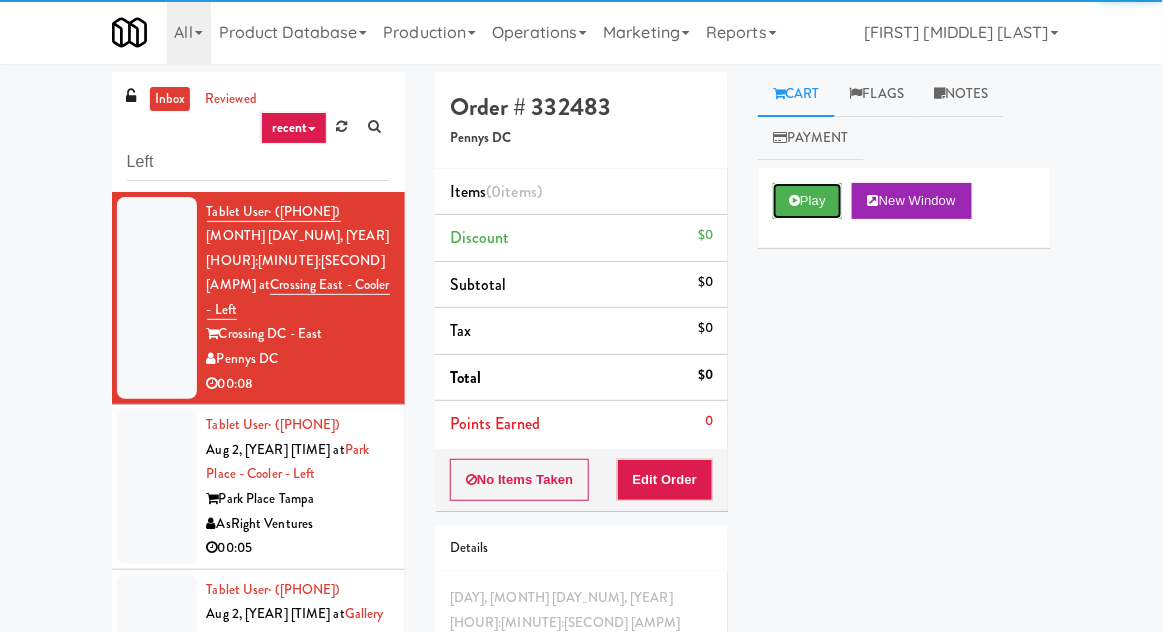 click on "Play" at bounding box center (807, 201) 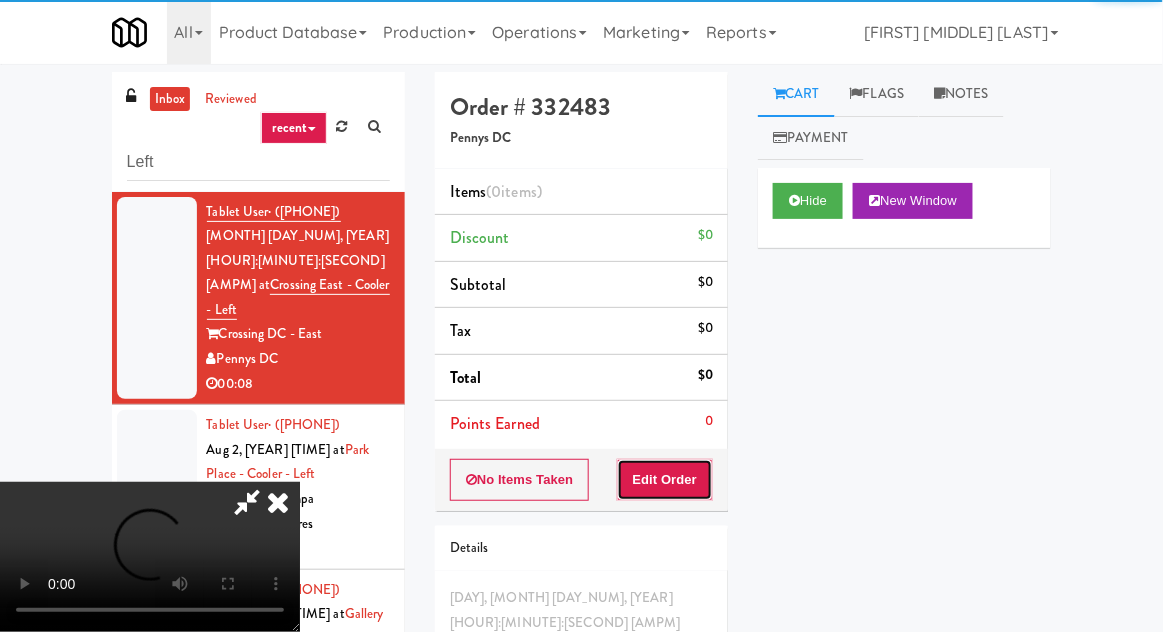 click on "Edit Order" at bounding box center [665, 480] 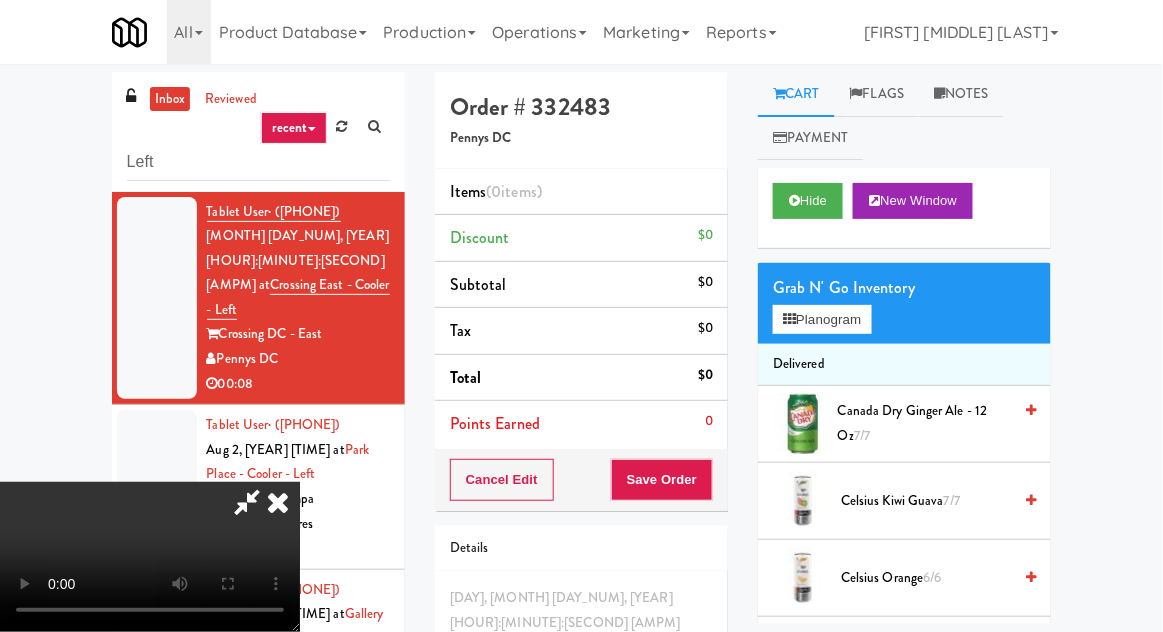 type 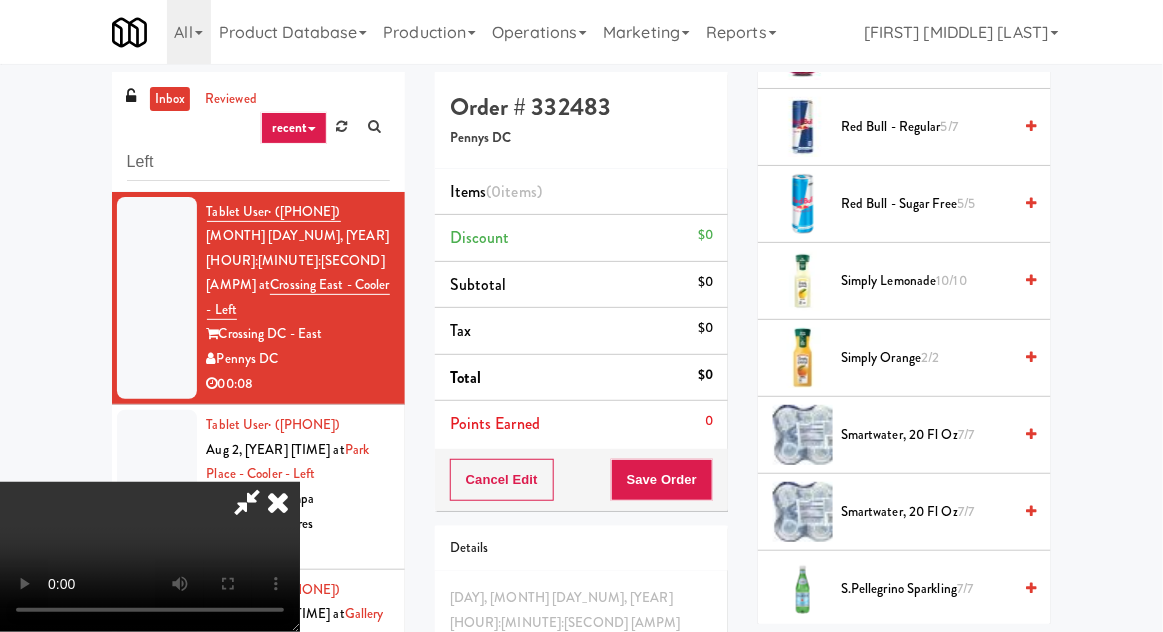 scroll, scrollTop: 2080, scrollLeft: 0, axis: vertical 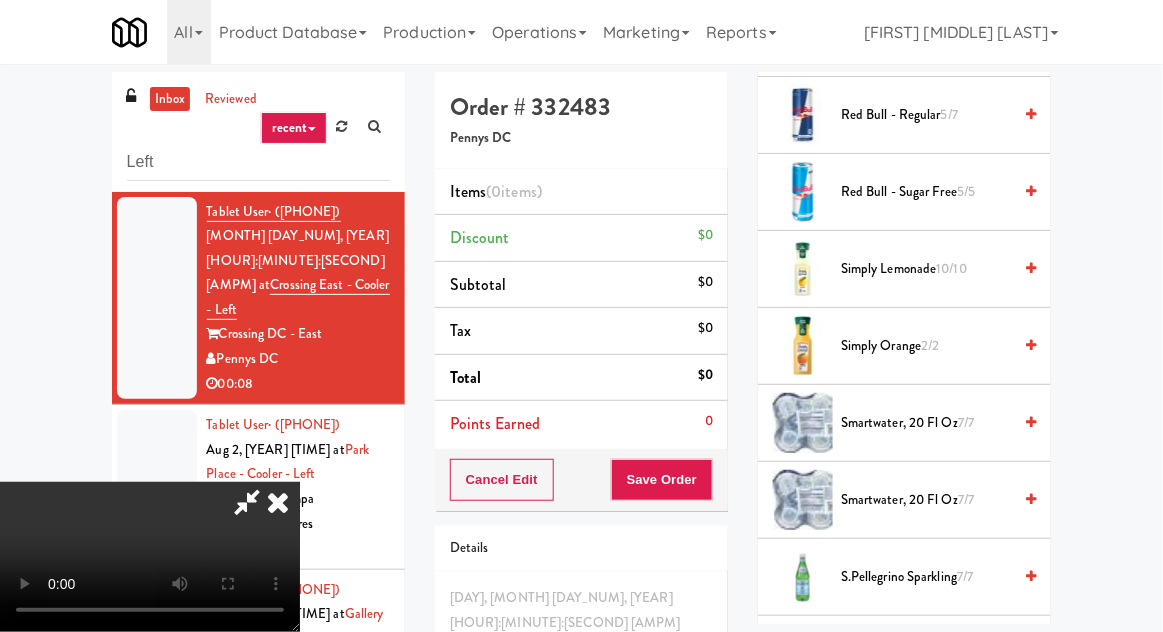 click on "smartwater, 20 fl oz  7/7" at bounding box center [926, 500] 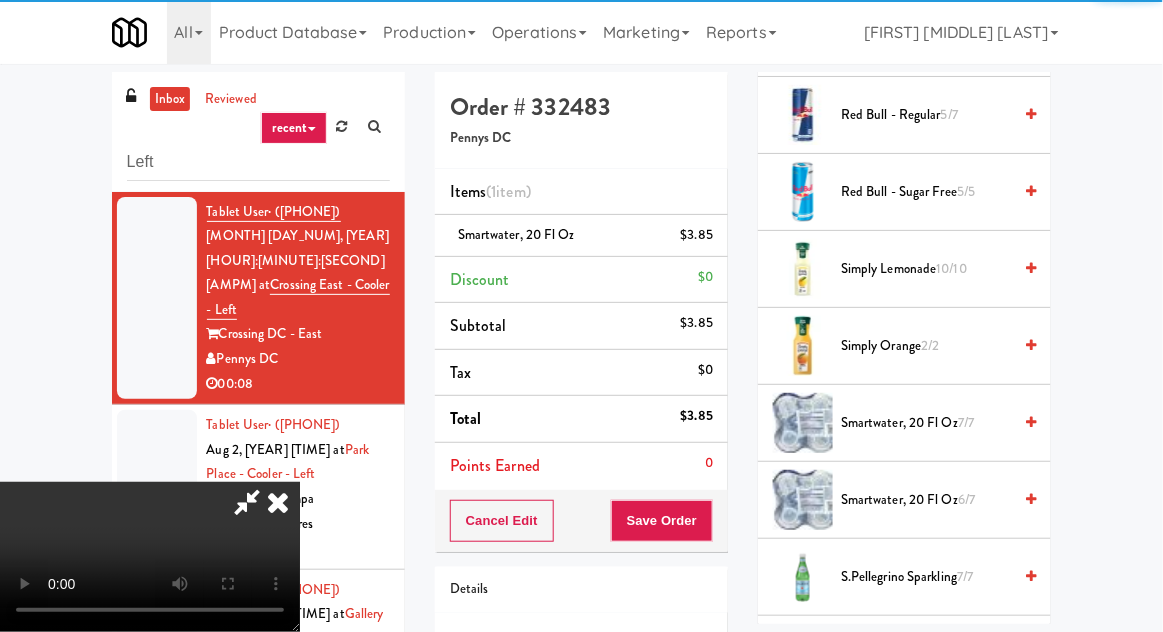 scroll, scrollTop: 21, scrollLeft: 0, axis: vertical 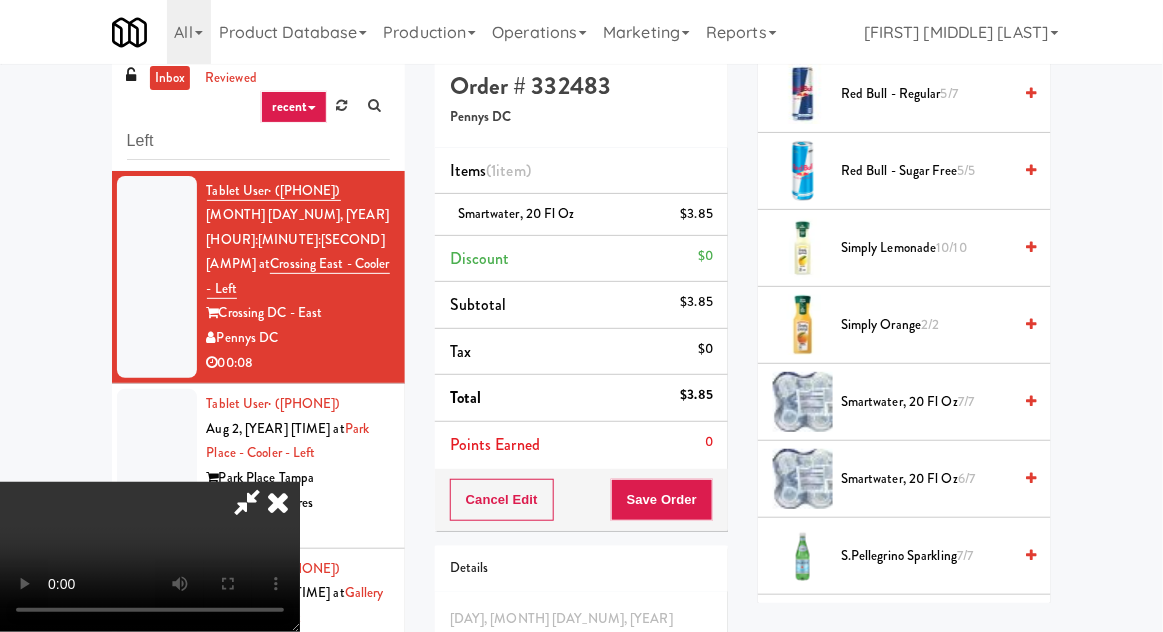 click on "smartwater, 20 fl oz  7/7" at bounding box center [926, 402] 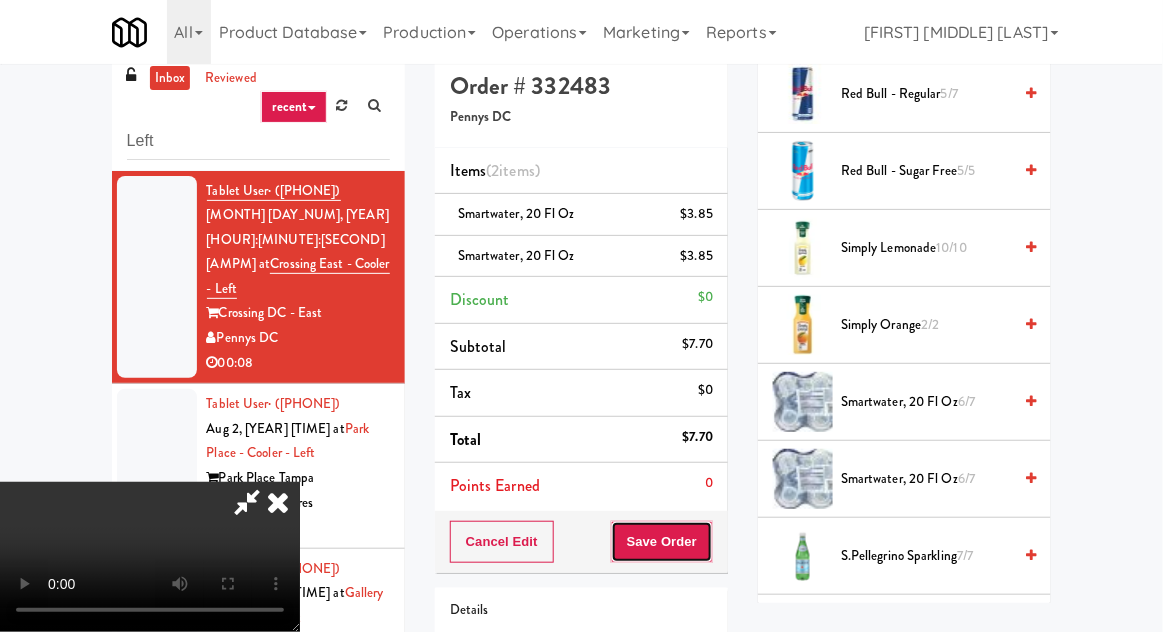 click on "Save Order" at bounding box center [662, 542] 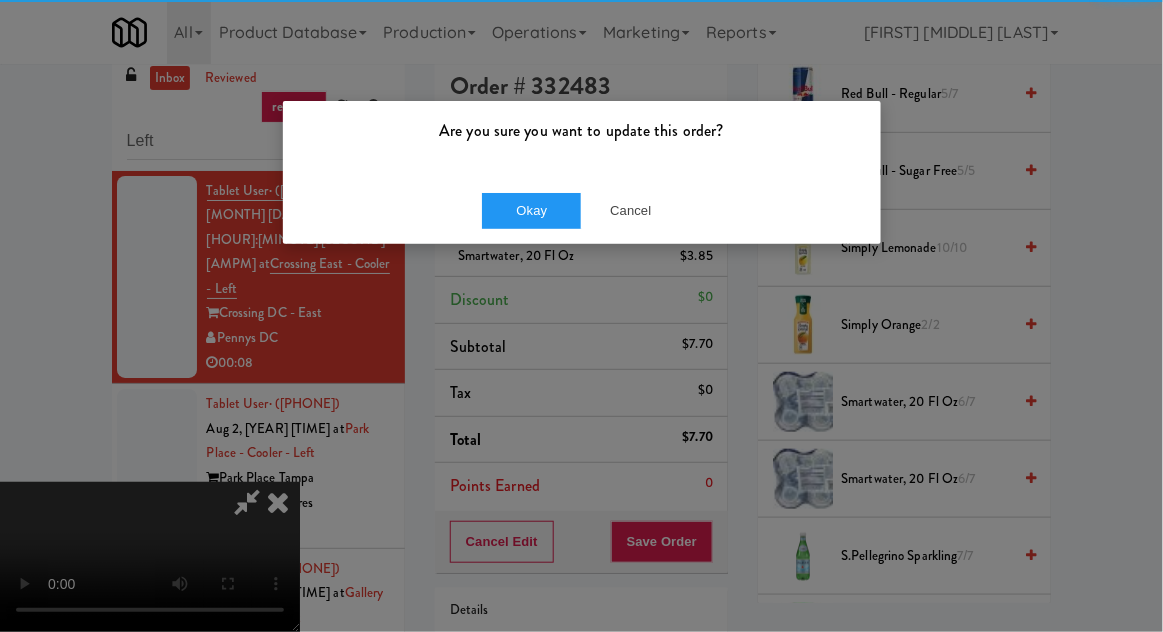 click on "Okay Cancel" at bounding box center [582, 210] 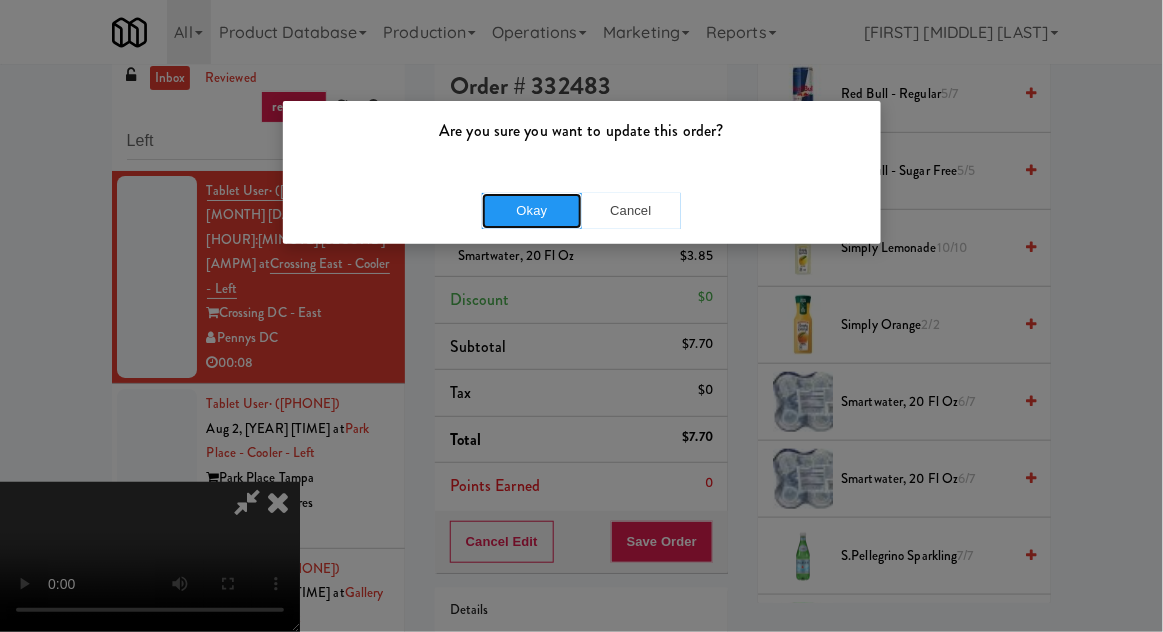 click on "Okay" at bounding box center [532, 211] 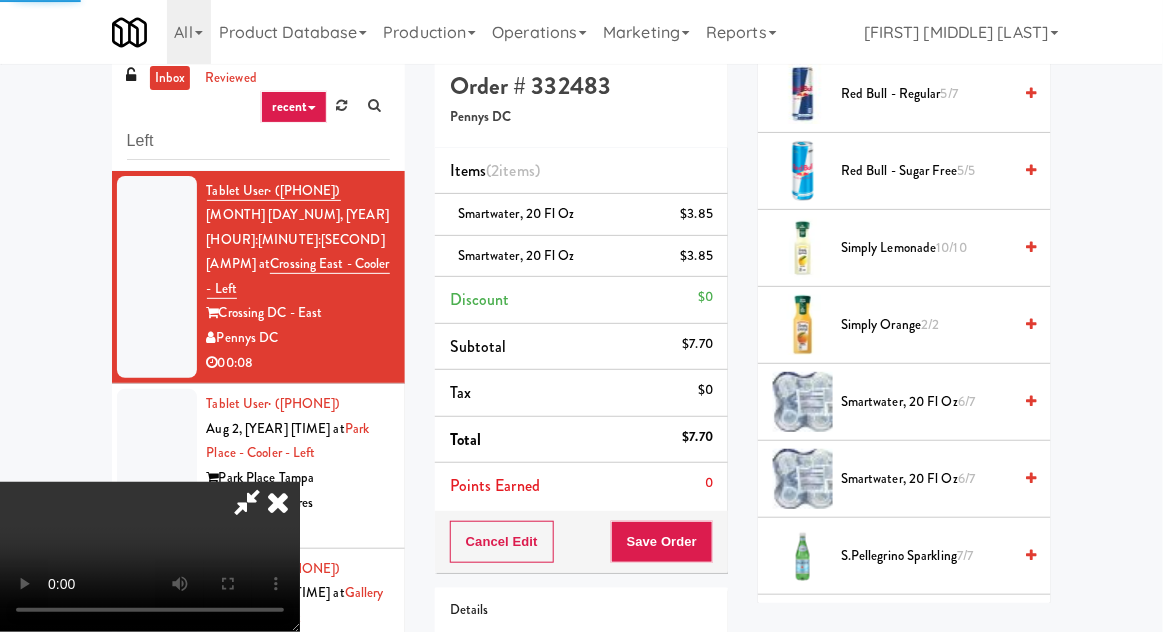 scroll, scrollTop: 197, scrollLeft: 0, axis: vertical 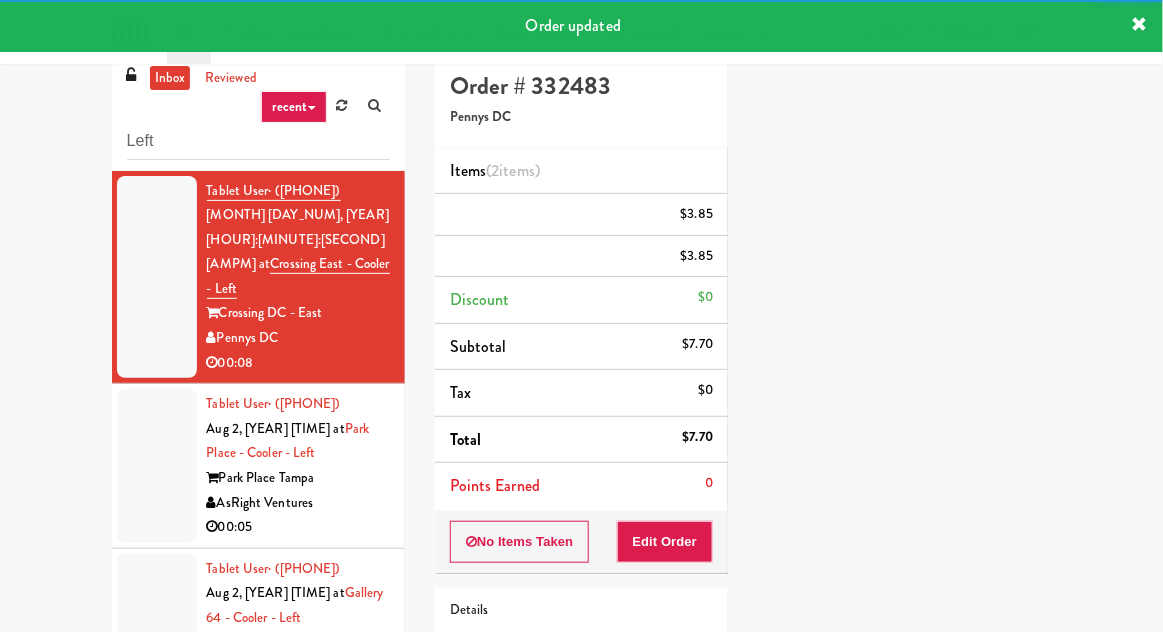 click at bounding box center [157, 466] 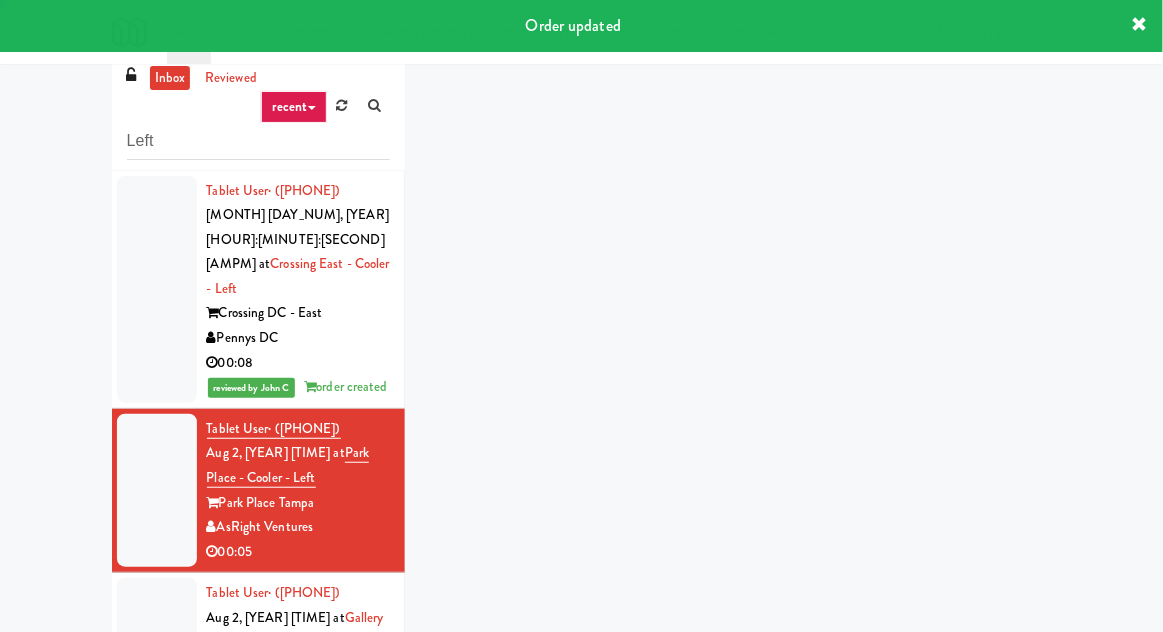 scroll, scrollTop: 106, scrollLeft: 0, axis: vertical 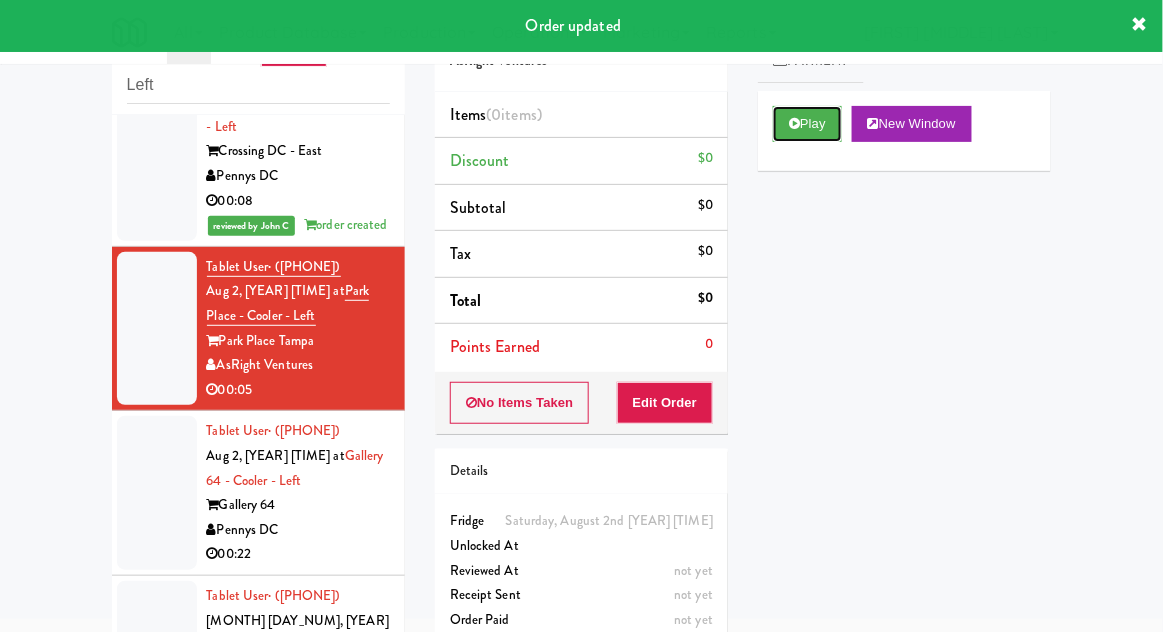 click on "Play" at bounding box center [807, 124] 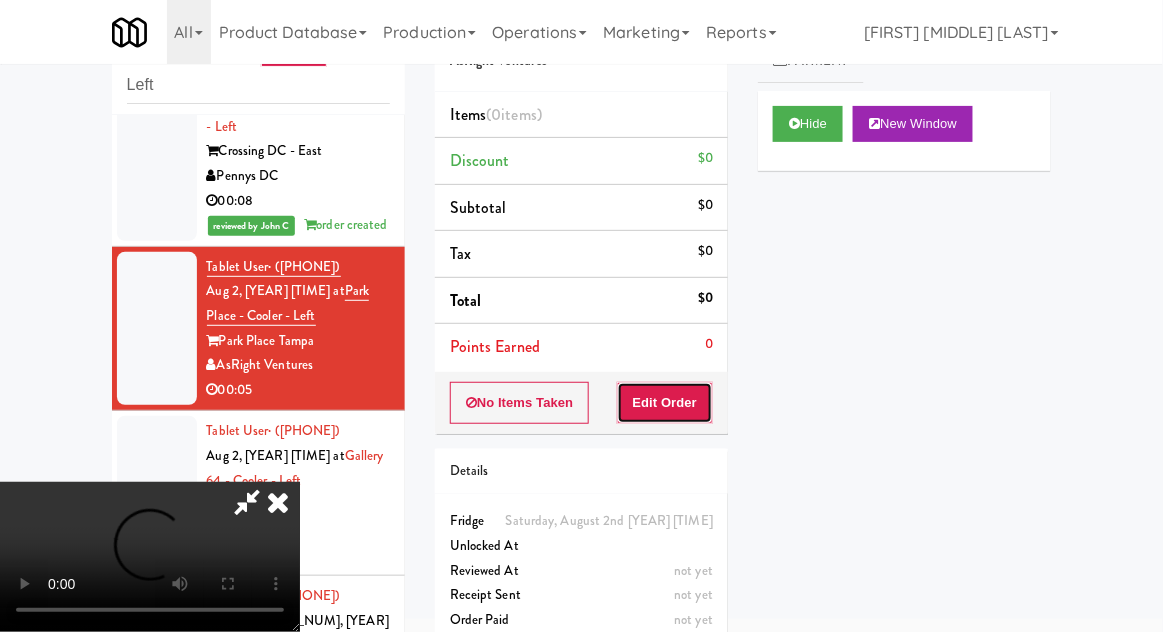 click on "Edit Order" at bounding box center (665, 403) 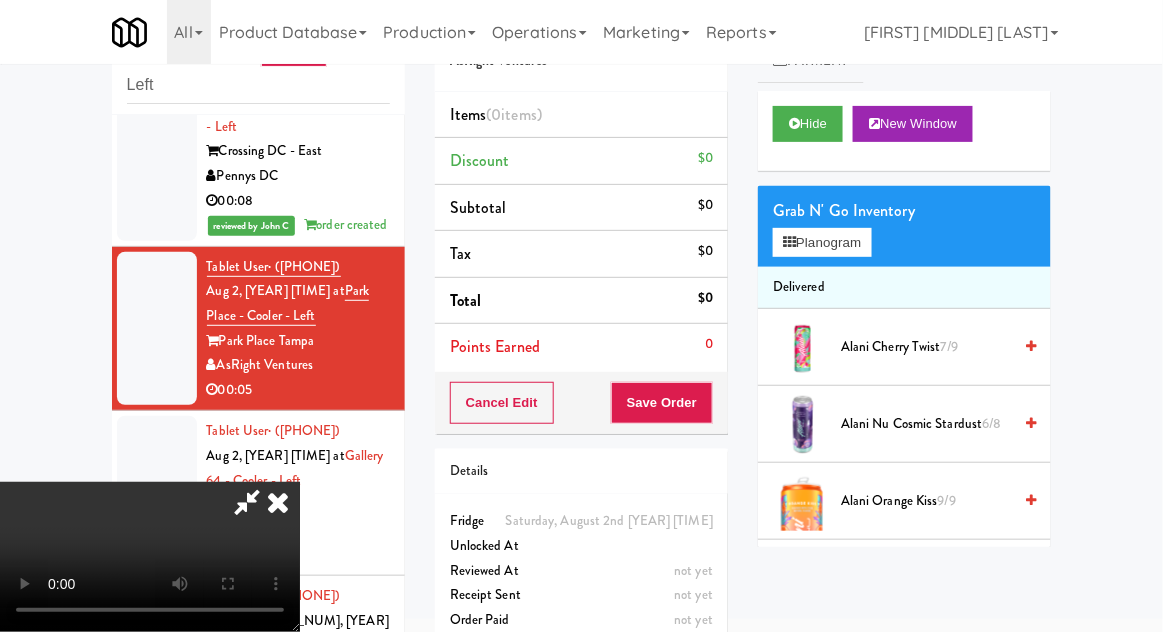 type 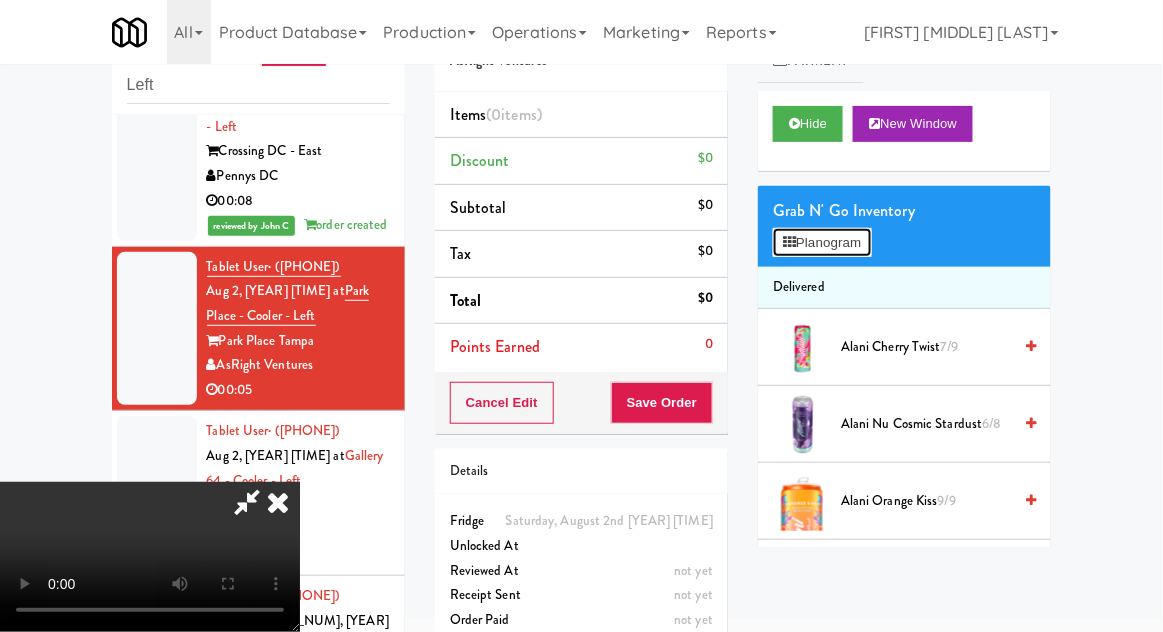 click on "Planogram" at bounding box center [822, 243] 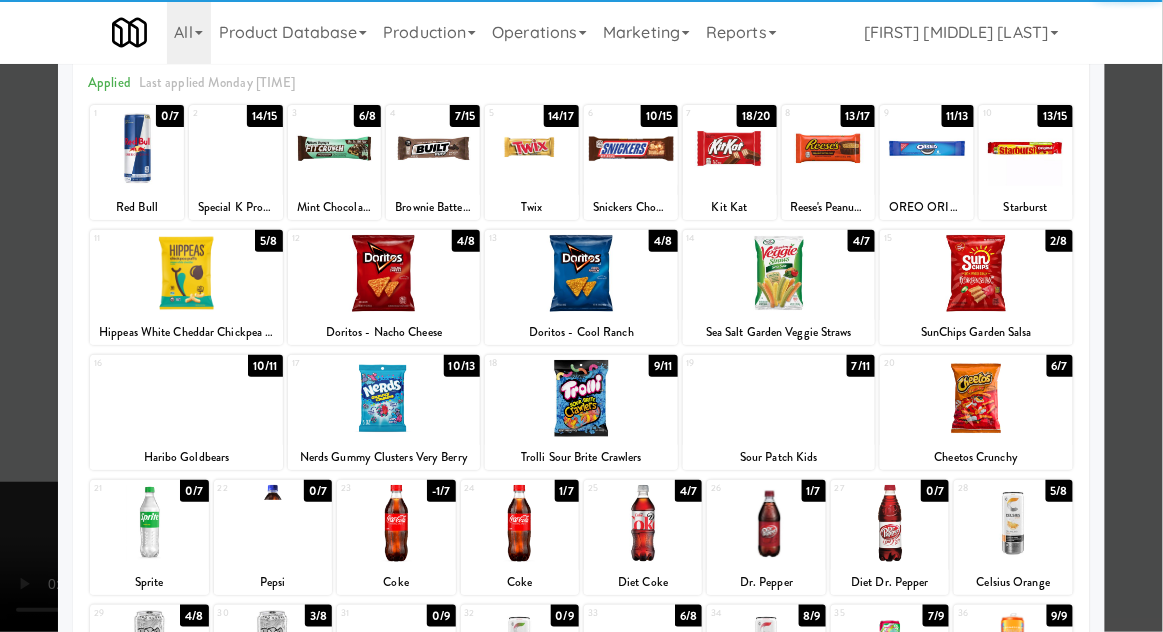 scroll, scrollTop: 253, scrollLeft: 0, axis: vertical 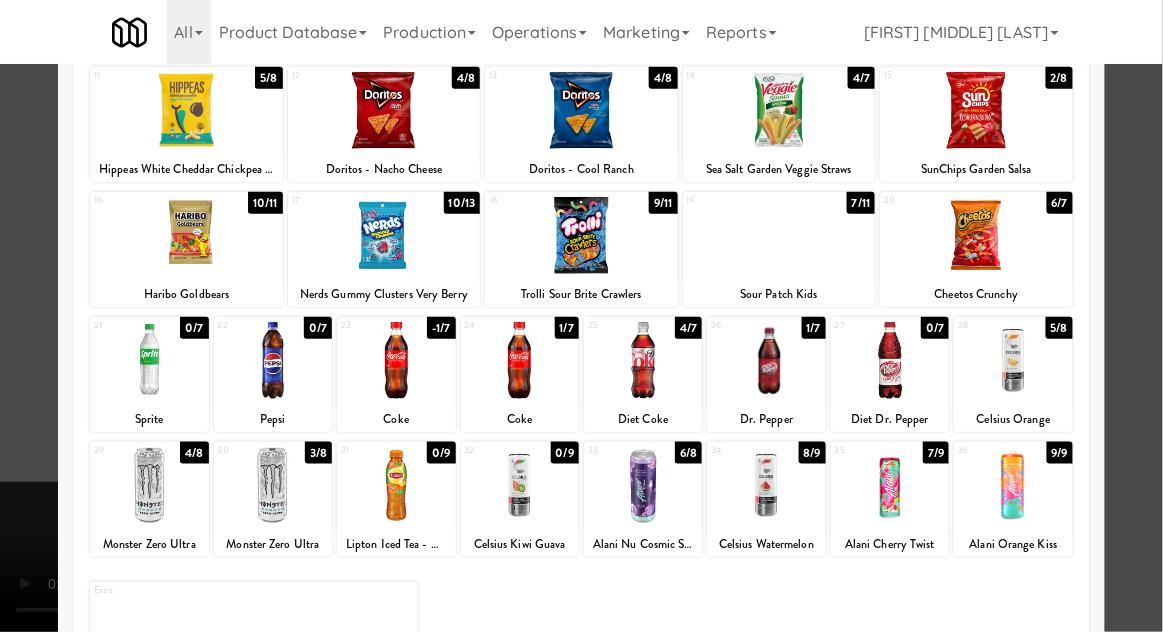 click at bounding box center (149, 485) 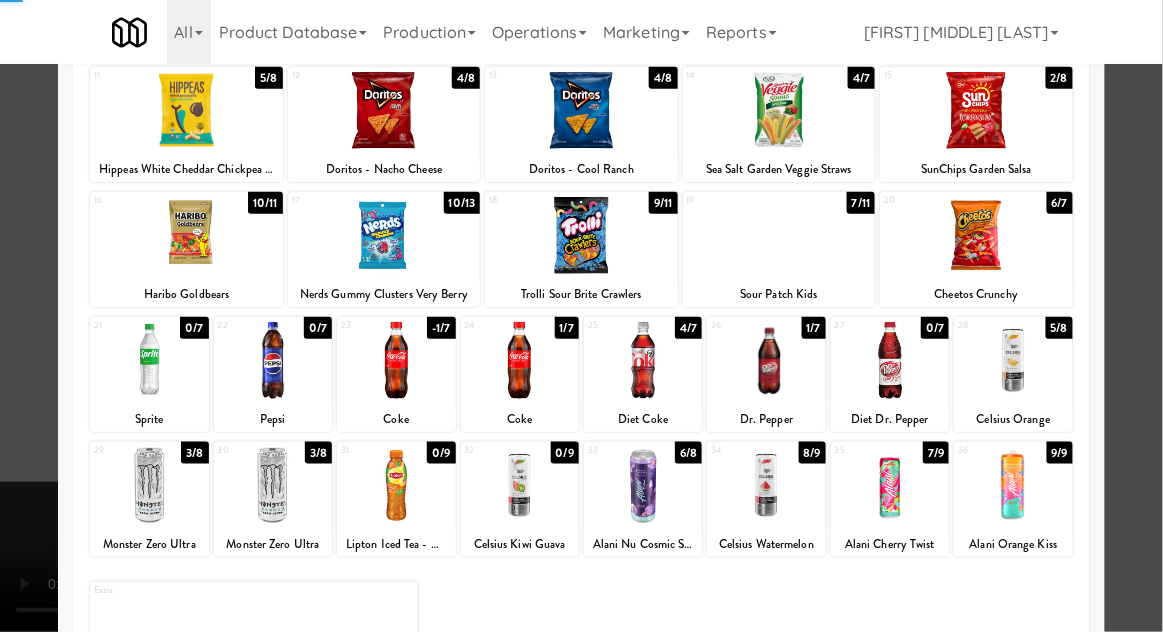 click at bounding box center (273, 485) 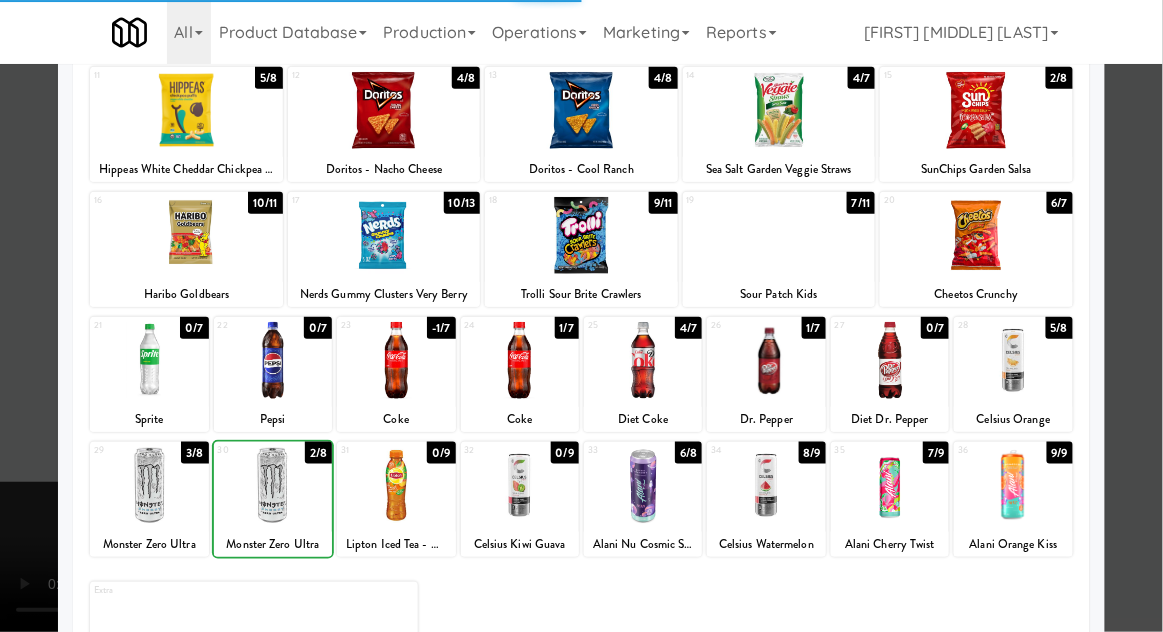 click at bounding box center [581, 316] 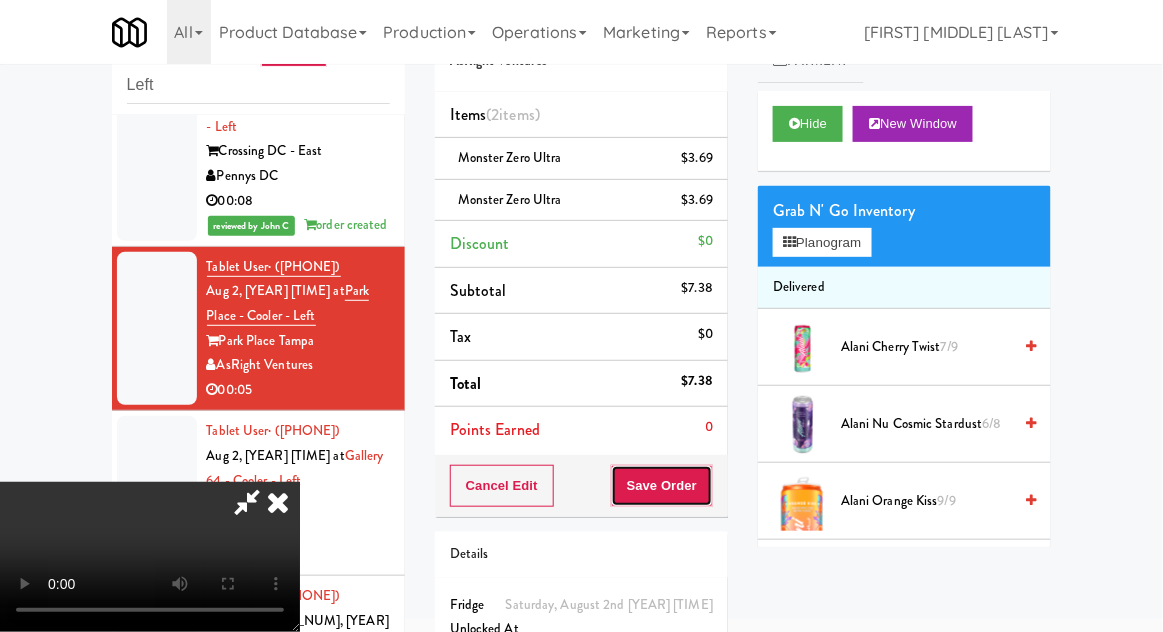 click on "Save Order" at bounding box center [662, 486] 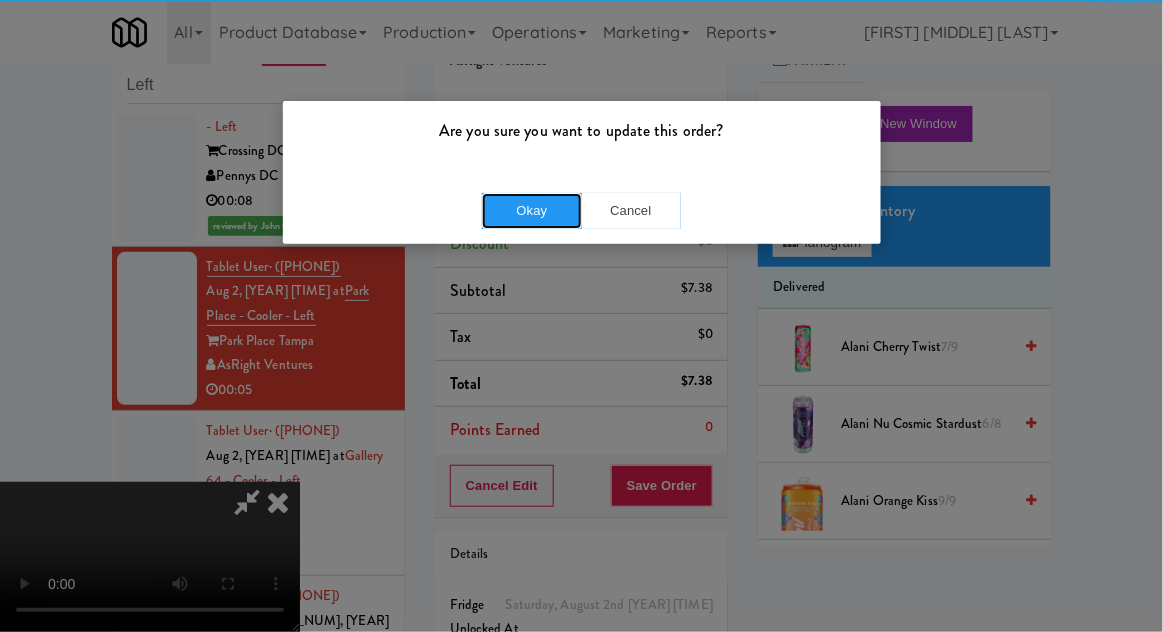 click on "Okay" at bounding box center [532, 211] 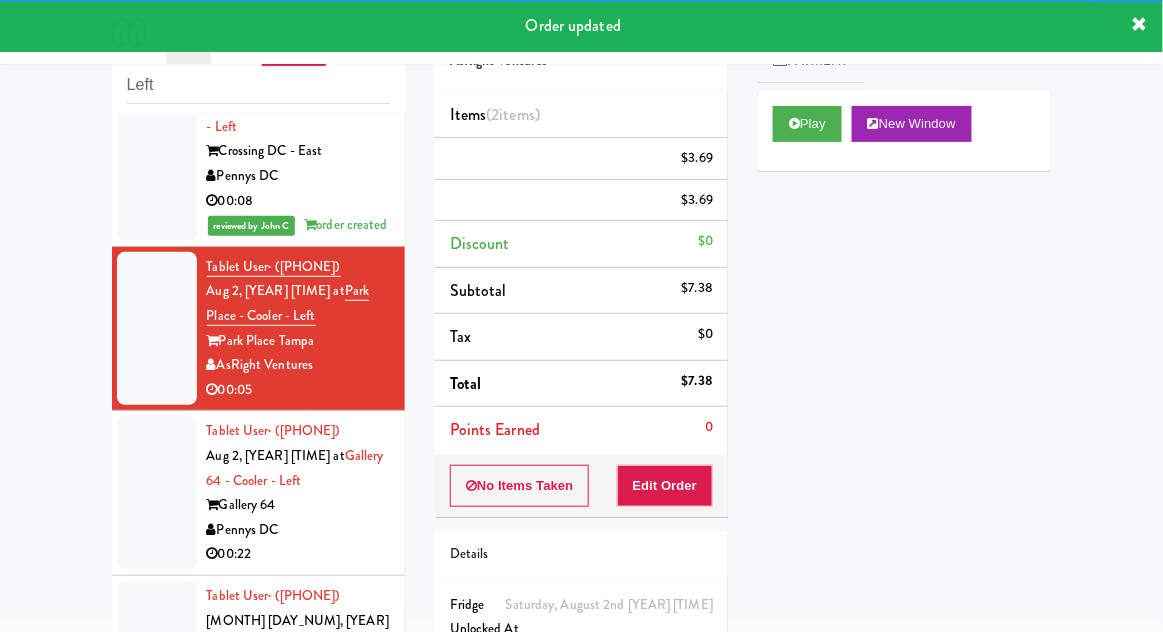 click at bounding box center (157, 493) 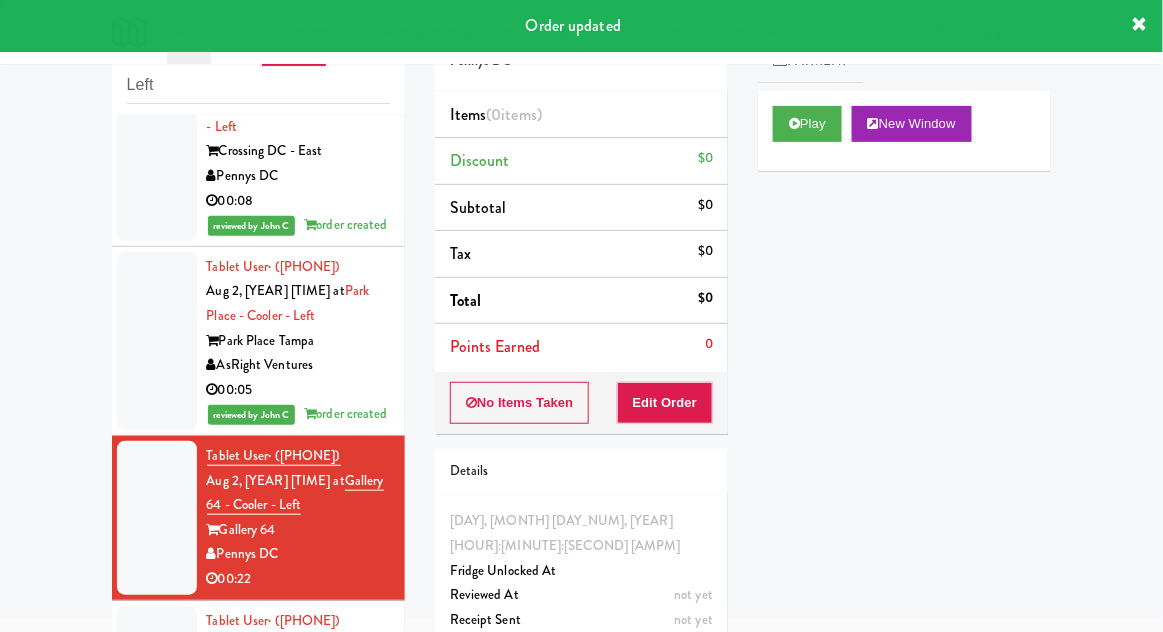 scroll, scrollTop: 155, scrollLeft: 0, axis: vertical 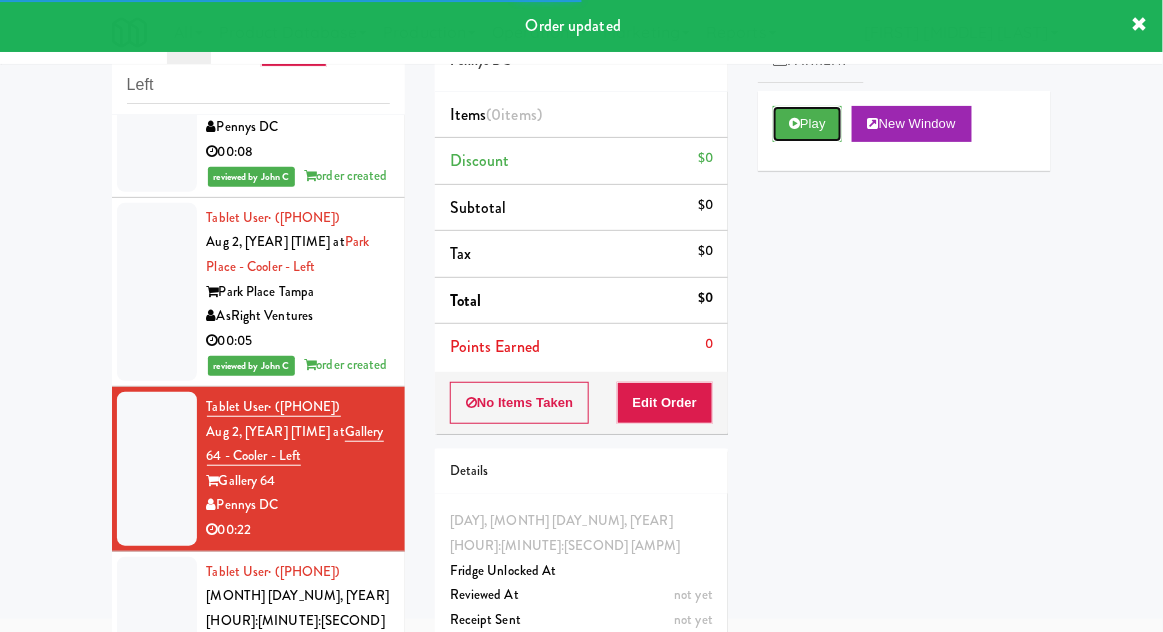 click on "Play" at bounding box center [807, 124] 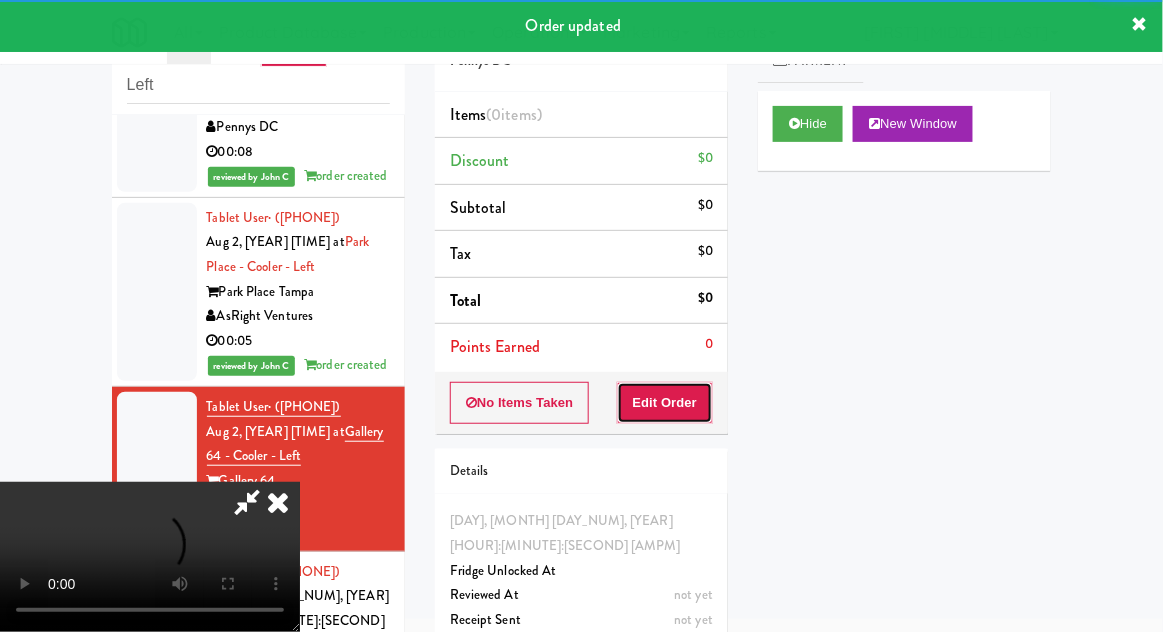 click on "Edit Order" at bounding box center [665, 403] 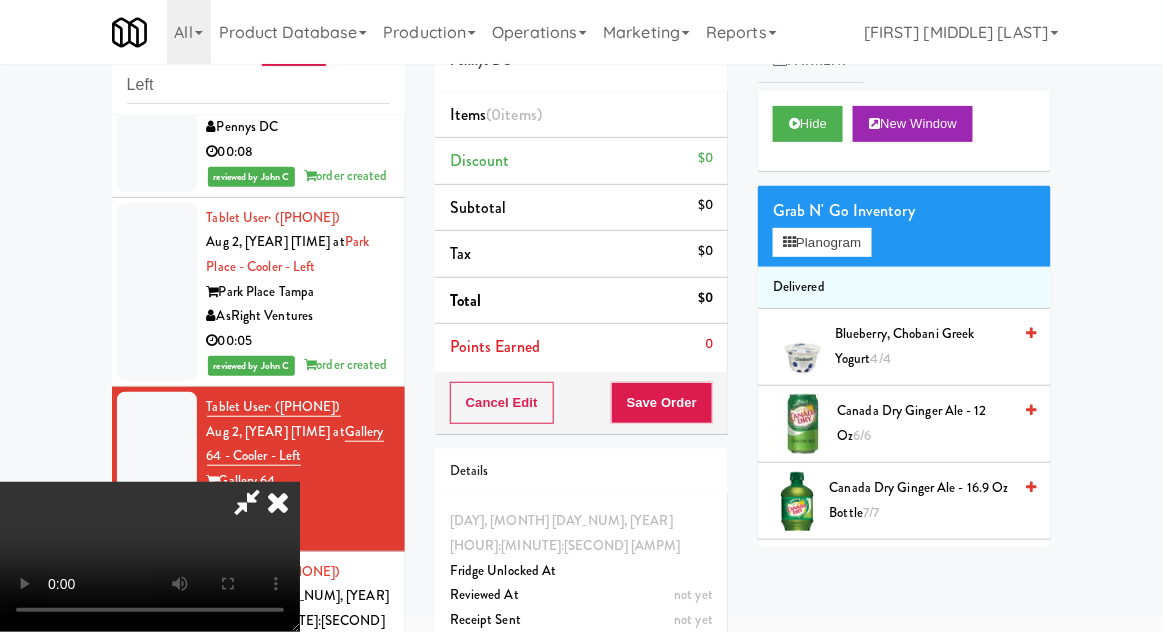 scroll, scrollTop: 73, scrollLeft: 0, axis: vertical 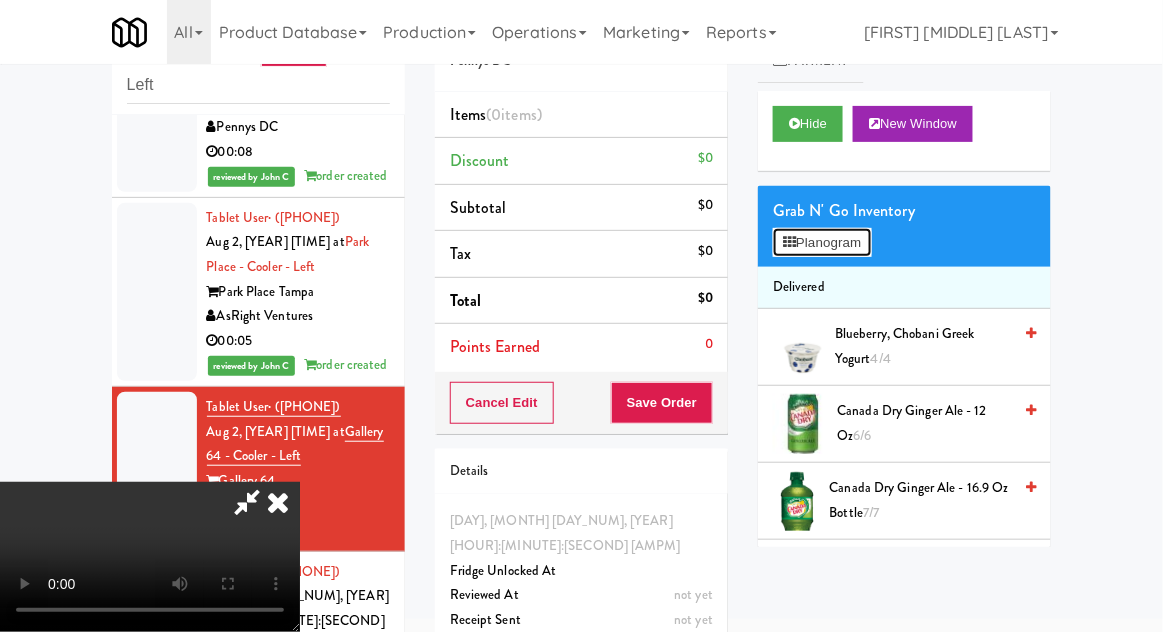 click on "Planogram" at bounding box center (822, 243) 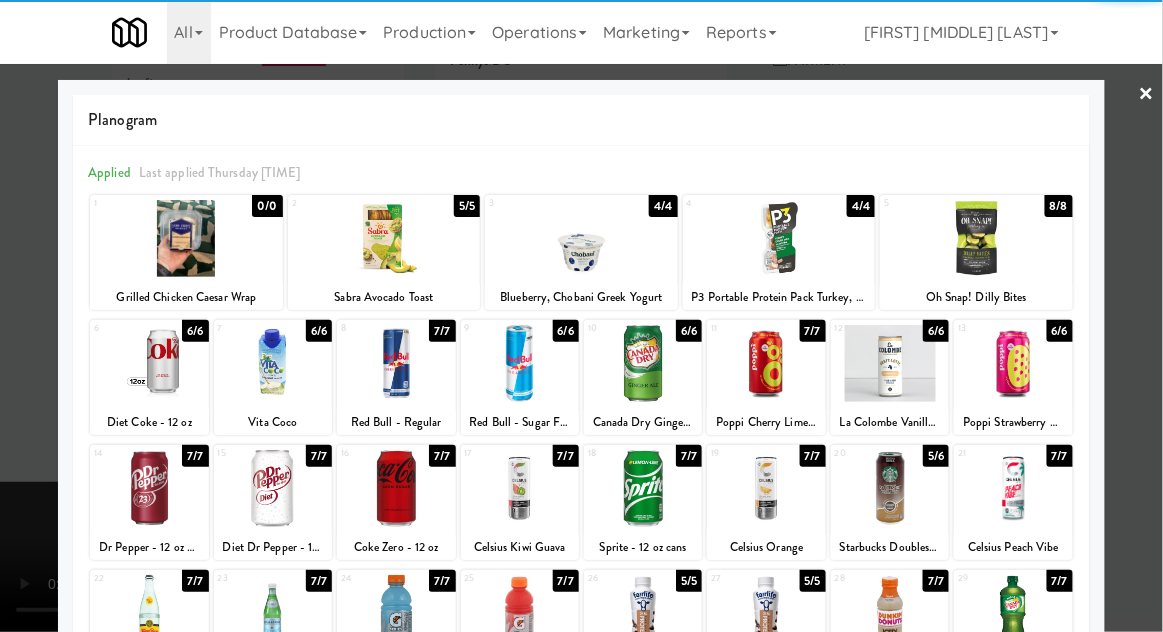click at bounding box center [396, 488] 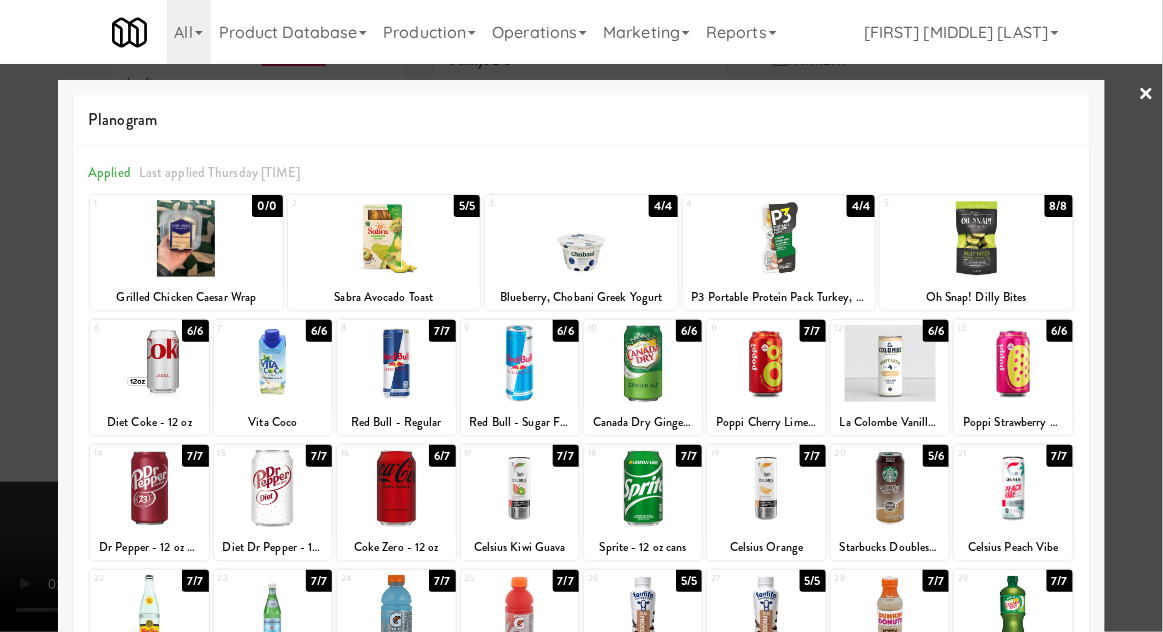 click at bounding box center [581, 316] 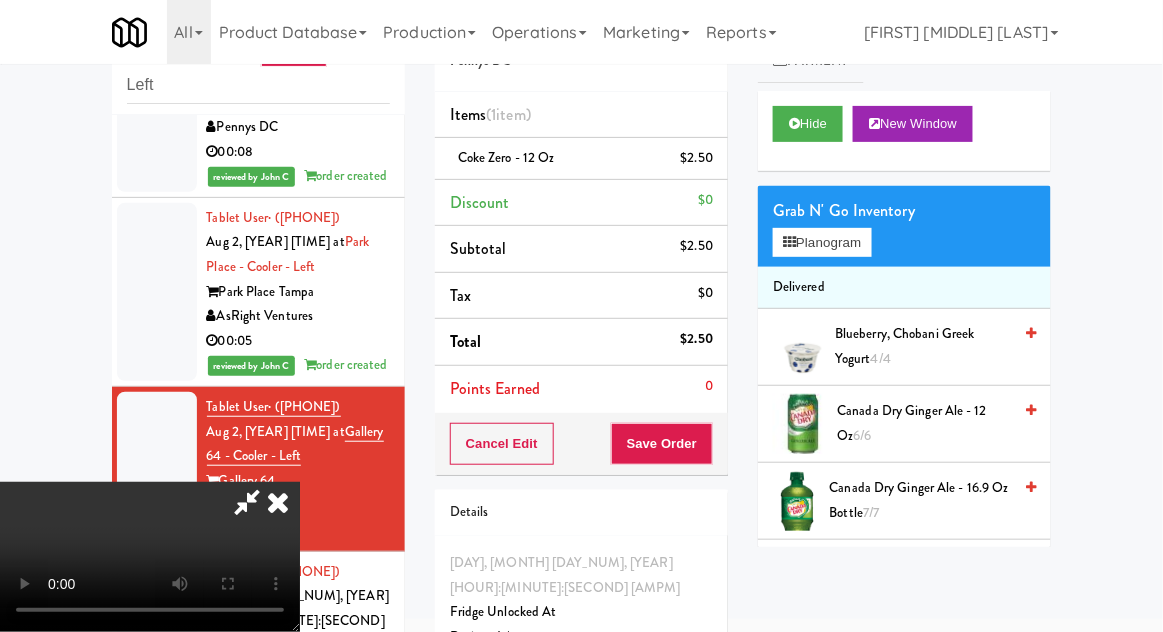 scroll, scrollTop: 0, scrollLeft: 0, axis: both 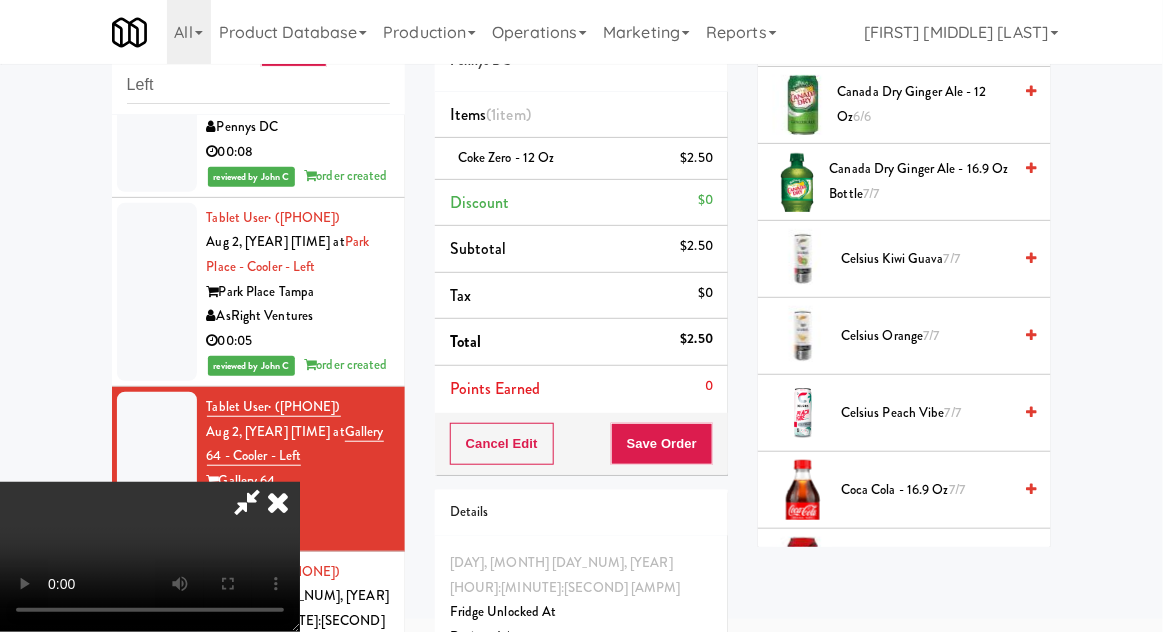 click on "Coca Cola - 16.9 oz   7/7" at bounding box center (926, 490) 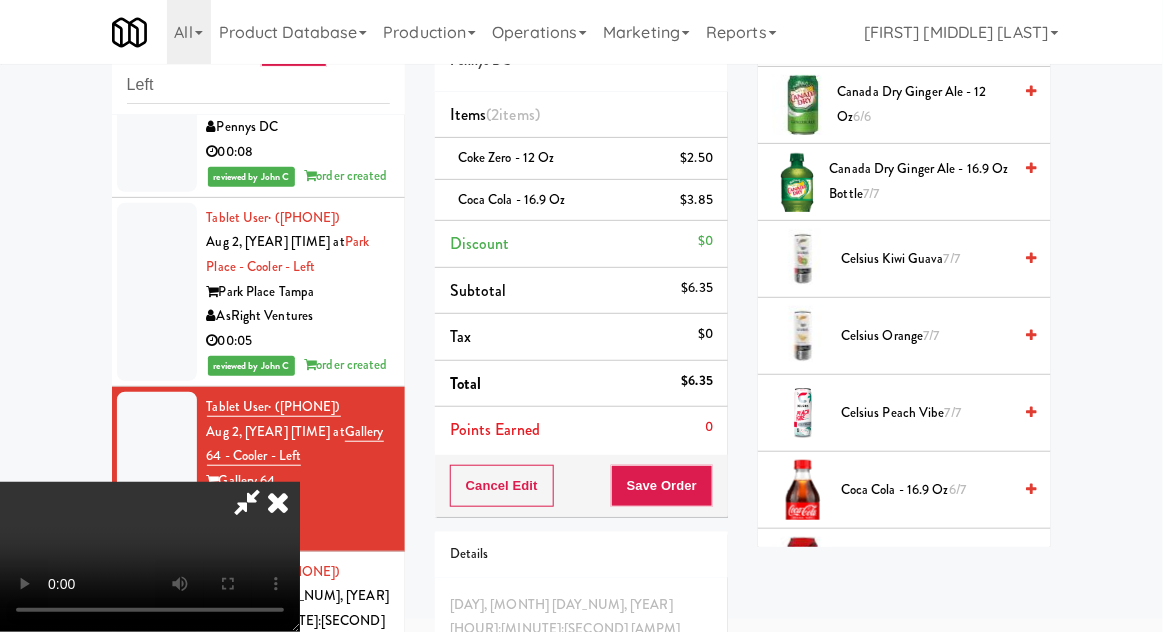 scroll, scrollTop: 73, scrollLeft: 0, axis: vertical 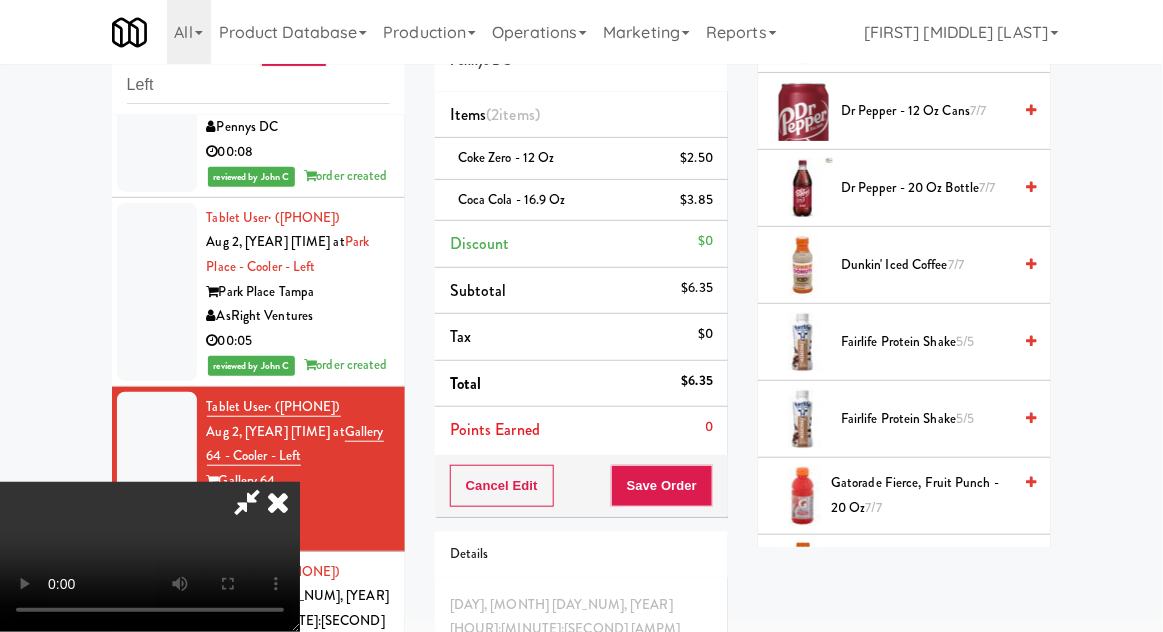 click on "Fairlife Protein Shake  5/5" at bounding box center (926, 342) 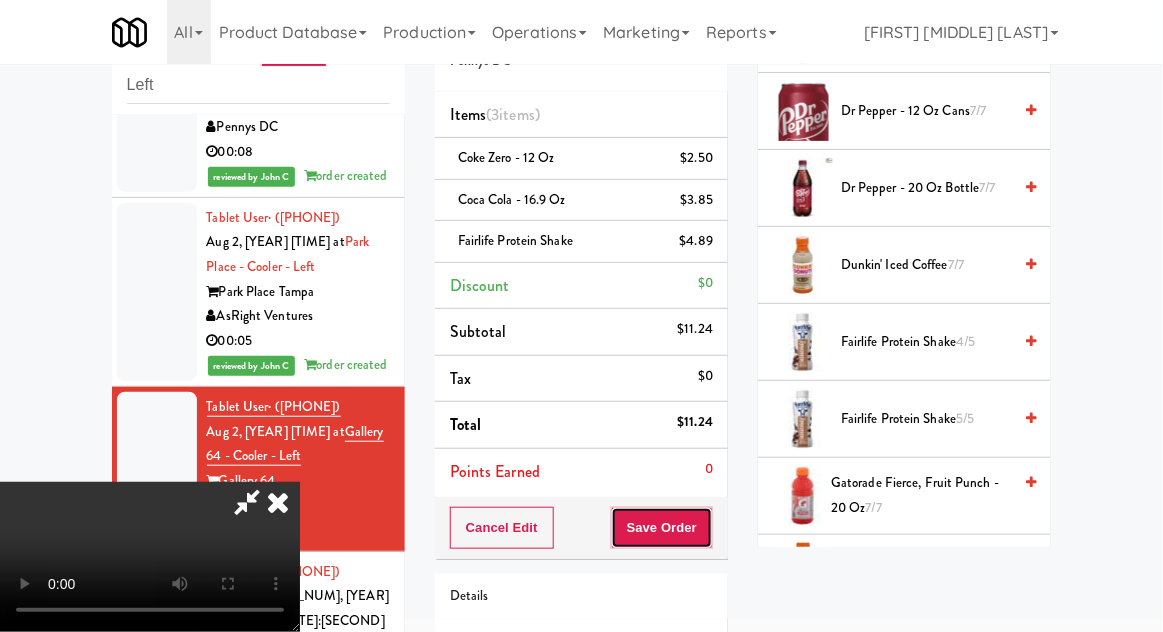 click on "Save Order" at bounding box center [662, 528] 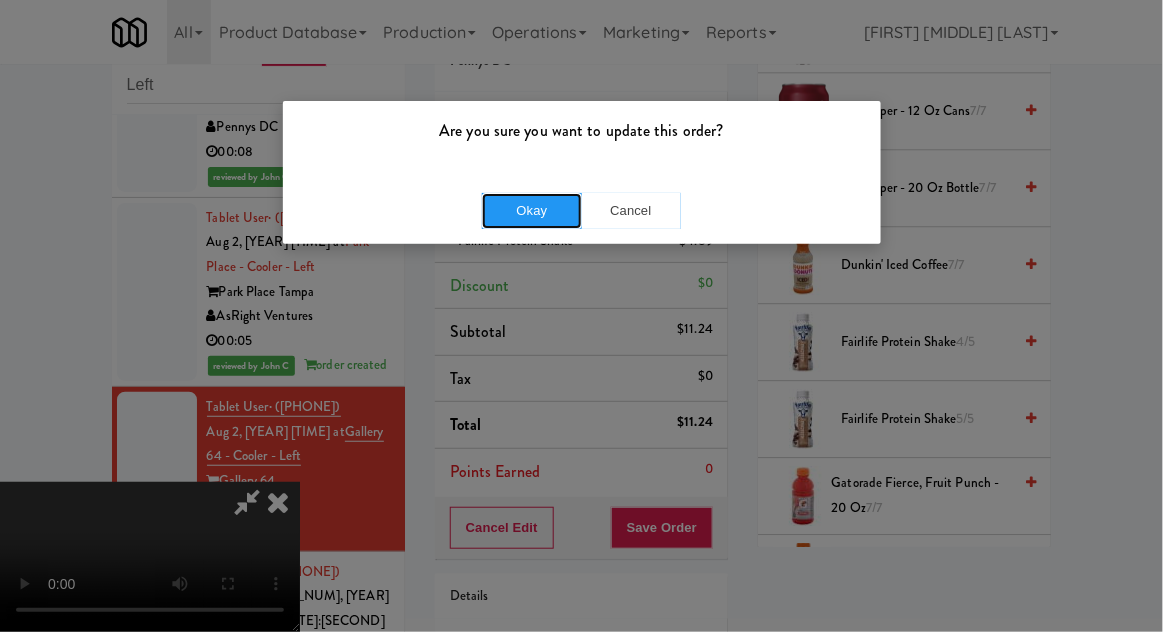 click on "Okay" at bounding box center (532, 211) 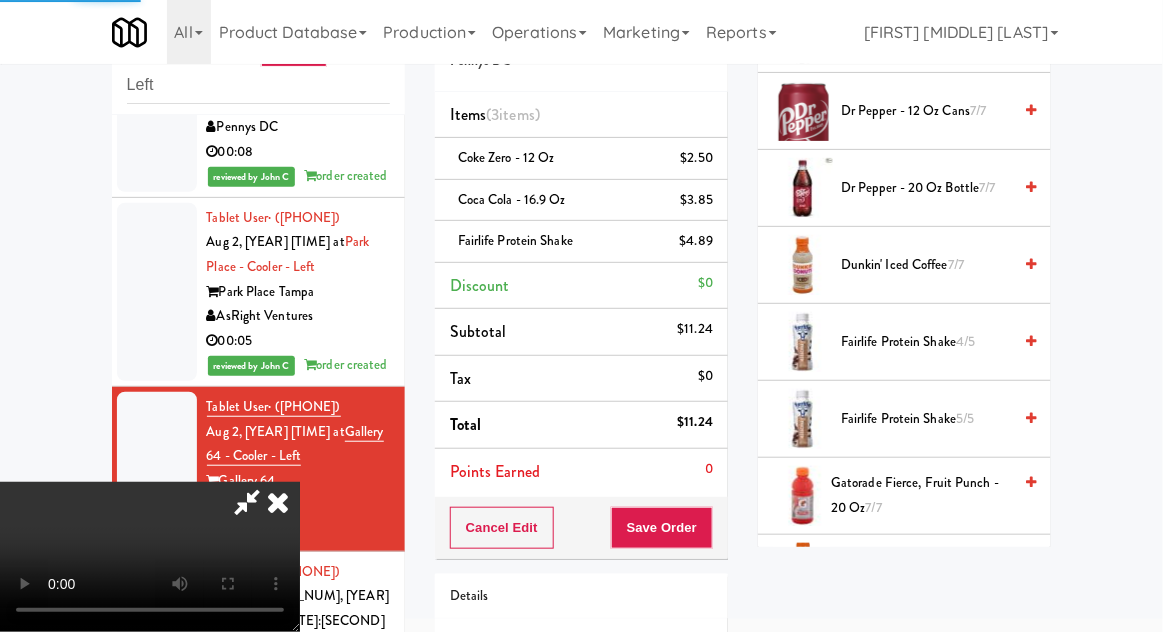 scroll, scrollTop: 197, scrollLeft: 0, axis: vertical 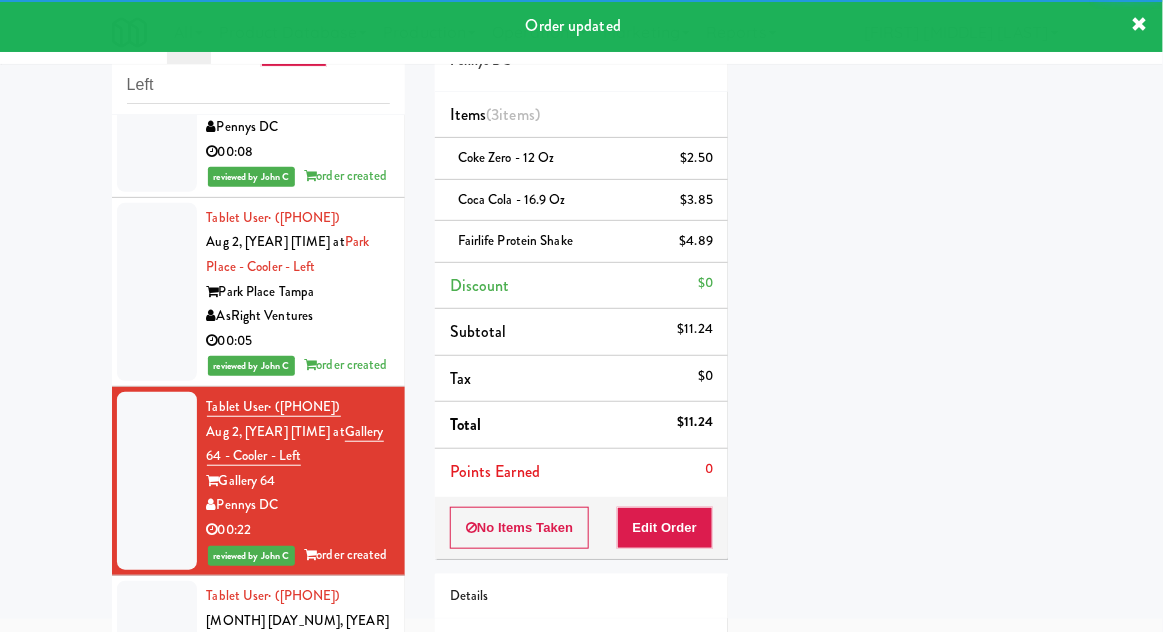 click at bounding box center [157, 682] 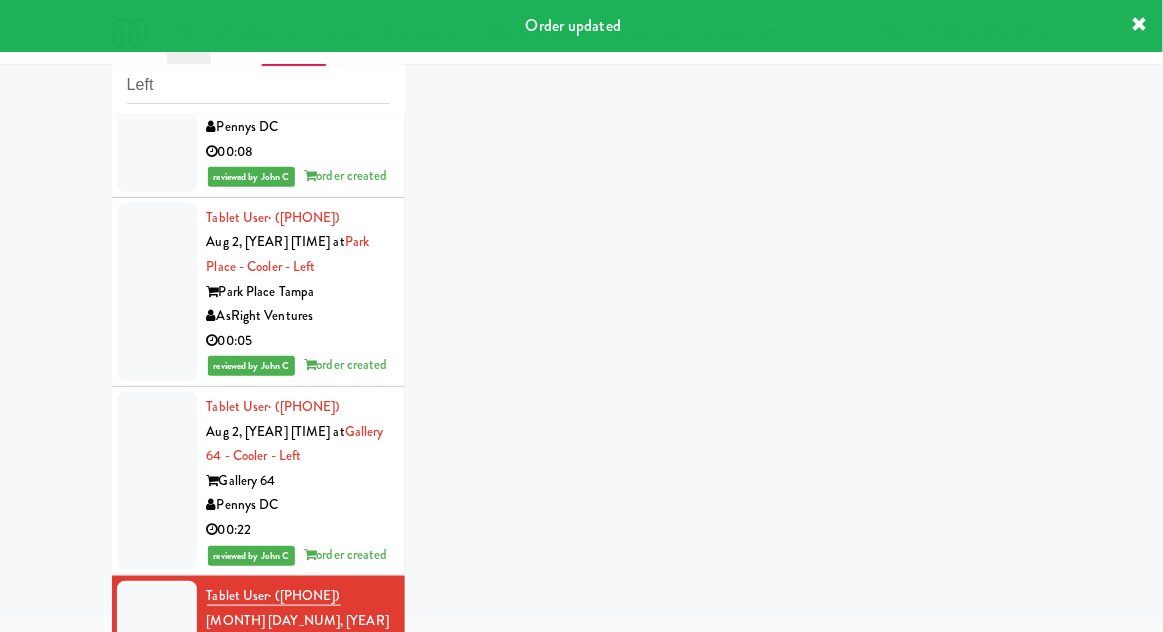 scroll, scrollTop: 204, scrollLeft: 0, axis: vertical 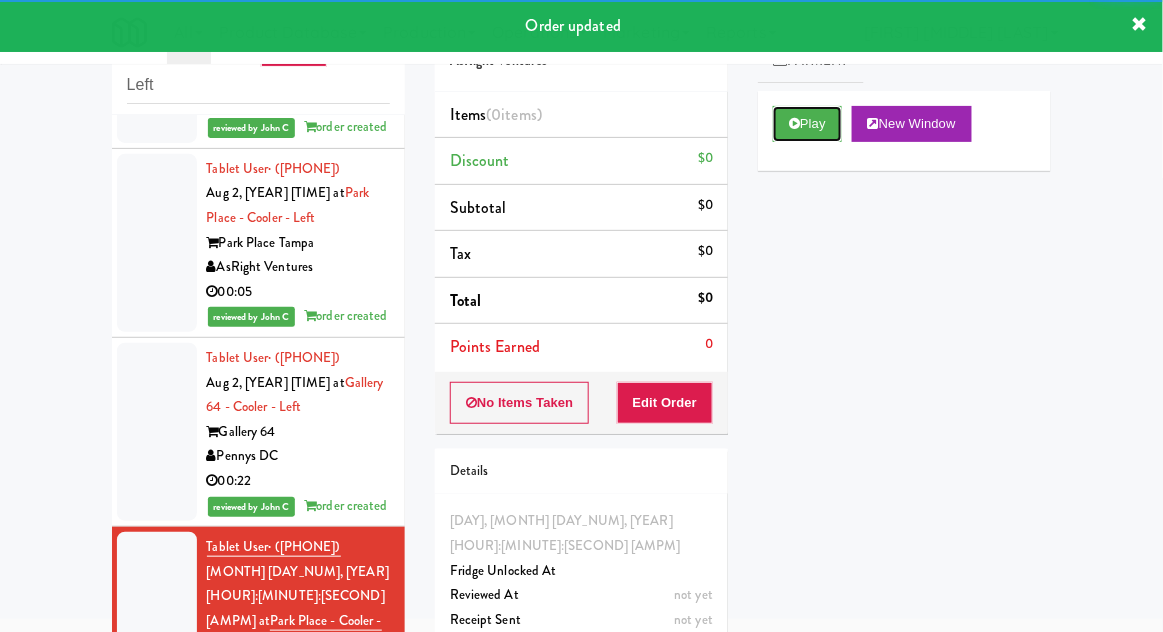 click on "Play" at bounding box center [807, 124] 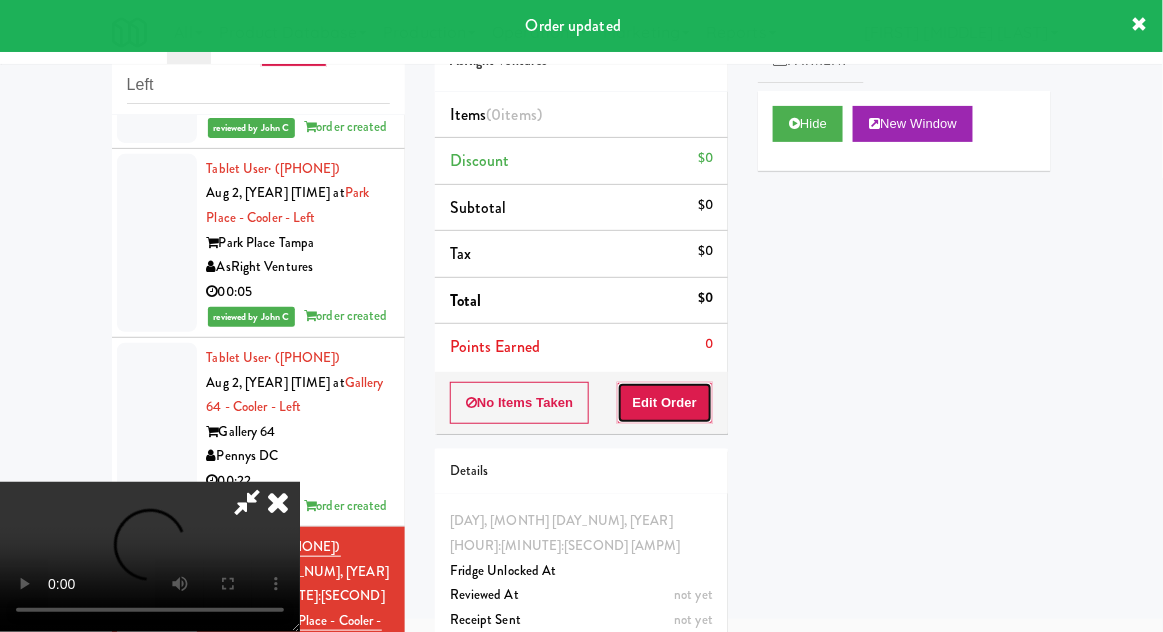 click on "Edit Order" at bounding box center (665, 403) 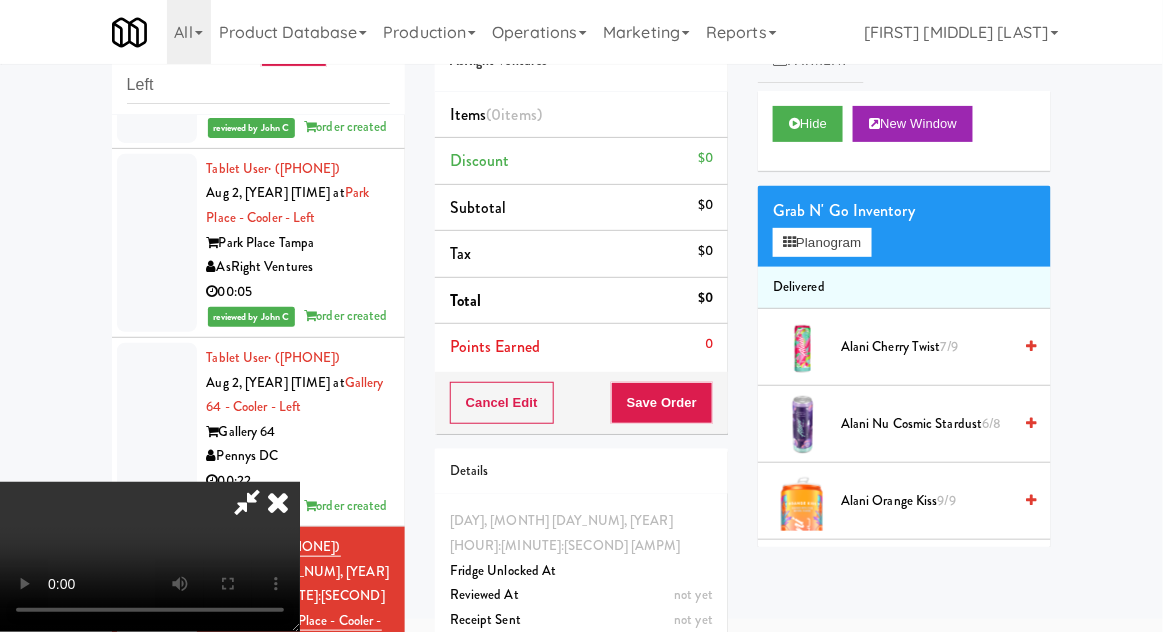 type 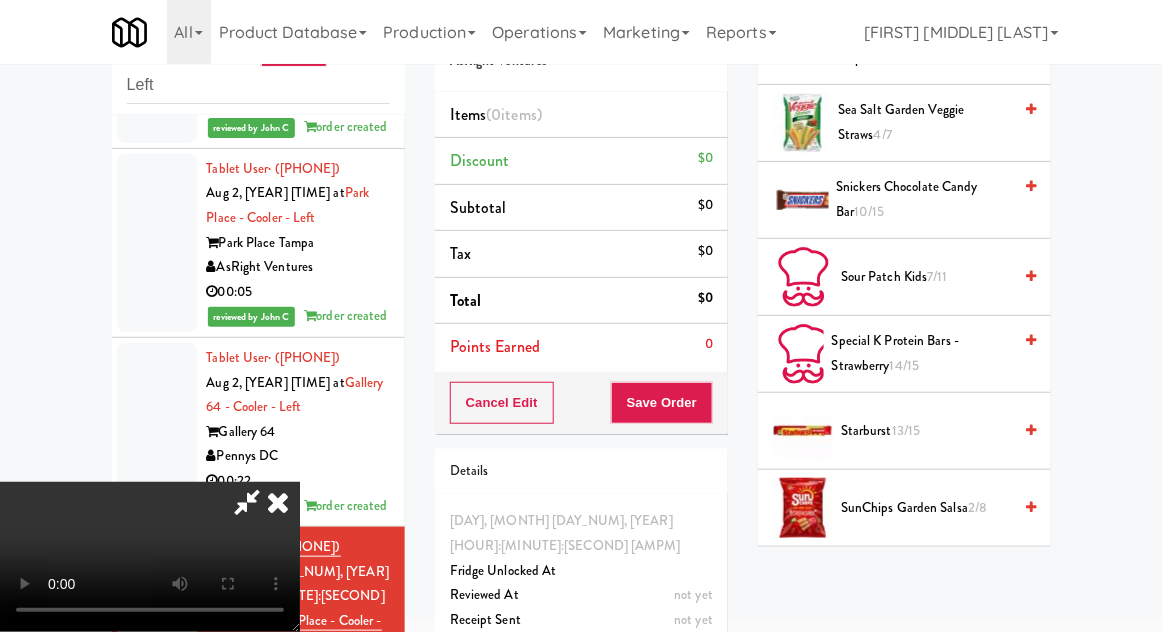 scroll, scrollTop: 2122, scrollLeft: 0, axis: vertical 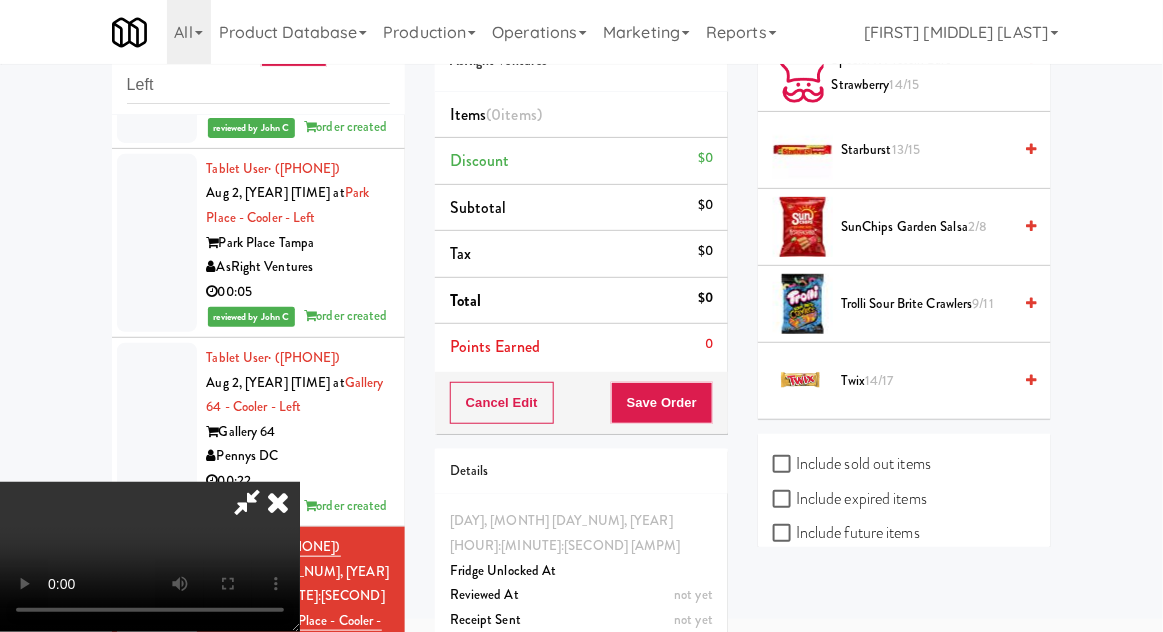 click on "Trolli Sour Brite Crawlers  9/11" at bounding box center (926, 304) 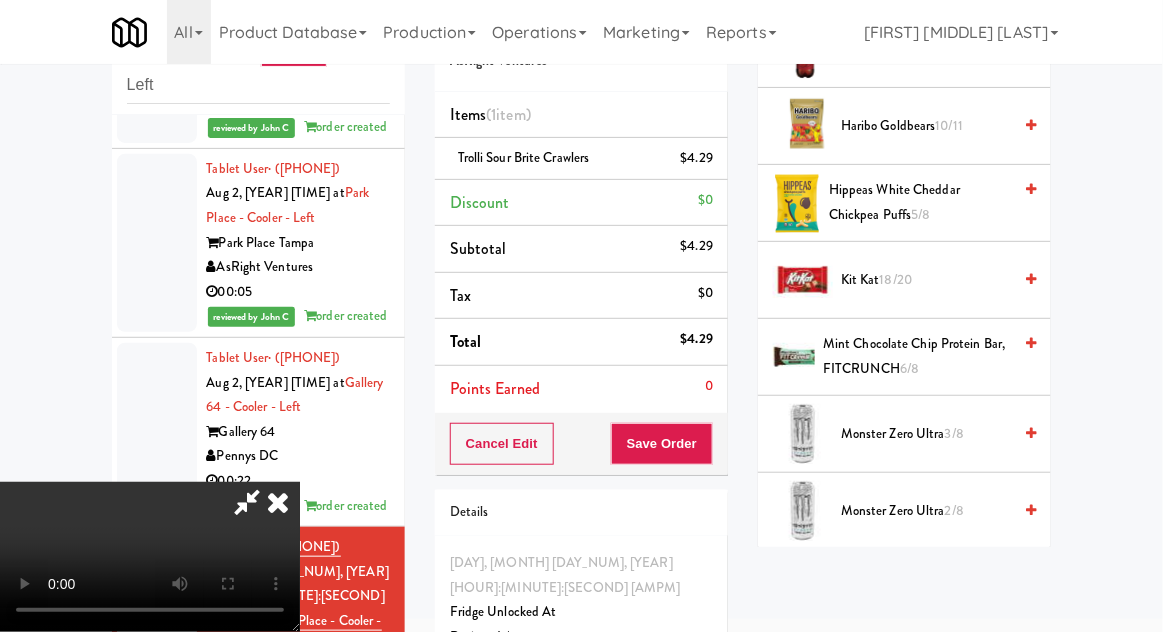 scroll, scrollTop: 1157, scrollLeft: 0, axis: vertical 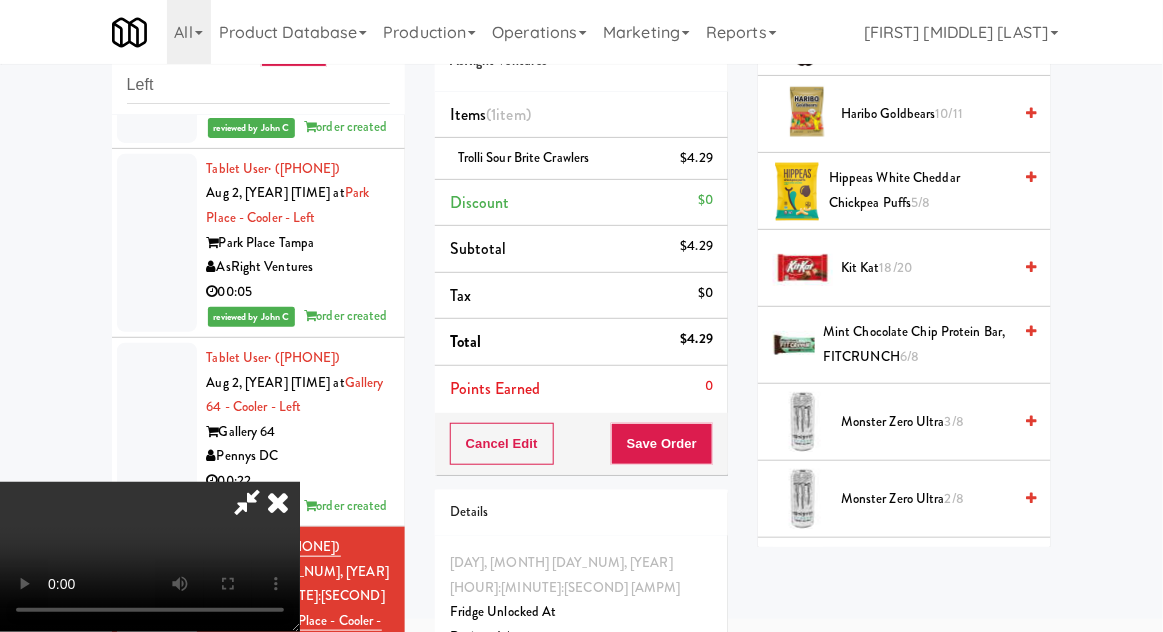click on "2/8" at bounding box center [954, 498] 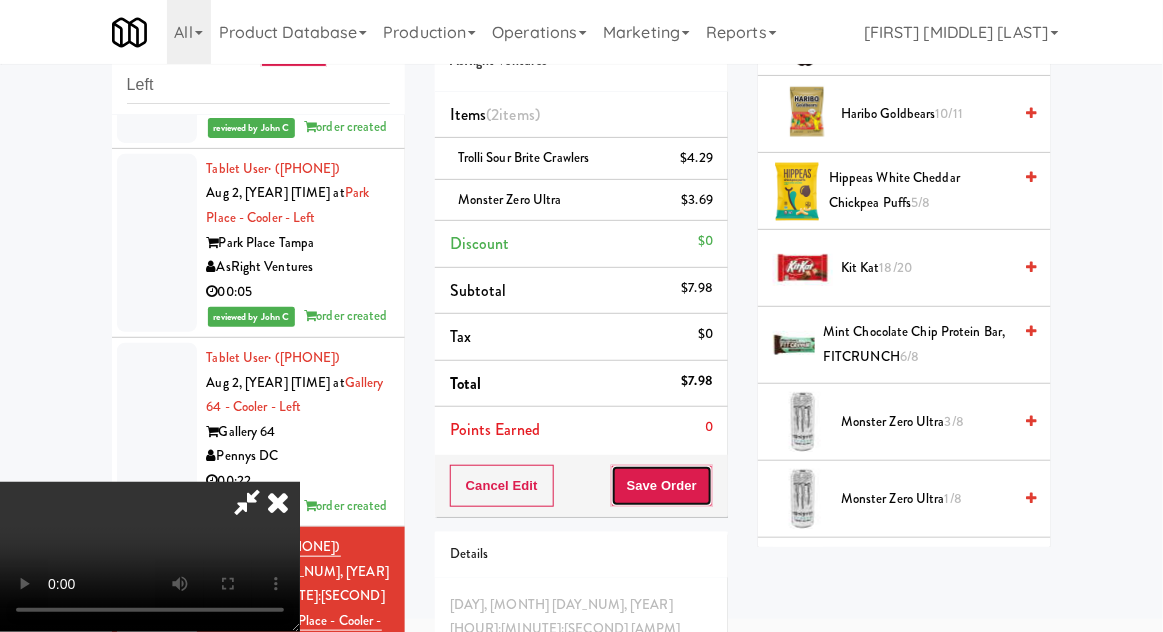 click on "Save Order" at bounding box center (662, 486) 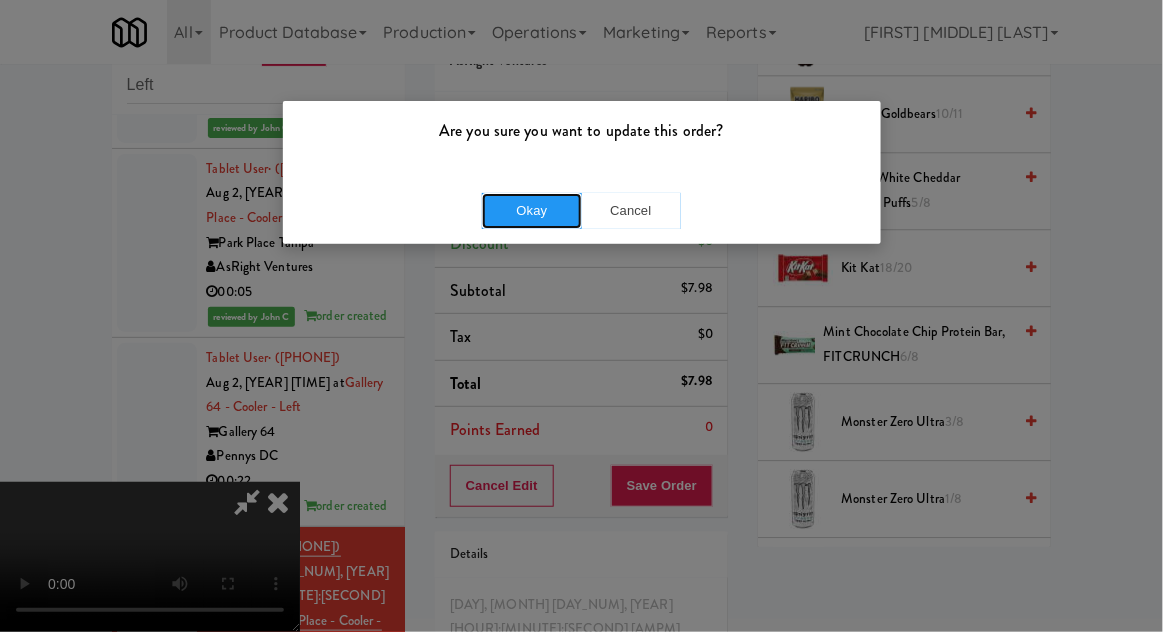 click on "Okay" at bounding box center [532, 211] 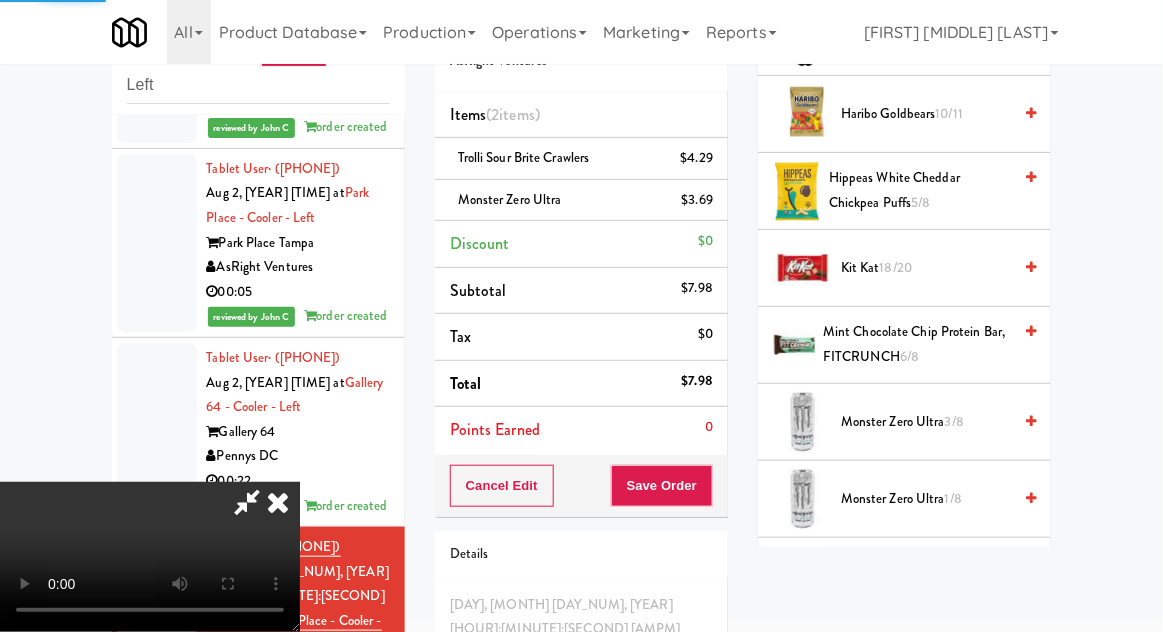 scroll, scrollTop: 197, scrollLeft: 0, axis: vertical 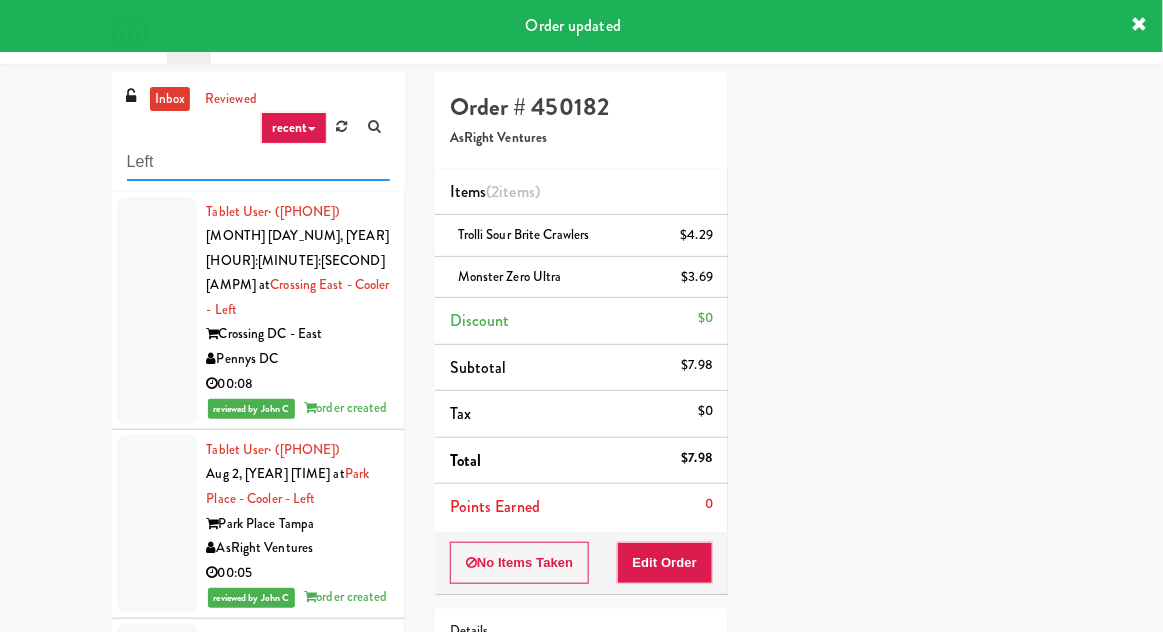 click on "Left" at bounding box center (258, 162) 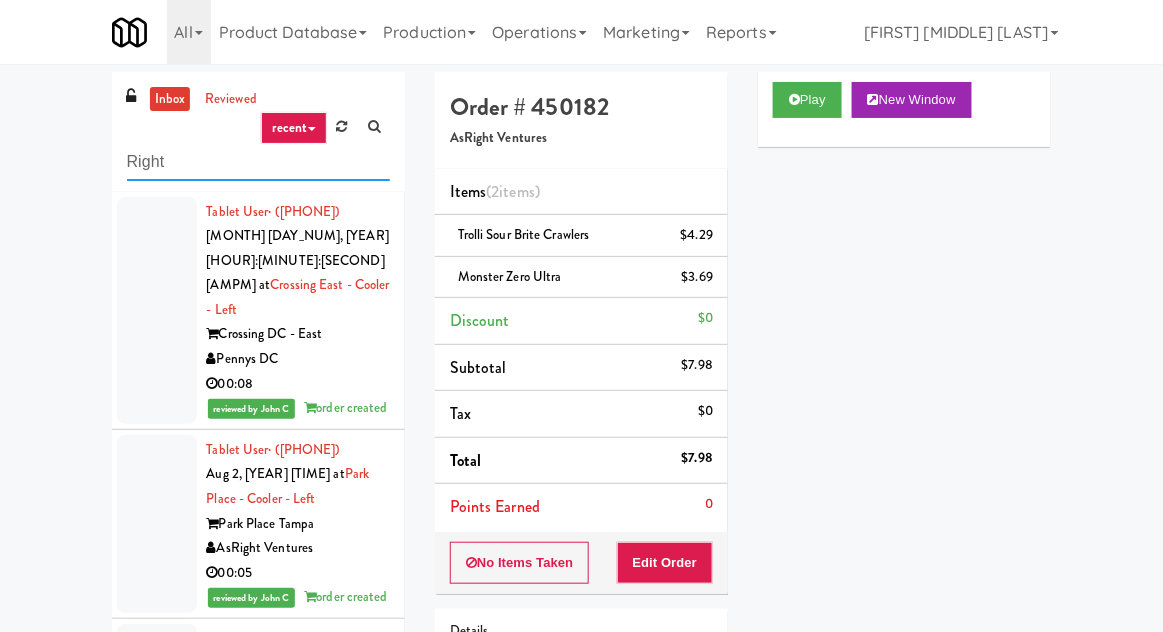 type on "Right" 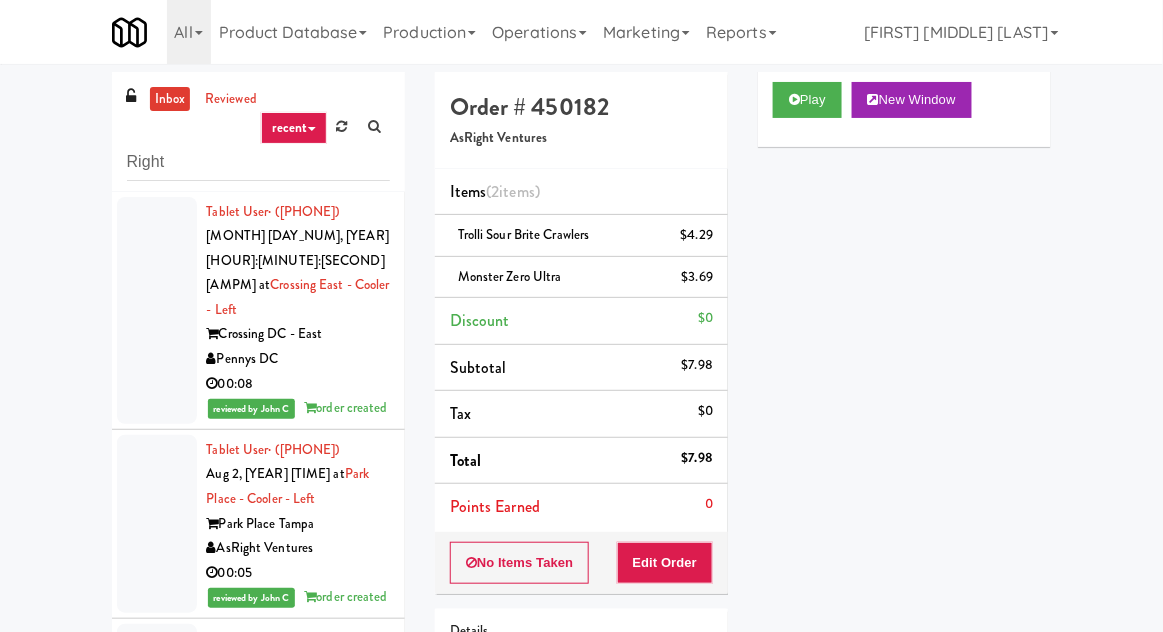 click on "inbox reviewed recent all unclear take inventory issue suspicious failed recent Right [USER] · ([PHONE]) [MONTH] [DAY_NUM], [YEAR] [HOUR]:[MINUTE]:[SECOND] [AMPM] at [LOCATION] - [TYPE] - [SIDE] [LOCATION] [COMPANY] 00:08 reviewed by [FIRST] [LAST] order created [USER] · ([PHONE]) [MONTH] [DAY_NUM], [YEAR] [HOUR]:[MINUTE]:[SECOND] [AMPM] at [LOCATION] - [TYPE] - [SIDE] [LOCATION] [COMPANY] 00:05 reviewed by [FIRST] [LAST] order created [USER] · ([PHONE]) [MONTH] [DAY_NUM], [YEAR] [HOUR]:[MINUTE]:[SECOND] [AMPM] at [LOCATION] - [TYPE] - [SIDE] [LOCATION] [COMPANY] 00:22 reviewed by [FIRST] [LAST] order created [USER] · ([PHONE]) [MONTH] [DAY_NUM], [YEAR] [HOUR]:[MINUTE]:[SECOND] [AMPM] at [LOCATION] - [TYPE] - [SIDE] [LOCATION] [COMPANY] Unknown reviewed by [FIRST] [LAST] order created Order # 450182 [COMPANY] Items (2 items ) [PRODUCT] $4.29 [PRODUCT] $3.69 Discount $0 Subtotal $7.98 Tax $0 Total $7.98 Points Earned 0 No Items Taken Edit Order Details Fridge Unlocked At Reviewed At" at bounding box center [581, 484] 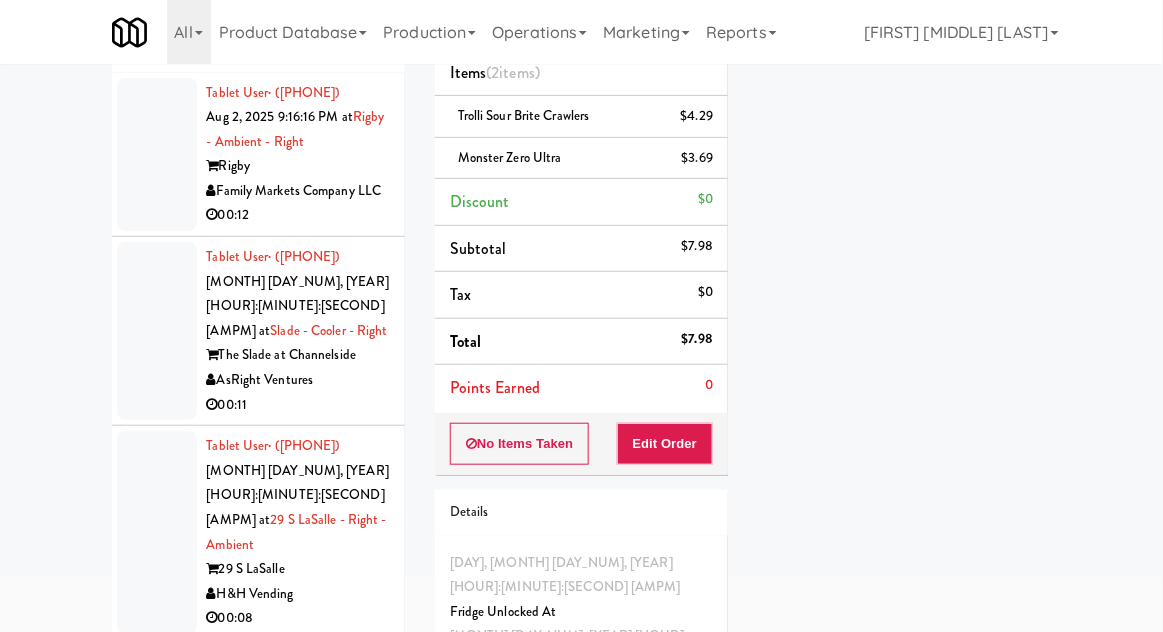 scroll, scrollTop: 187, scrollLeft: 0, axis: vertical 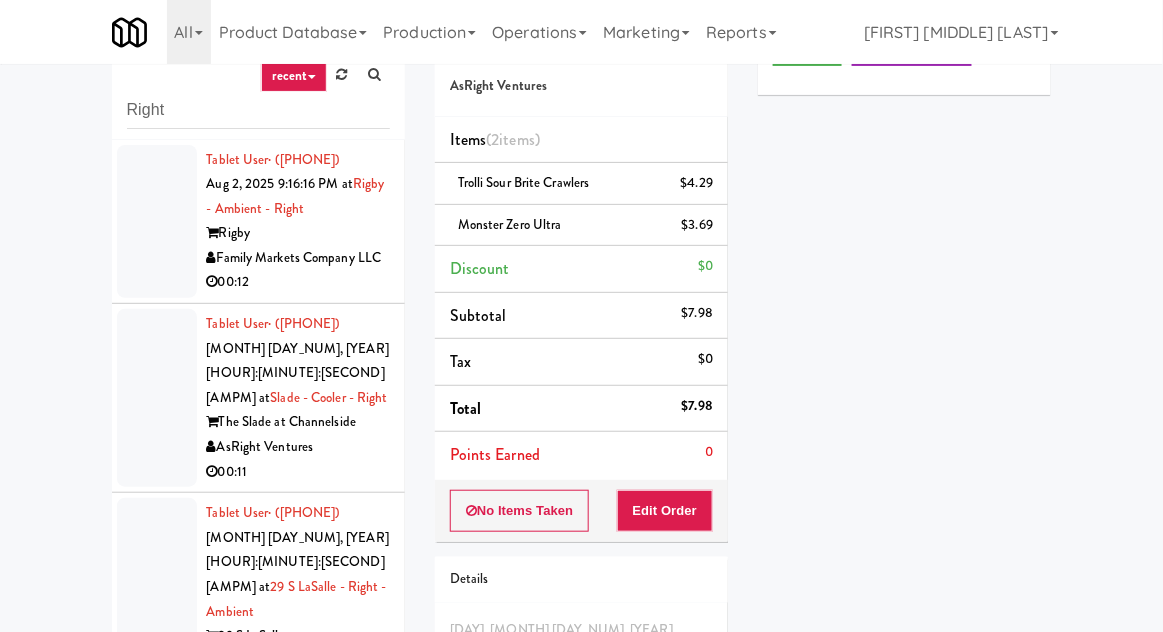 click at bounding box center [157, 222] 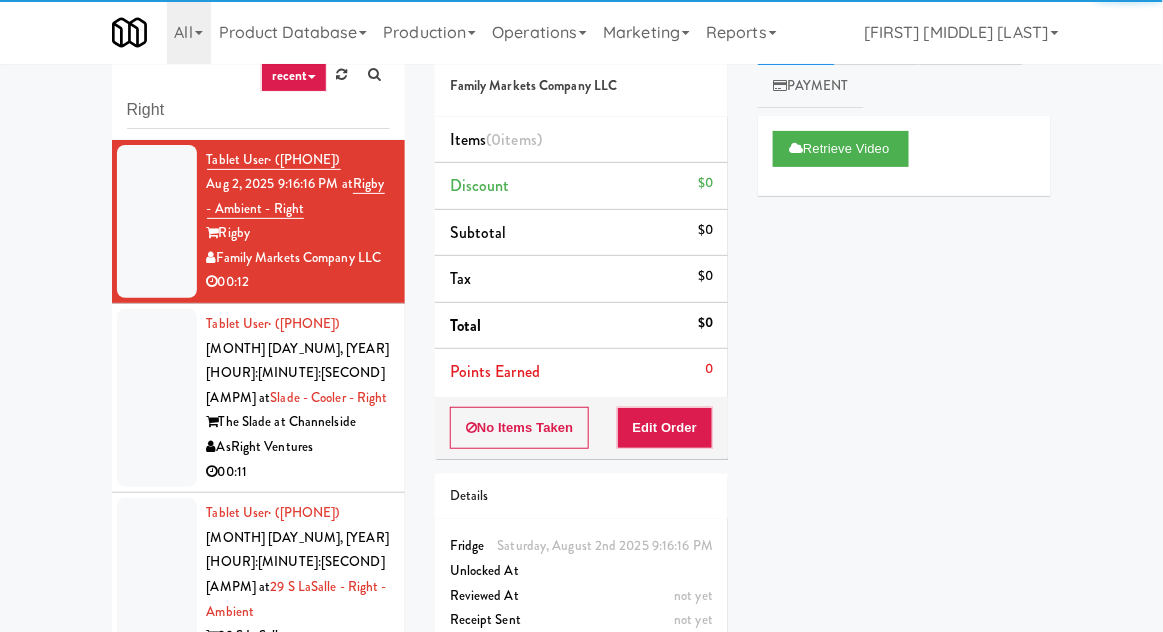 click at bounding box center (157, 398) 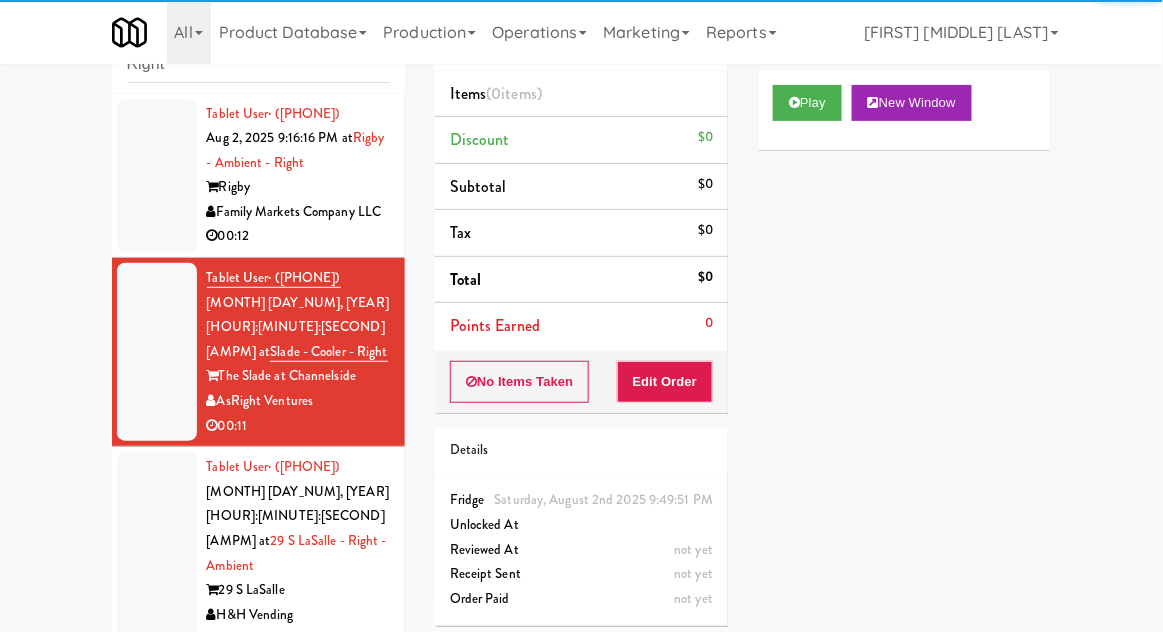 scroll, scrollTop: 173, scrollLeft: 0, axis: vertical 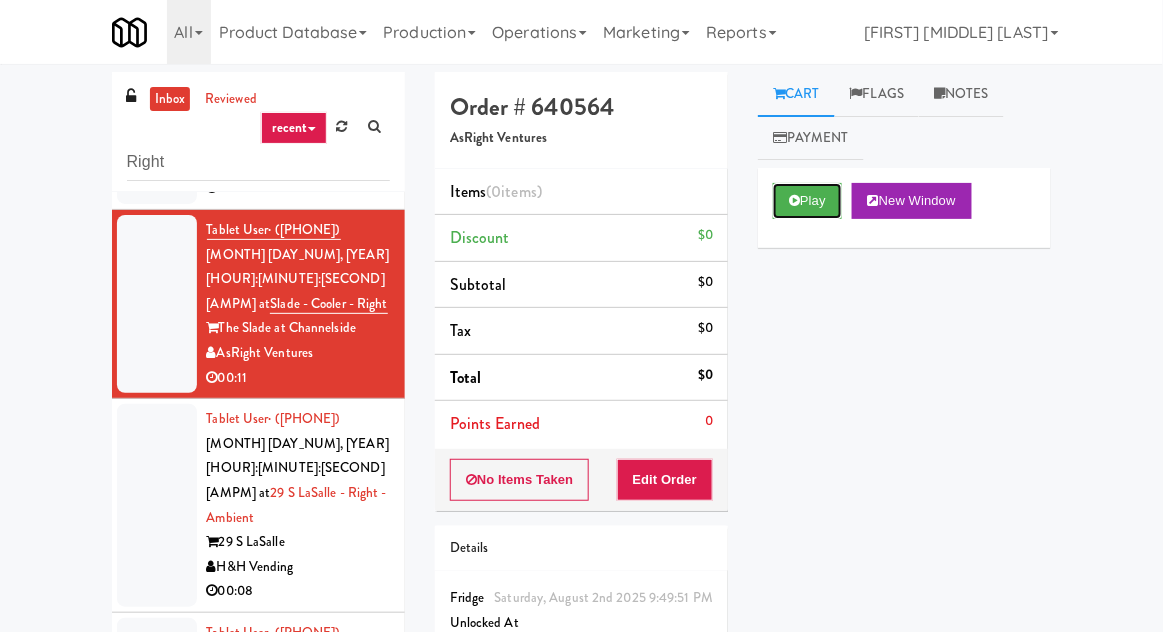 click on "Play" at bounding box center (807, 201) 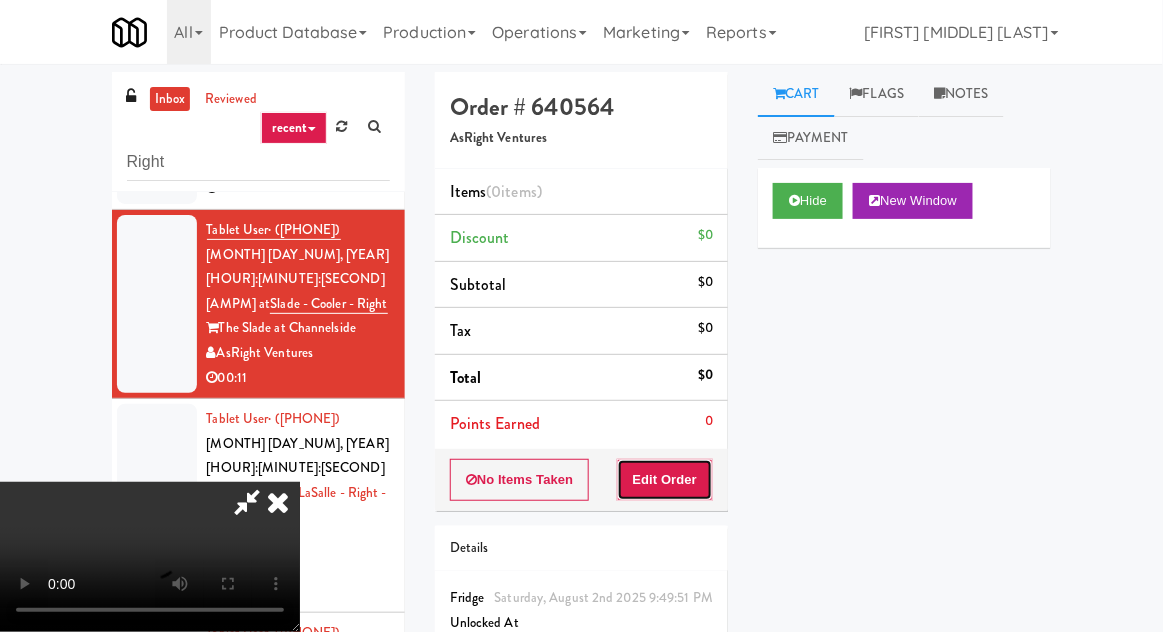 click on "Edit Order" at bounding box center [665, 480] 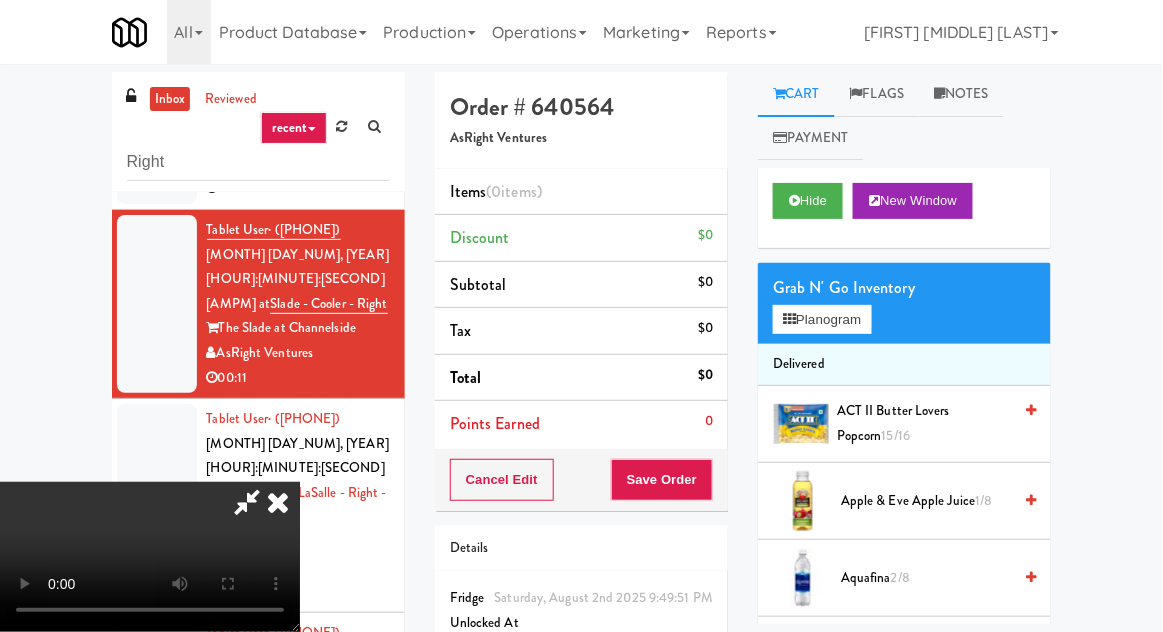 scroll, scrollTop: 73, scrollLeft: 0, axis: vertical 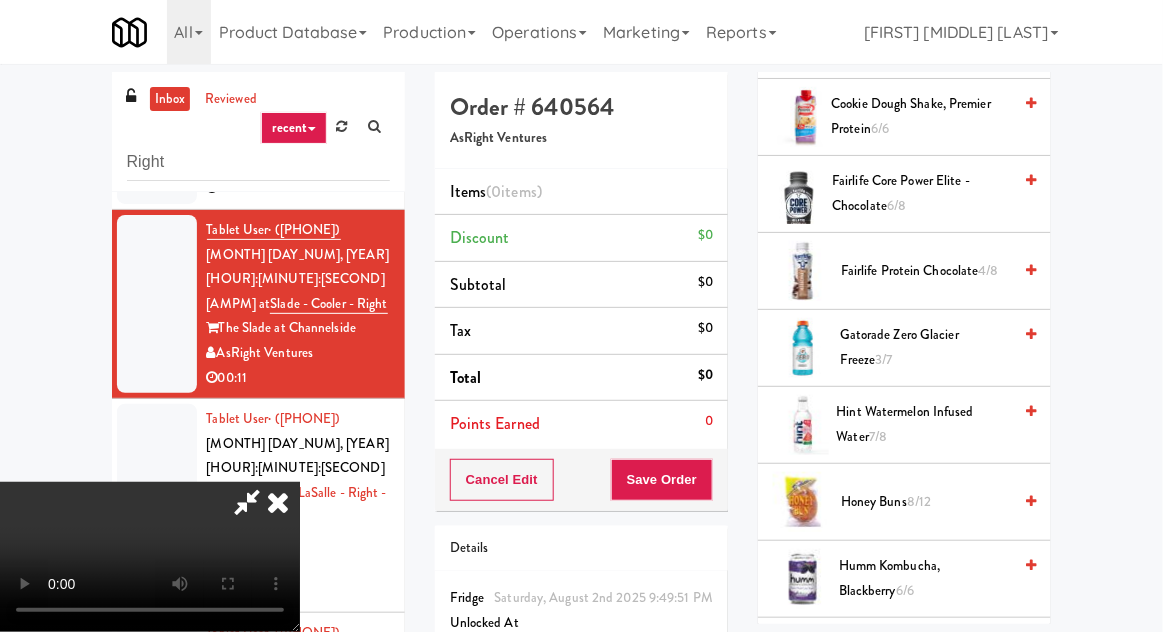 click on "Gatorade Zero Glacier Freeze  3/7" at bounding box center [925, 347] 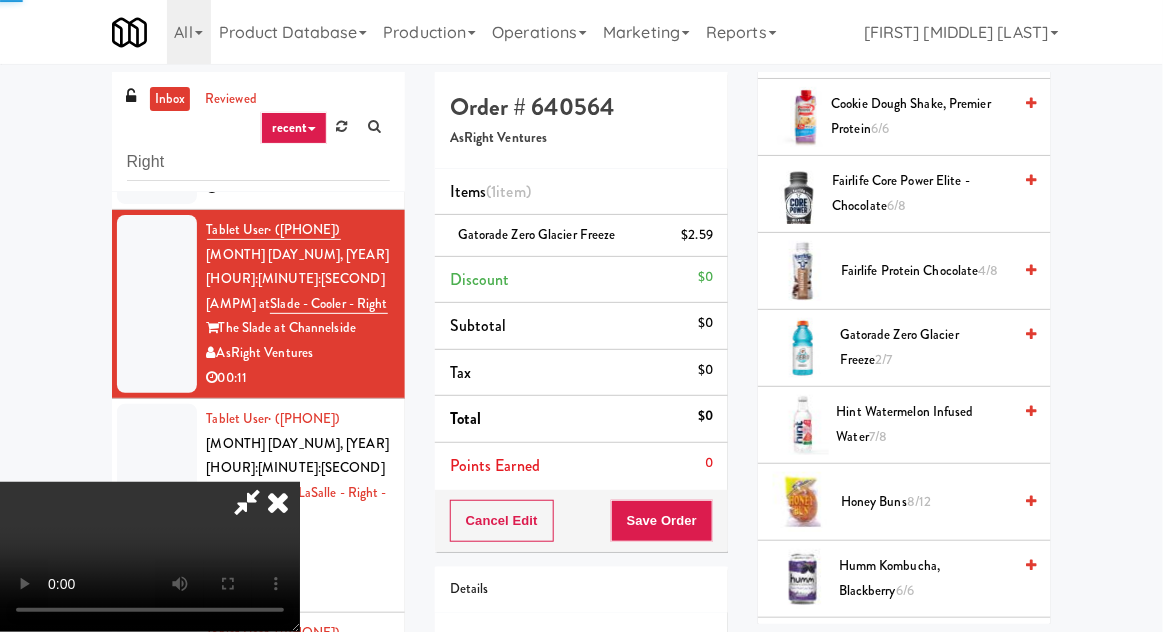 scroll, scrollTop: 77, scrollLeft: 0, axis: vertical 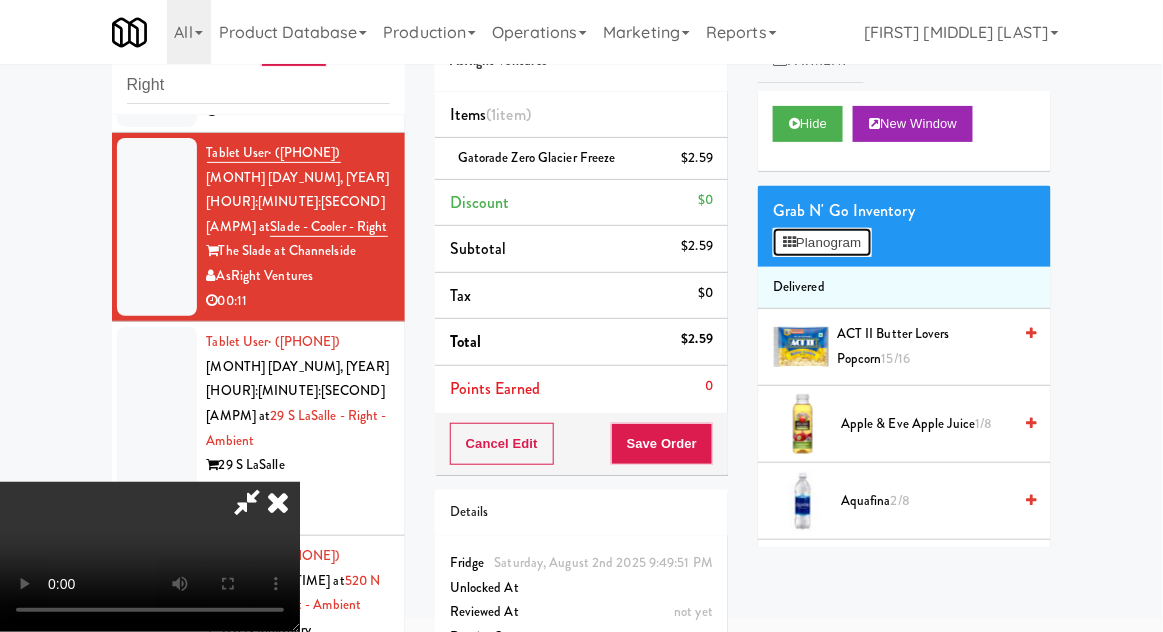 click on "Planogram" at bounding box center (822, 243) 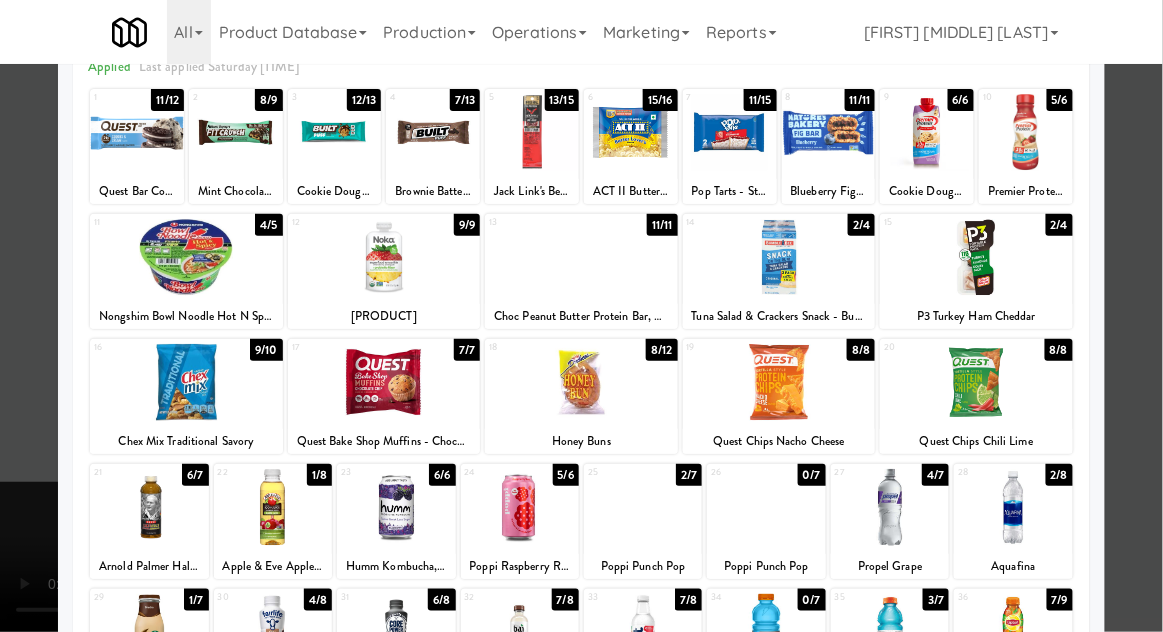 click at bounding box center [643, 507] 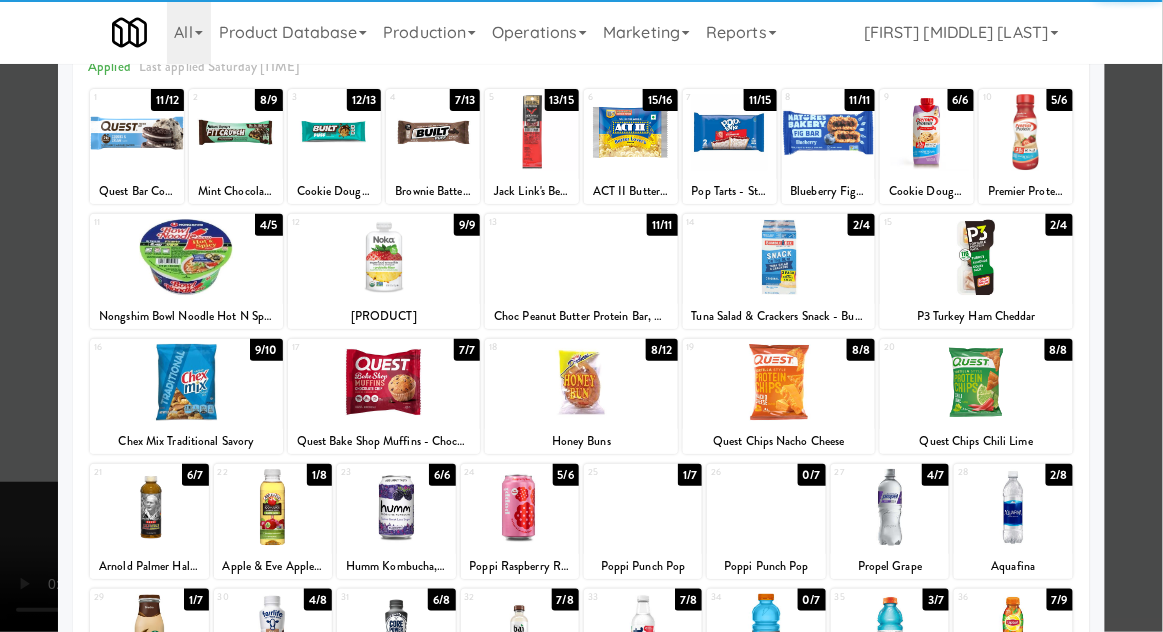 click at bounding box center (581, 316) 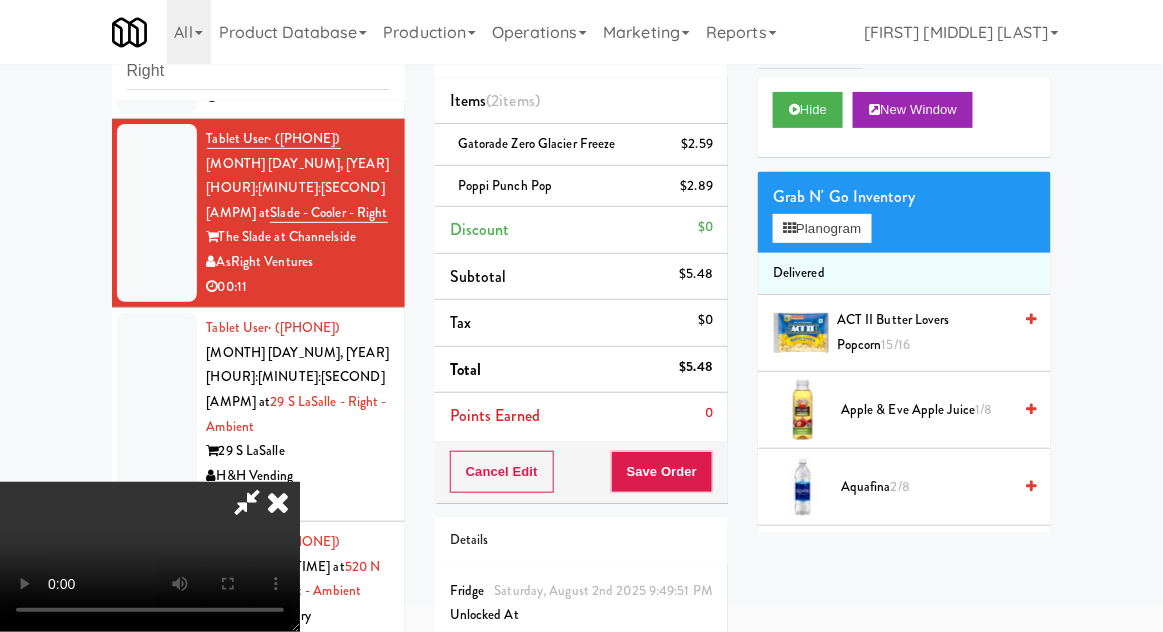 scroll, scrollTop: 0, scrollLeft: 0, axis: both 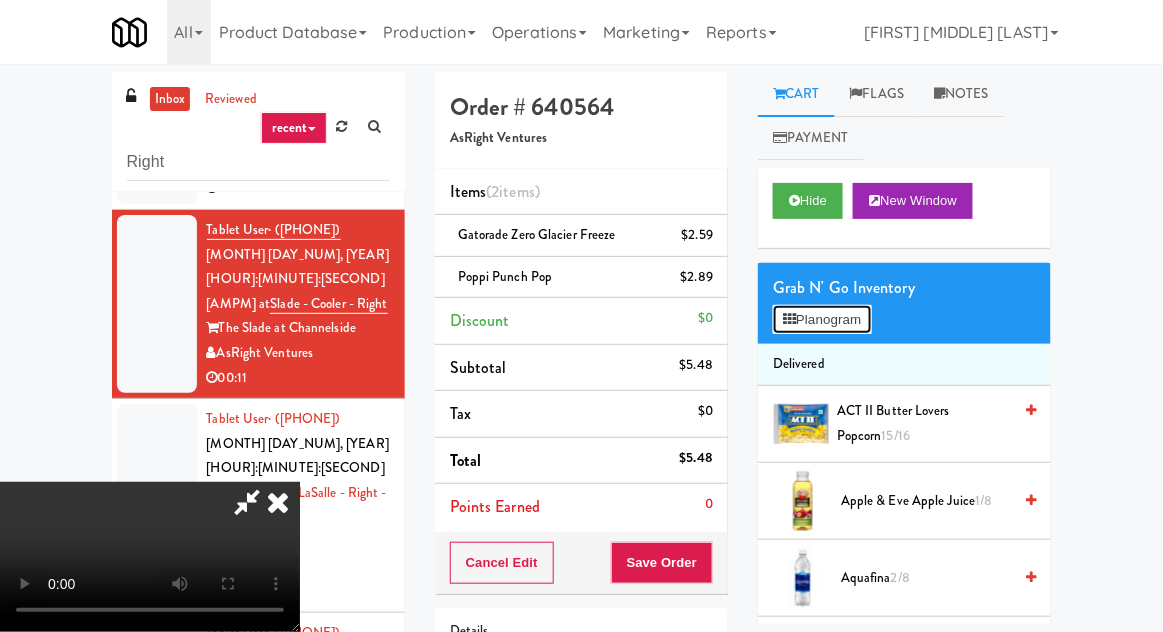 click on "Planogram" at bounding box center [822, 320] 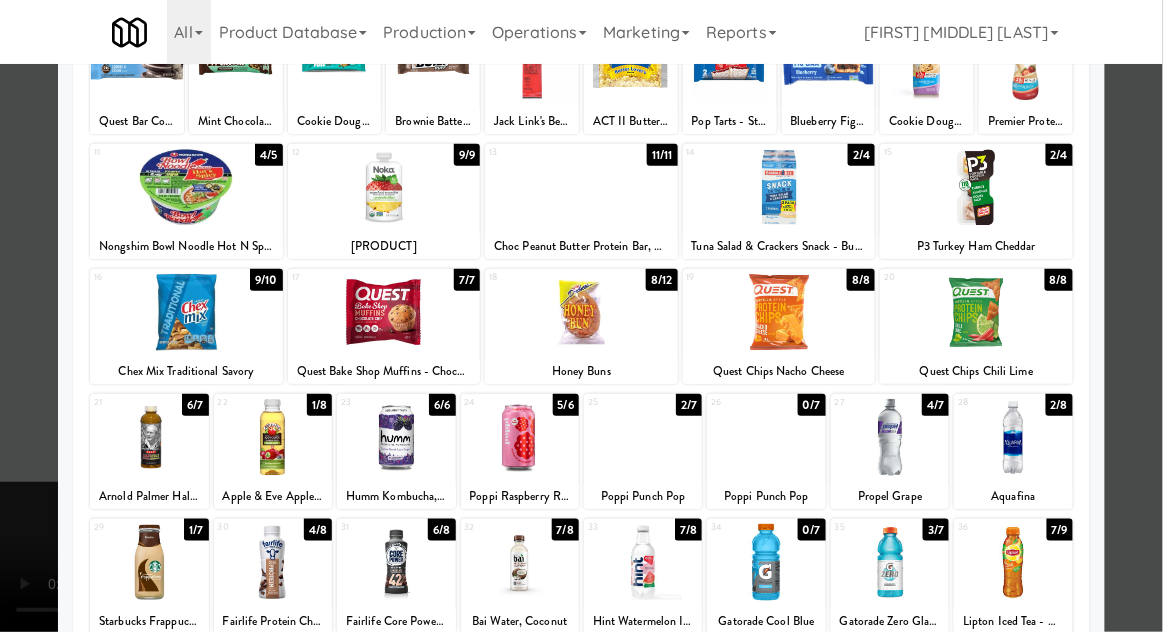 click at bounding box center (520, 437) 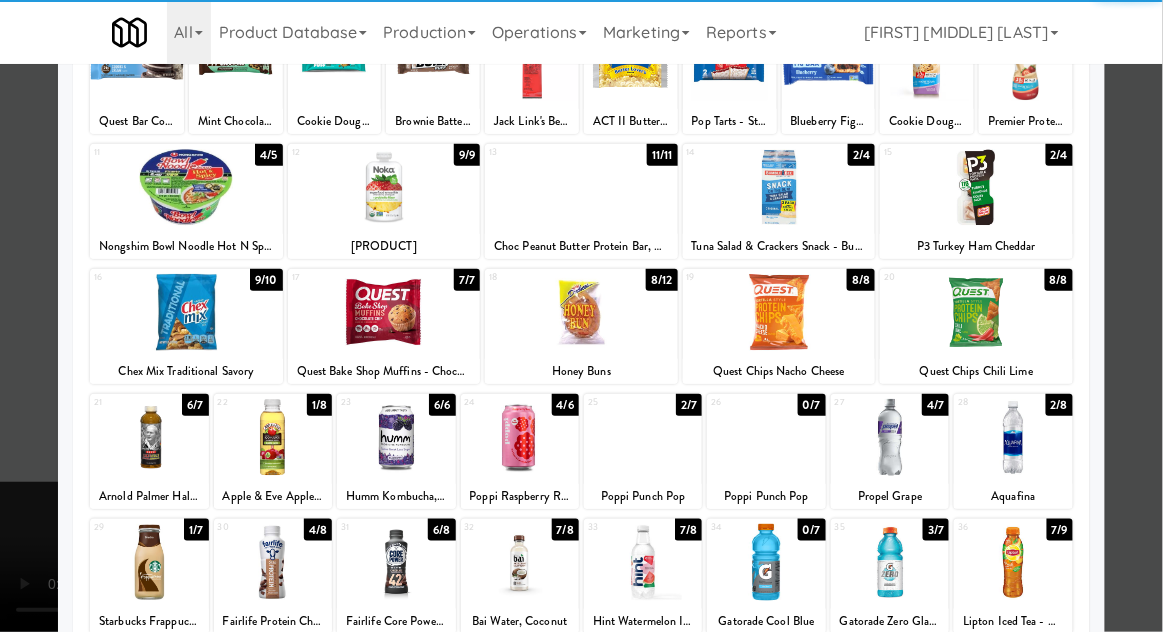 click at bounding box center [581, 316] 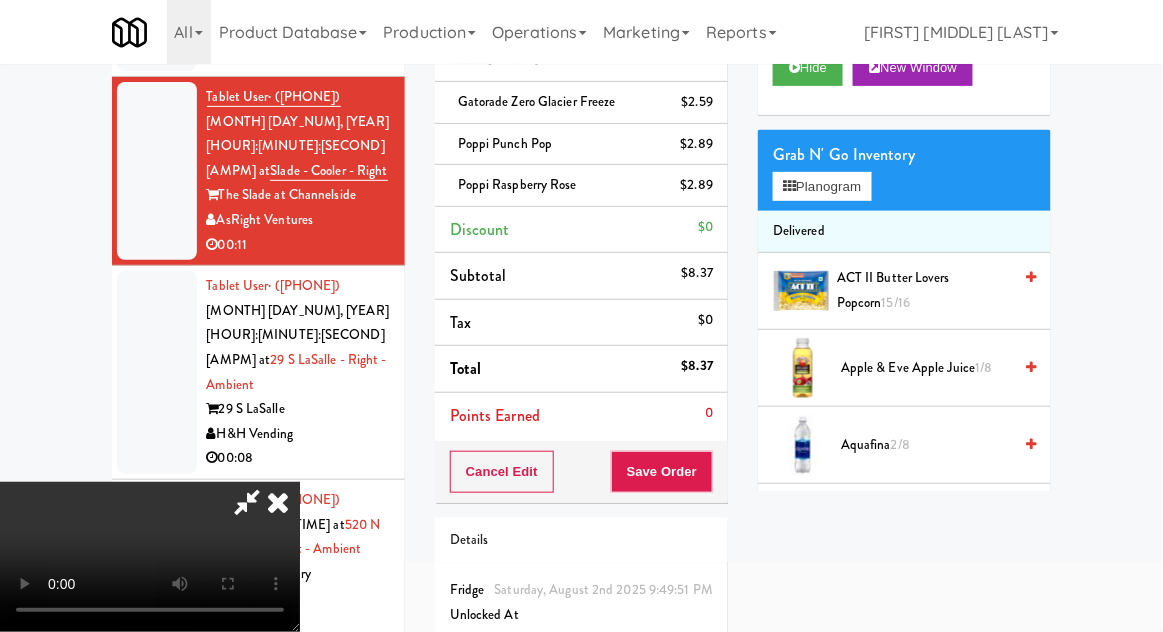 click at bounding box center (247, 502) 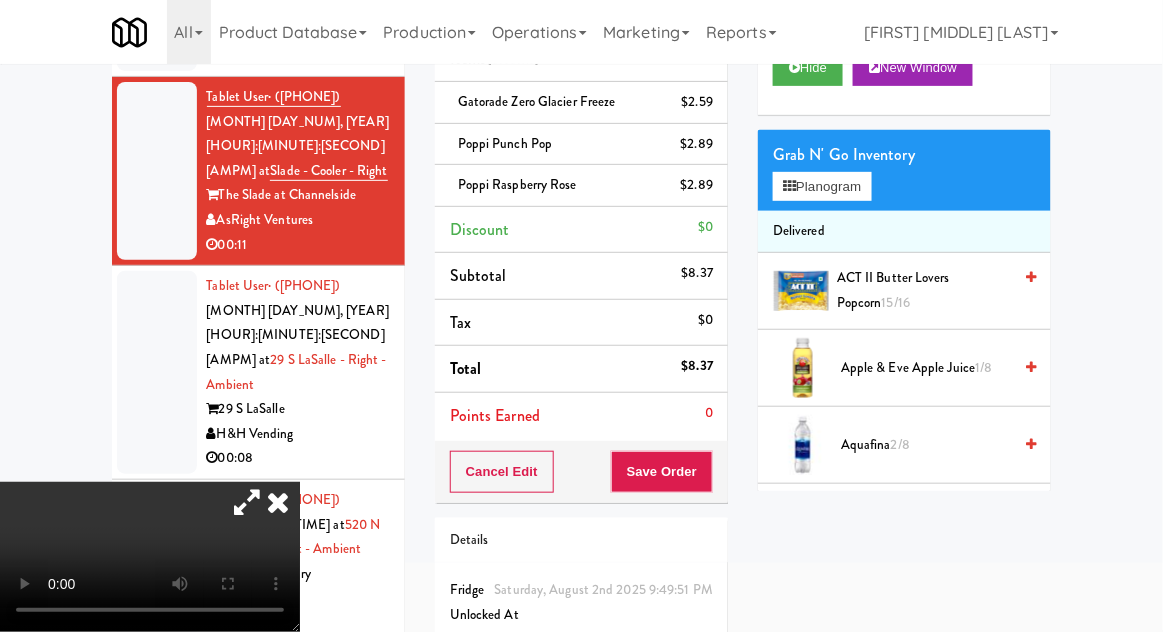 click on "Poppi Punch Pop  $2.89" at bounding box center [581, 144] 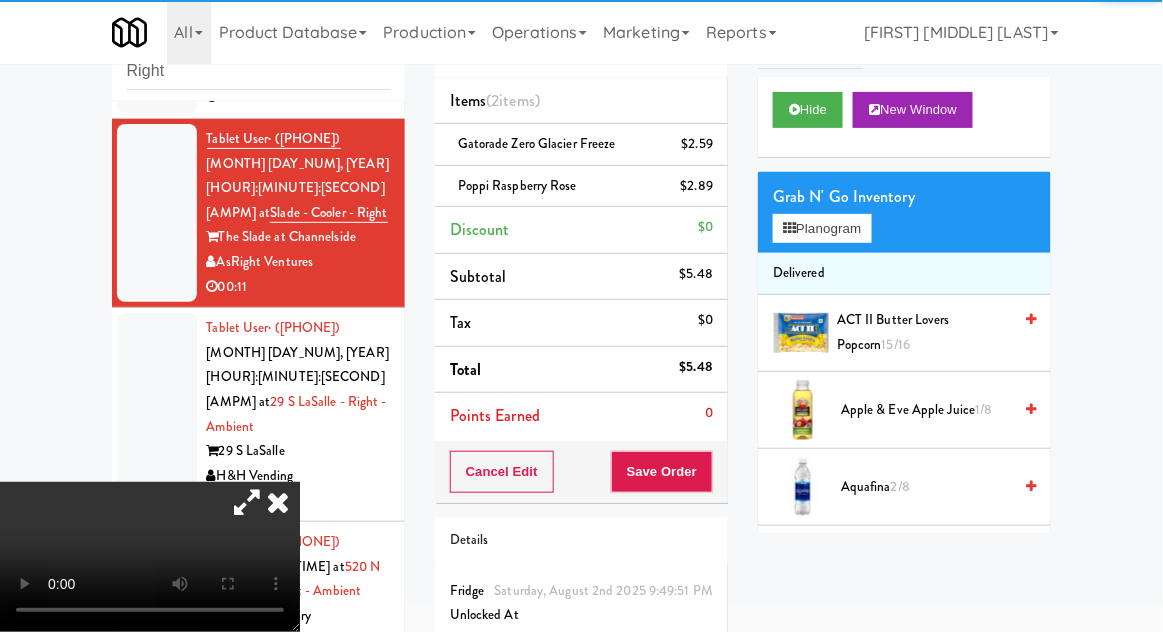click at bounding box center (247, 502) 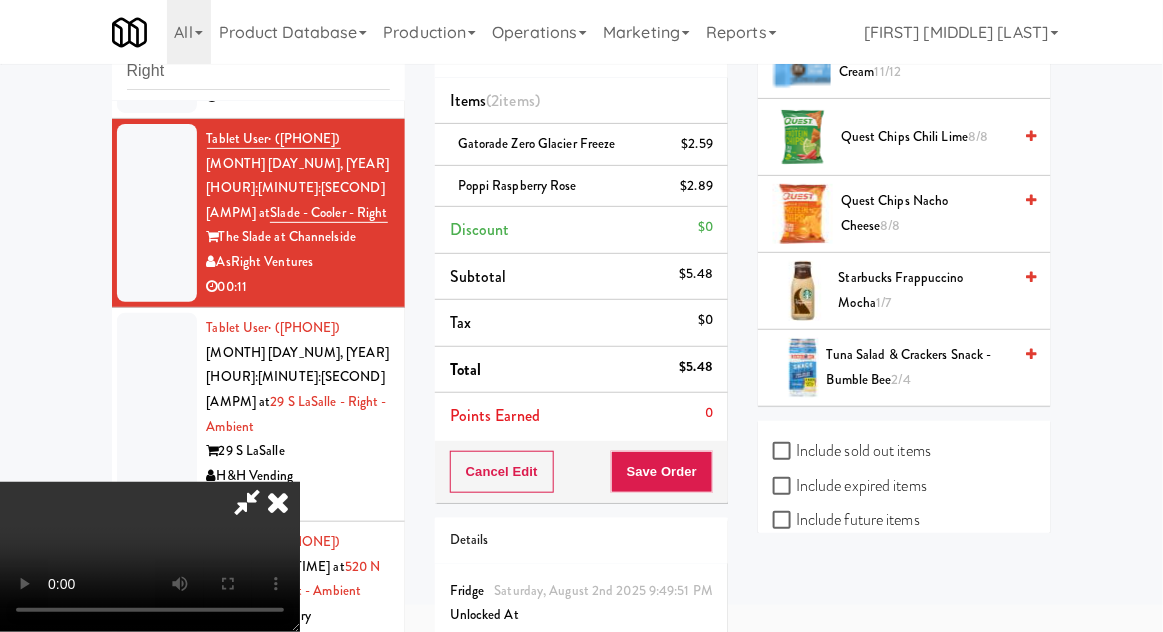 click on "Include previous static inventory" at bounding box center [884, 589] 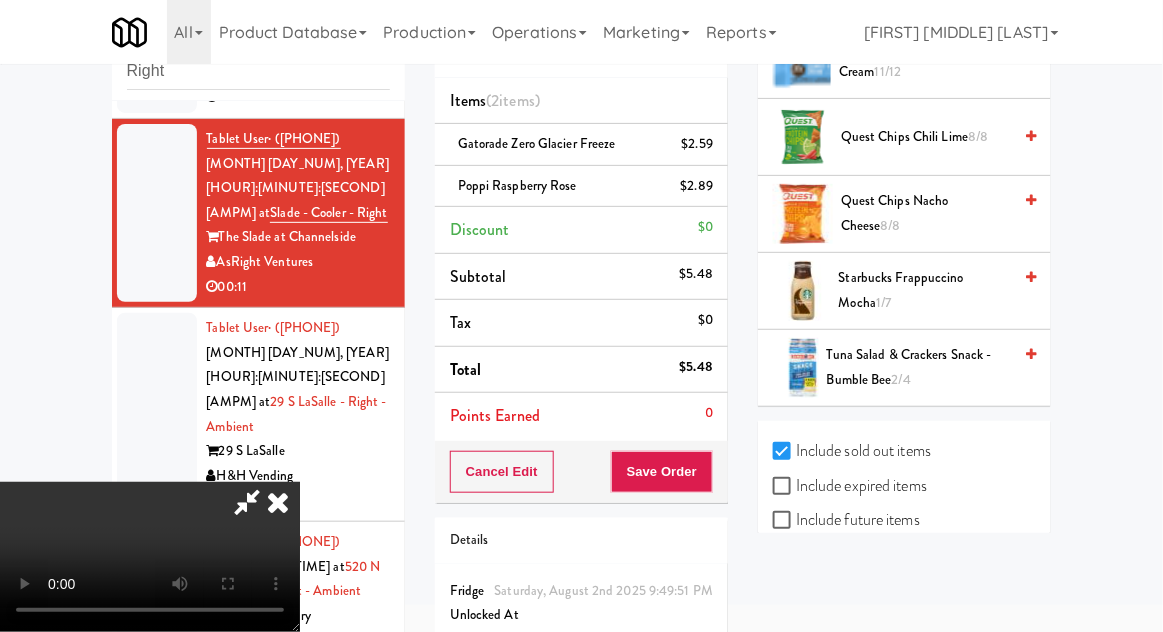 checkbox on "true" 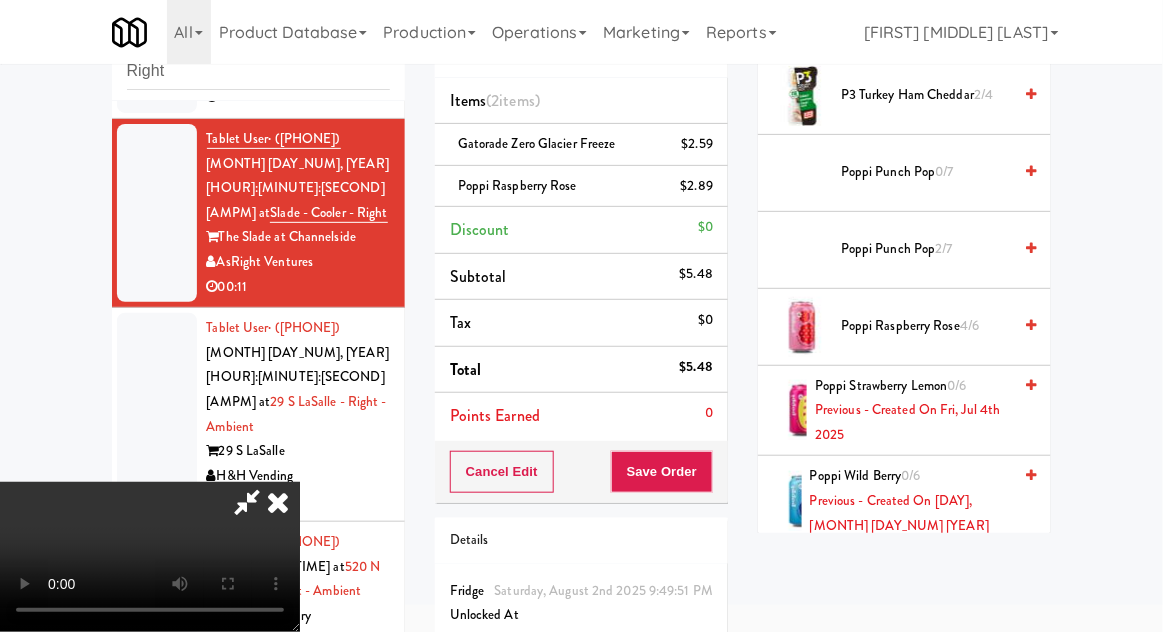 click on "Previous - Created on Fri, Jul 4th 2025" at bounding box center (913, 422) 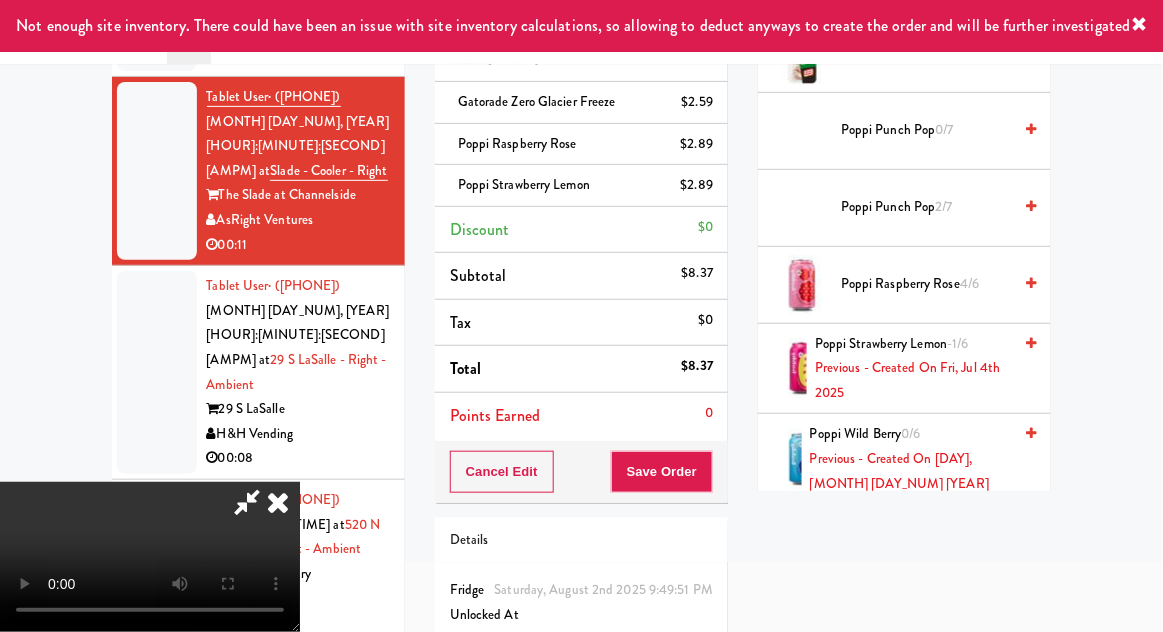 click at bounding box center [247, 502] 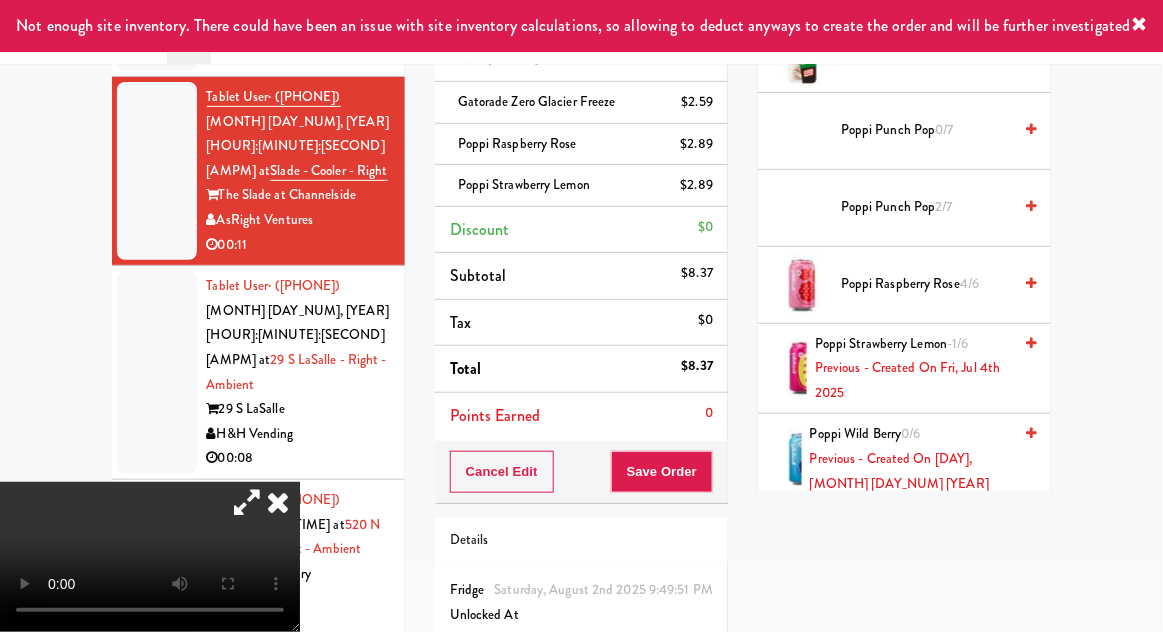 click on "Poppi Raspberry Rose  $2.89" at bounding box center (581, 144) 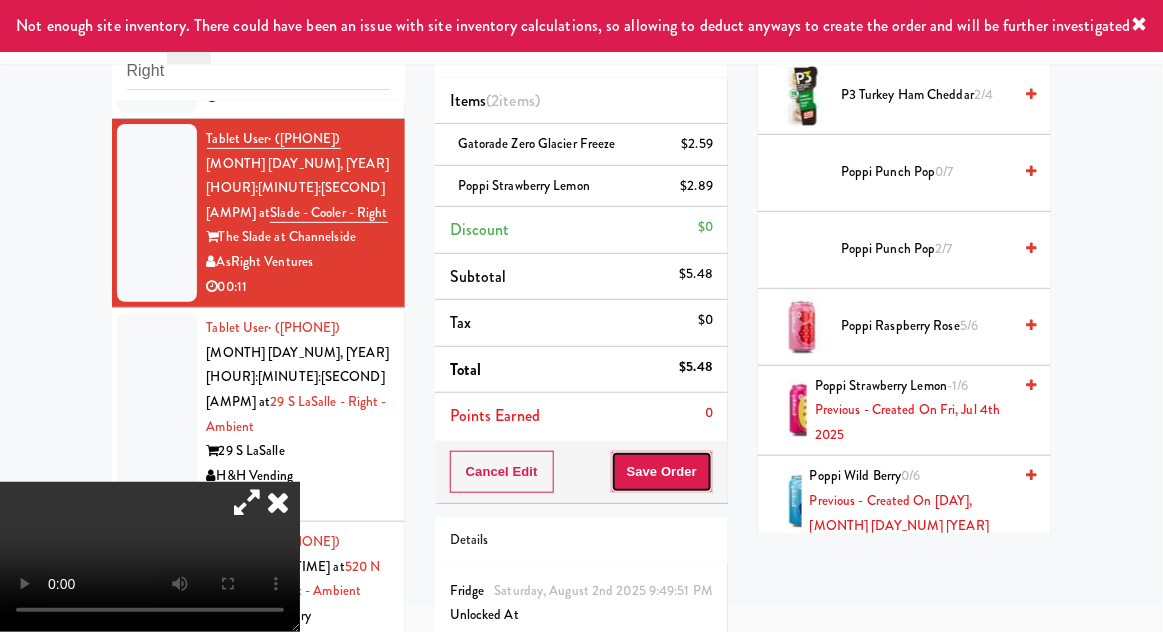 click on "Save Order" at bounding box center (662, 472) 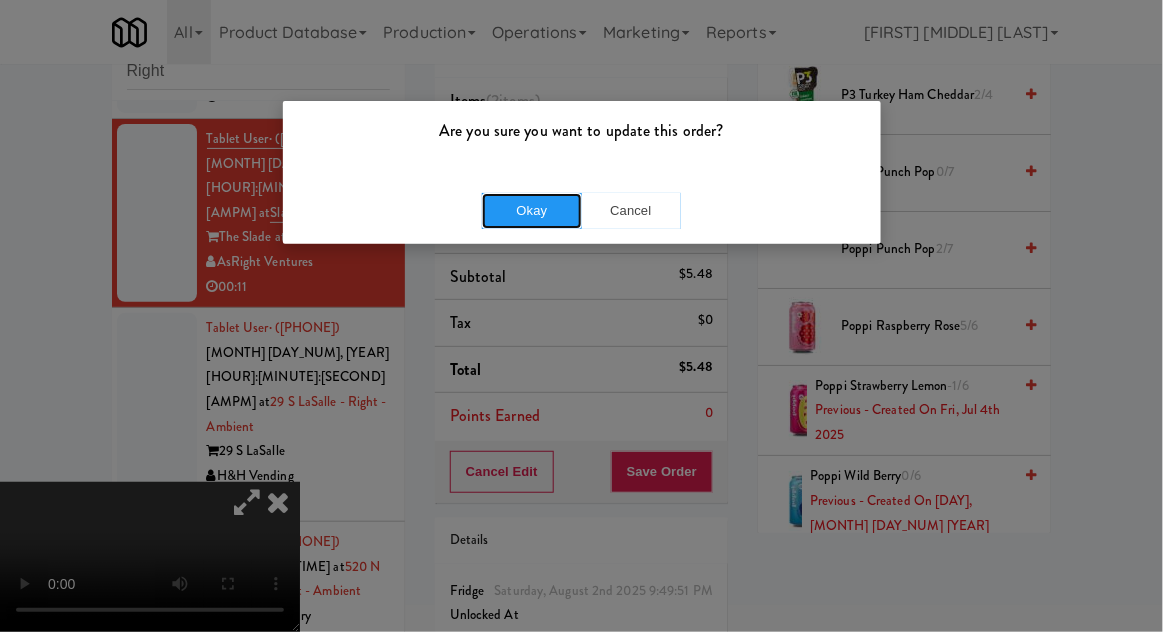click on "Okay" at bounding box center (532, 211) 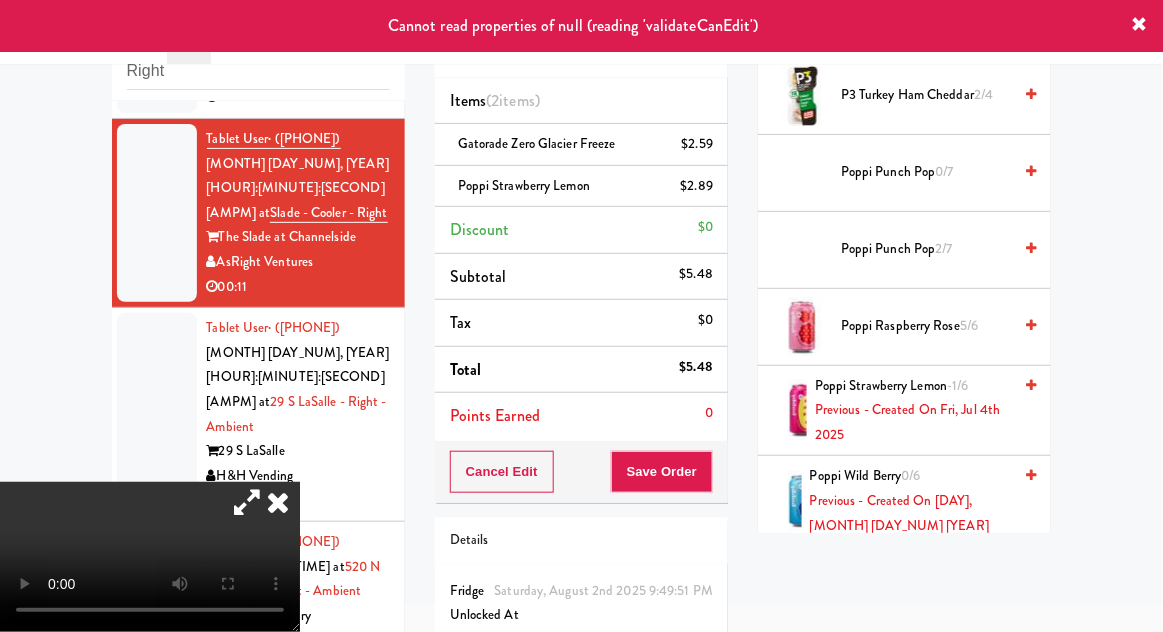 click at bounding box center [278, 502] 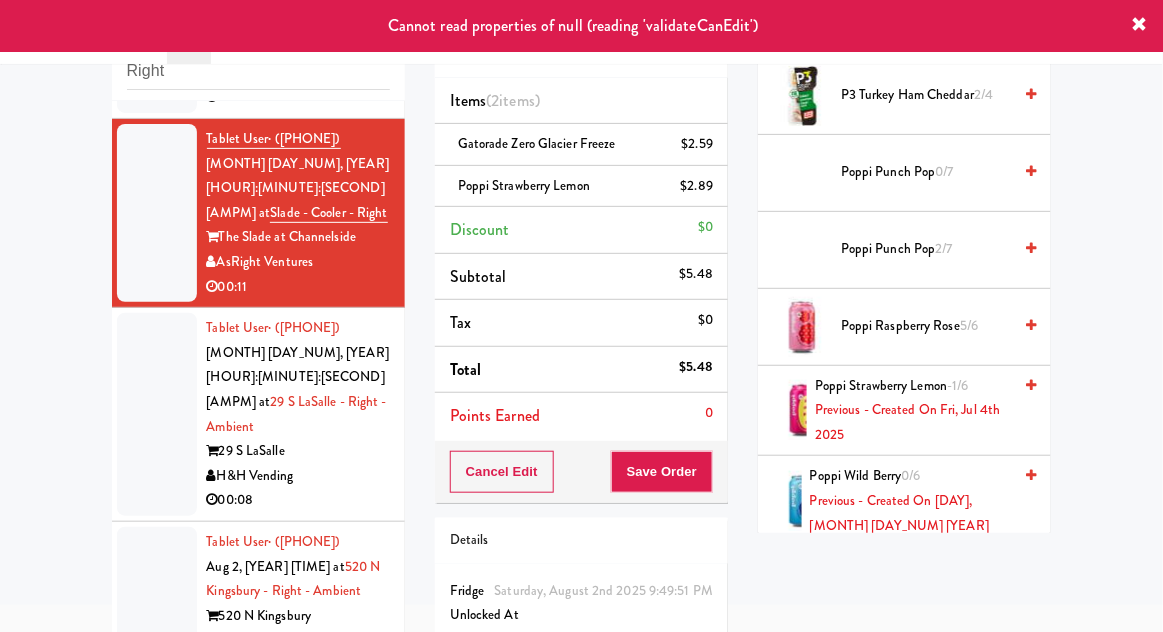 click at bounding box center [157, 414] 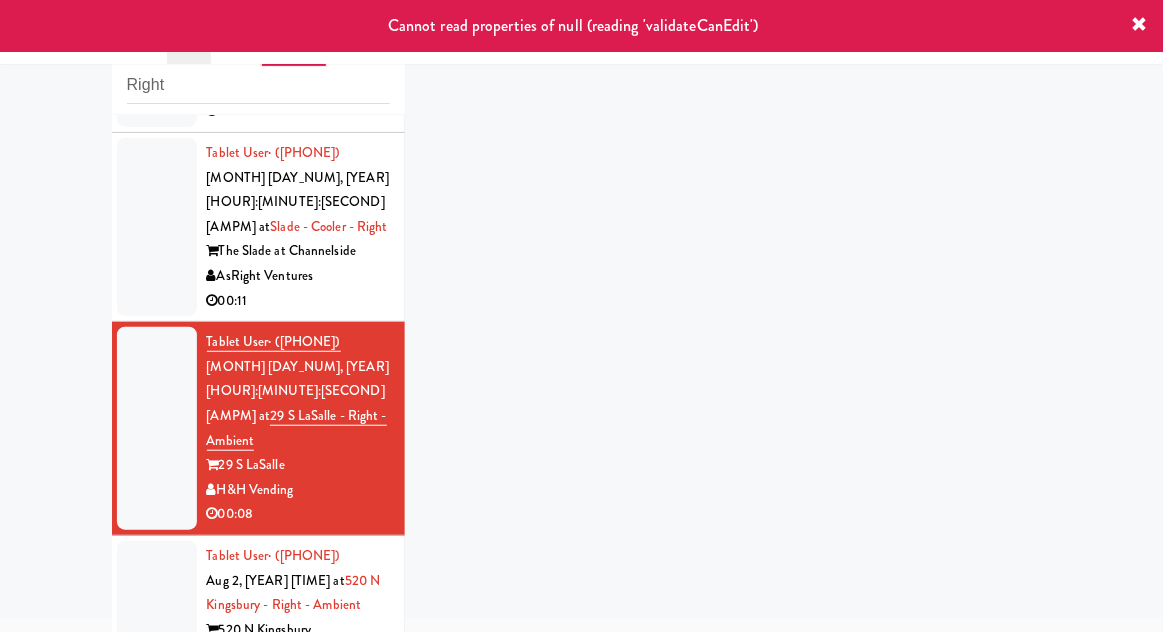 click at bounding box center [157, 227] 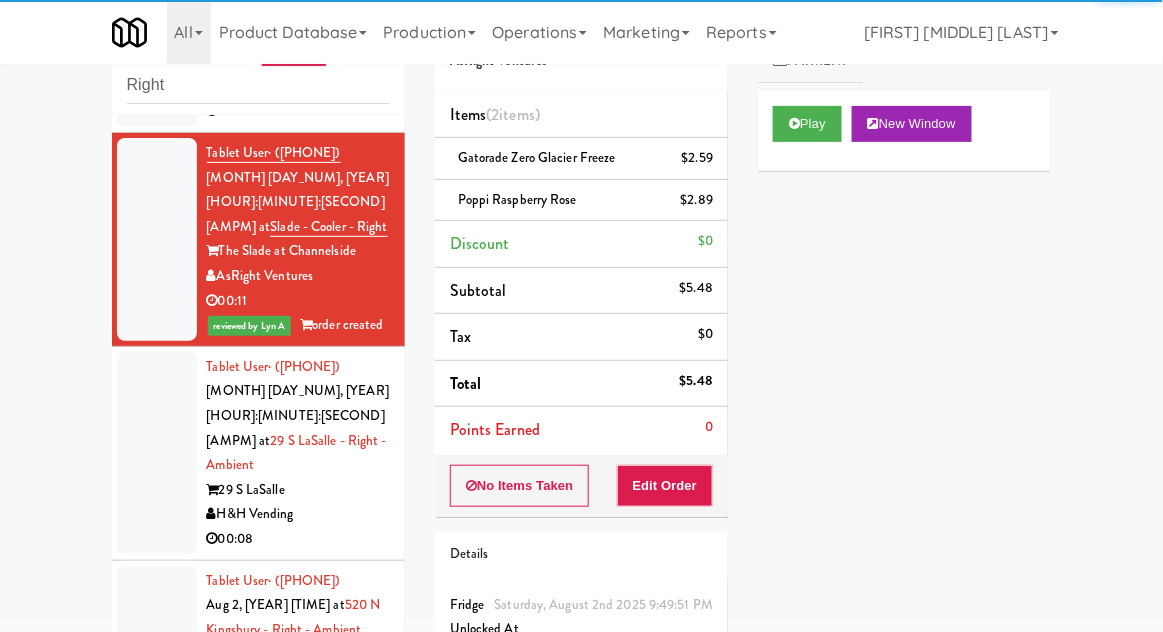 click at bounding box center (157, 453) 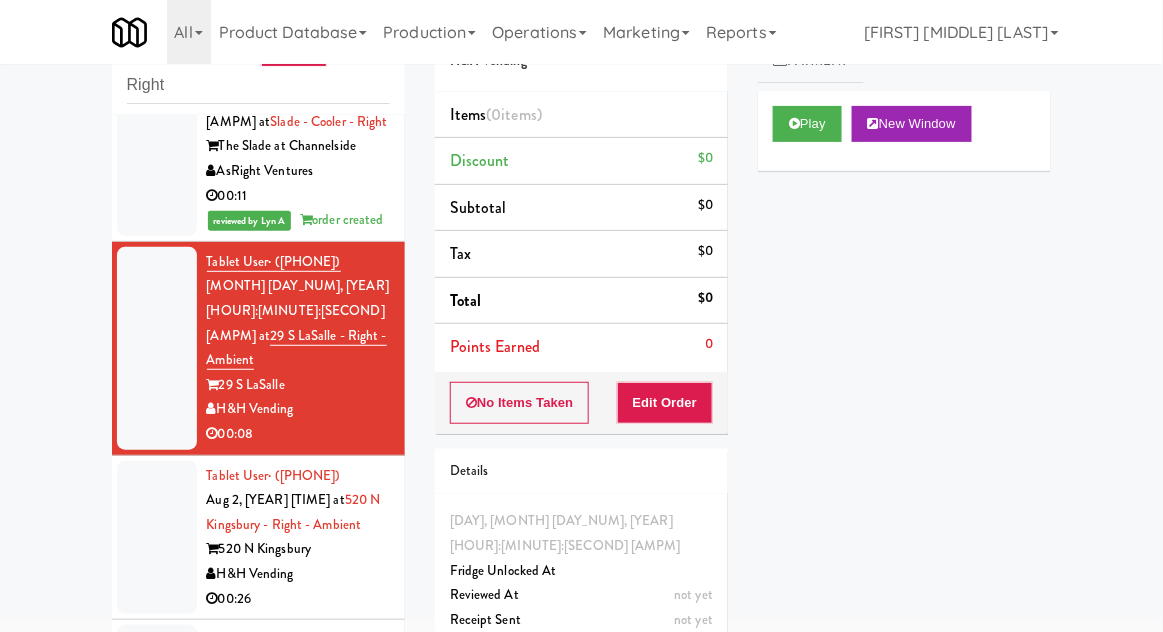 scroll, scrollTop: 410, scrollLeft: 0, axis: vertical 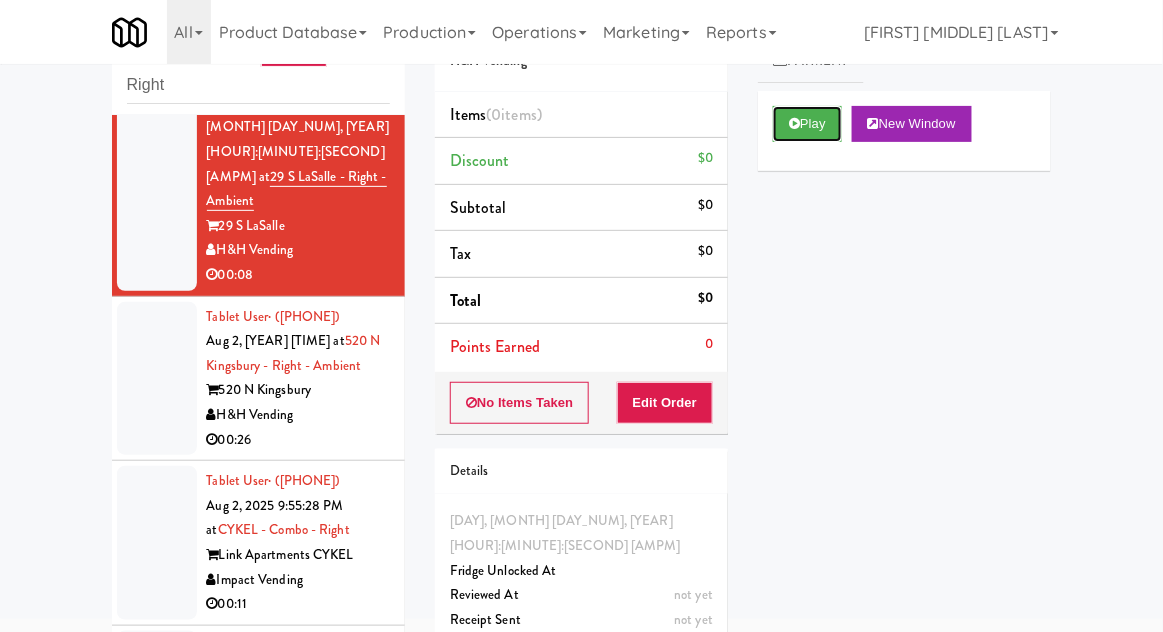 click on "Play" at bounding box center [807, 124] 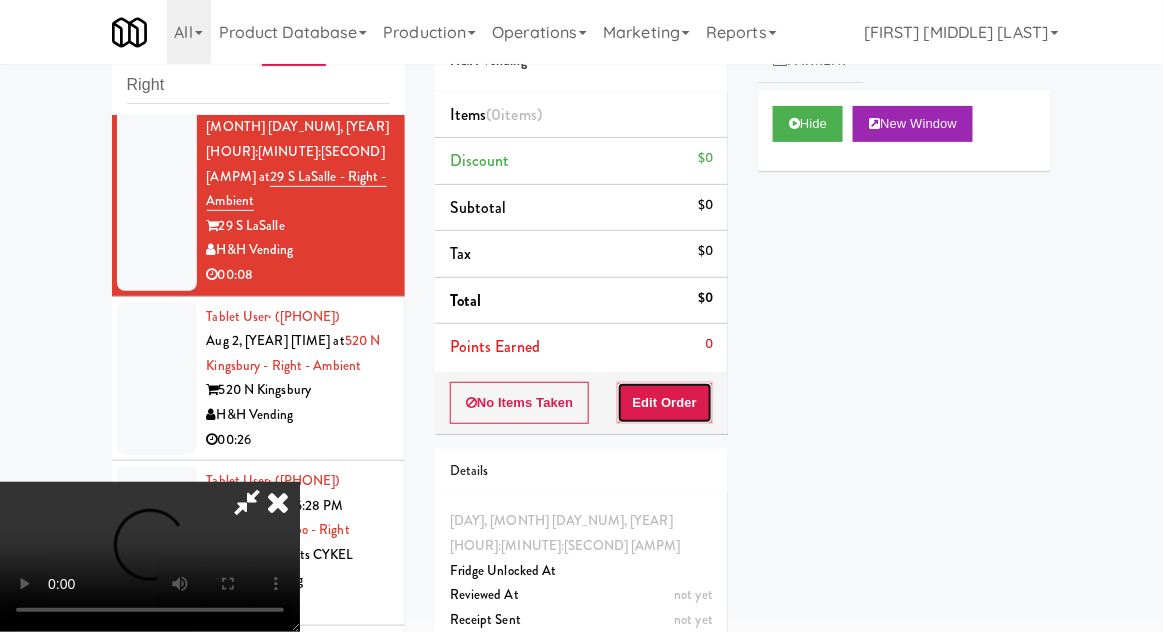 click on "Edit Order" at bounding box center [665, 403] 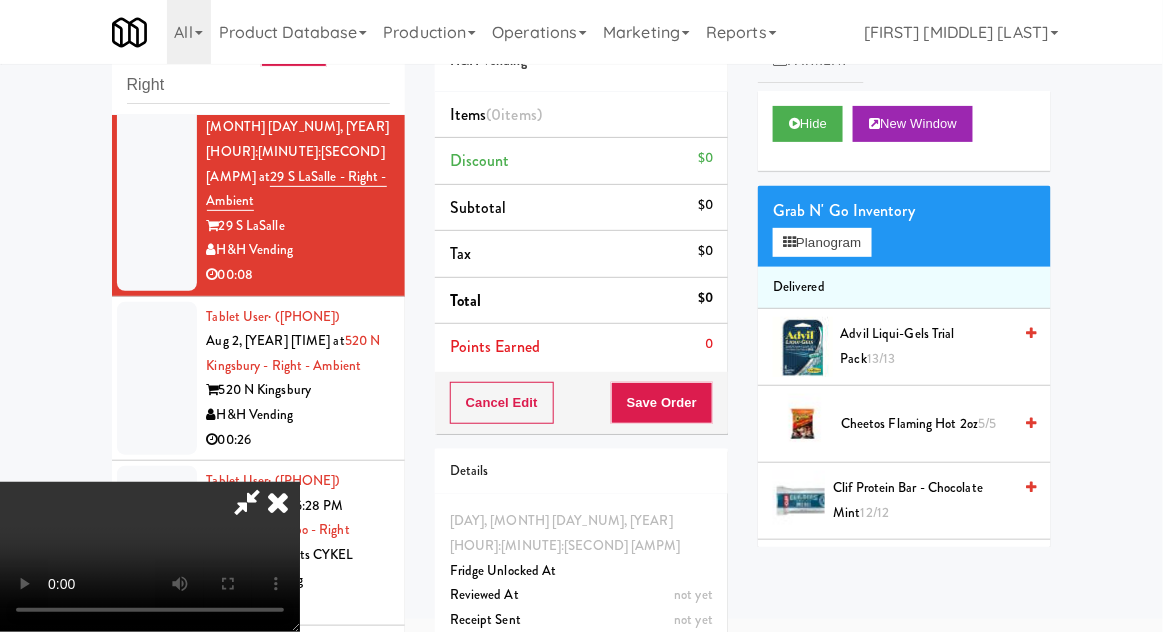 type 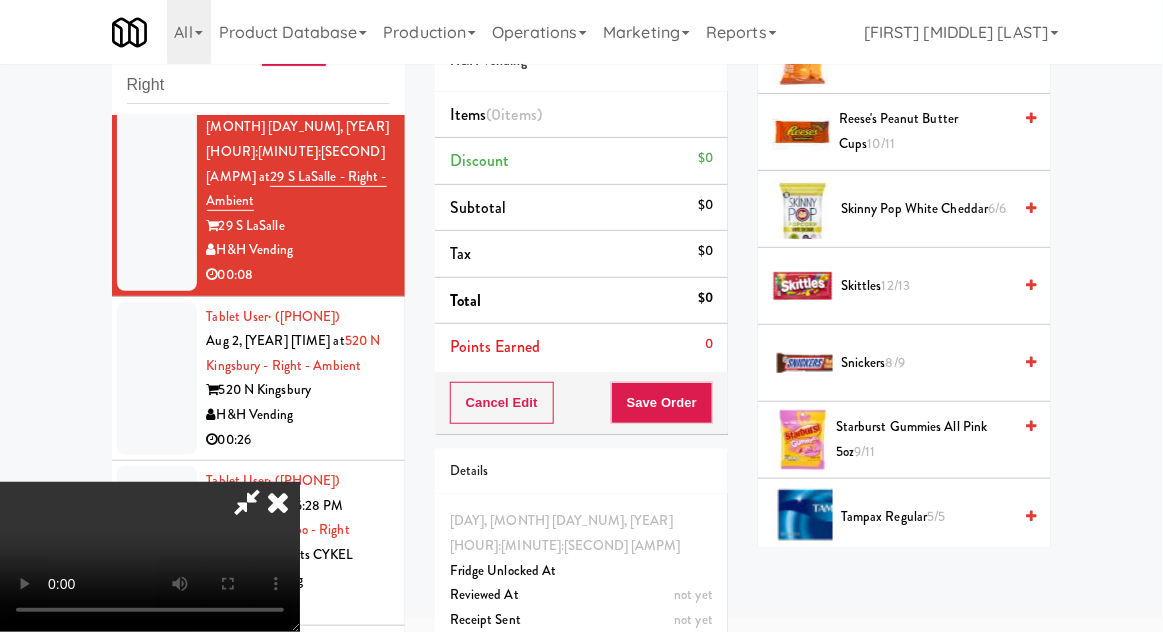 scroll, scrollTop: 1808, scrollLeft: 0, axis: vertical 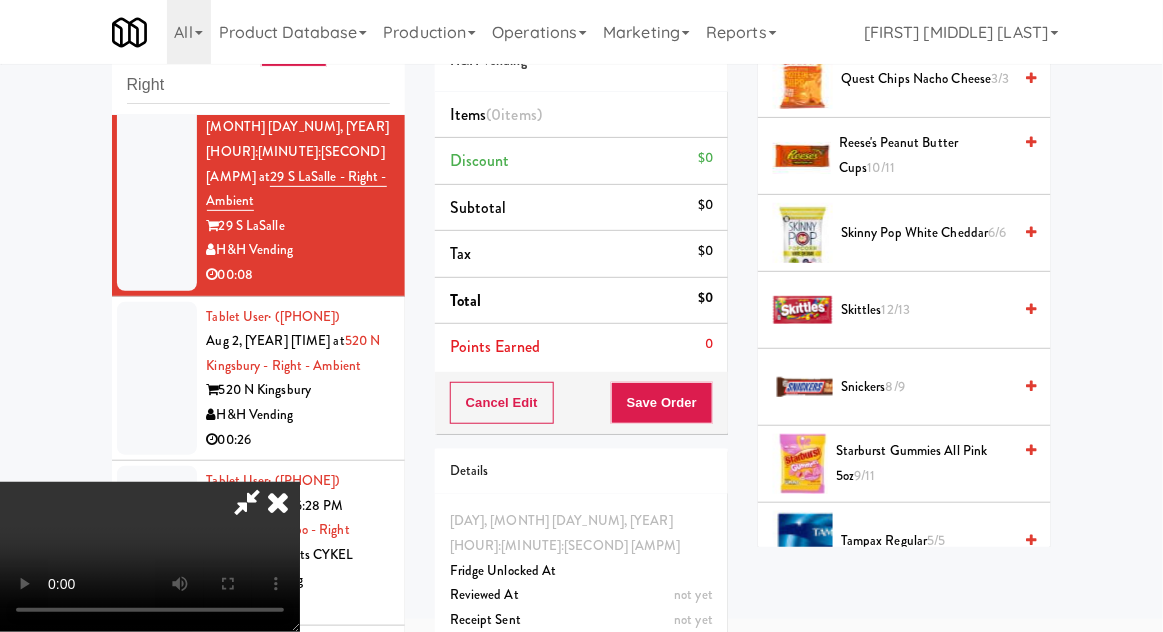 click on "Snickers   8/9" at bounding box center [926, 387] 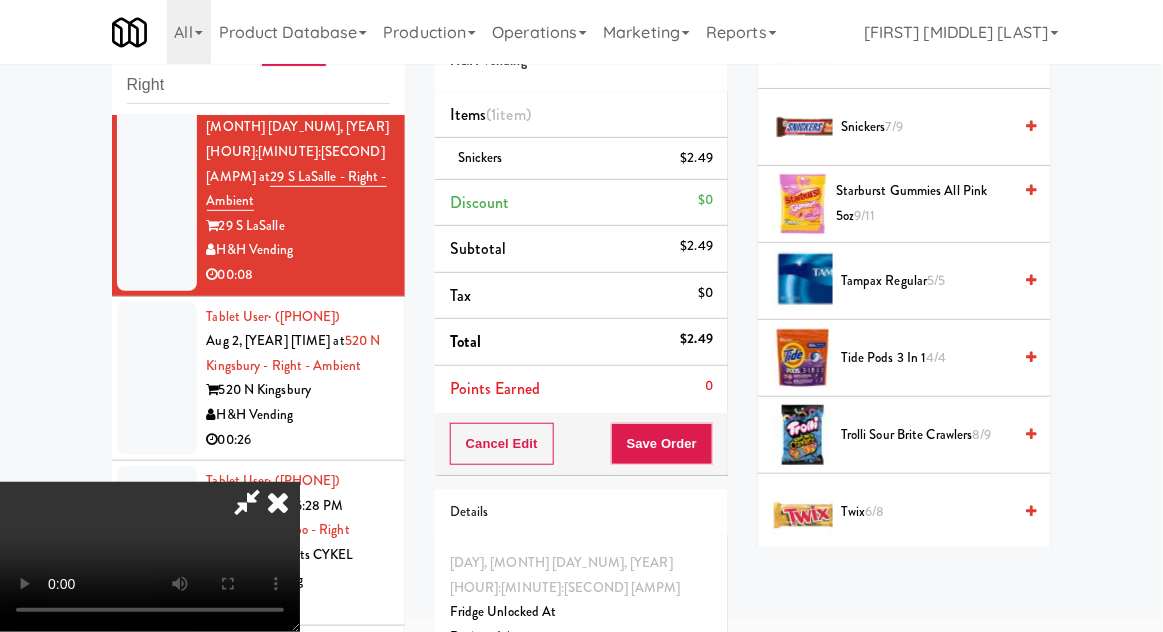 scroll, scrollTop: 2070, scrollLeft: 0, axis: vertical 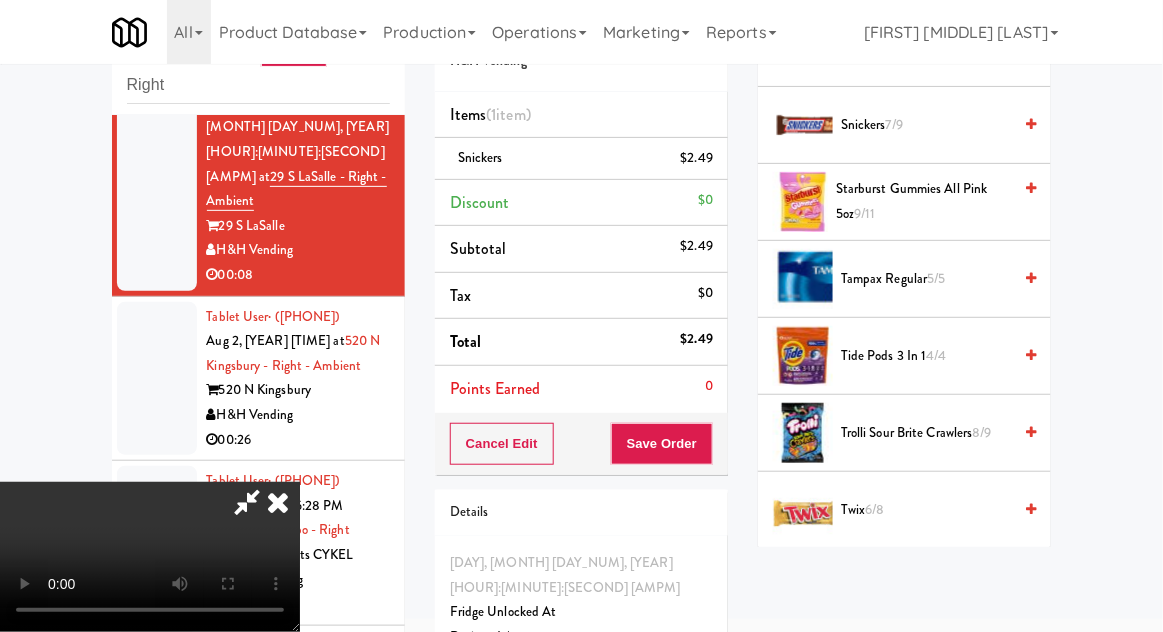 click on "Twix  6/8" at bounding box center (904, 510) 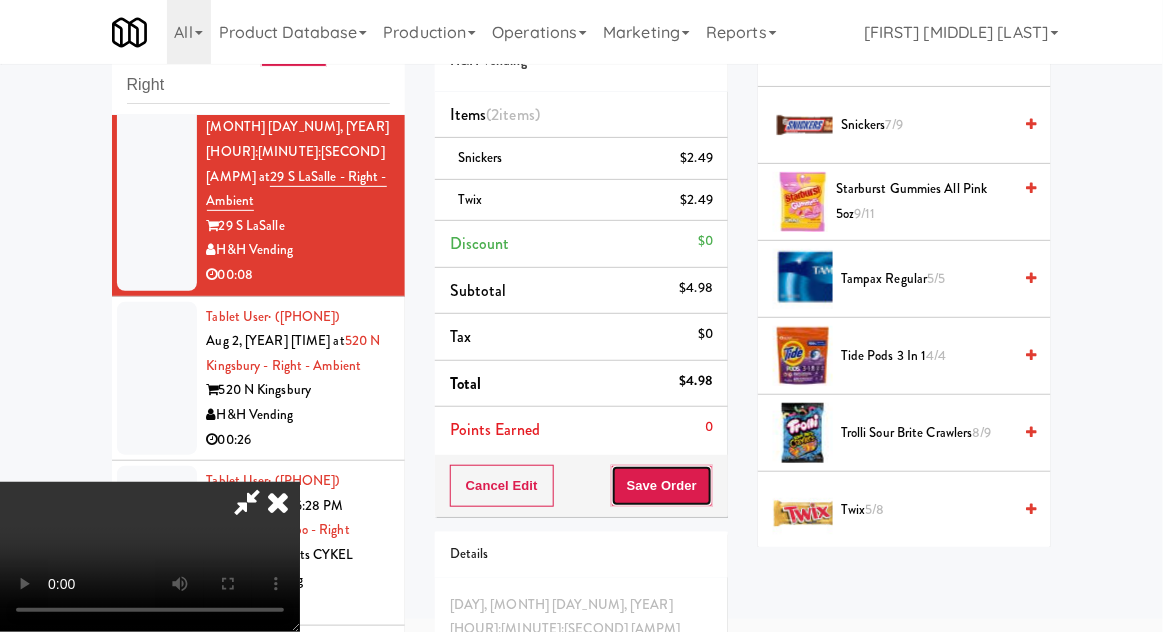 click on "Save Order" at bounding box center [662, 486] 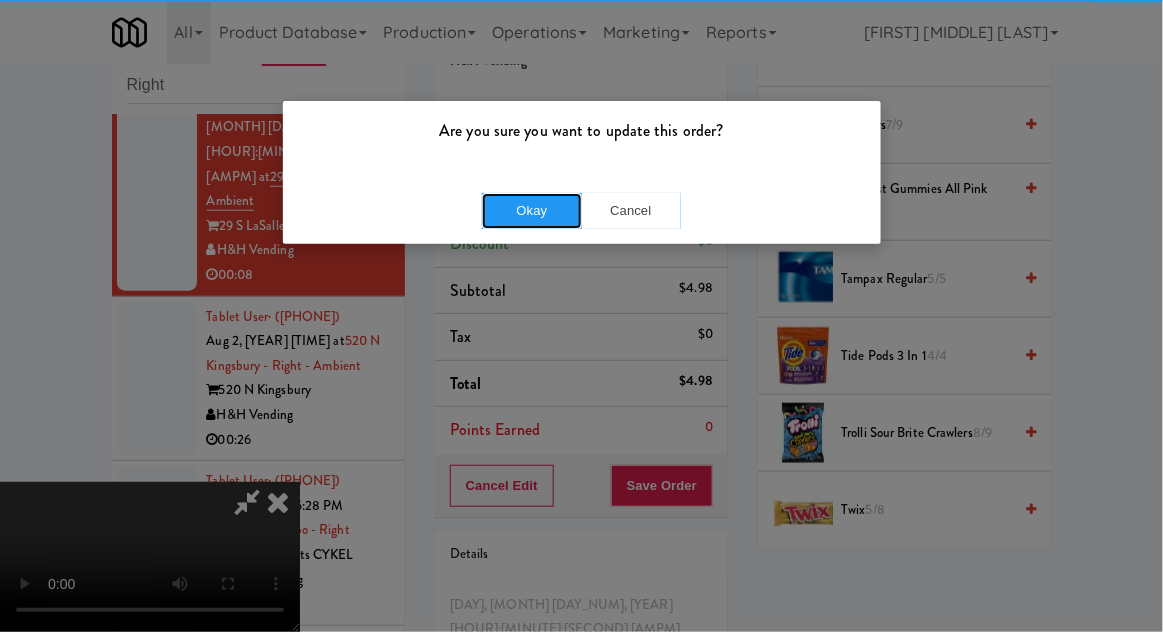 click on "Okay" at bounding box center [532, 211] 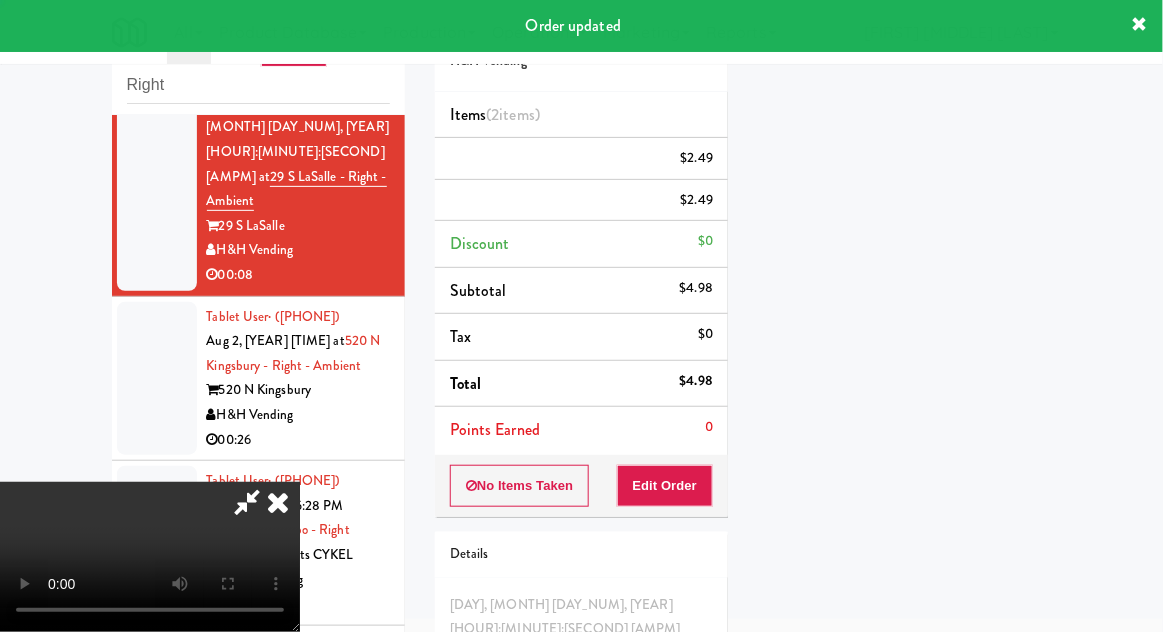 scroll, scrollTop: 197, scrollLeft: 0, axis: vertical 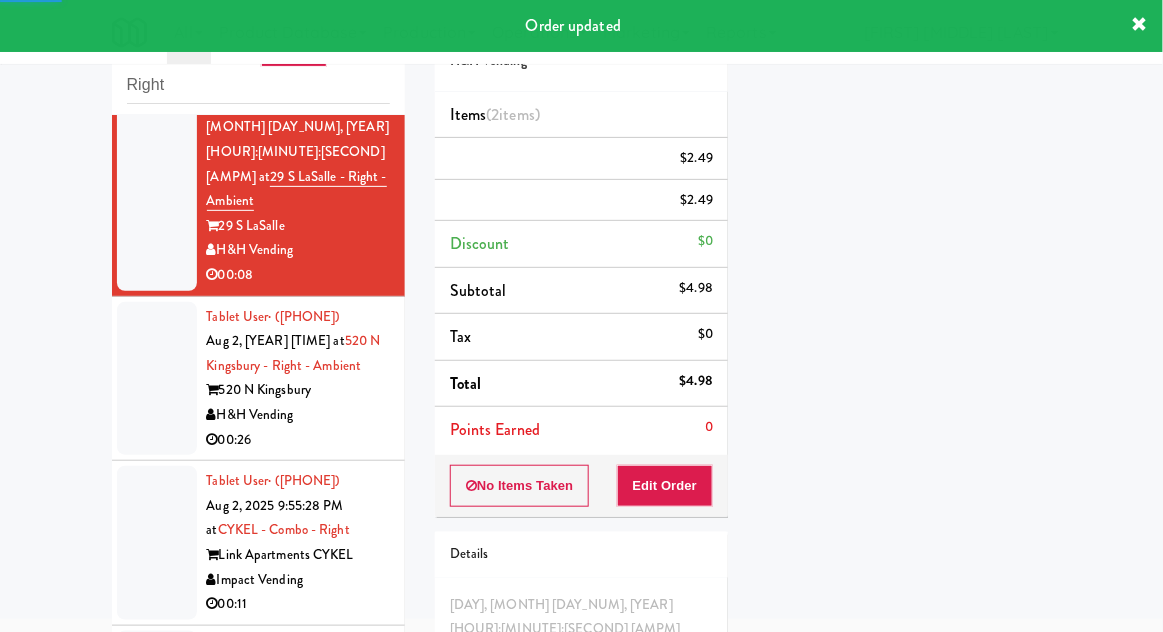 click at bounding box center (157, 379) 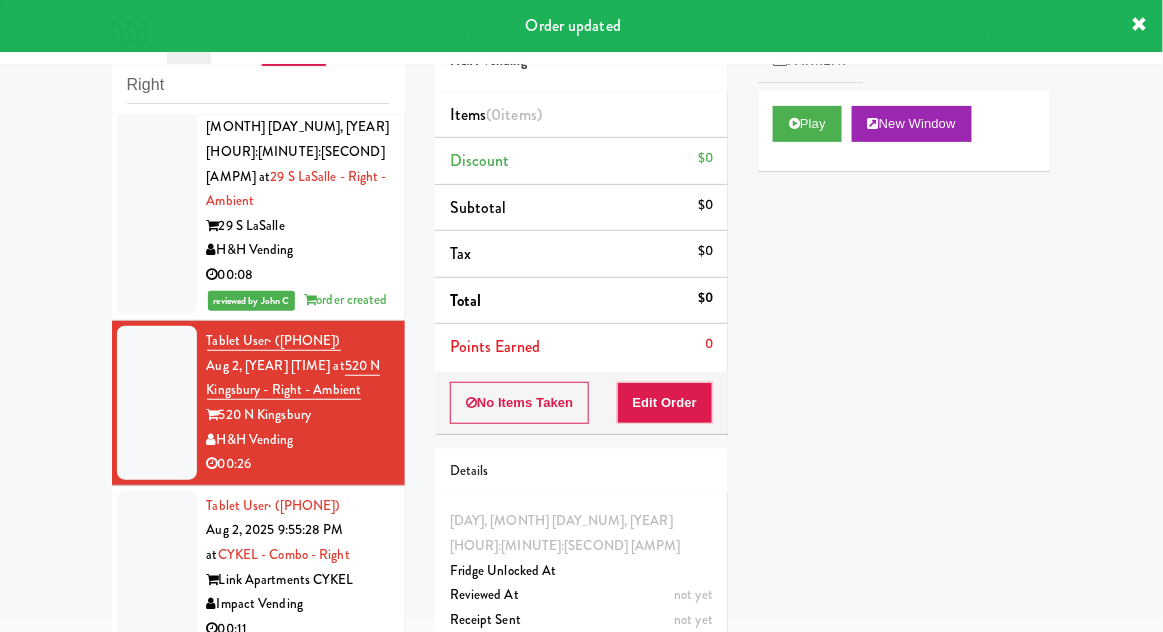 scroll, scrollTop: 459, scrollLeft: 0, axis: vertical 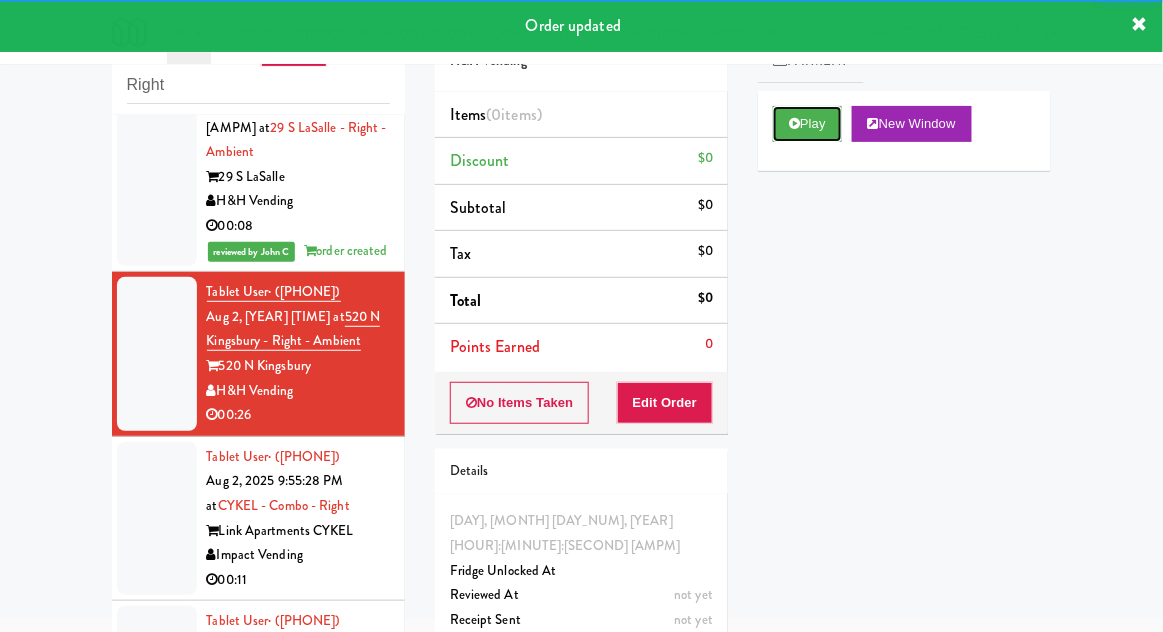 click on "Play" at bounding box center (807, 124) 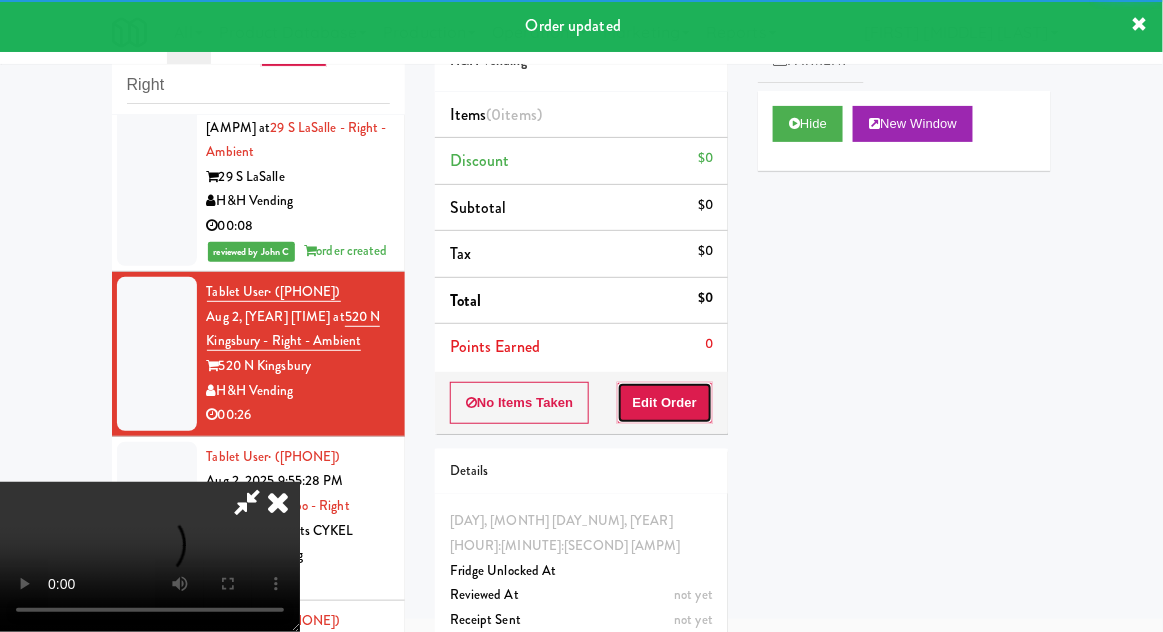 click on "Edit Order" at bounding box center [665, 403] 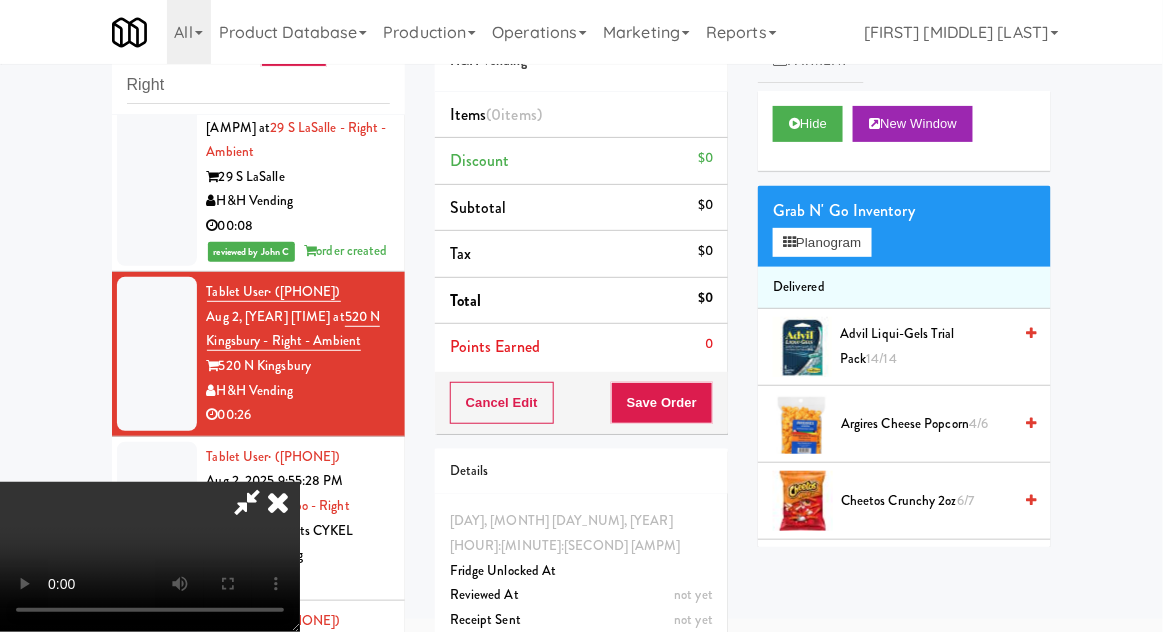 type 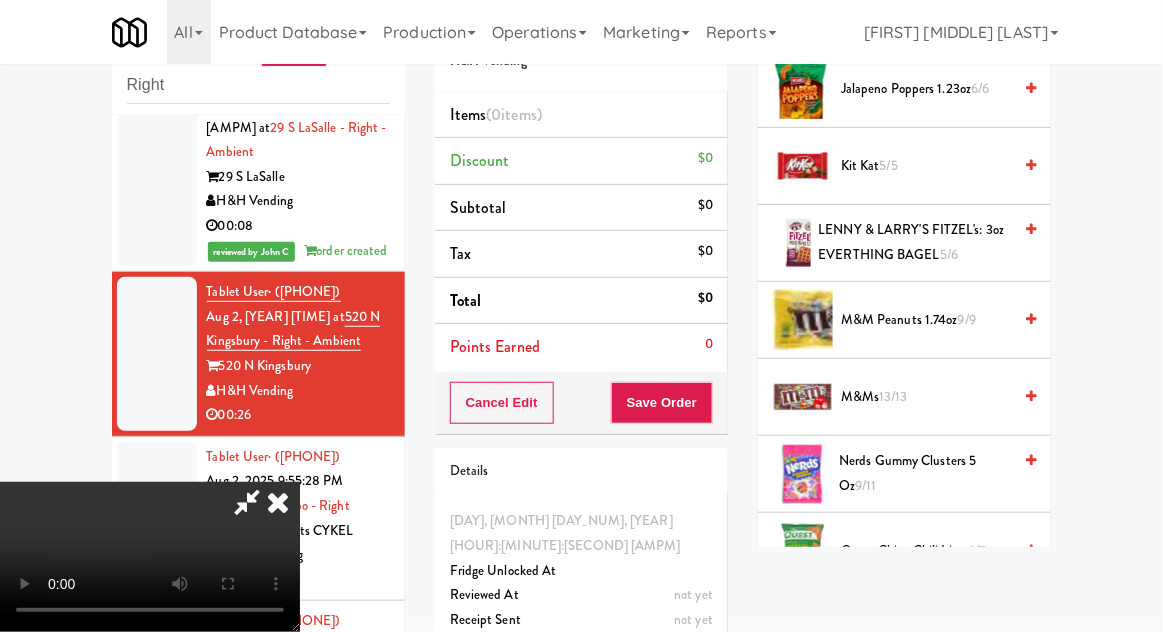 scroll, scrollTop: 1348, scrollLeft: 0, axis: vertical 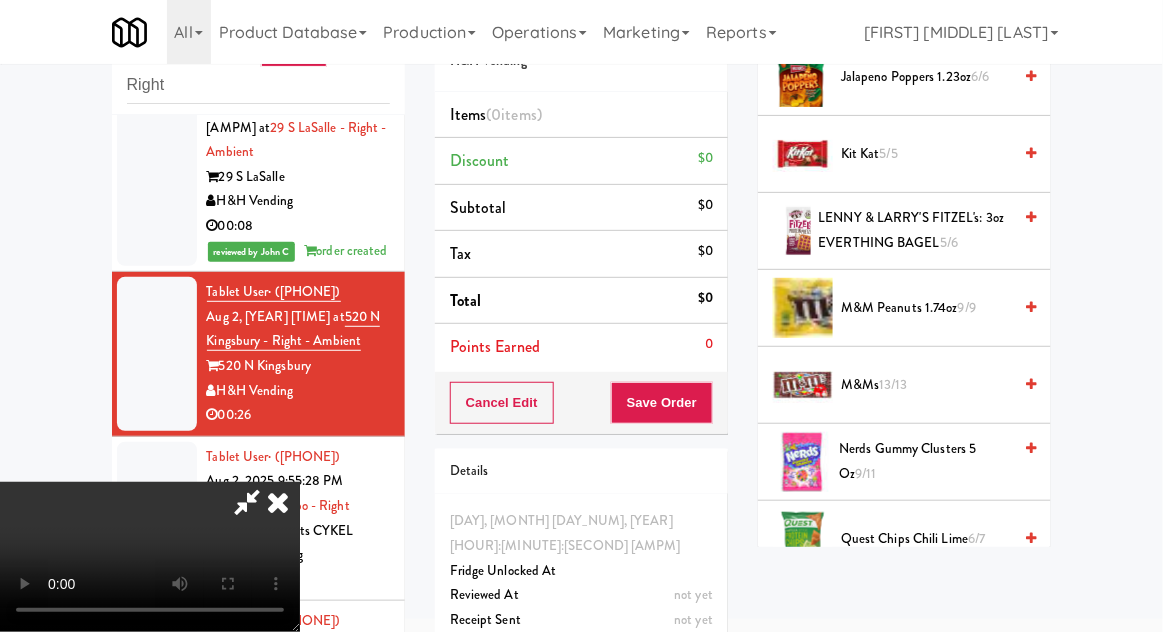click on "[PRODUCT] [QUANTITY]/[QUANTITY]" at bounding box center (925, 461) 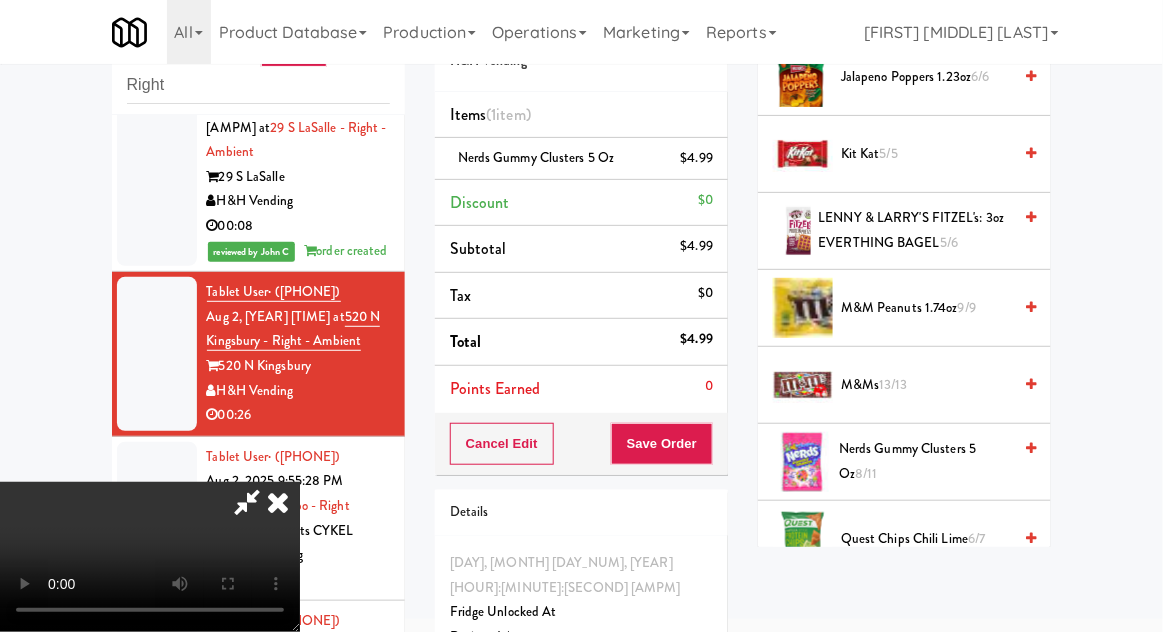 click on "Nerds Gummy Clusters 5 oz  8/11" at bounding box center (925, 461) 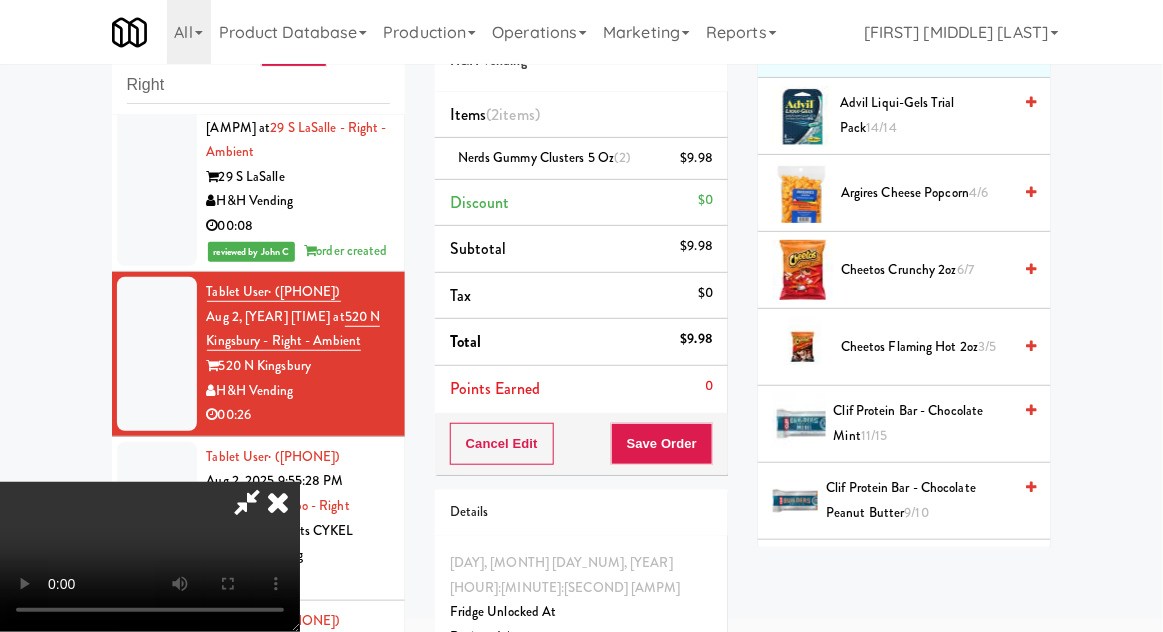 scroll, scrollTop: 201, scrollLeft: 0, axis: vertical 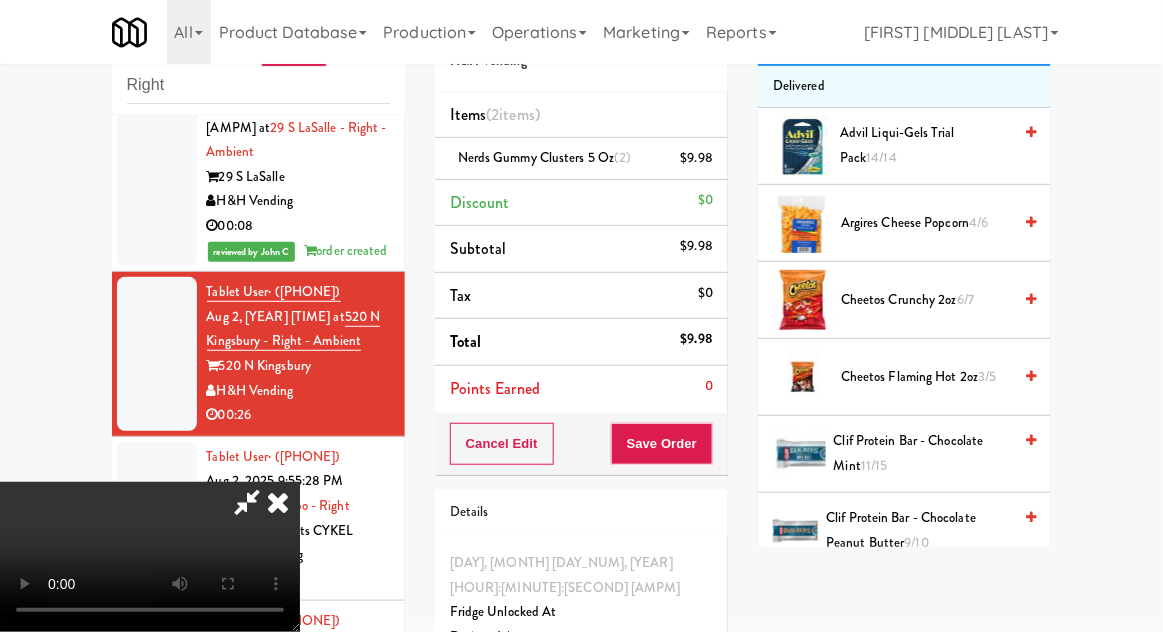 click on "Cheetos Flaming Hot 2oz  3/5" at bounding box center (926, 377) 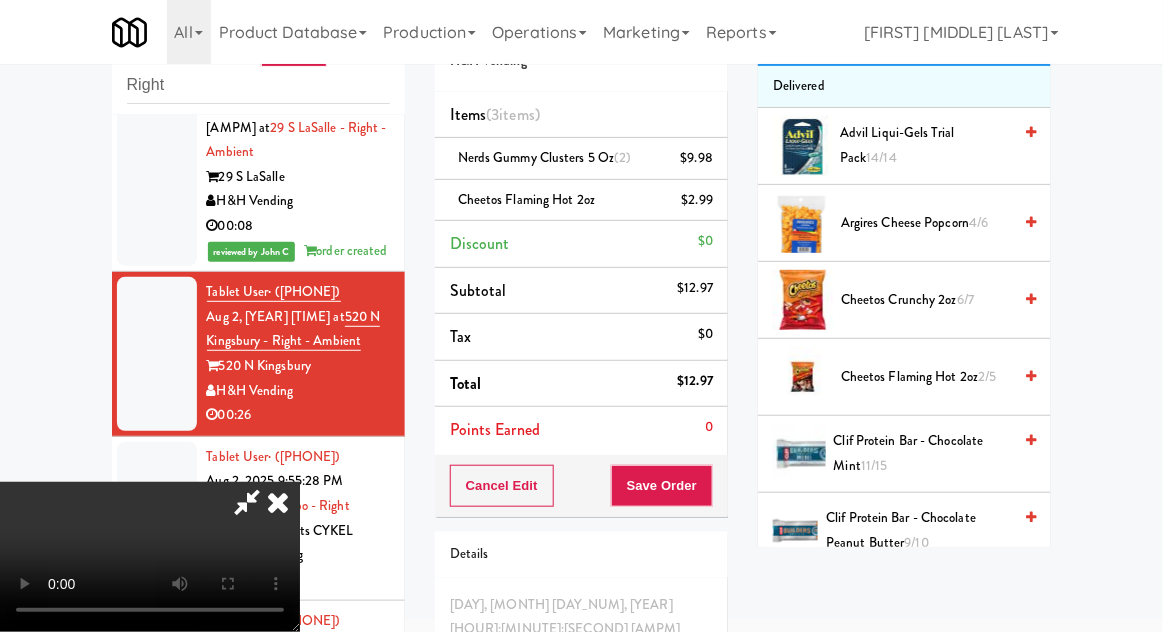 click on "Cheetos Flaming Hot 2oz  2/5" at bounding box center (926, 377) 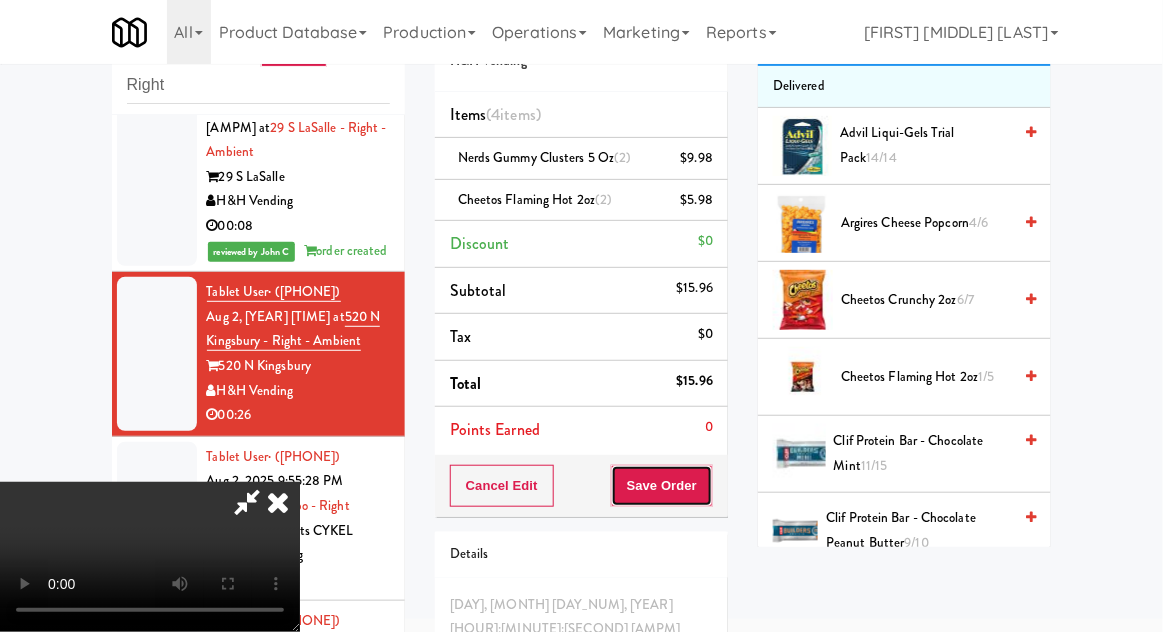 click on "Save Order" at bounding box center [662, 486] 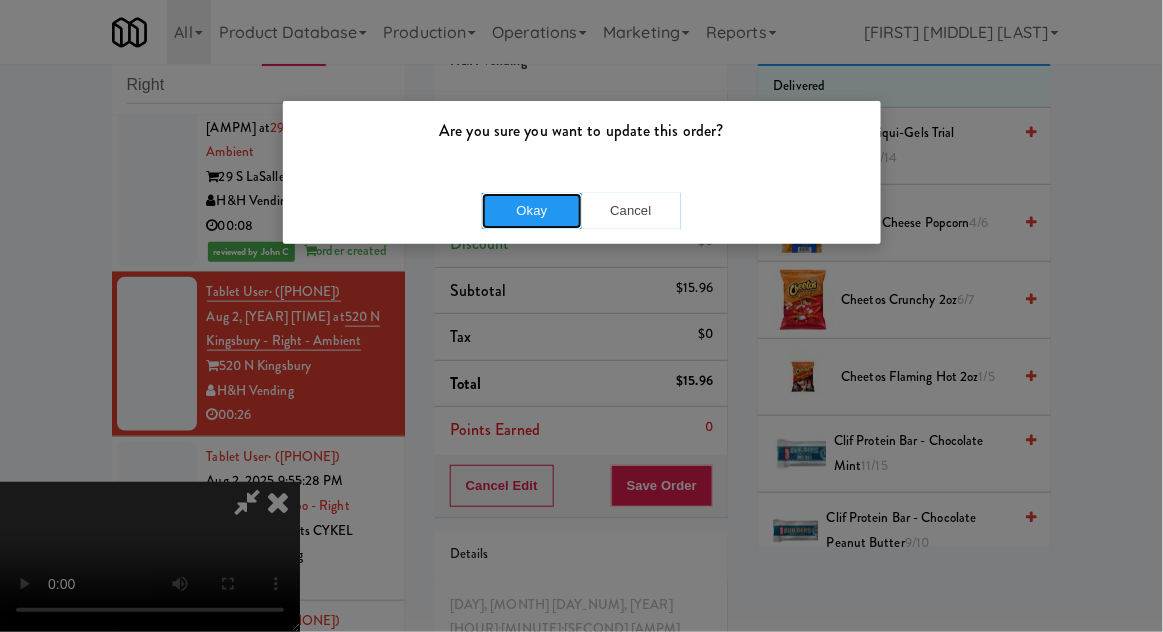 click on "Okay" at bounding box center [532, 211] 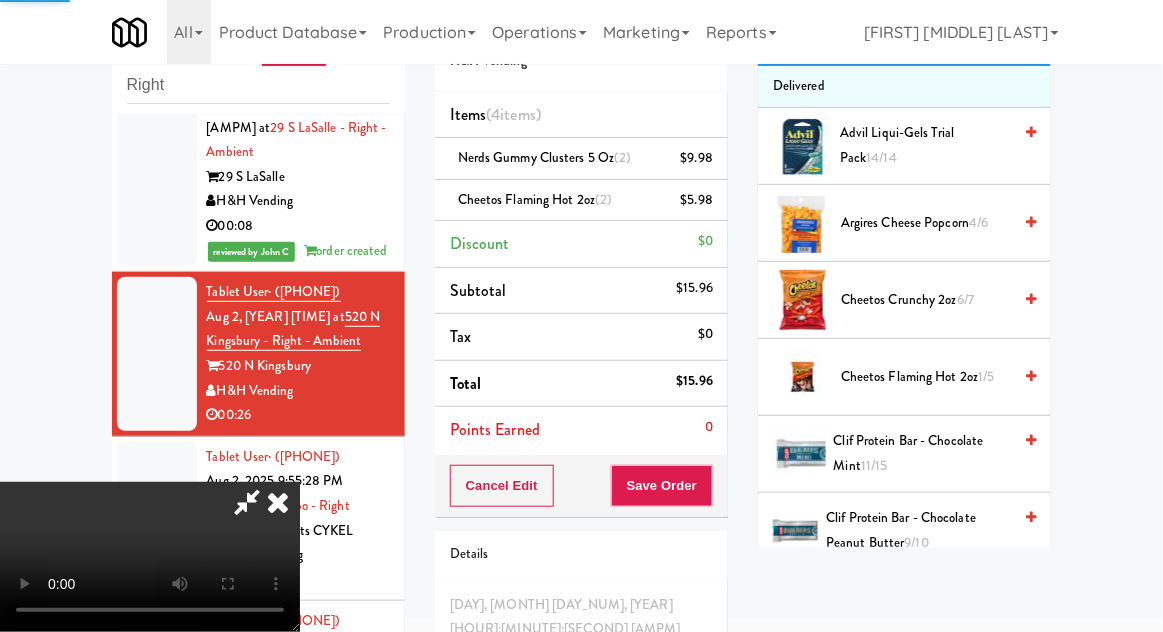 scroll, scrollTop: 197, scrollLeft: 0, axis: vertical 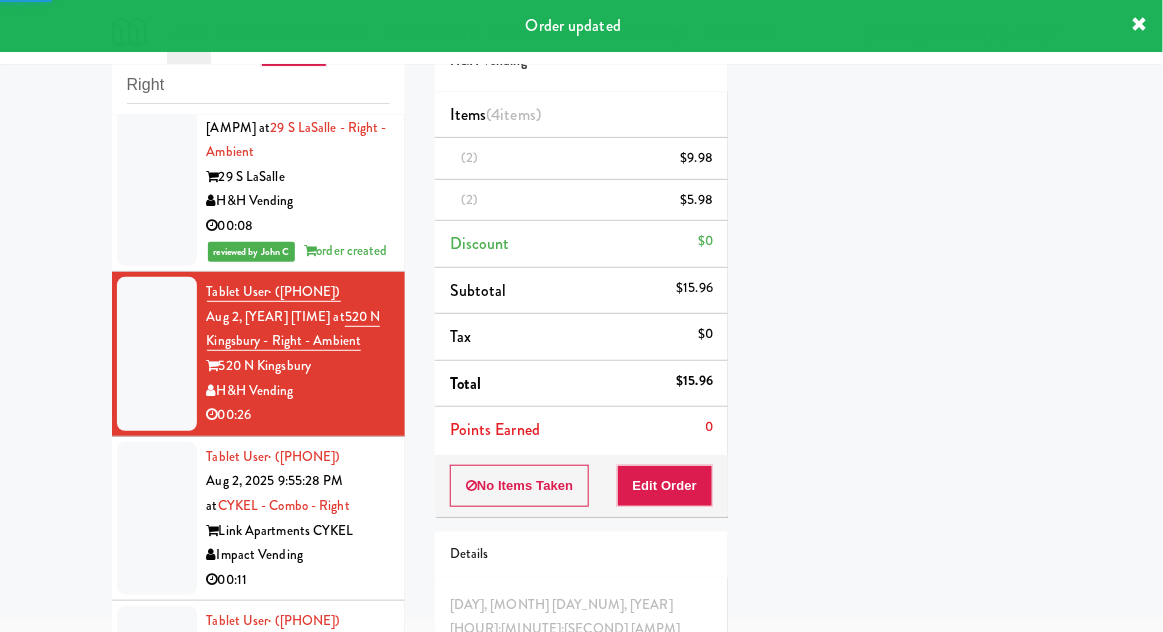 click at bounding box center (157, 519) 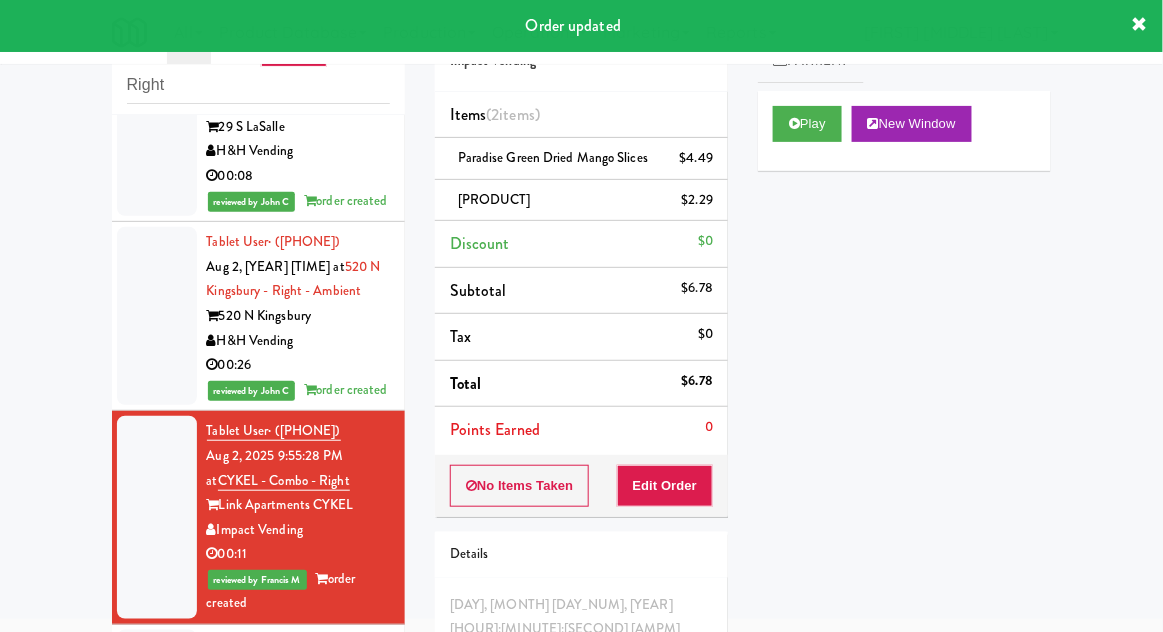 scroll, scrollTop: 558, scrollLeft: 0, axis: vertical 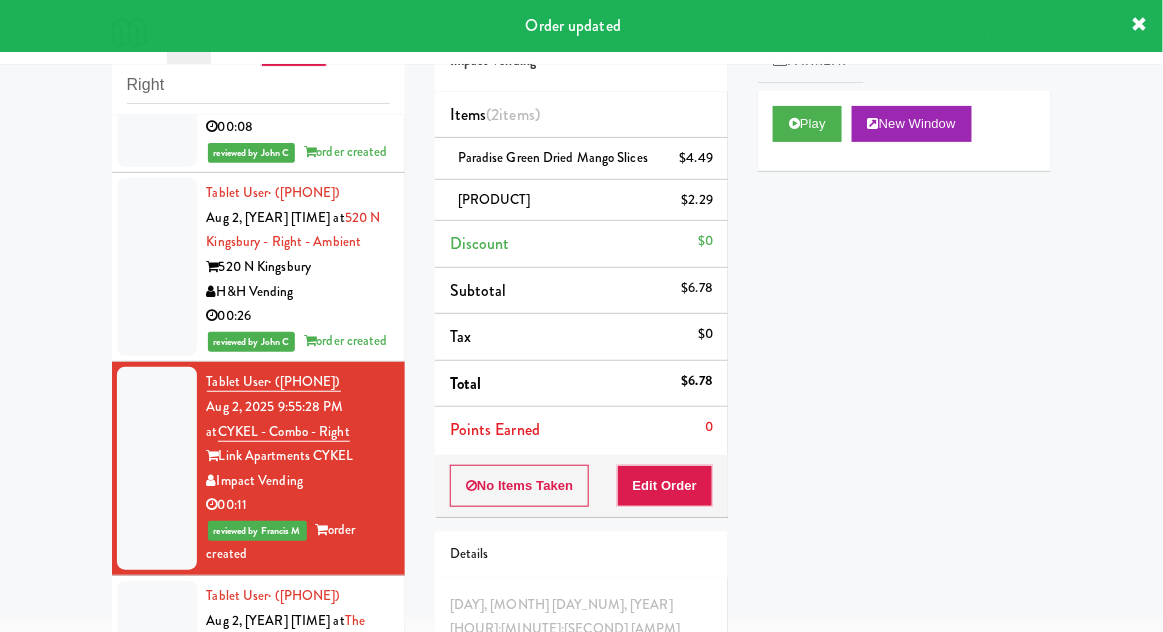 click at bounding box center [157, 658] 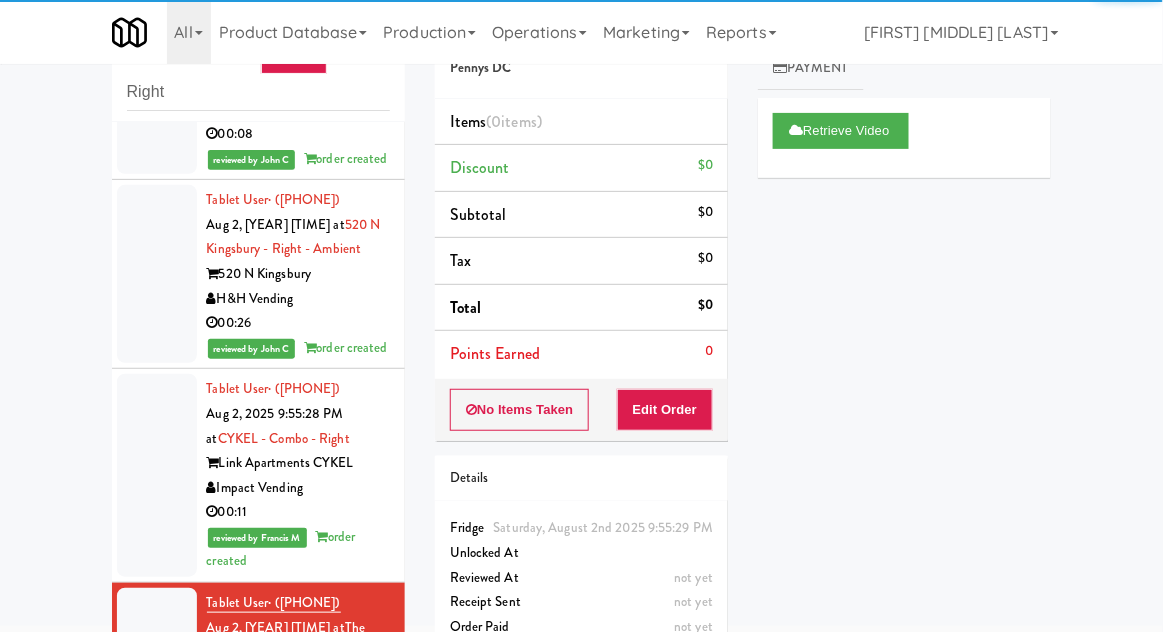 scroll, scrollTop: 0, scrollLeft: 0, axis: both 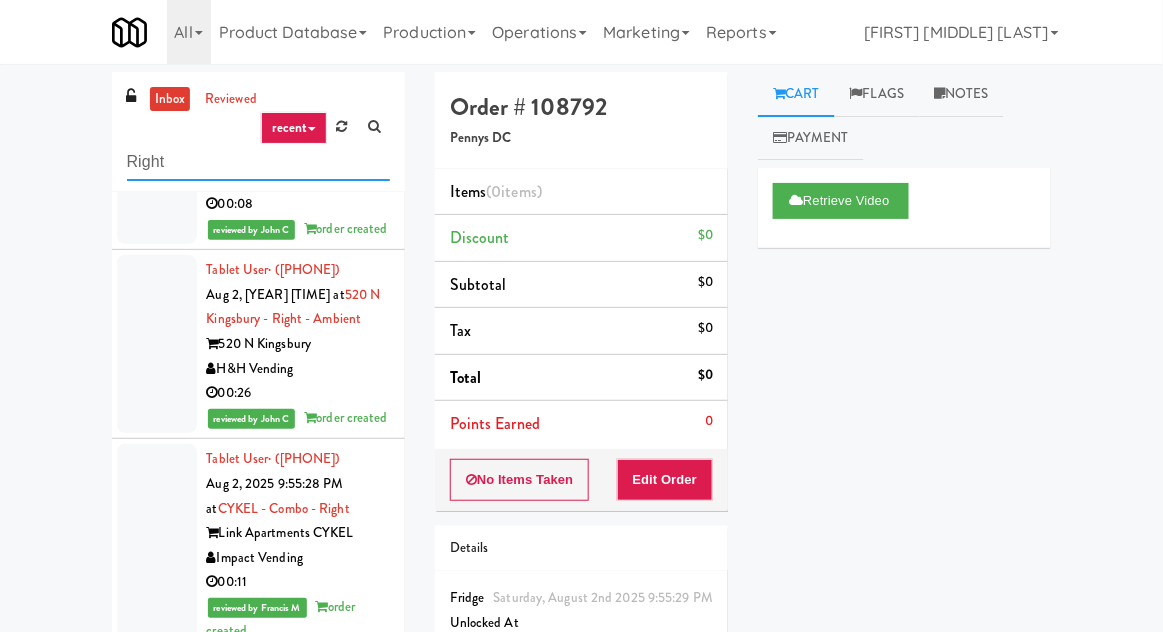 click on "Right" at bounding box center (258, 162) 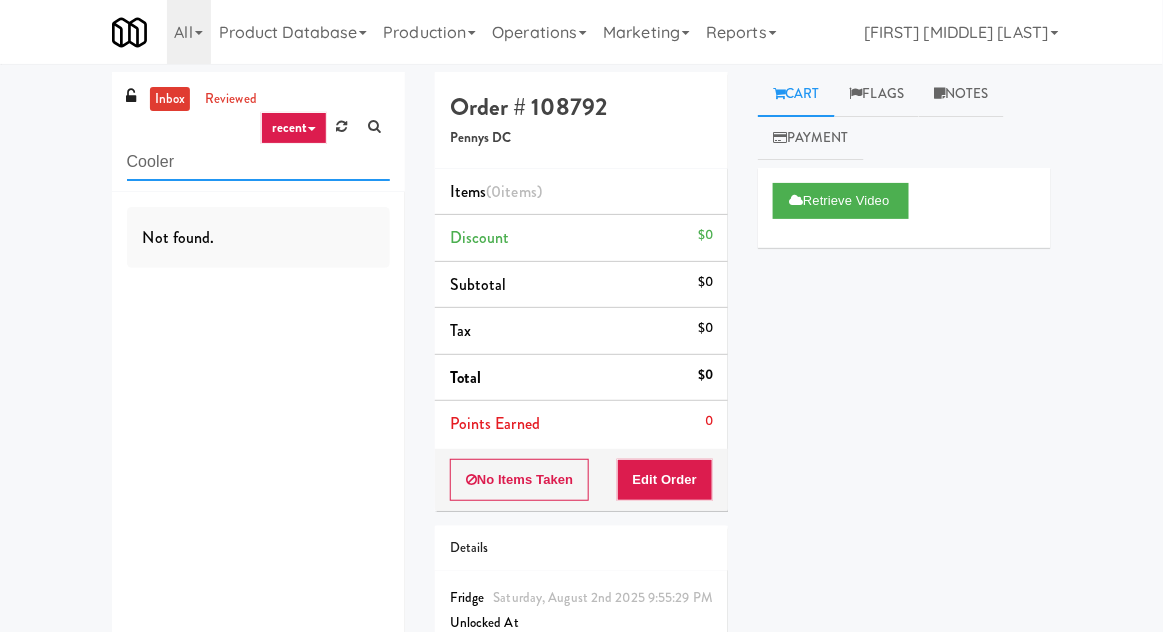 scroll, scrollTop: 0, scrollLeft: 0, axis: both 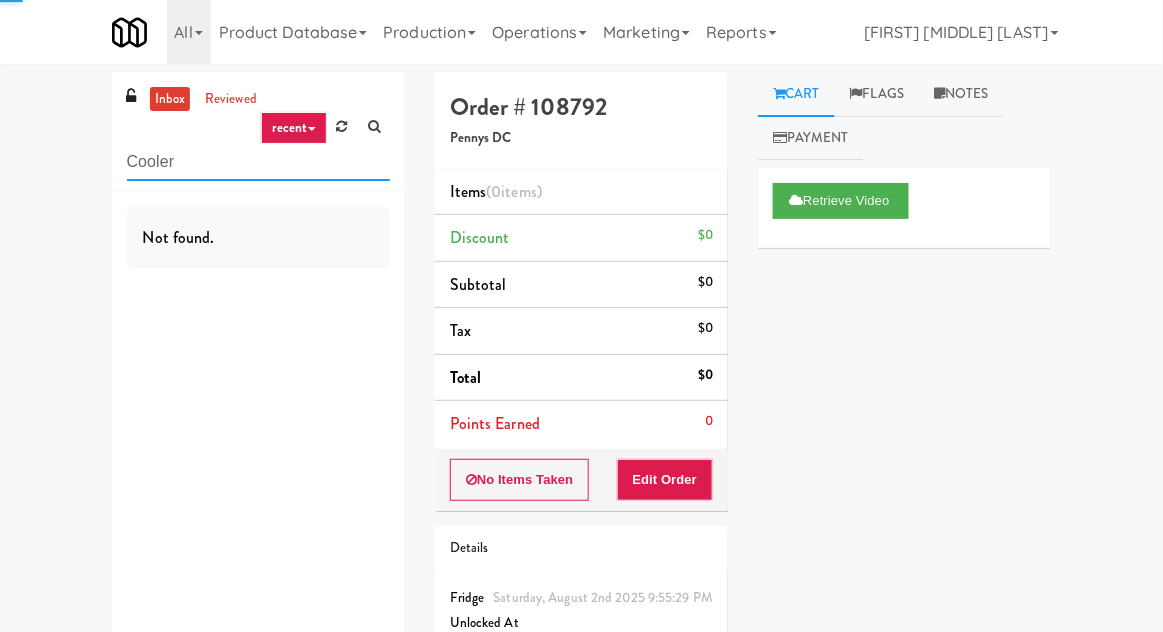 type on "Cooler" 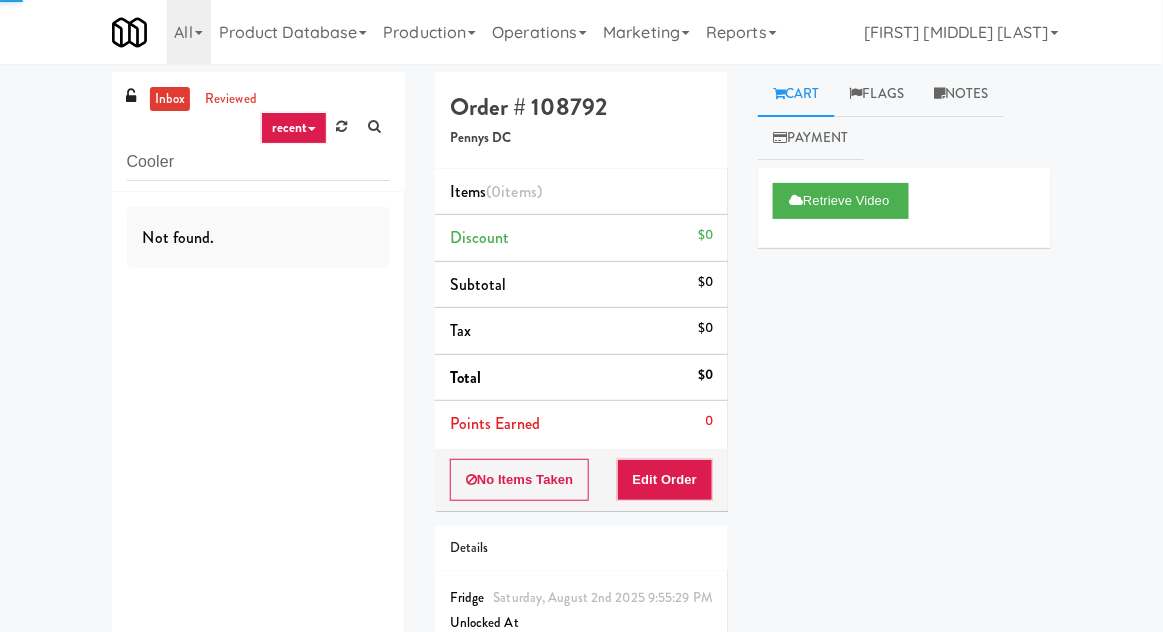 click on "inbox reviewed recent all unclear take inventory issue suspicious failed recent Cooler Not found. Order # 108792 Pennys DC Items (0 items ) Discount $0 Subtotal $0 Tax $0 Total $0 Points Earned 0 No Items Taken Edit Order Details [DAY], [MONTH] [DAY_NUM], [YEAR] [HOUR]:[MINUTE]:[SECOND] [AMPM] Fridge Unlocked At not yet Reviewed At not yet Receipt Sent not yet Order Paid Cart Flags Notes Payment Retrieve Video Primary Flag Clear Flag if unable to determine what was taken or order not processable due to inventory issues Unclear Take - No Video Unclear Take - Short or Cut Off Unclear Take - Obstructed Inventory Issue - Product Not in Inventory Inventory Issue - Product prices as $0 Additional Concerns Clear Flag as Suspicious Returned Product Place a foreign product in Internal Notes Card View Transaction Details Card" at bounding box center [581, 405] 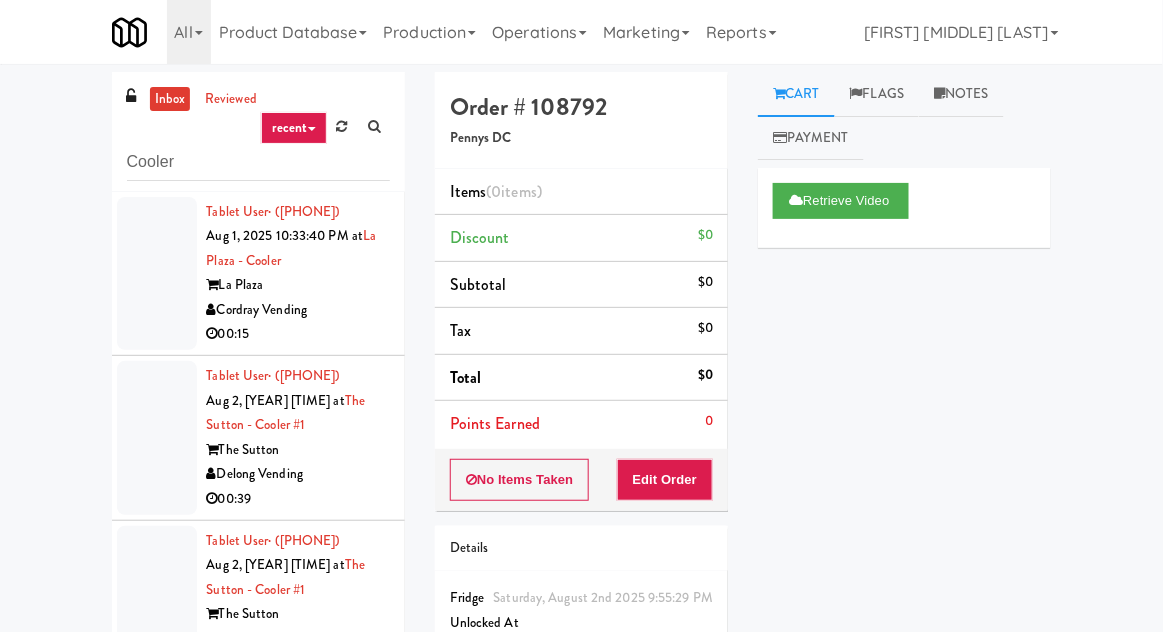 scroll, scrollTop: 77, scrollLeft: 0, axis: vertical 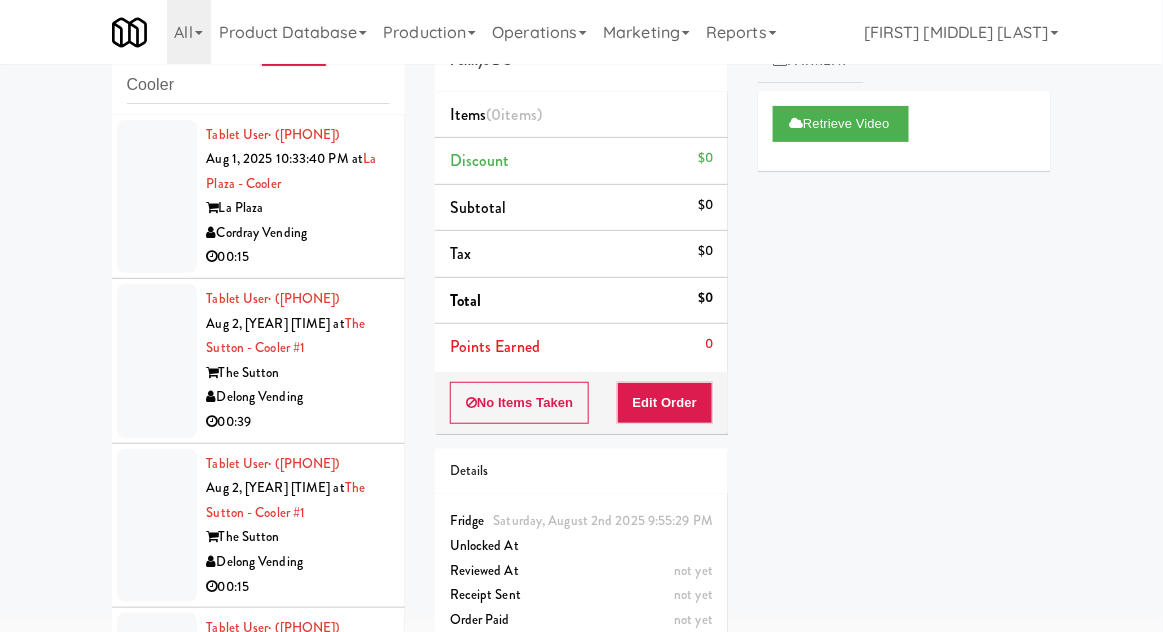 click at bounding box center (157, 197) 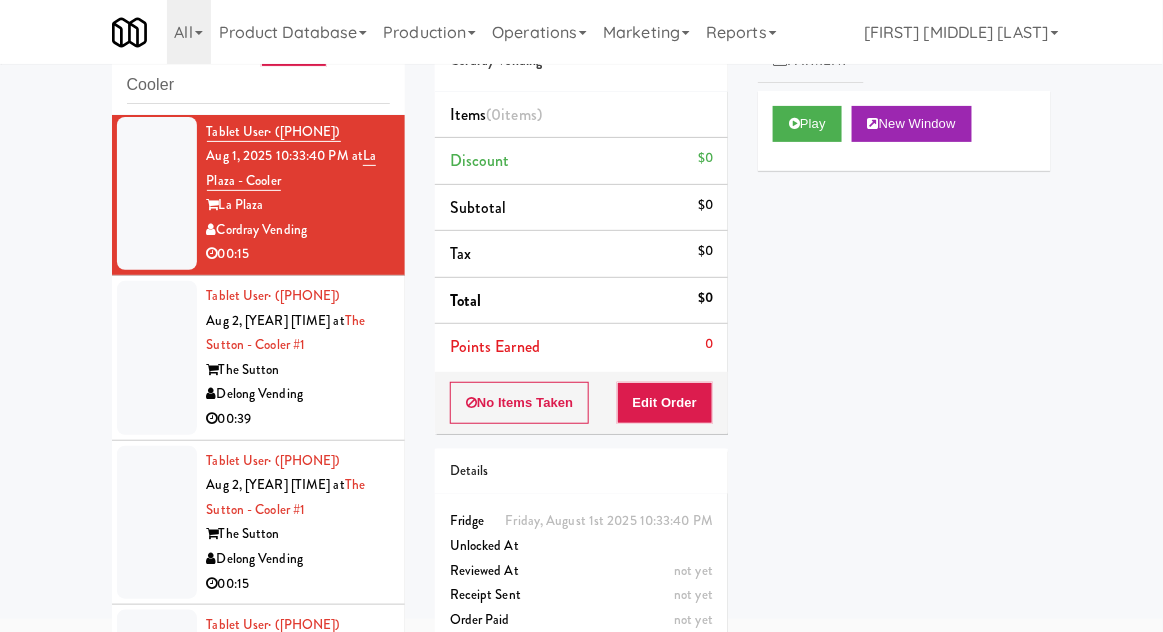 scroll, scrollTop: 0, scrollLeft: 0, axis: both 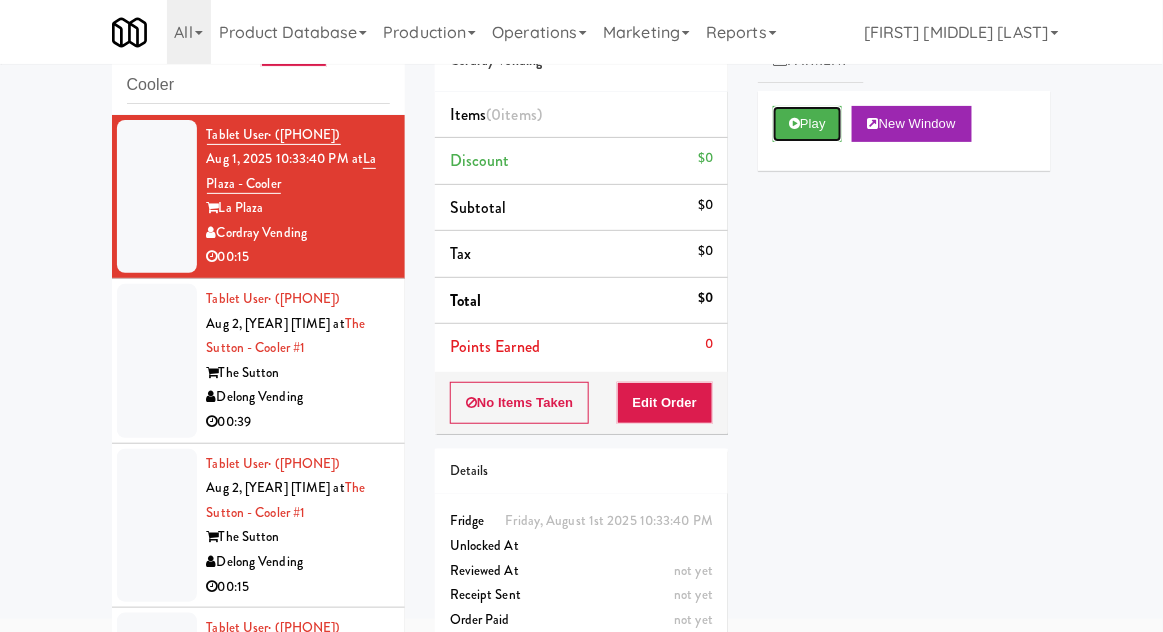 click on "Play" at bounding box center (807, 124) 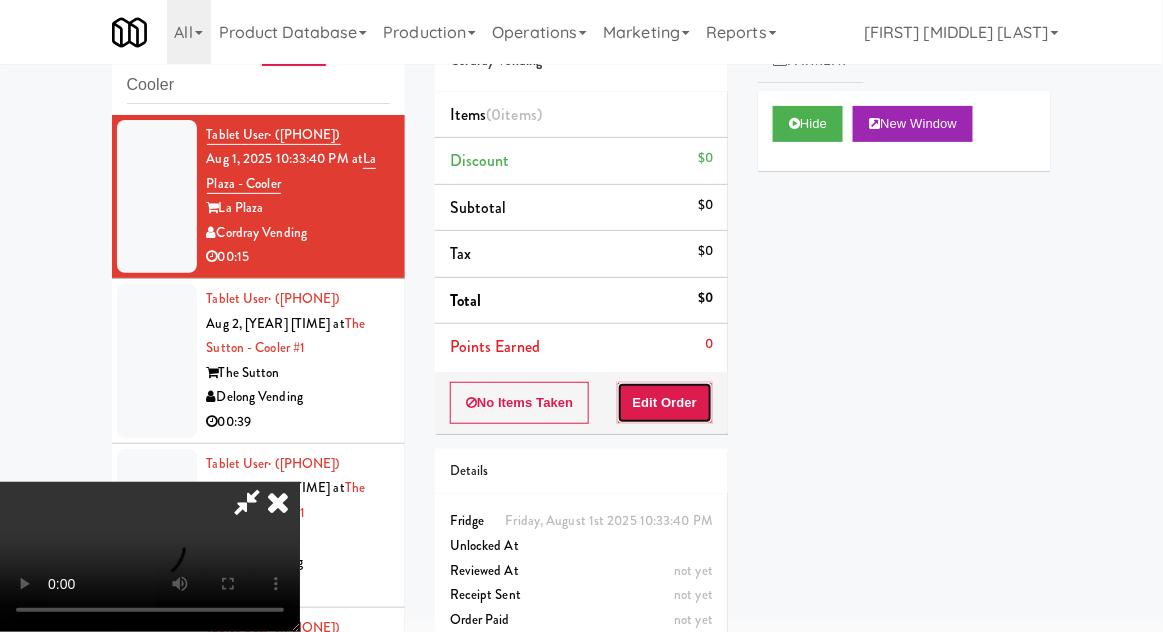 click on "Edit Order" at bounding box center (665, 403) 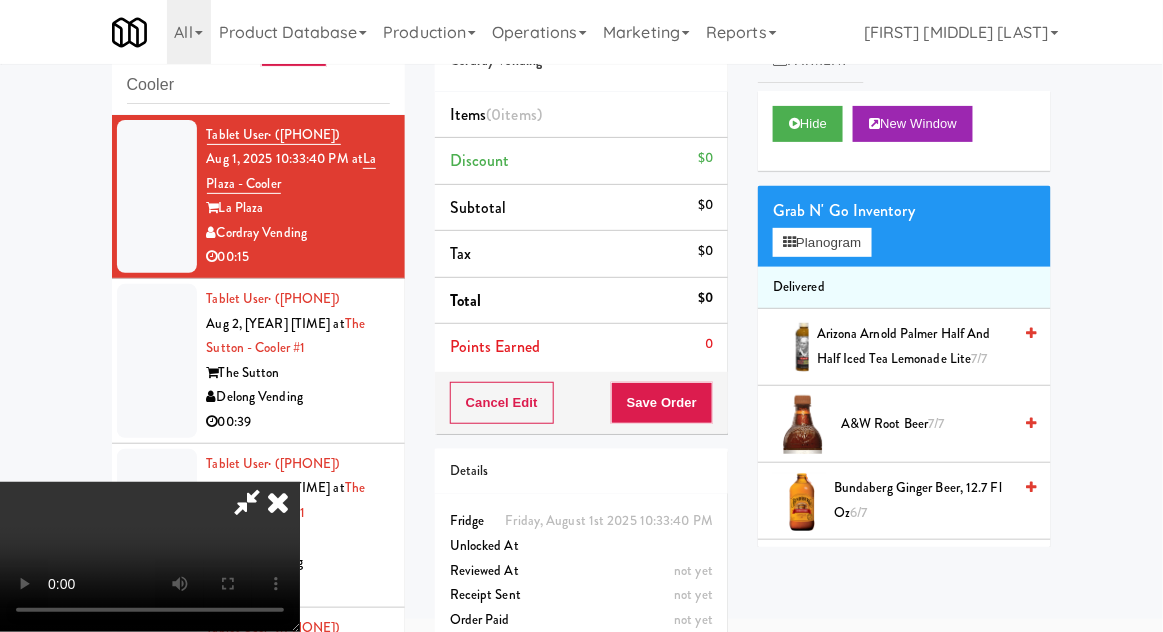 scroll, scrollTop: 73, scrollLeft: 0, axis: vertical 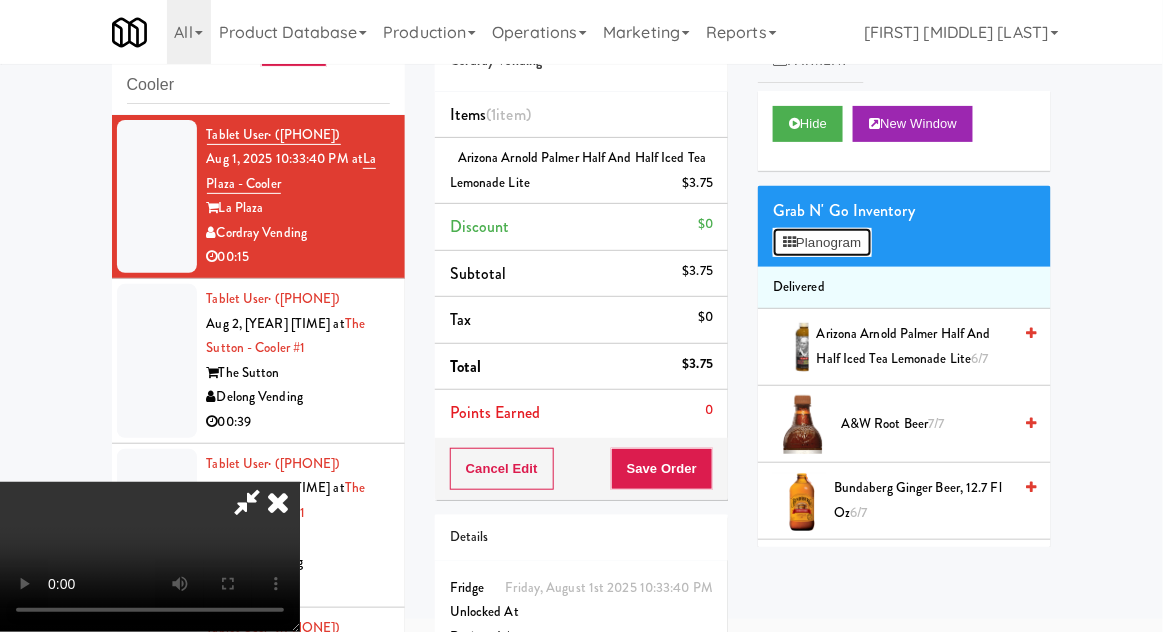 click on "Planogram" at bounding box center (822, 243) 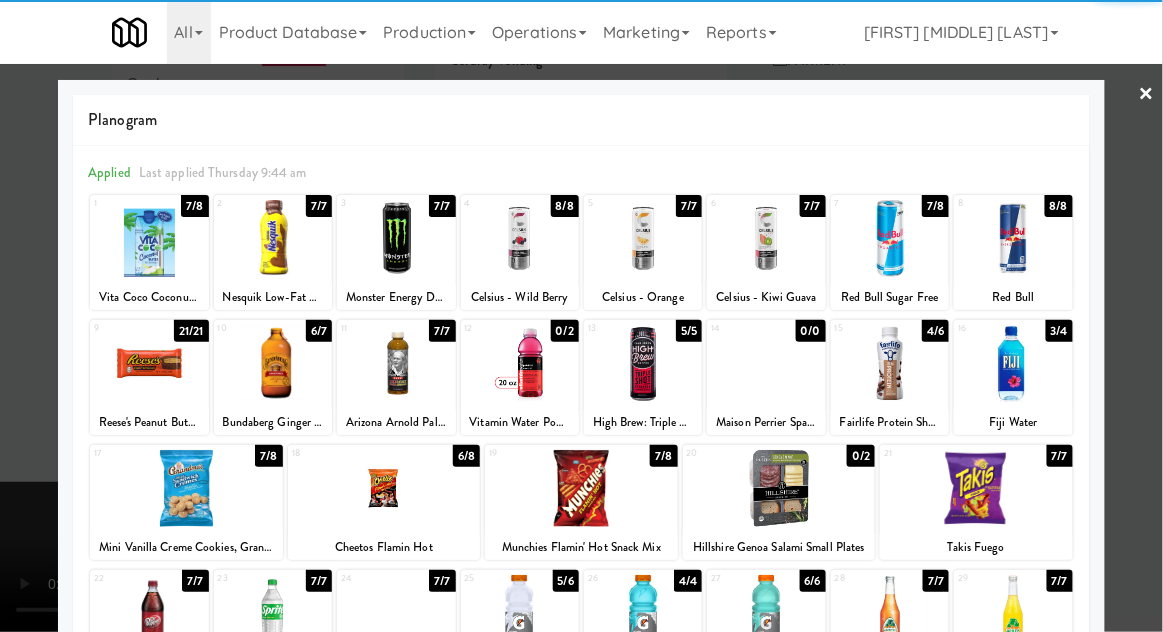 click at bounding box center [643, 363] 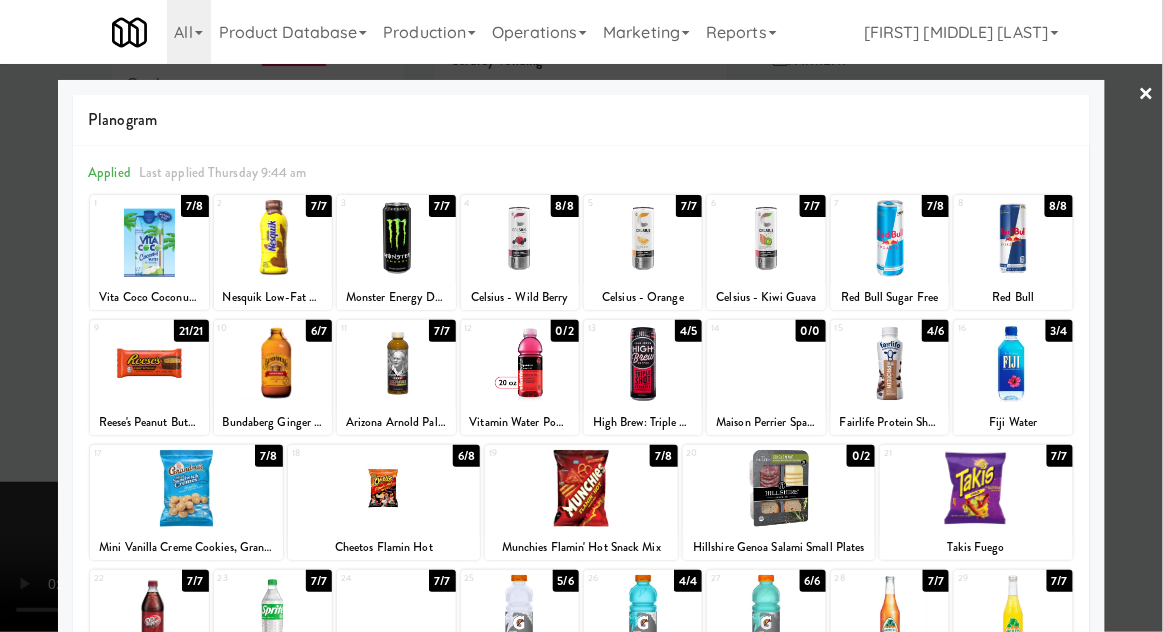 click at bounding box center [581, 316] 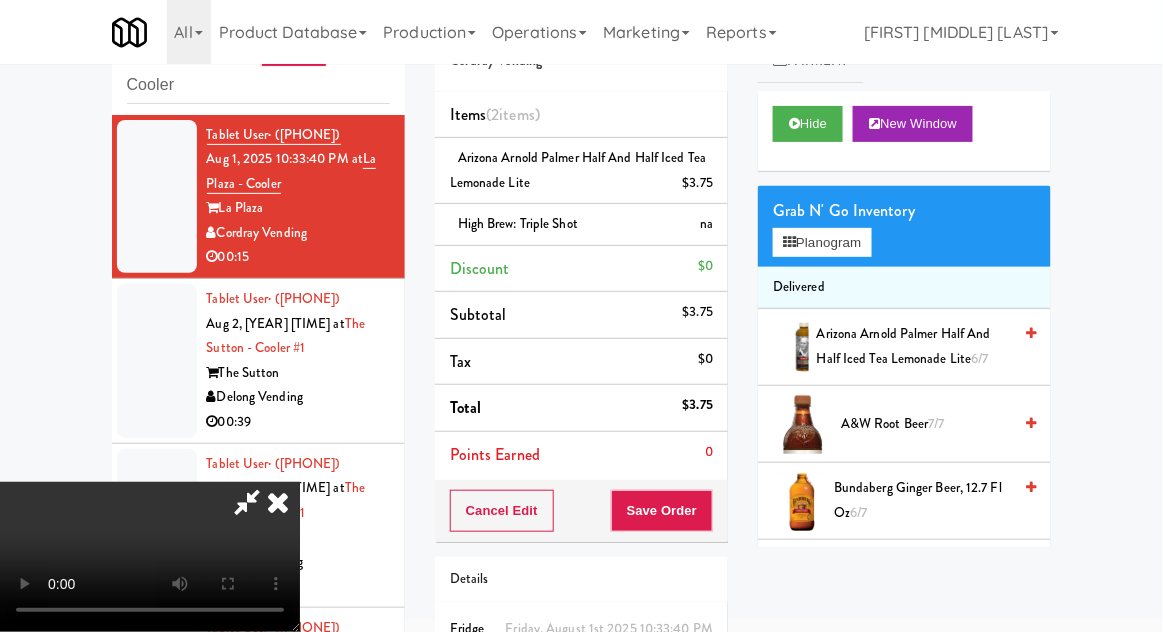 scroll, scrollTop: 116, scrollLeft: 0, axis: vertical 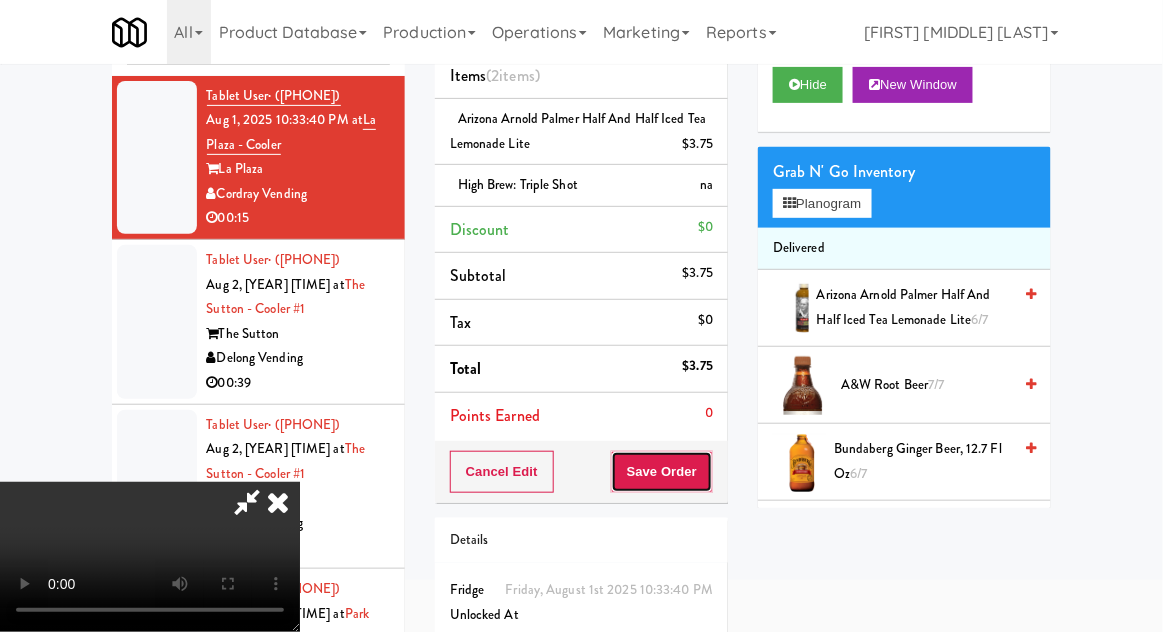 click on "Save Order" at bounding box center (662, 472) 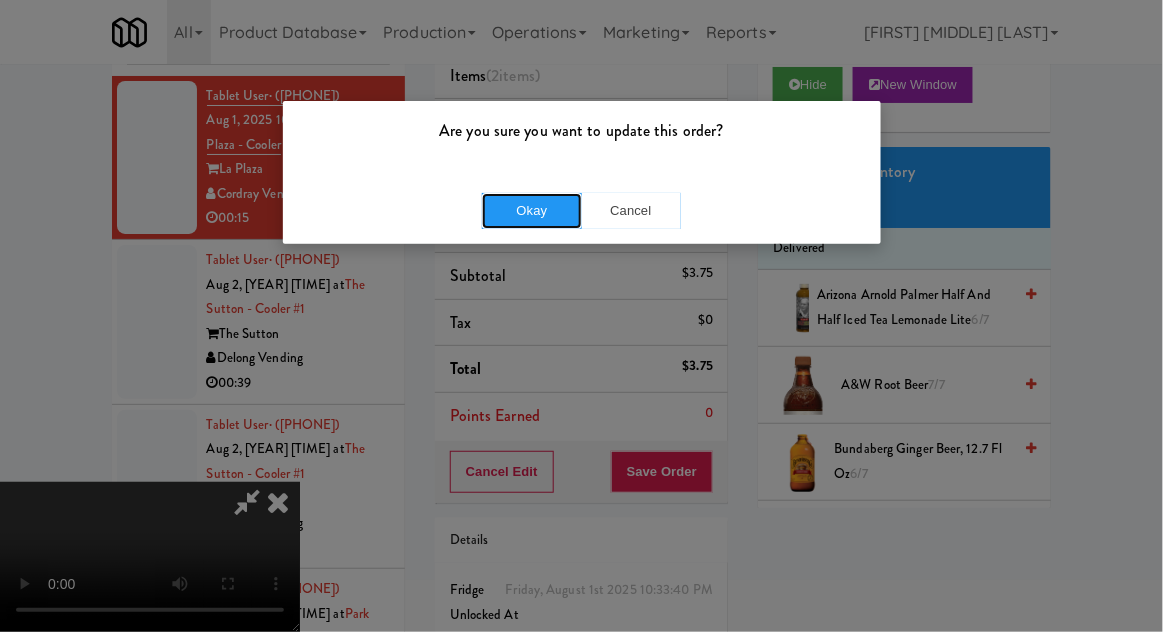 click on "Okay" at bounding box center [532, 211] 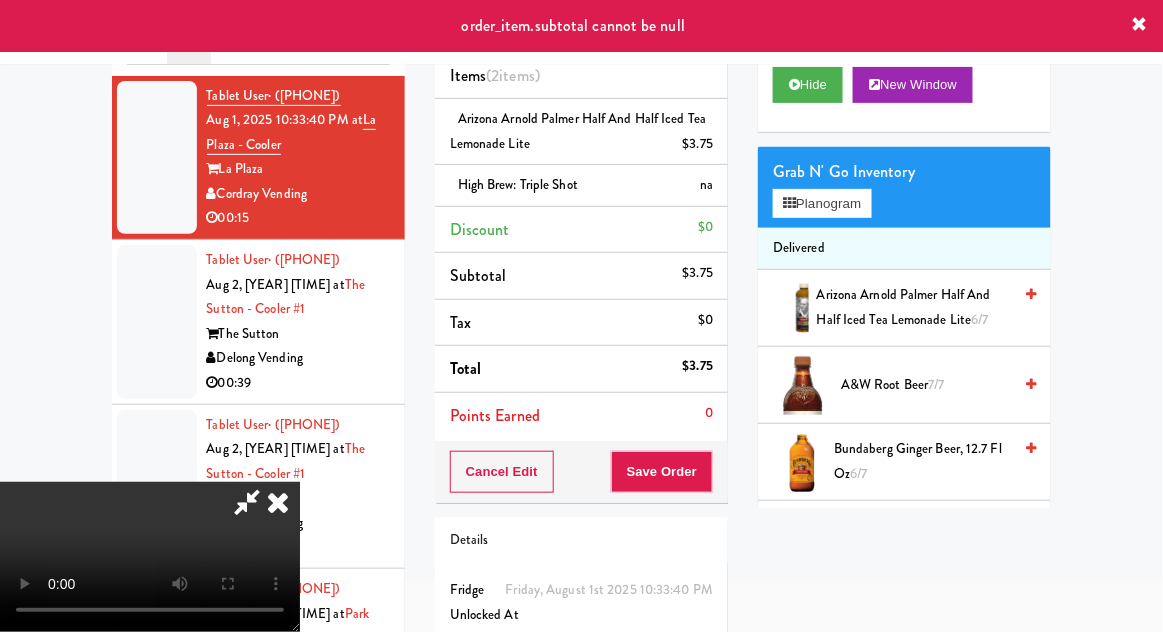 scroll, scrollTop: 0, scrollLeft: 0, axis: both 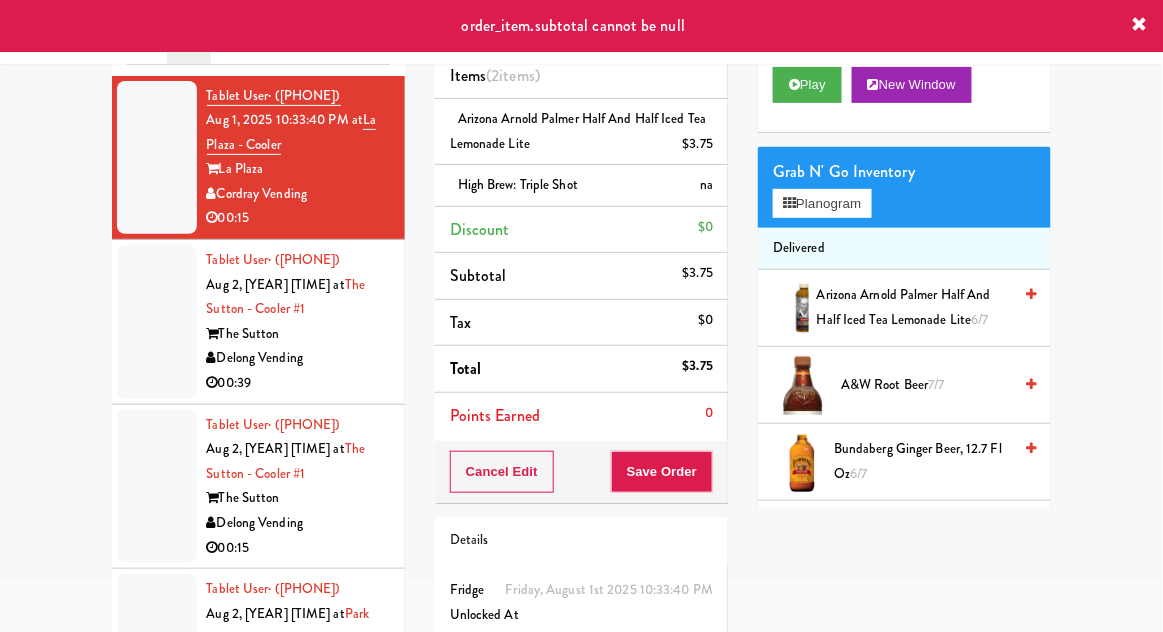 click at bounding box center (157, 322) 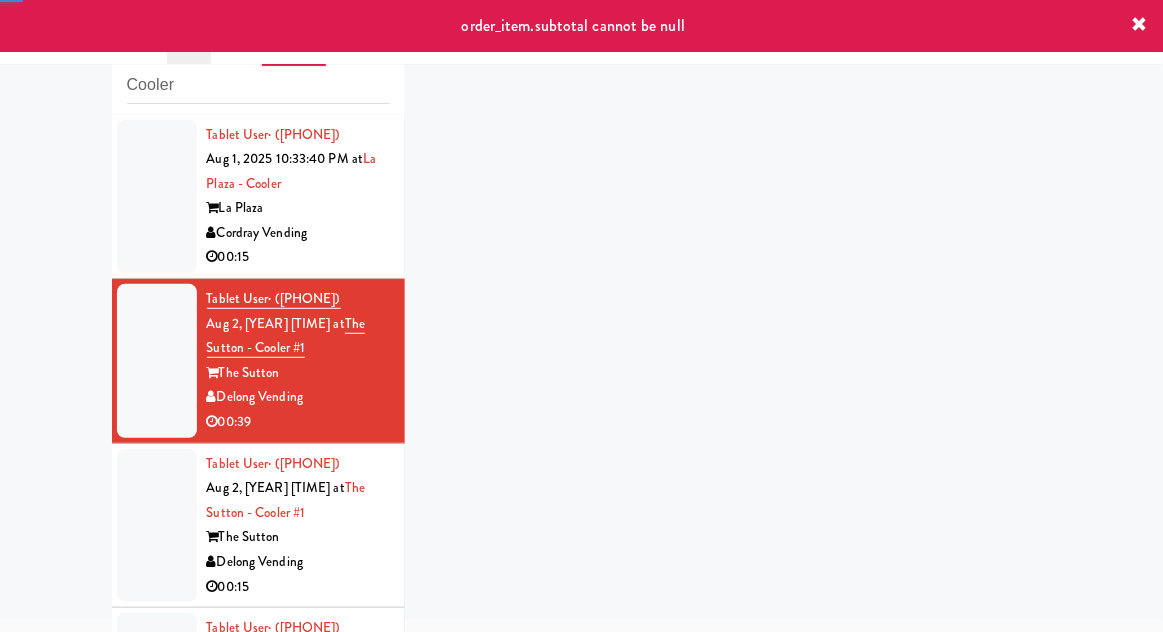 click at bounding box center (157, 197) 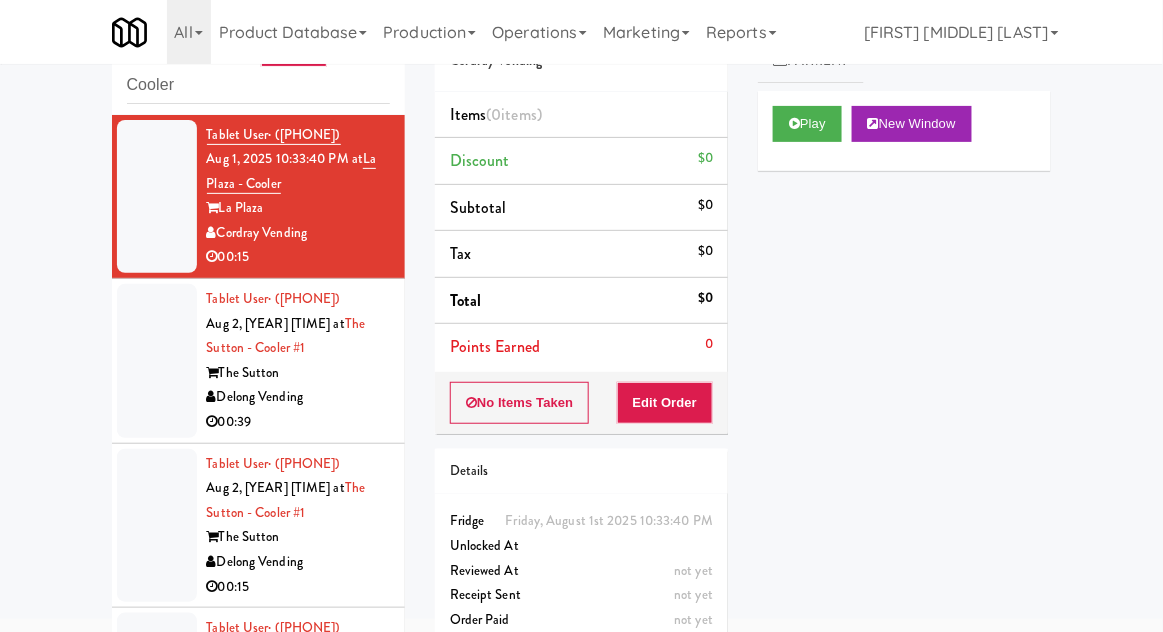 click at bounding box center [157, 361] 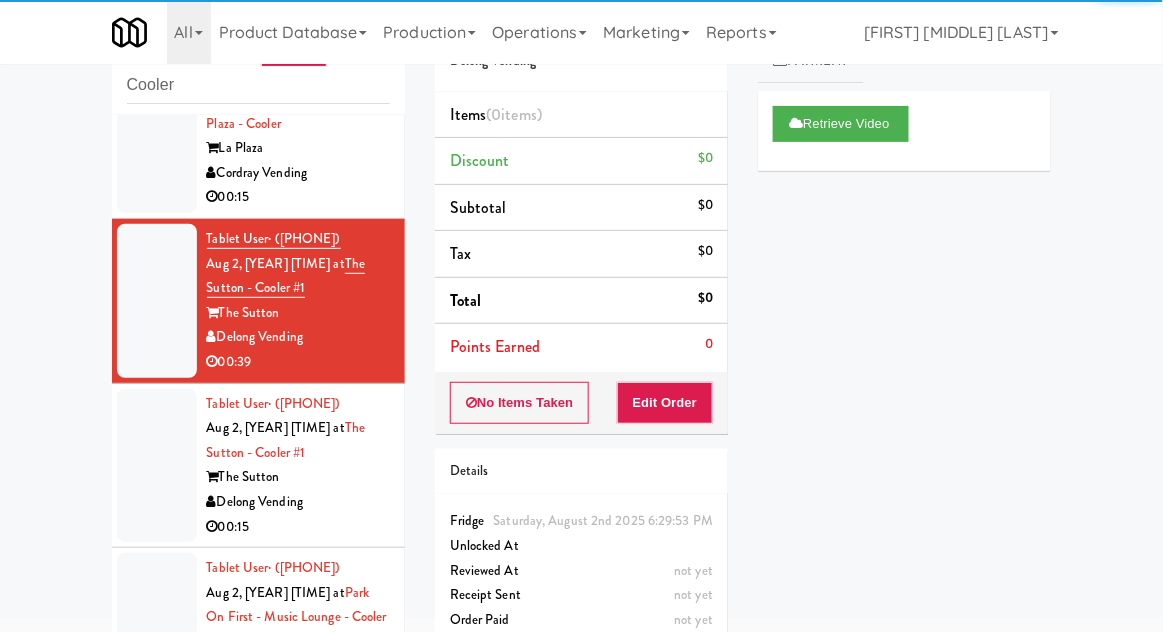 scroll, scrollTop: 0, scrollLeft: 0, axis: both 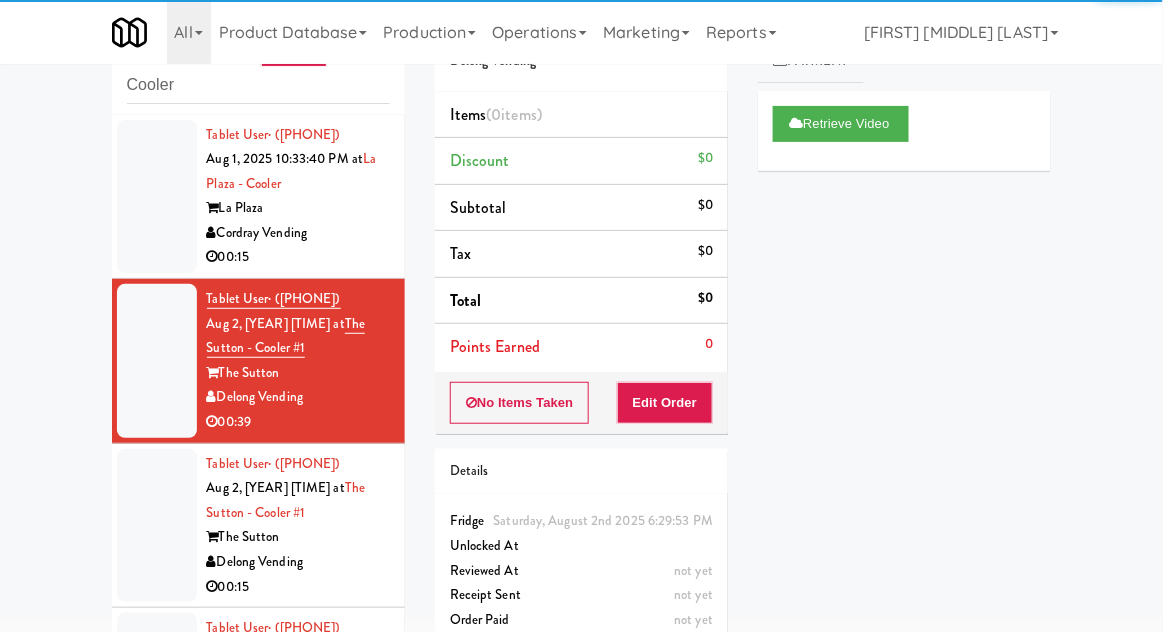 click at bounding box center (157, 197) 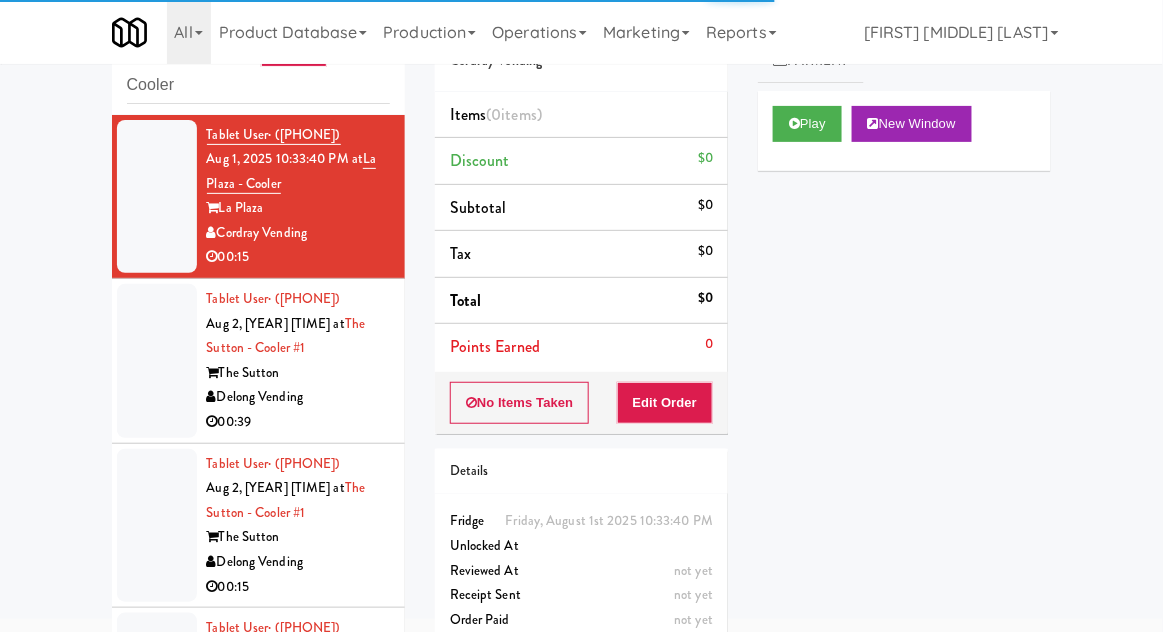 scroll, scrollTop: 0, scrollLeft: 0, axis: both 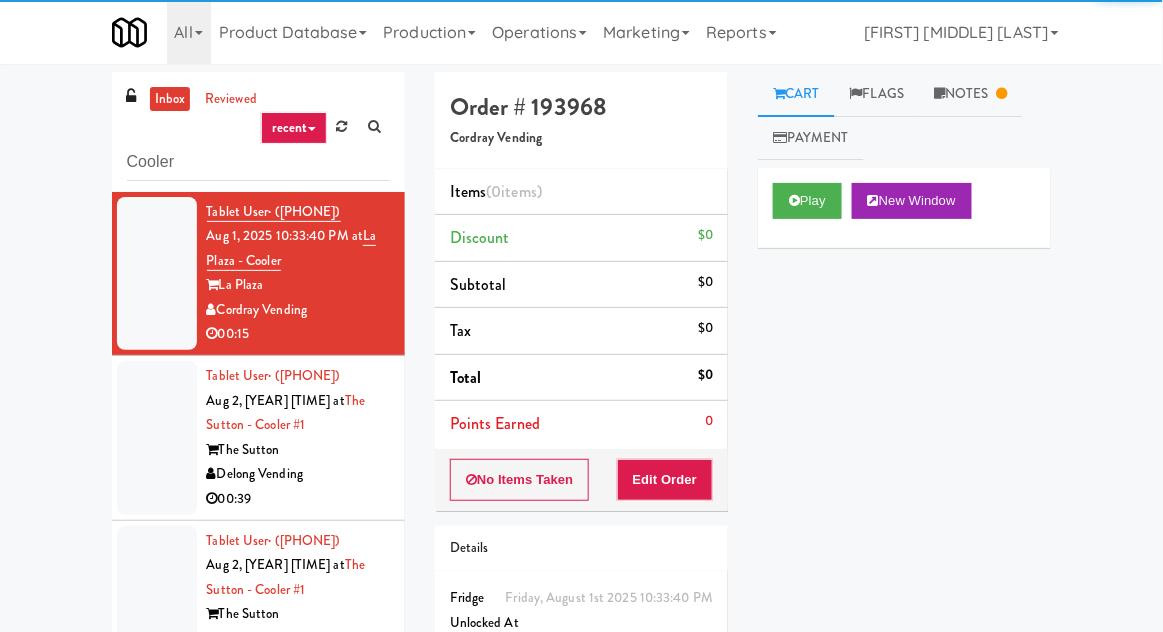click on "Notes" at bounding box center [971, 94] 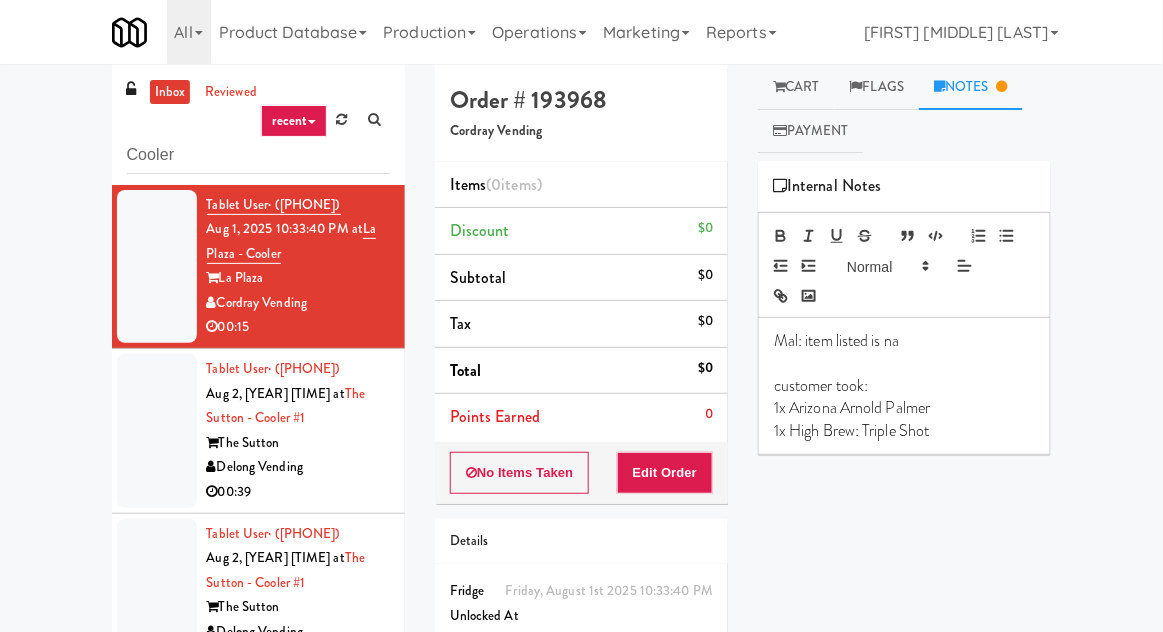 scroll, scrollTop: 77, scrollLeft: 0, axis: vertical 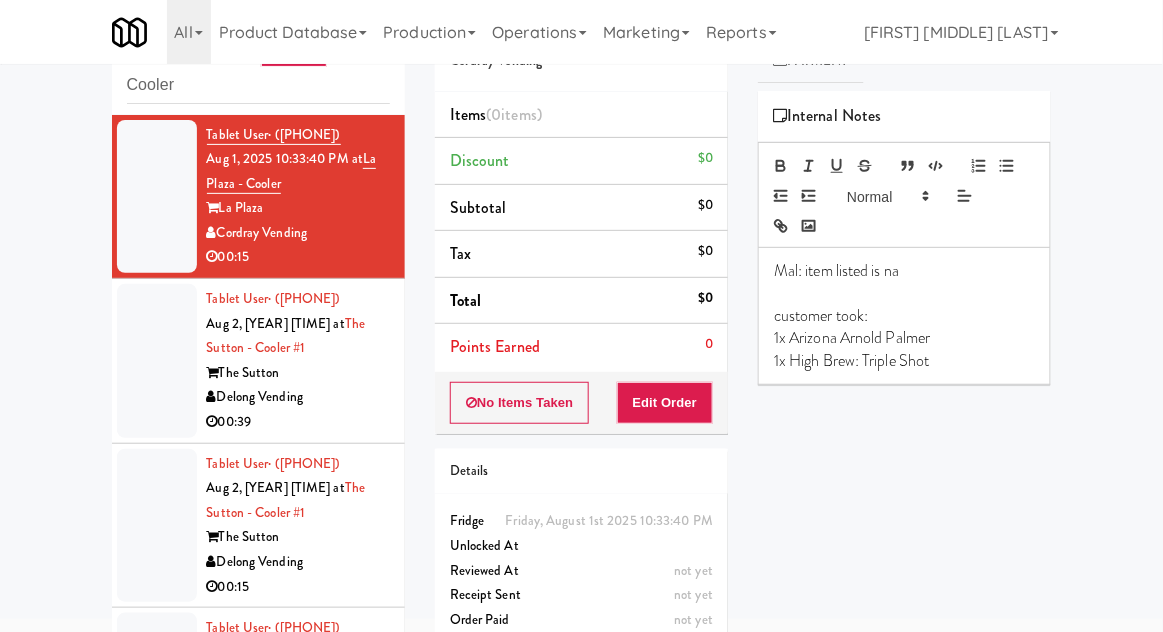 click at bounding box center [157, 361] 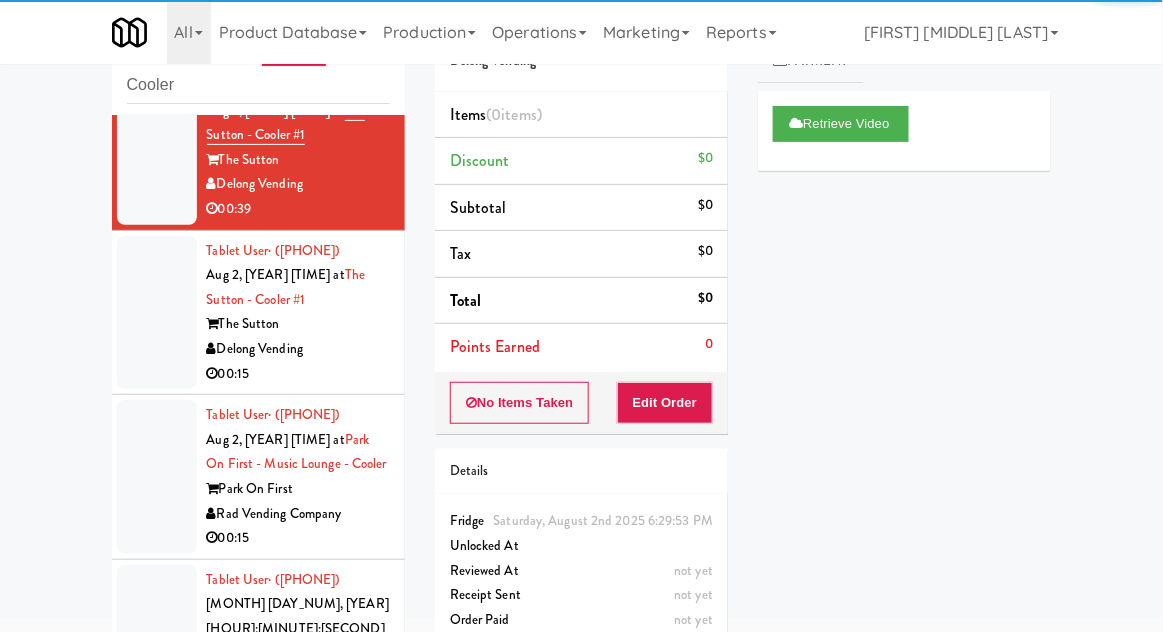 scroll, scrollTop: 208, scrollLeft: 0, axis: vertical 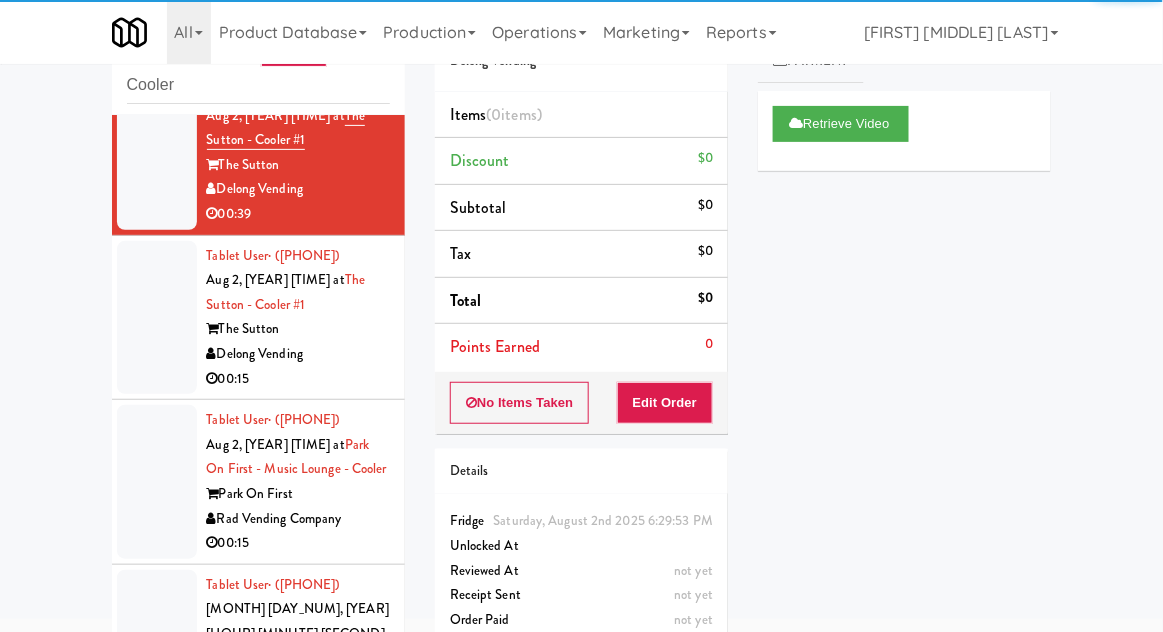 click at bounding box center [157, 318] 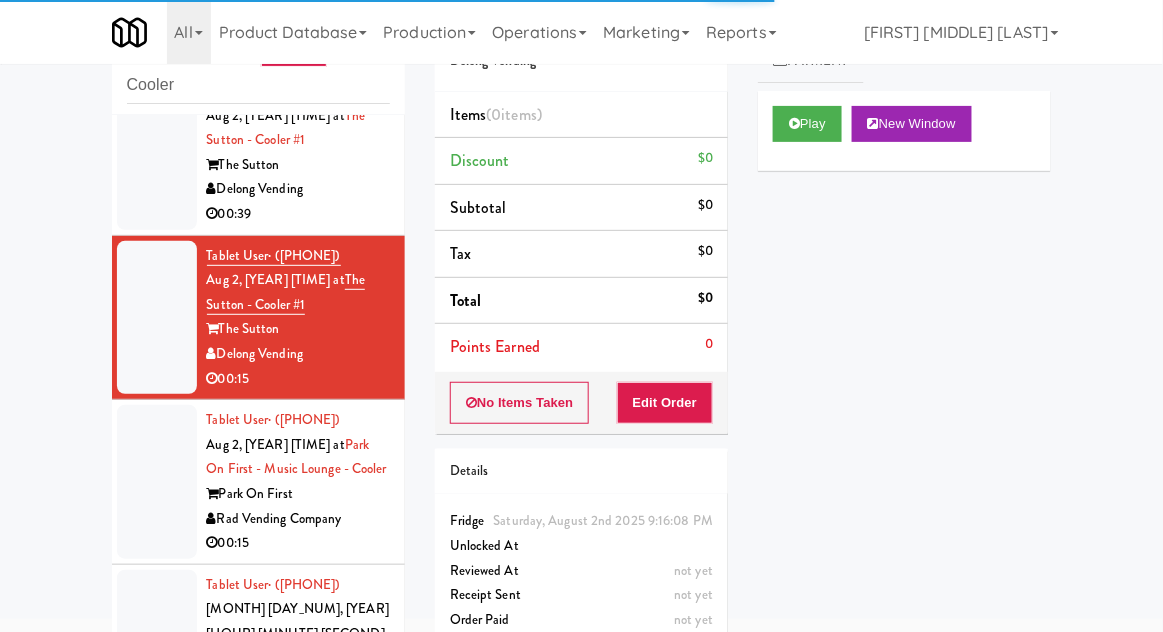 click at bounding box center [157, 482] 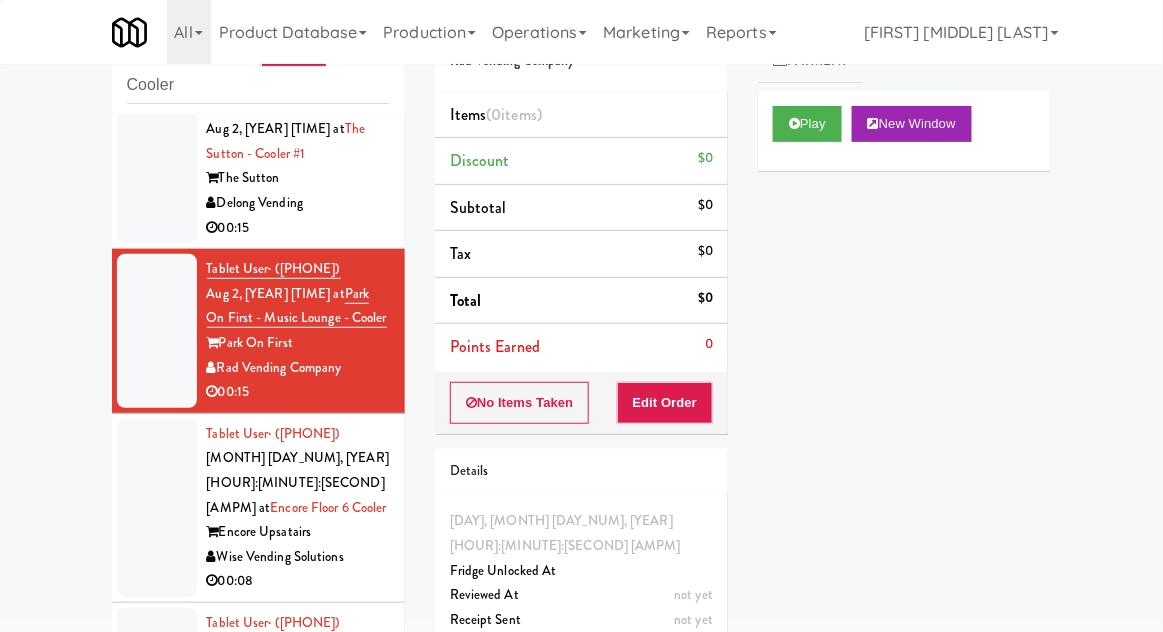 scroll, scrollTop: 385, scrollLeft: 0, axis: vertical 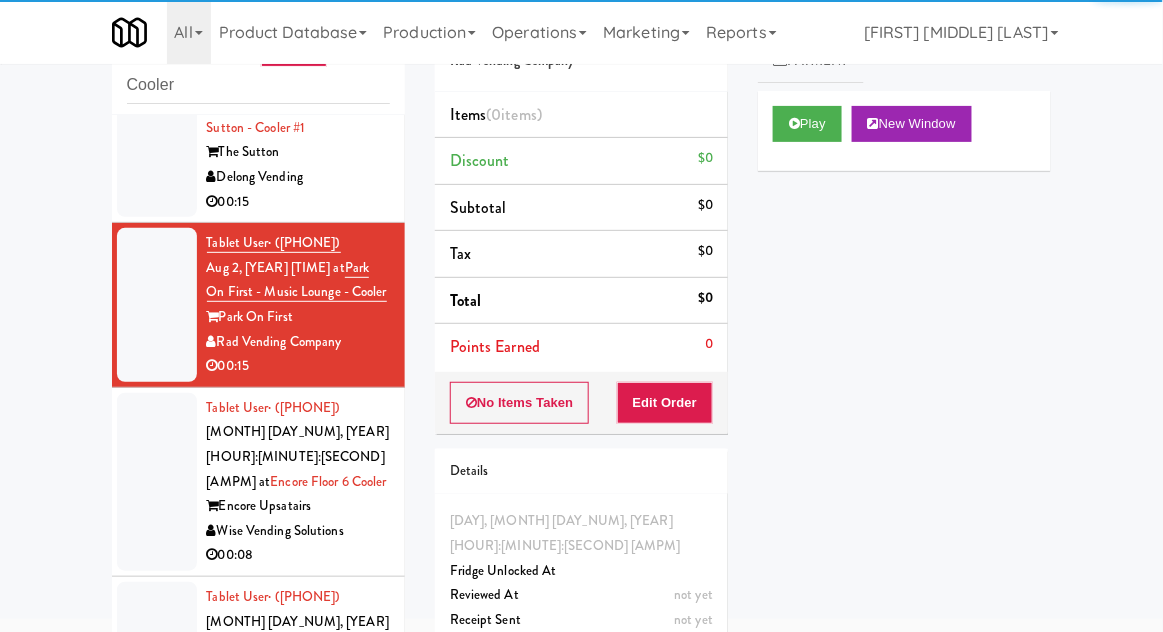 click on "[USER] · ([PHONE]) [MONTH] [DAY_NUM], [YEAR] [HOUR]:[MINUTE]:[SECOND] [AMPM] at [LOCATION] - [TYPE] [LOCATION] [COMPANY] 00:15" at bounding box center (258, 305) 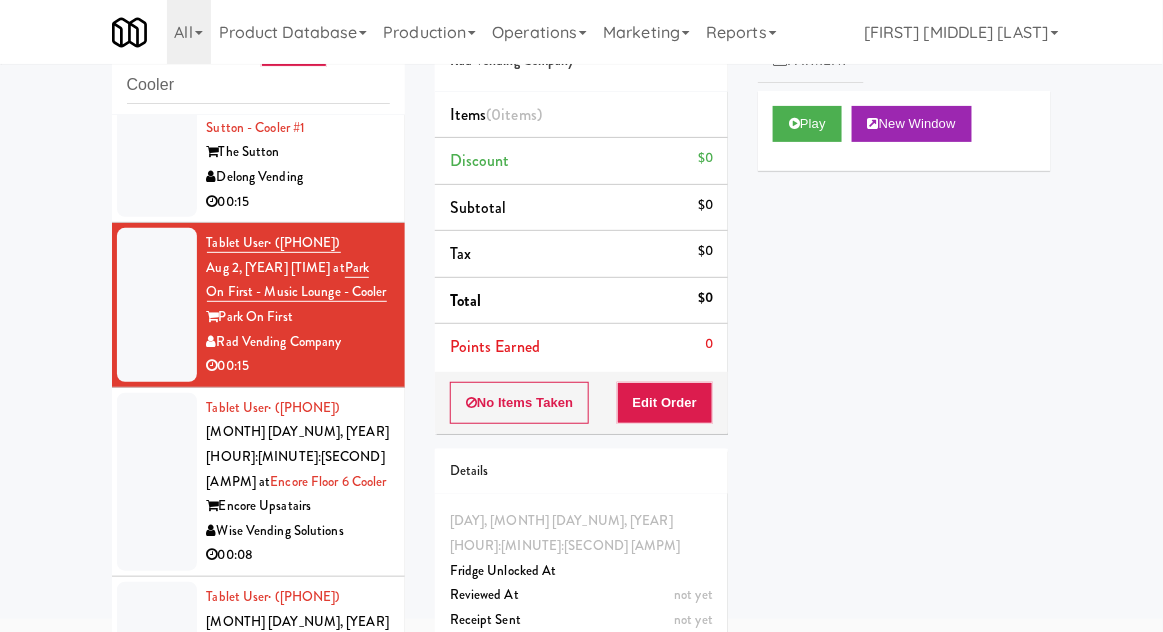 click at bounding box center (157, 141) 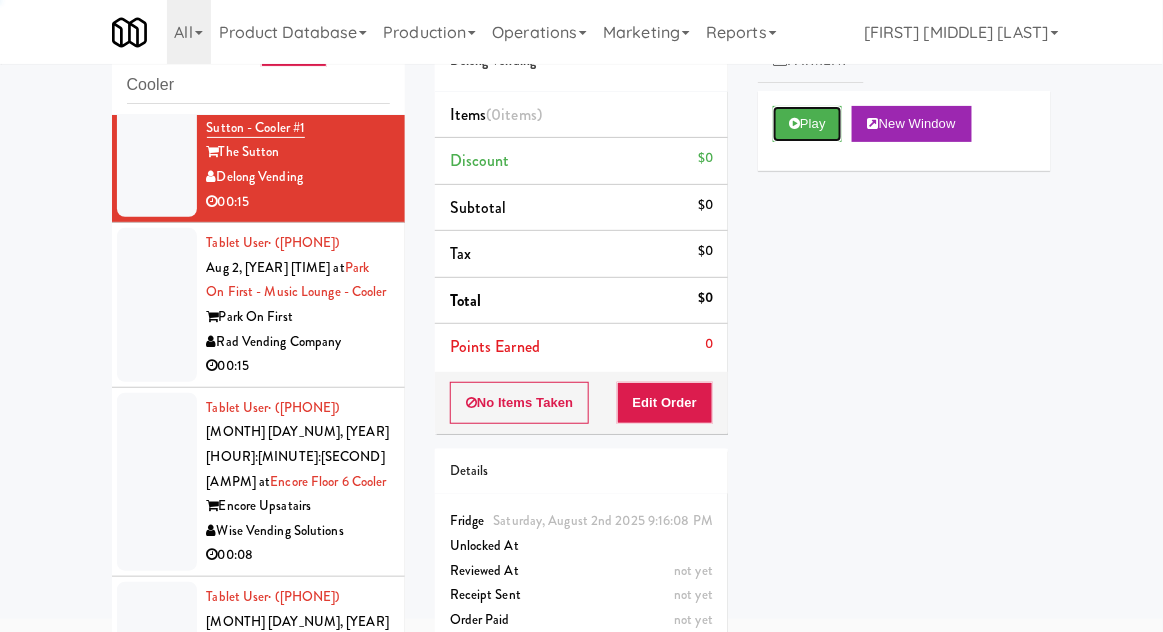 click on "Play" at bounding box center (807, 124) 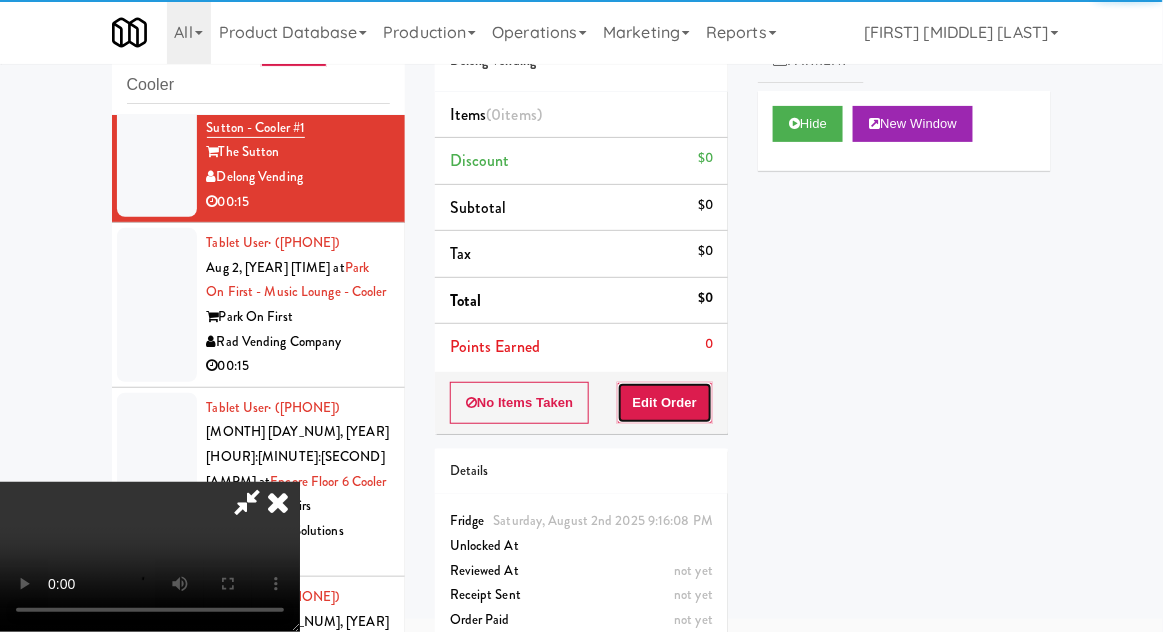 click on "Edit Order" at bounding box center (665, 403) 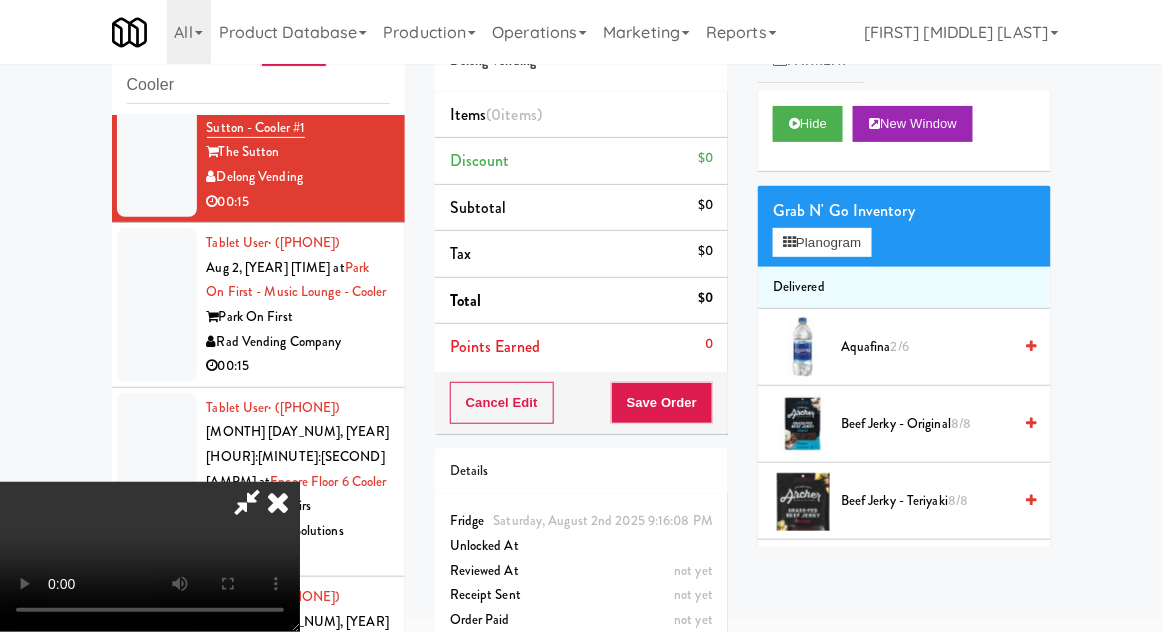 click at bounding box center (157, 305) 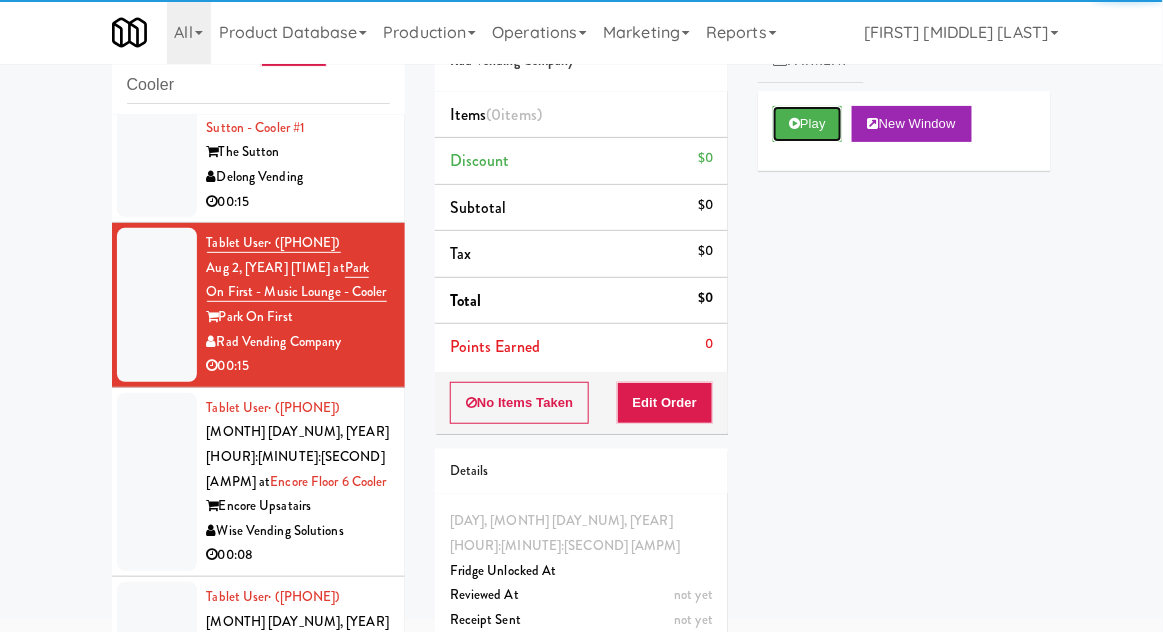 click on "Play" at bounding box center (807, 124) 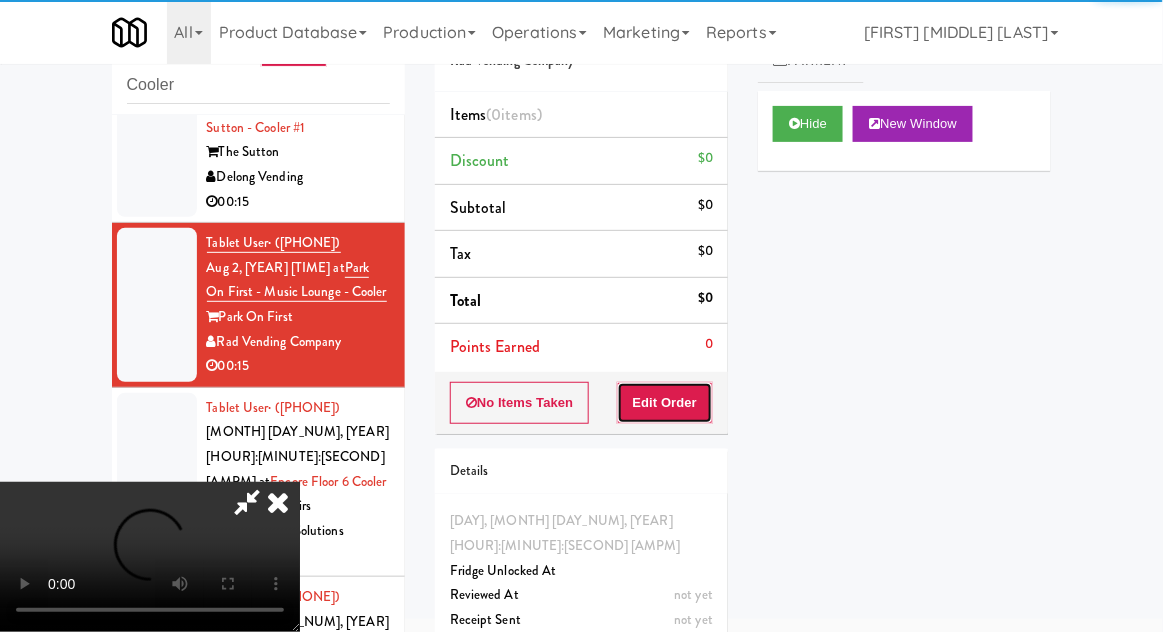 click on "Edit Order" at bounding box center [665, 403] 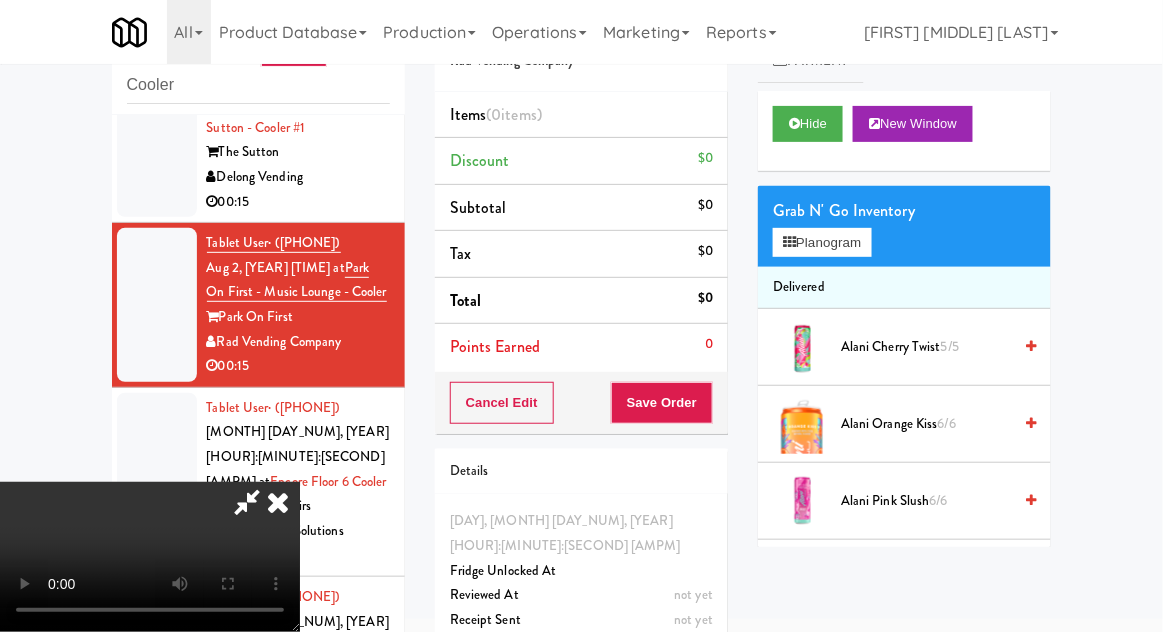 type 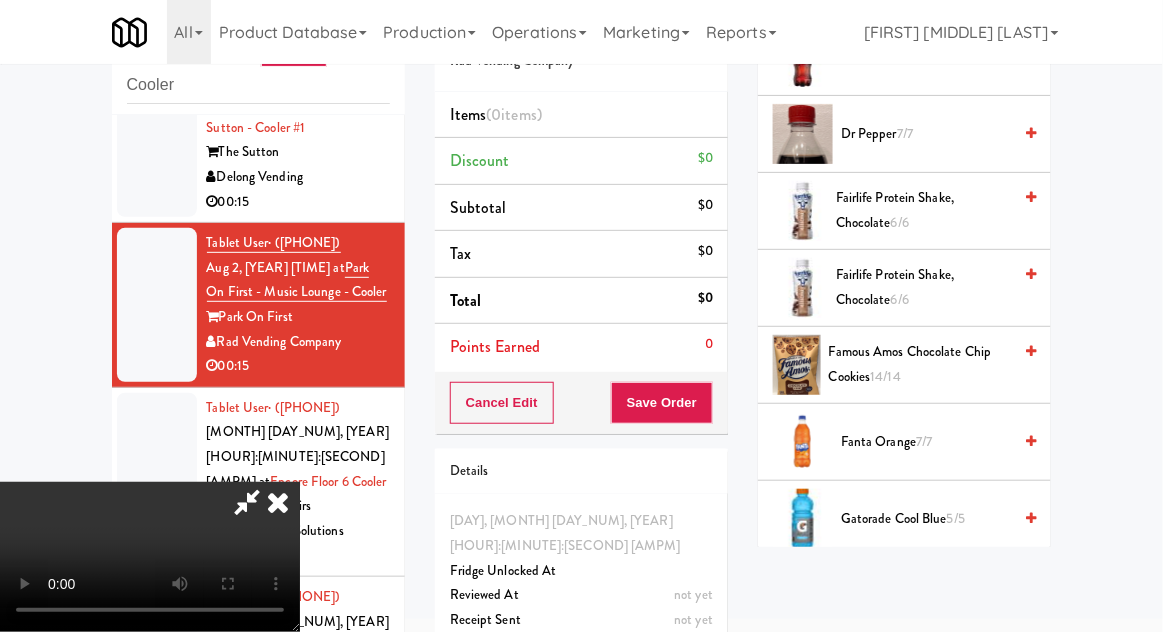 scroll, scrollTop: 902, scrollLeft: 0, axis: vertical 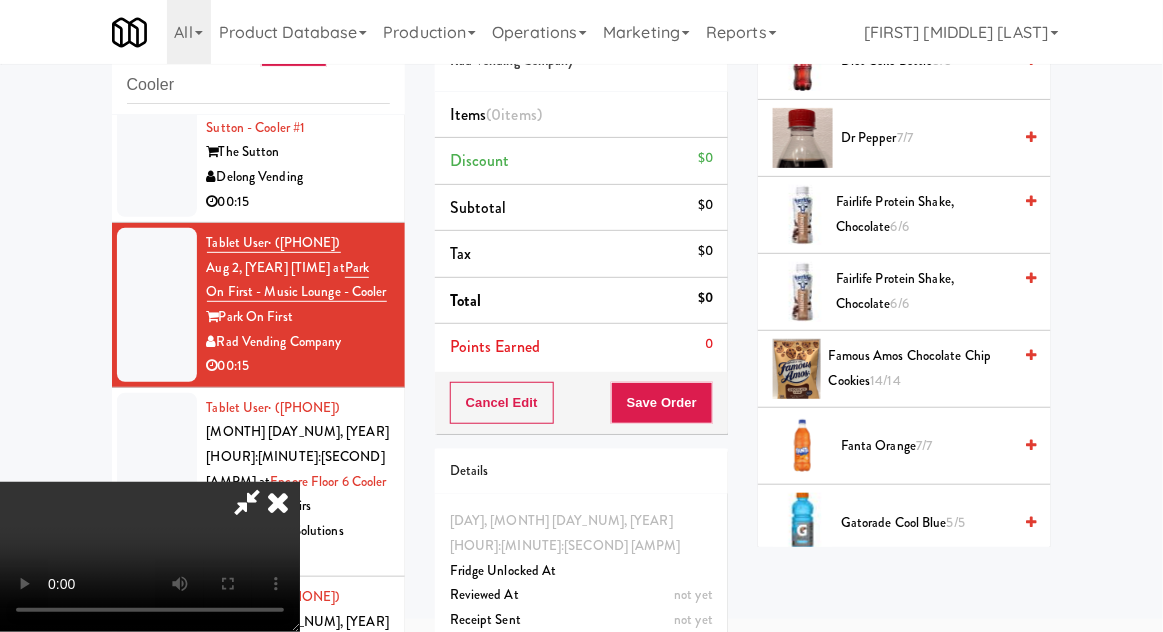 click on "Fanta Orange  7/7" at bounding box center (926, 446) 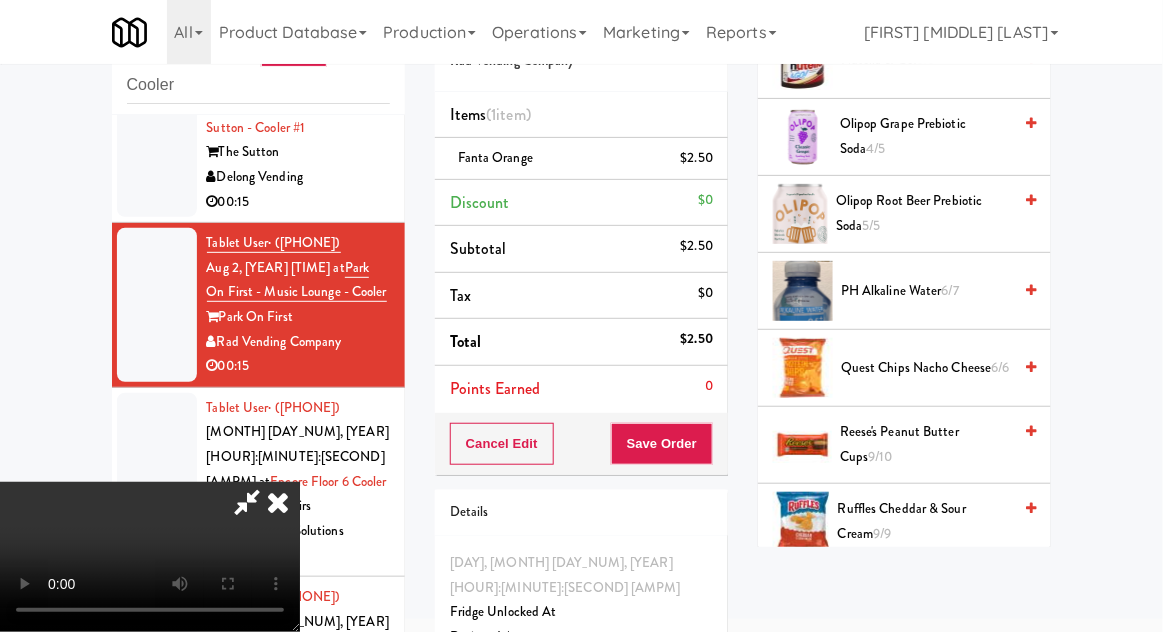 scroll, scrollTop: 1860, scrollLeft: 0, axis: vertical 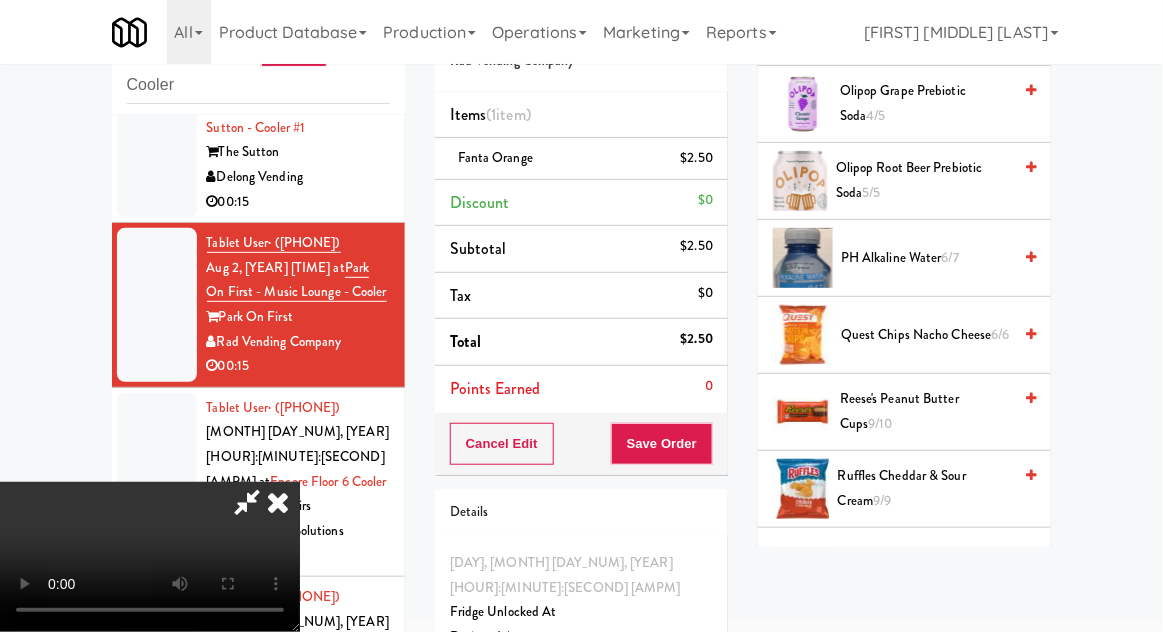 click on "Ruffles Cheddar & Sour Cream  9/9" at bounding box center [924, 488] 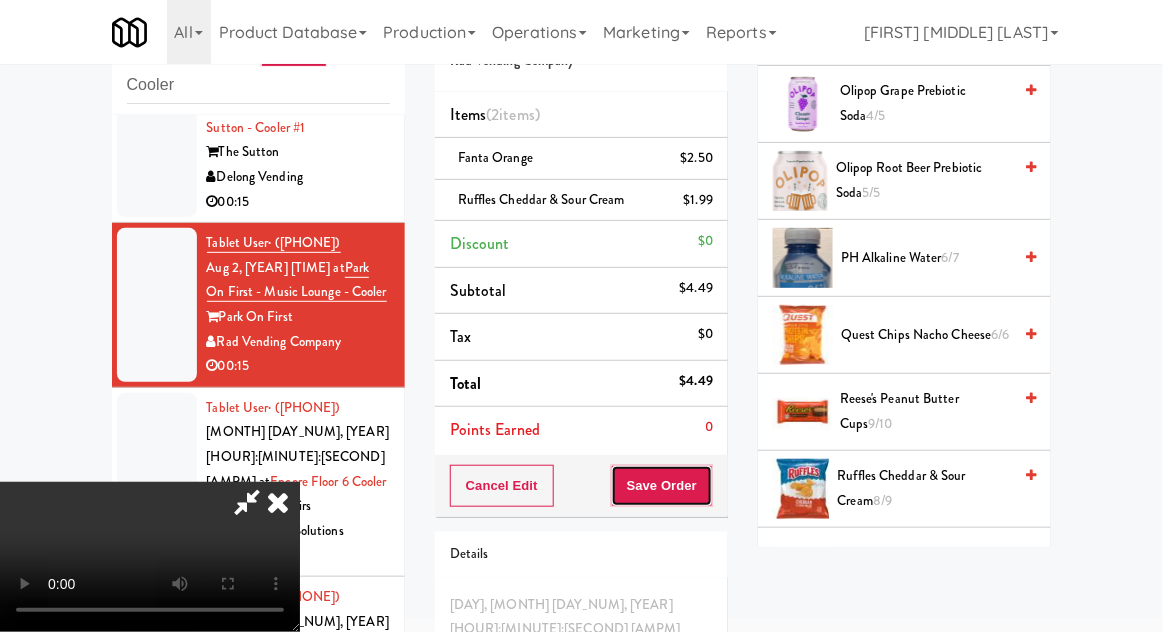 click on "Save Order" at bounding box center (662, 486) 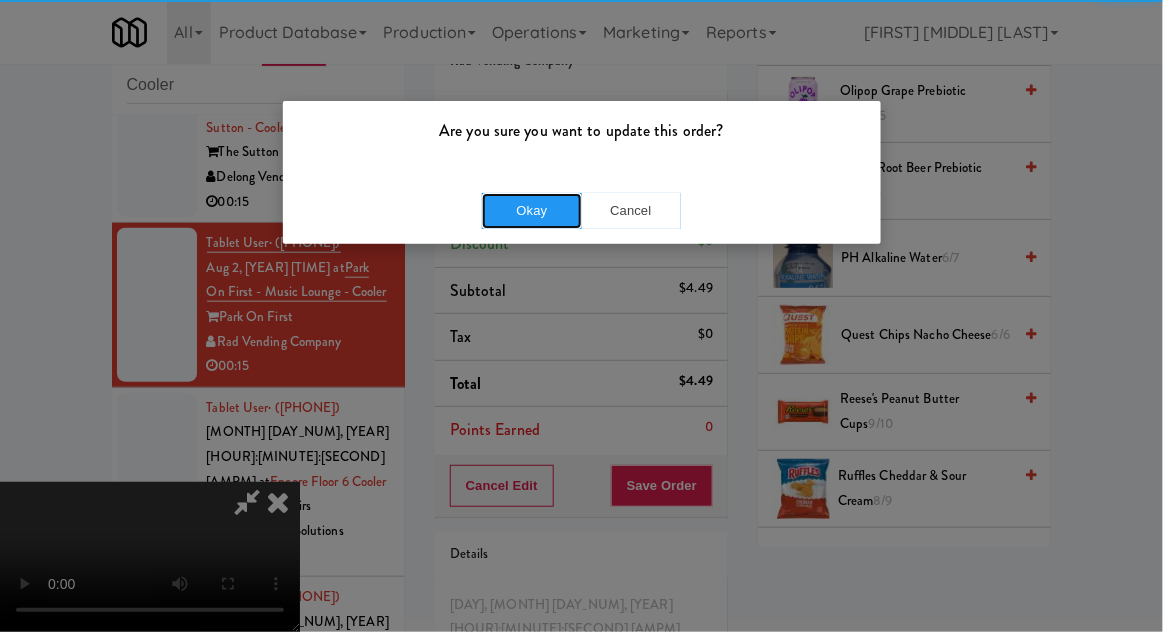 click on "Okay" at bounding box center (532, 211) 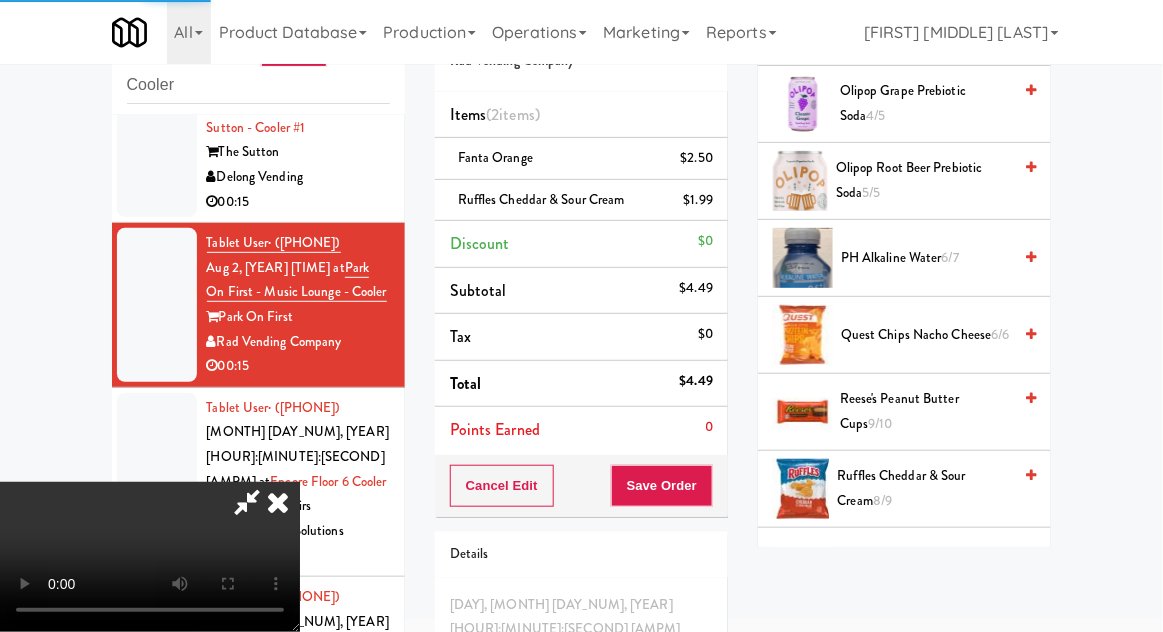 scroll, scrollTop: 197, scrollLeft: 0, axis: vertical 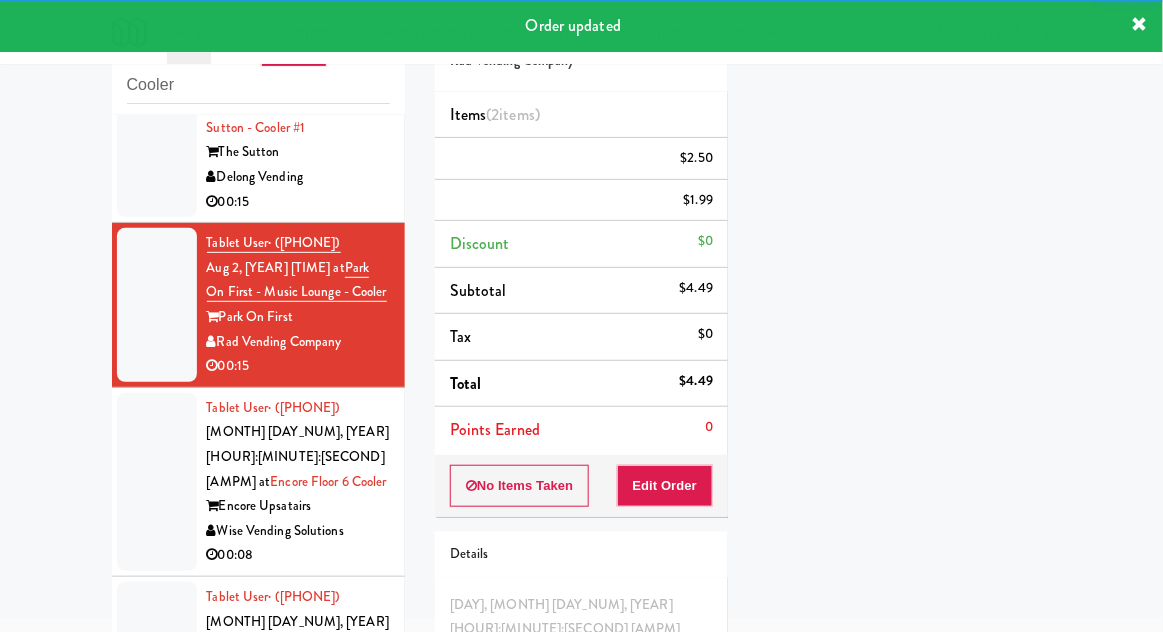 click at bounding box center [157, 482] 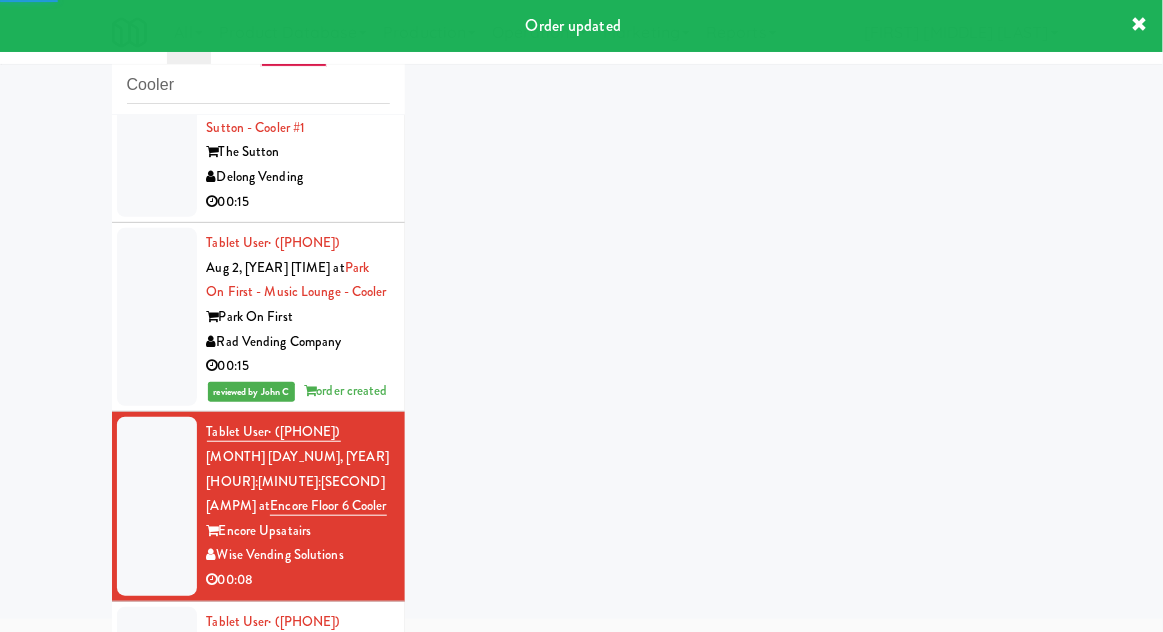 scroll, scrollTop: 434, scrollLeft: 0, axis: vertical 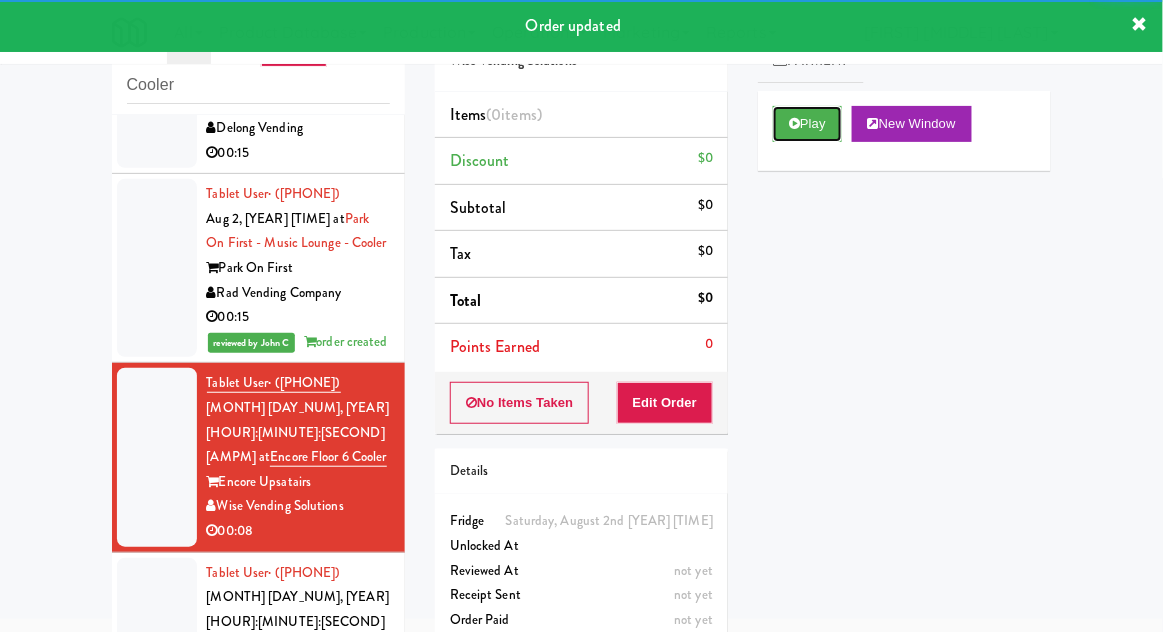 click on "Play" at bounding box center [807, 124] 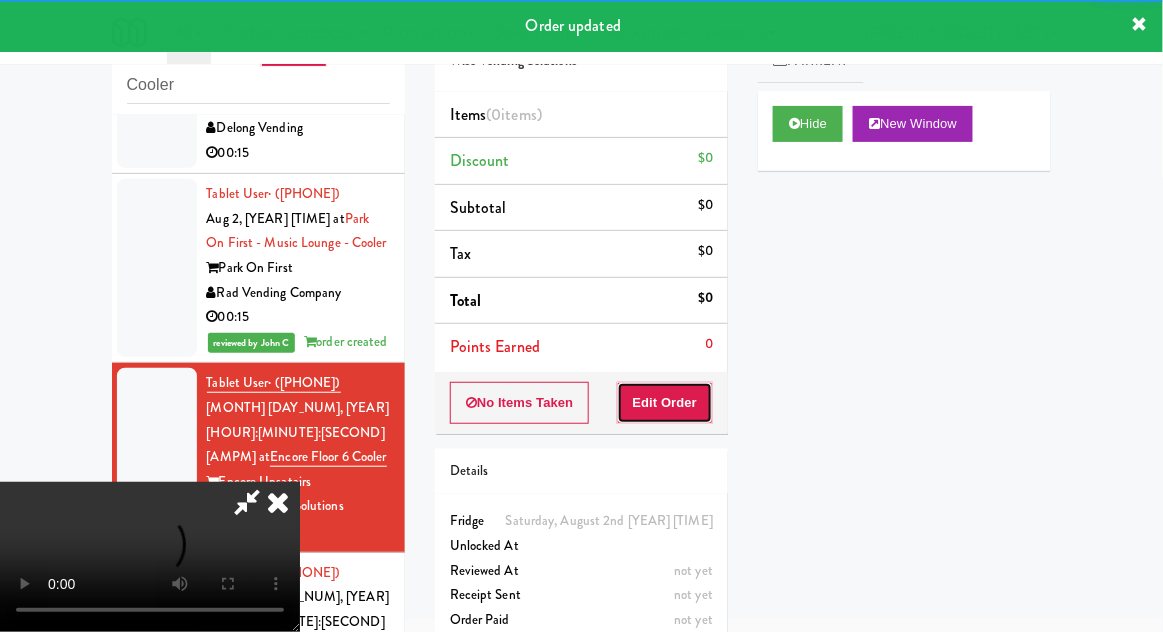 click on "Edit Order" at bounding box center [665, 403] 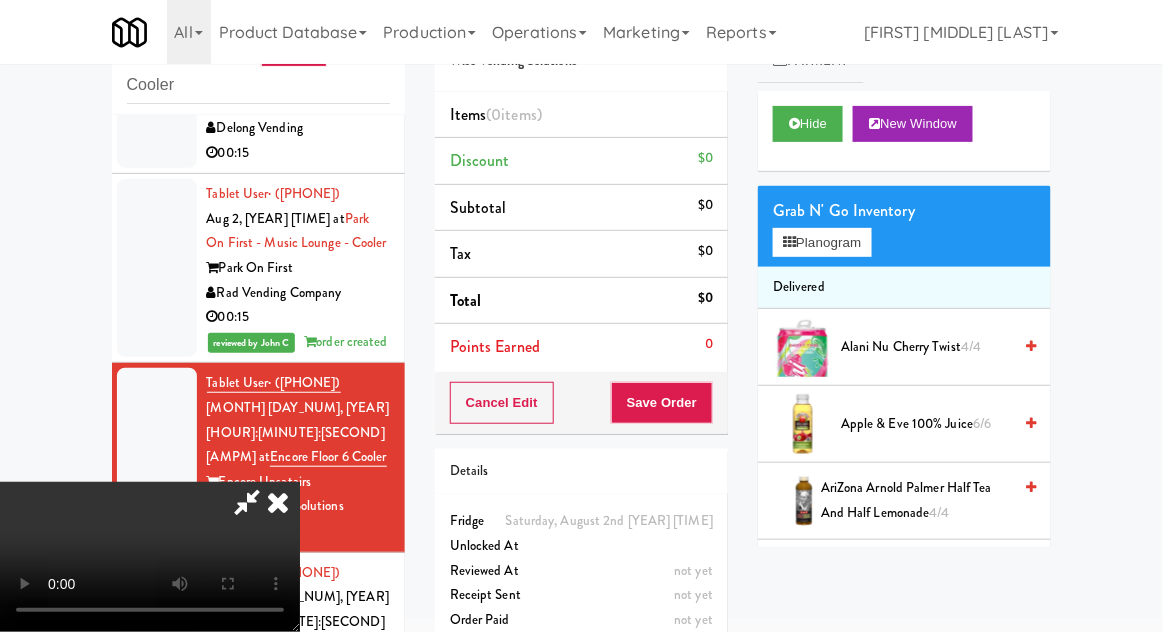 scroll, scrollTop: 73, scrollLeft: 0, axis: vertical 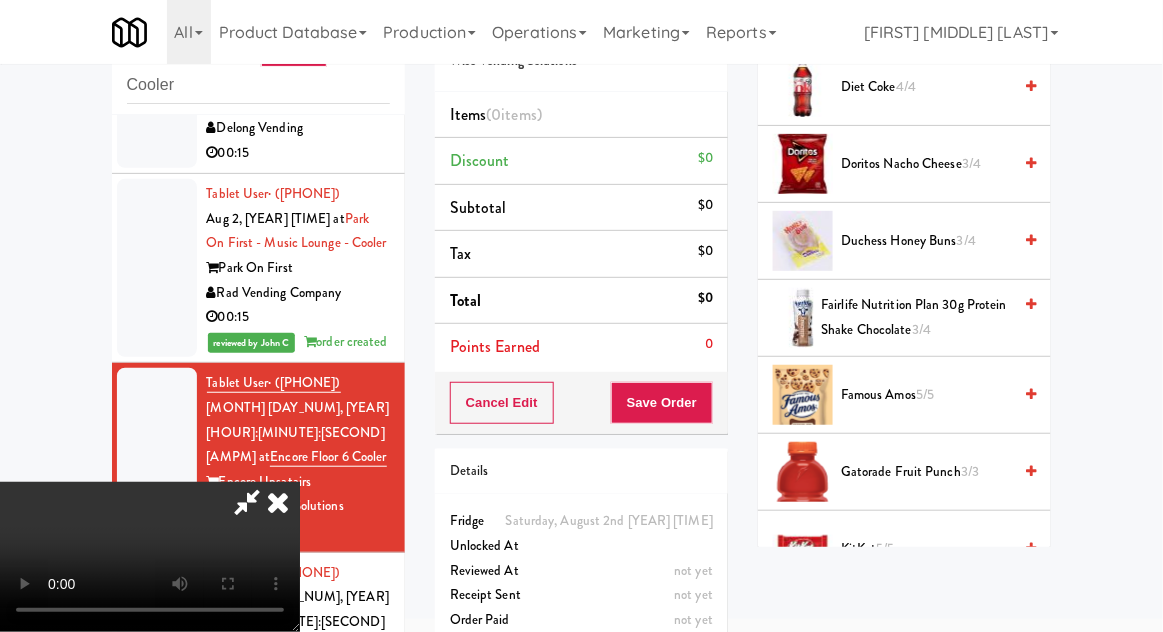 click on "Famous Amos  5/5" at bounding box center [926, 395] 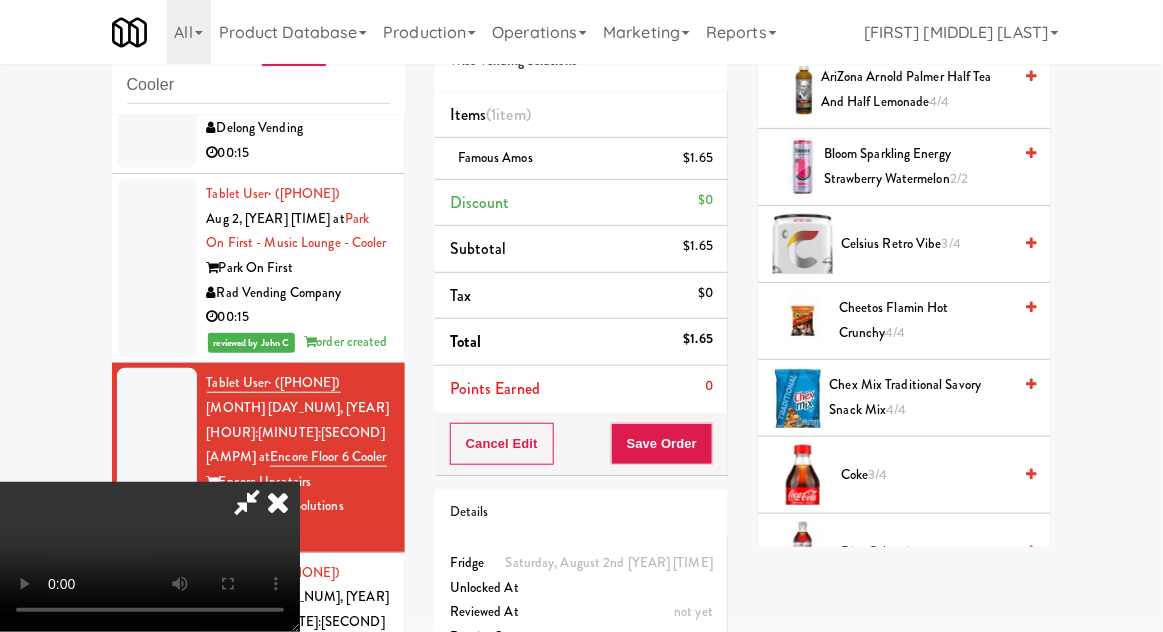 click on "Coke  3/4" at bounding box center (926, 475) 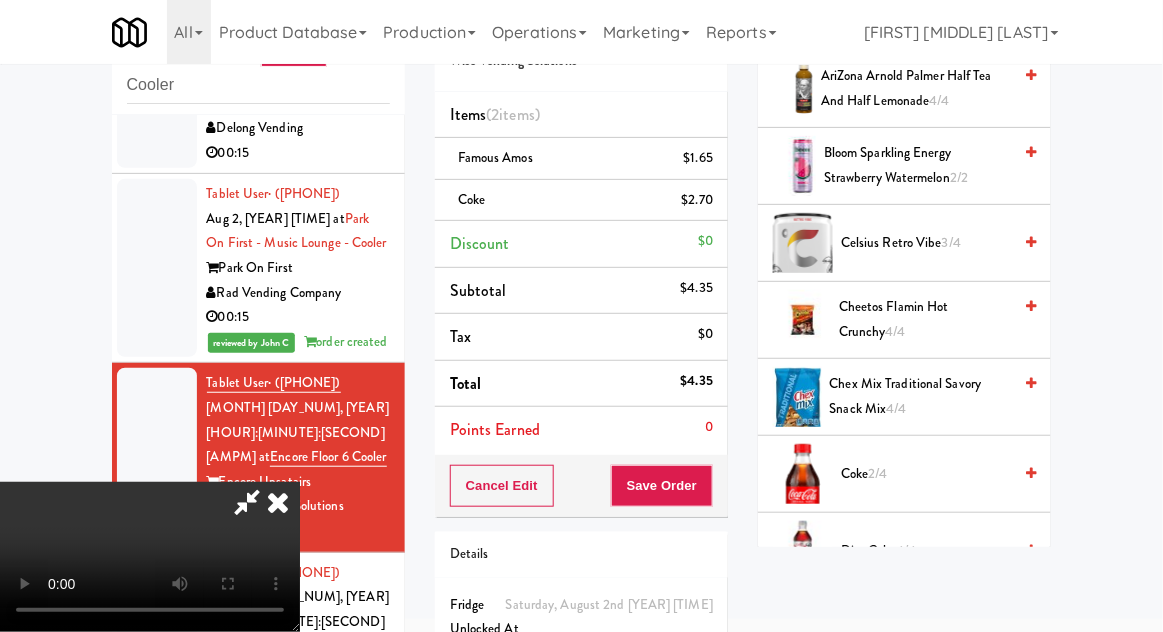scroll, scrollTop: 73, scrollLeft: 0, axis: vertical 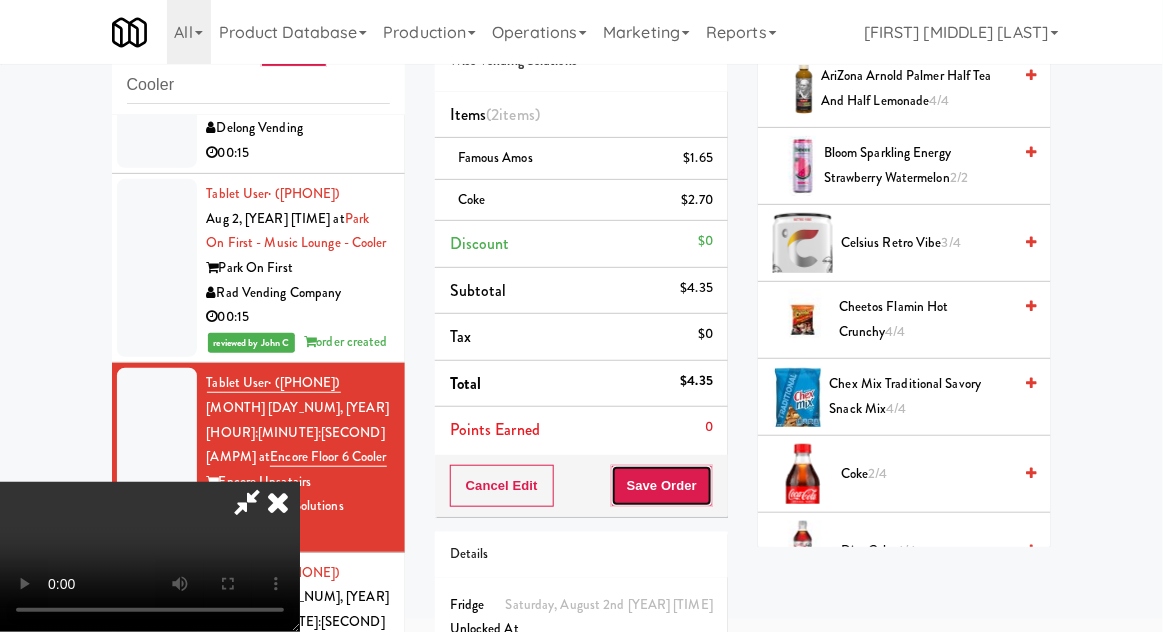 click on "Save Order" at bounding box center (662, 486) 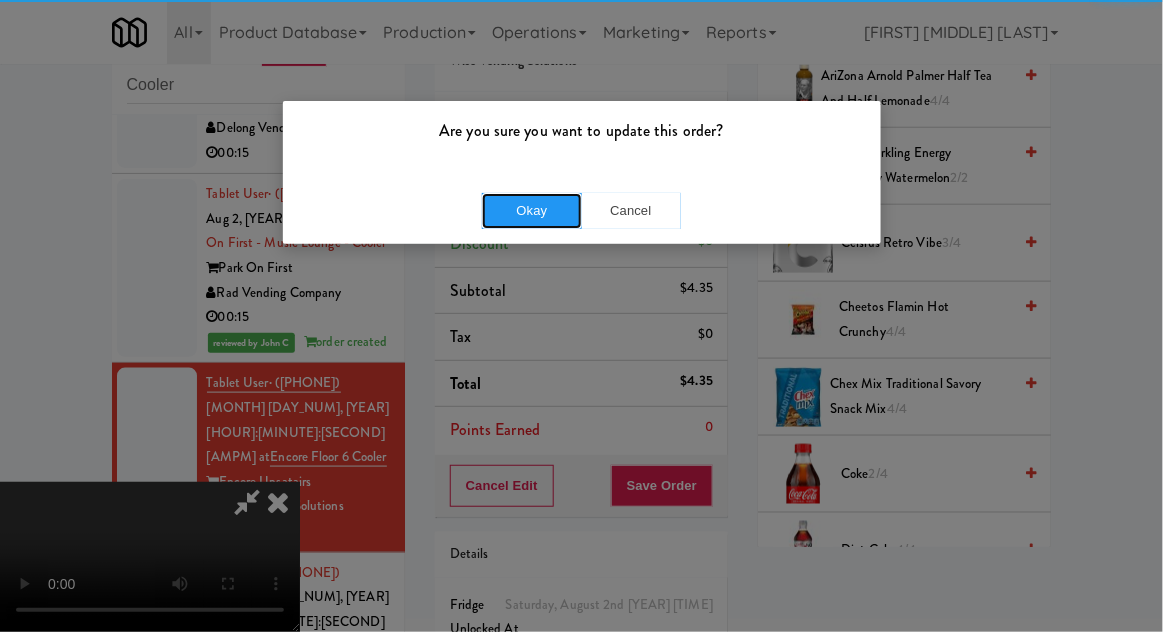 click on "Okay" at bounding box center (532, 211) 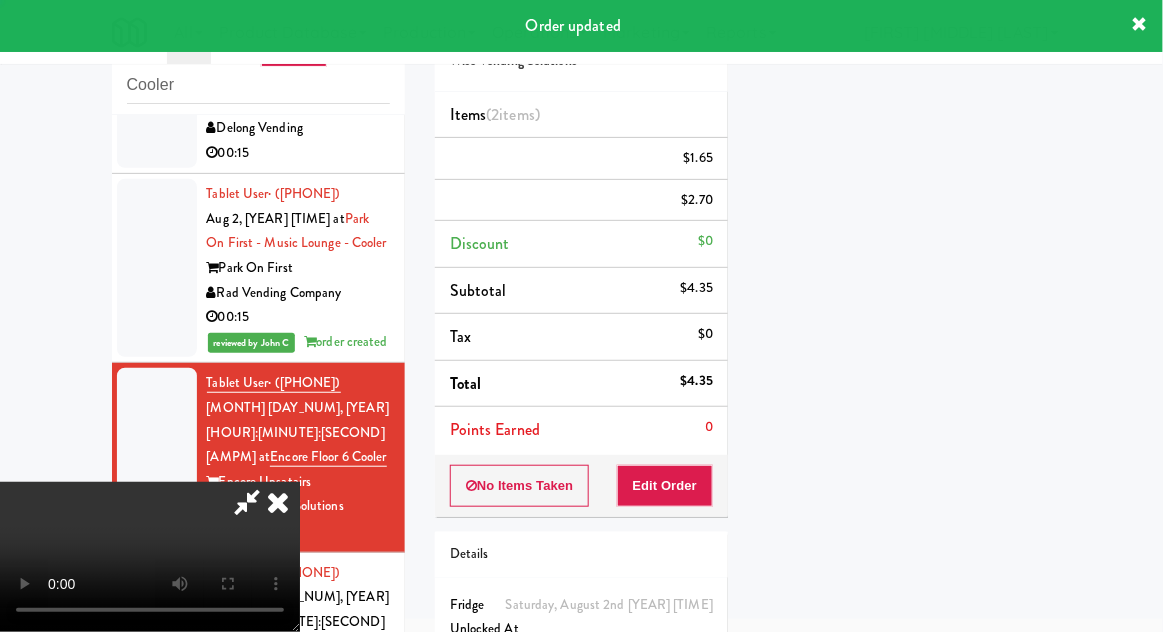scroll, scrollTop: 197, scrollLeft: 0, axis: vertical 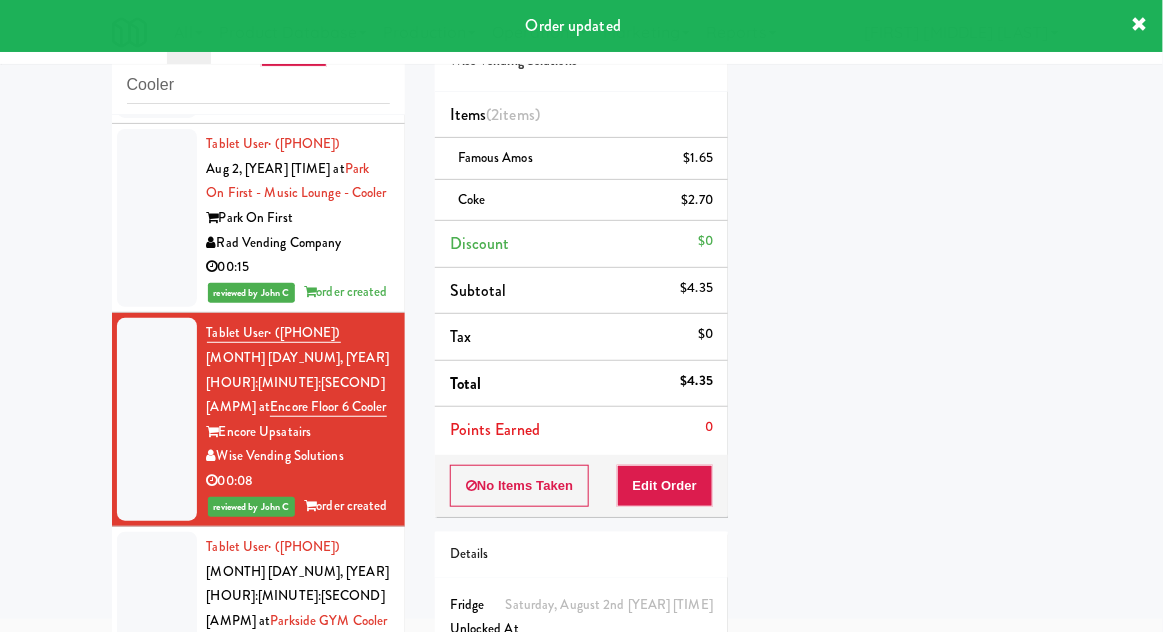 click at bounding box center (157, 621) 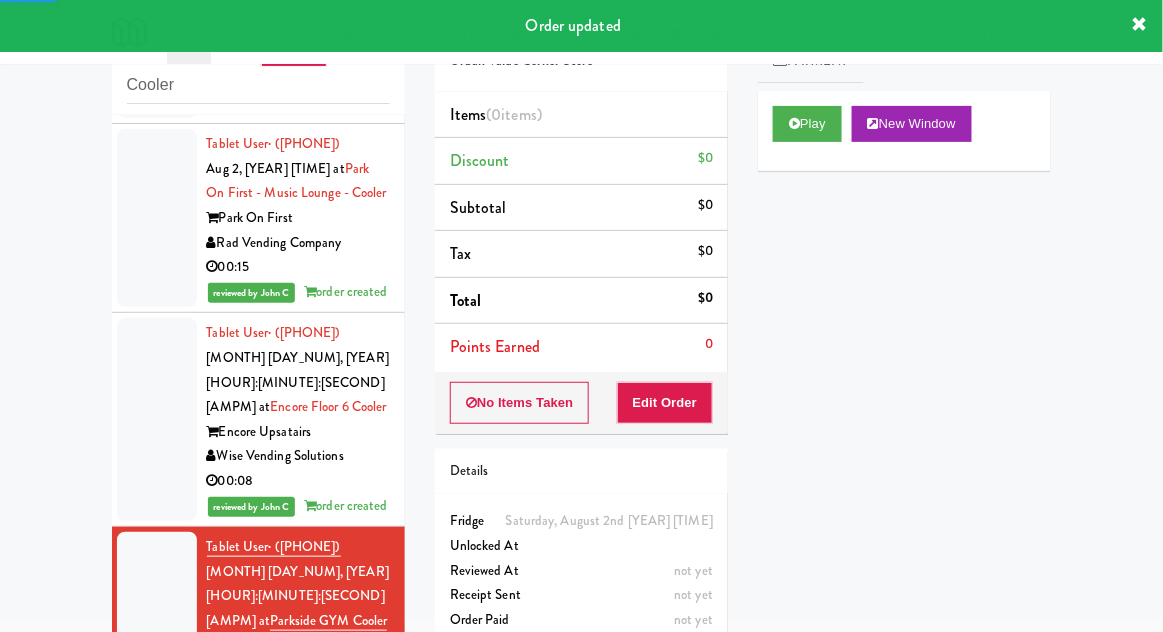 scroll, scrollTop: 0, scrollLeft: 0, axis: both 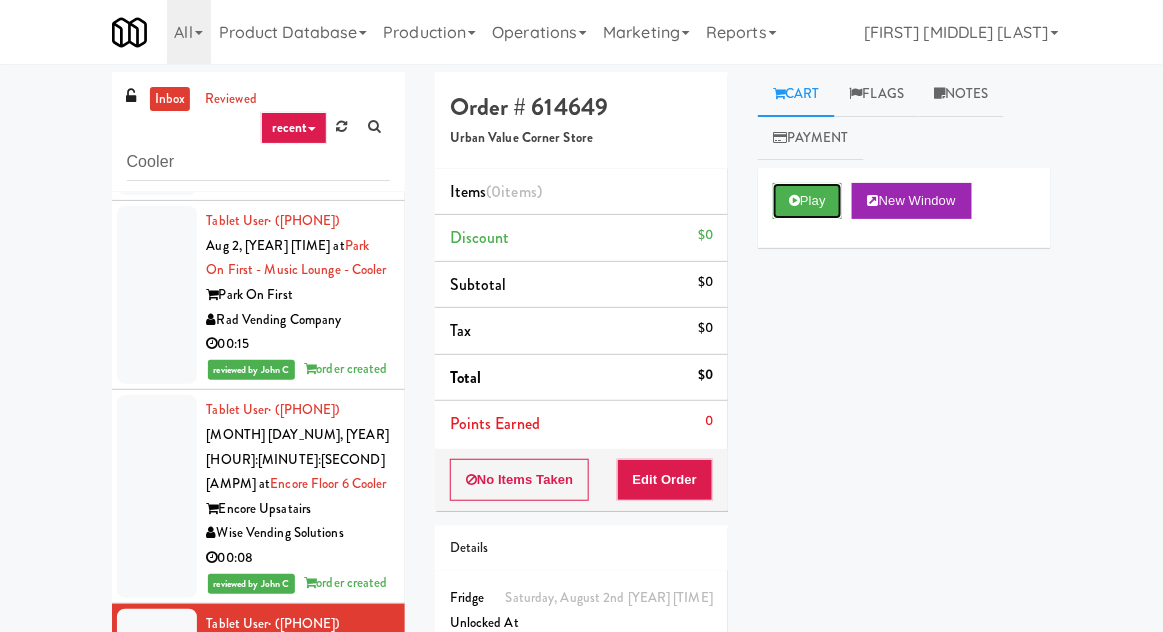 click on "Play" at bounding box center [807, 201] 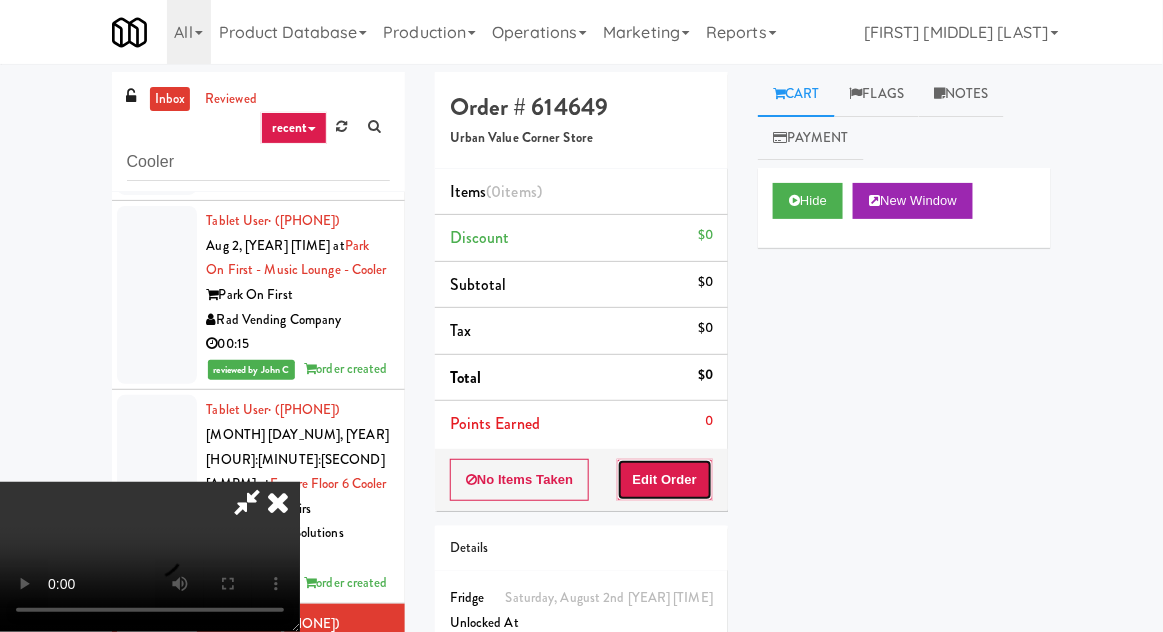 click on "Edit Order" at bounding box center [665, 480] 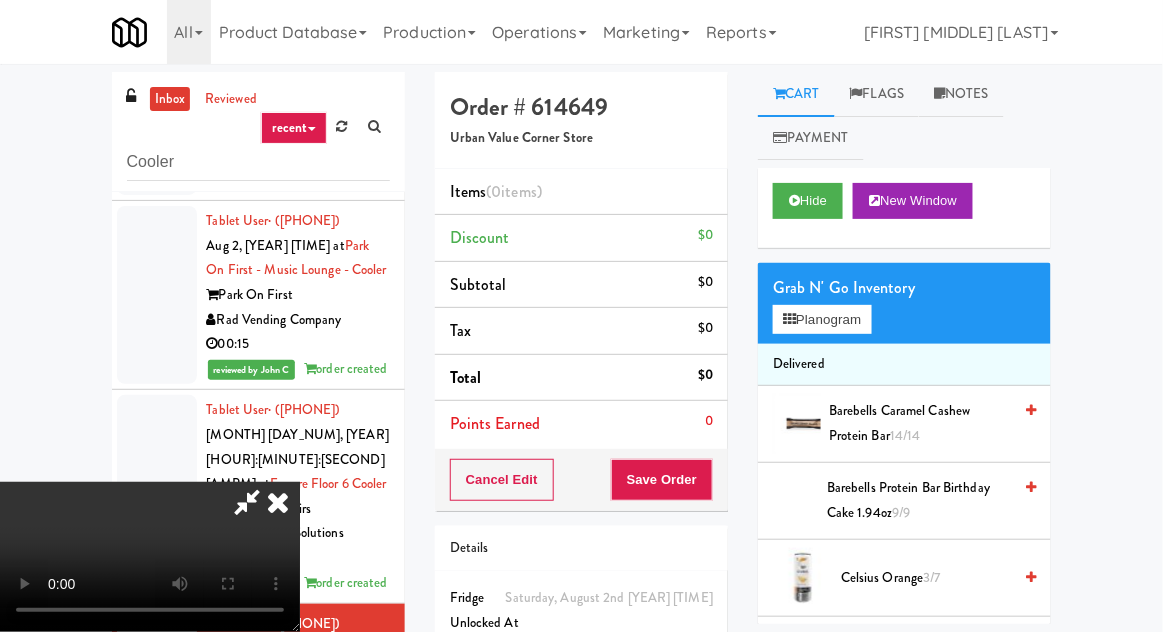 scroll, scrollTop: 73, scrollLeft: 0, axis: vertical 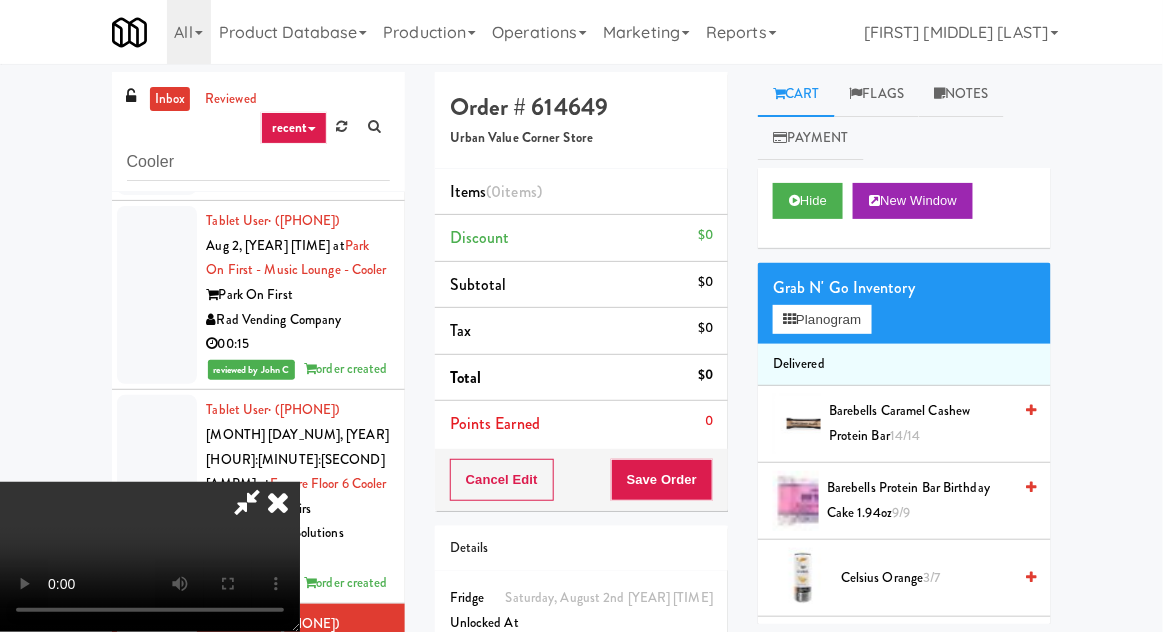 type 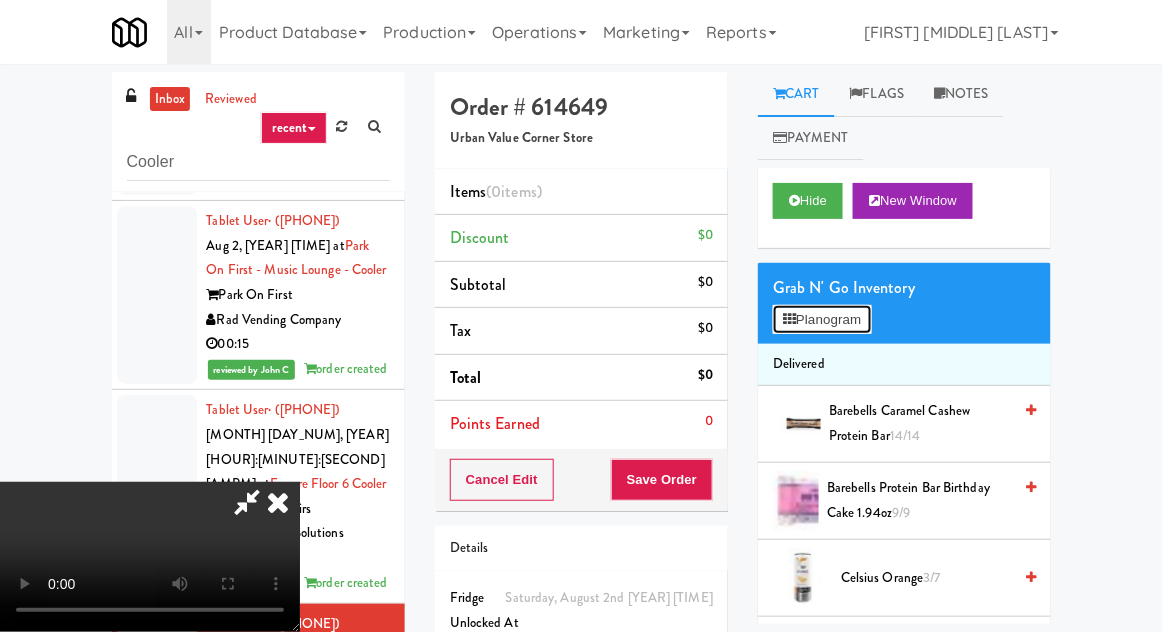 click on "Planogram" at bounding box center [822, 320] 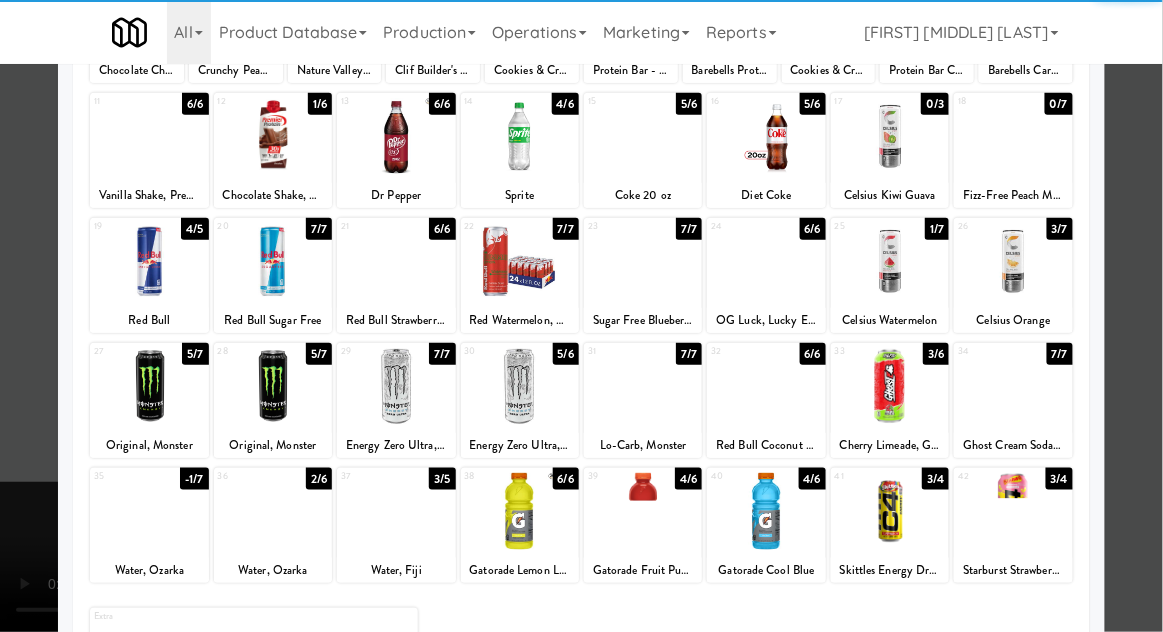 scroll, scrollTop: 349, scrollLeft: 0, axis: vertical 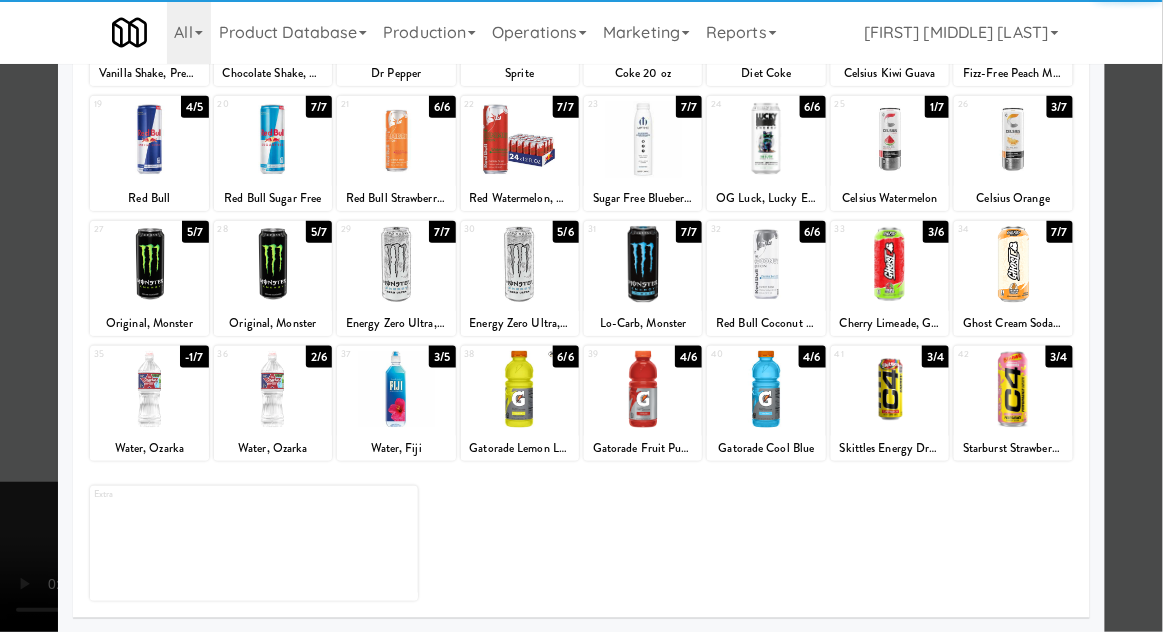 click at bounding box center [766, 389] 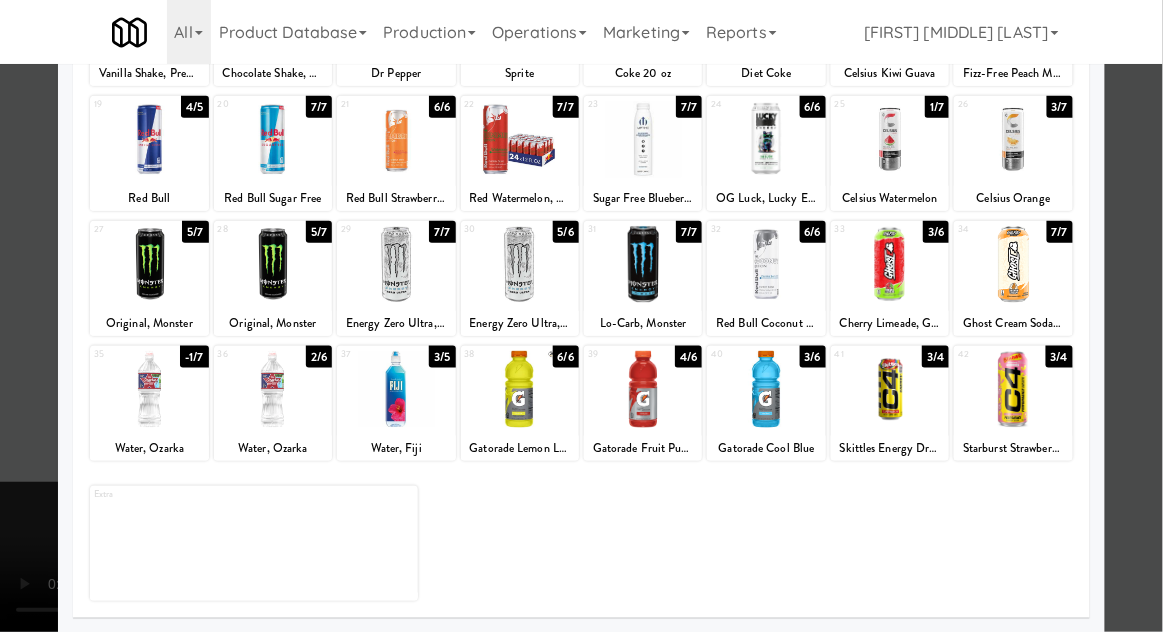 click at bounding box center (581, 316) 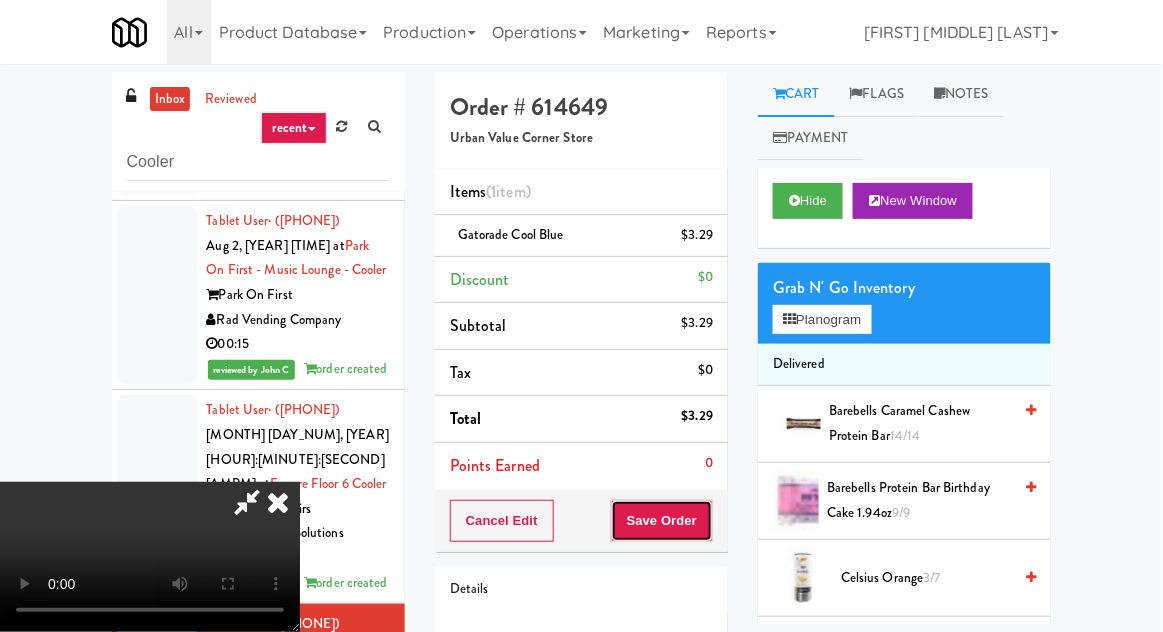 click on "Save Order" at bounding box center [662, 521] 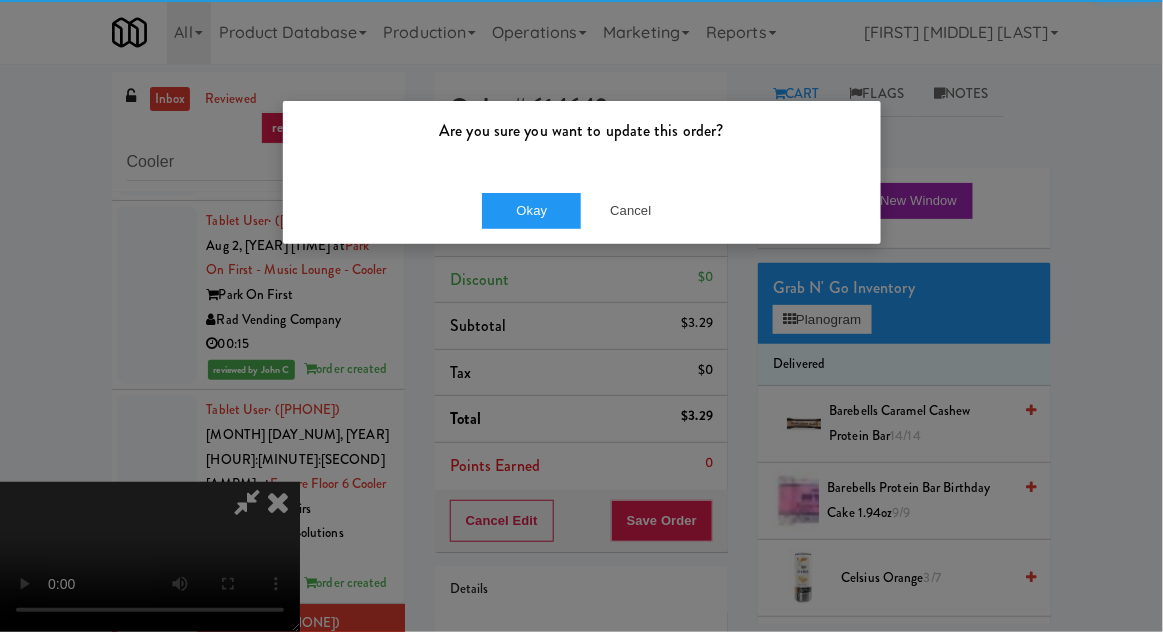 click on "Are you sure you want to update this order?" at bounding box center [582, 139] 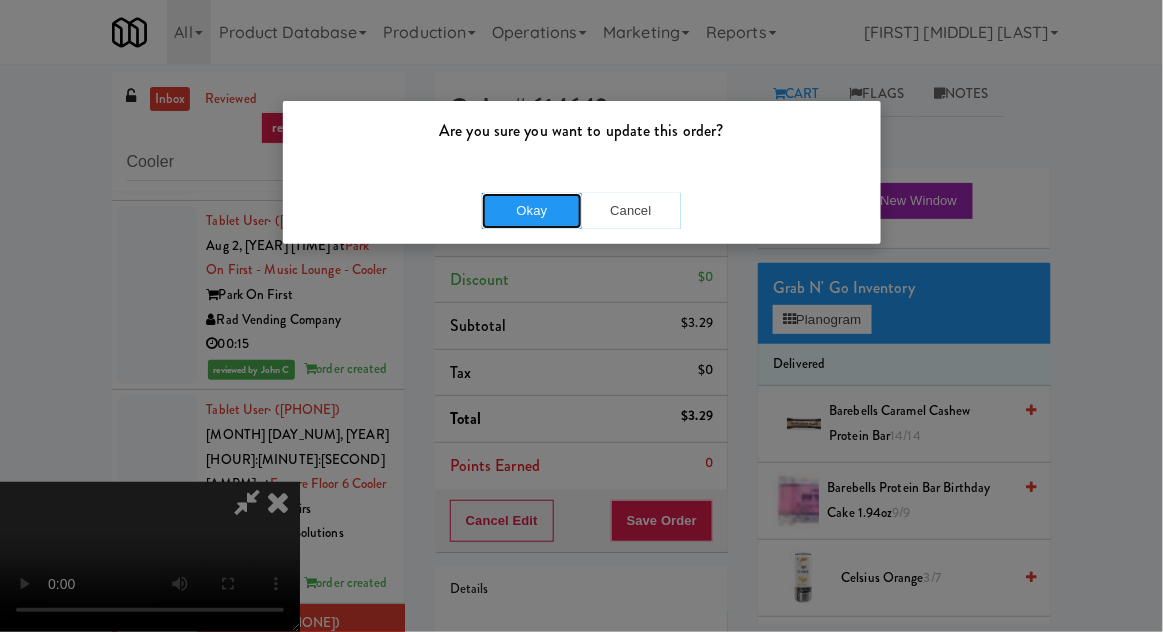 click on "Okay" at bounding box center (532, 211) 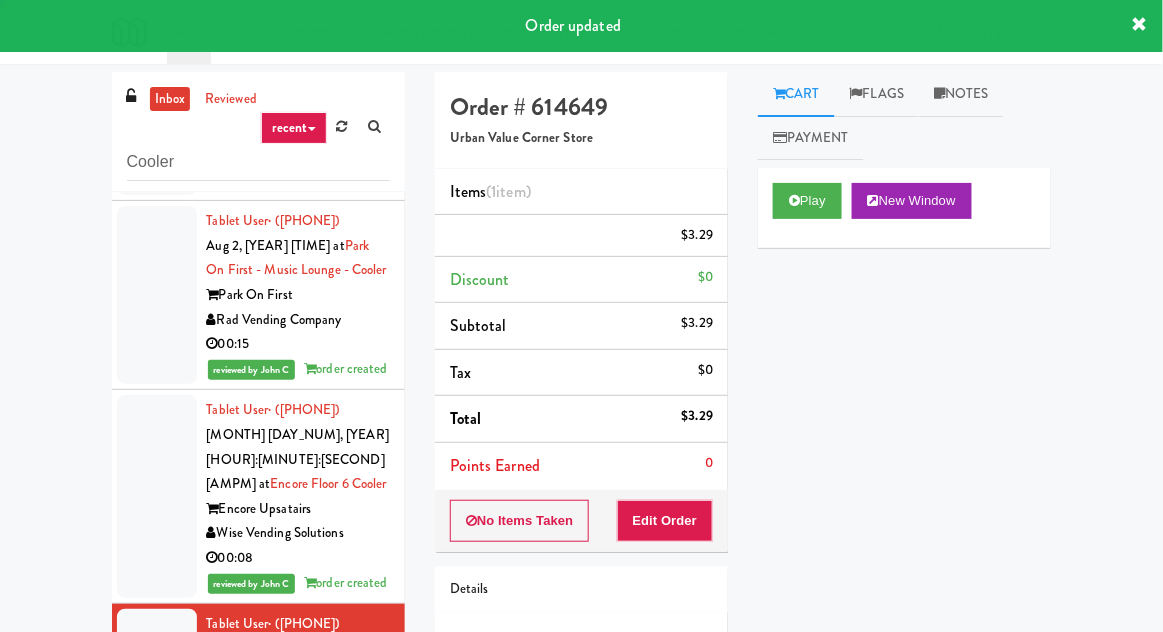 scroll, scrollTop: 0, scrollLeft: 0, axis: both 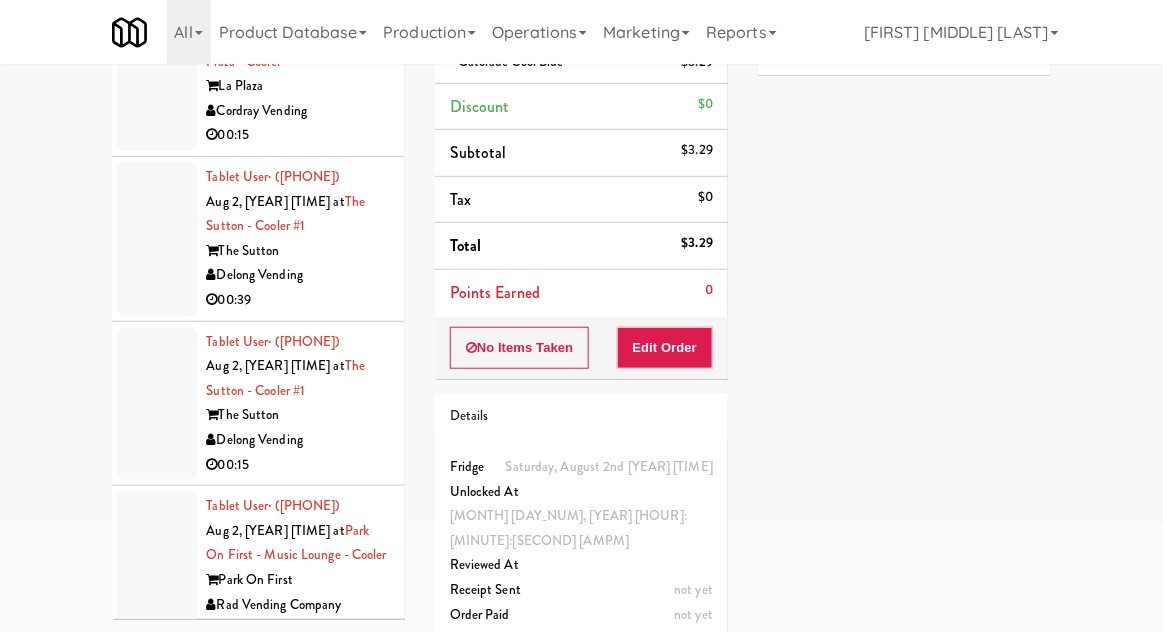 click at bounding box center [157, 404] 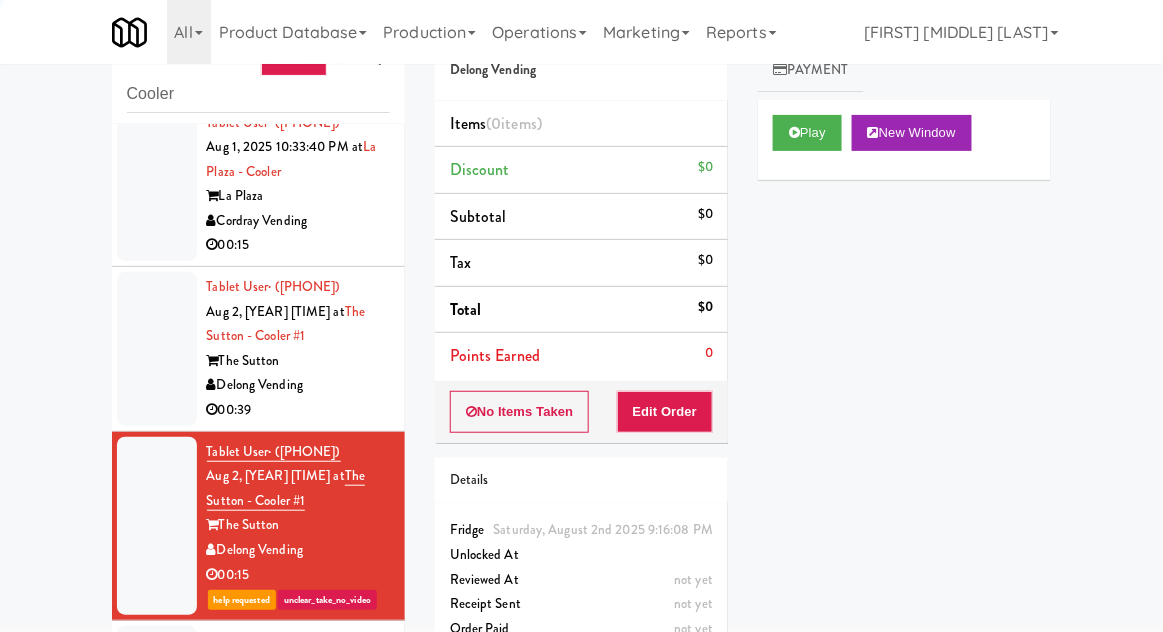 scroll, scrollTop: 0, scrollLeft: 0, axis: both 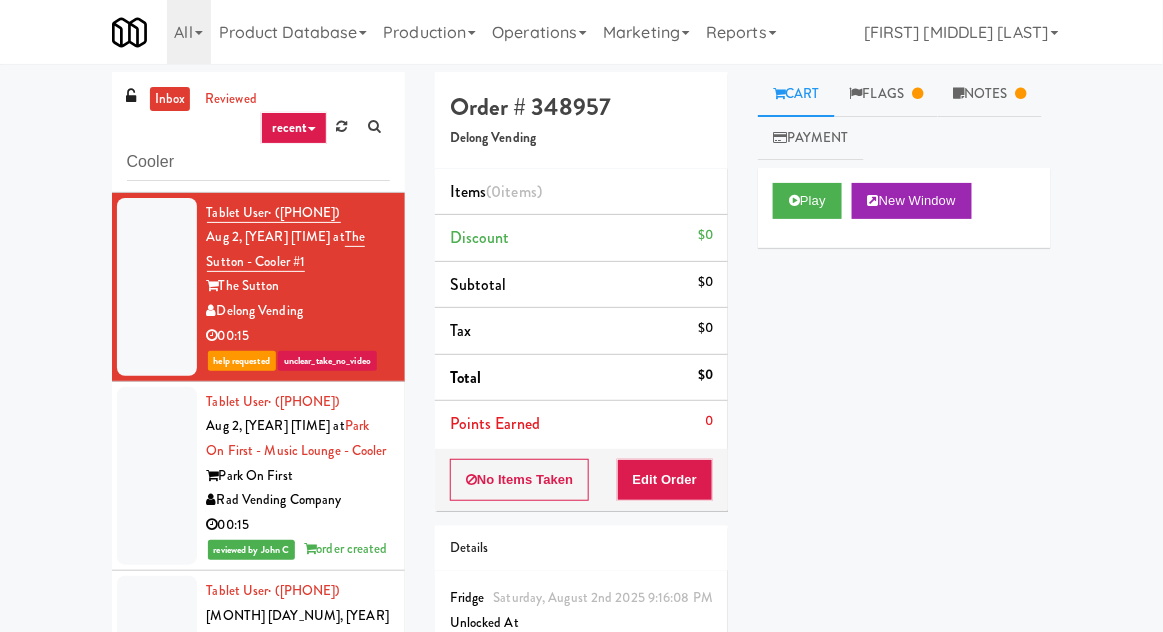 click on "Notes" at bounding box center (990, 94) 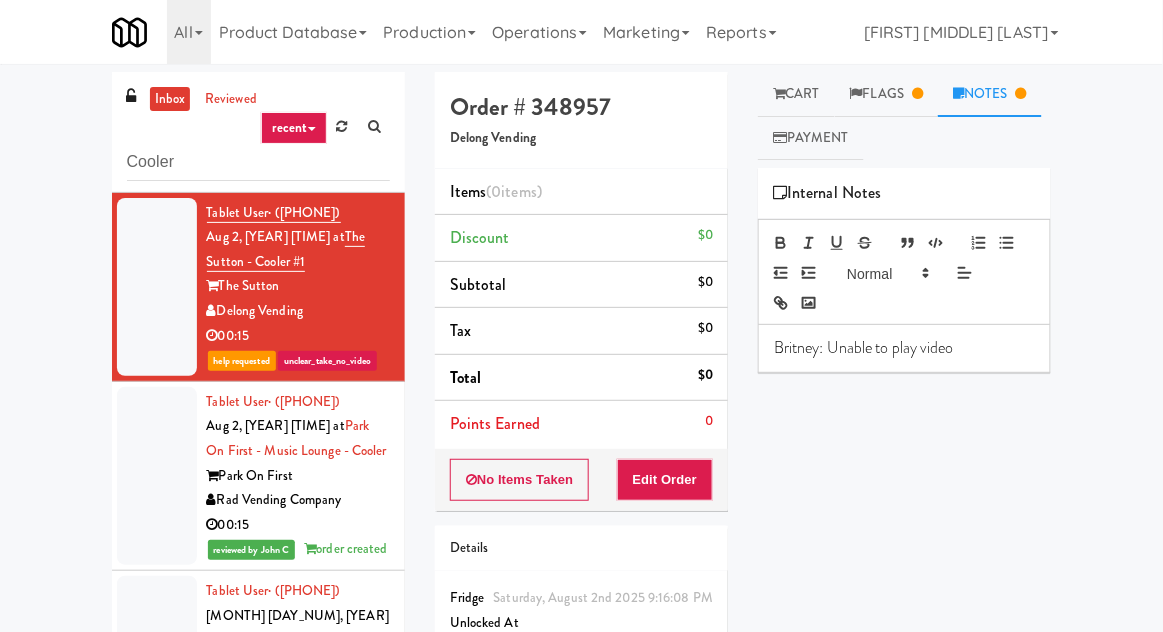 click on "Flags" at bounding box center (887, 94) 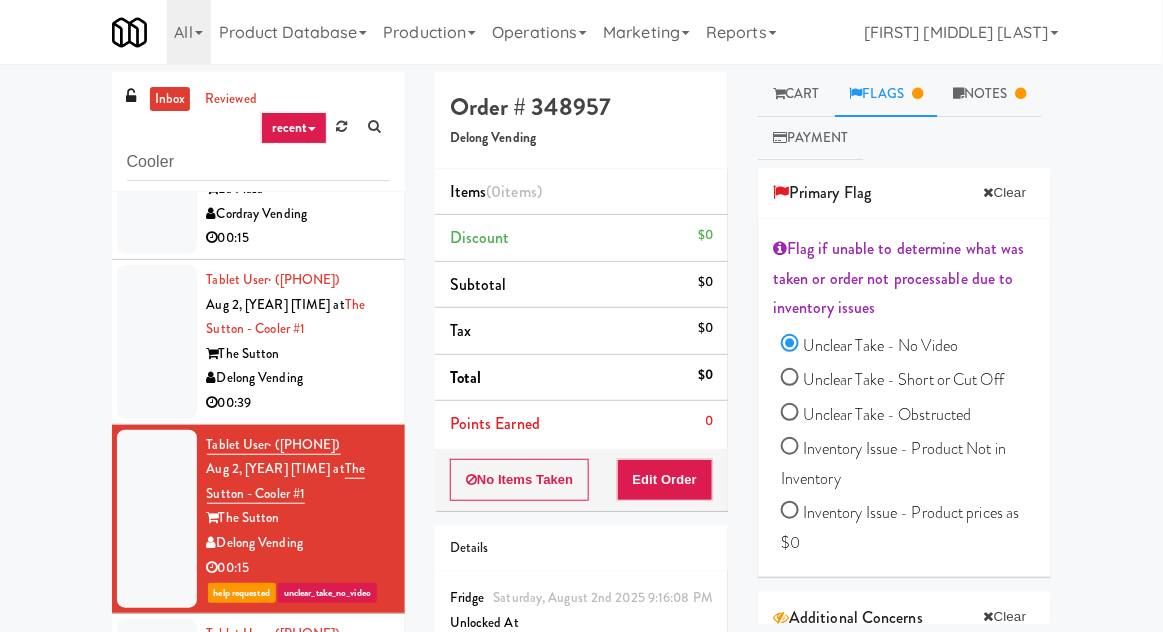 scroll, scrollTop: 99, scrollLeft: 0, axis: vertical 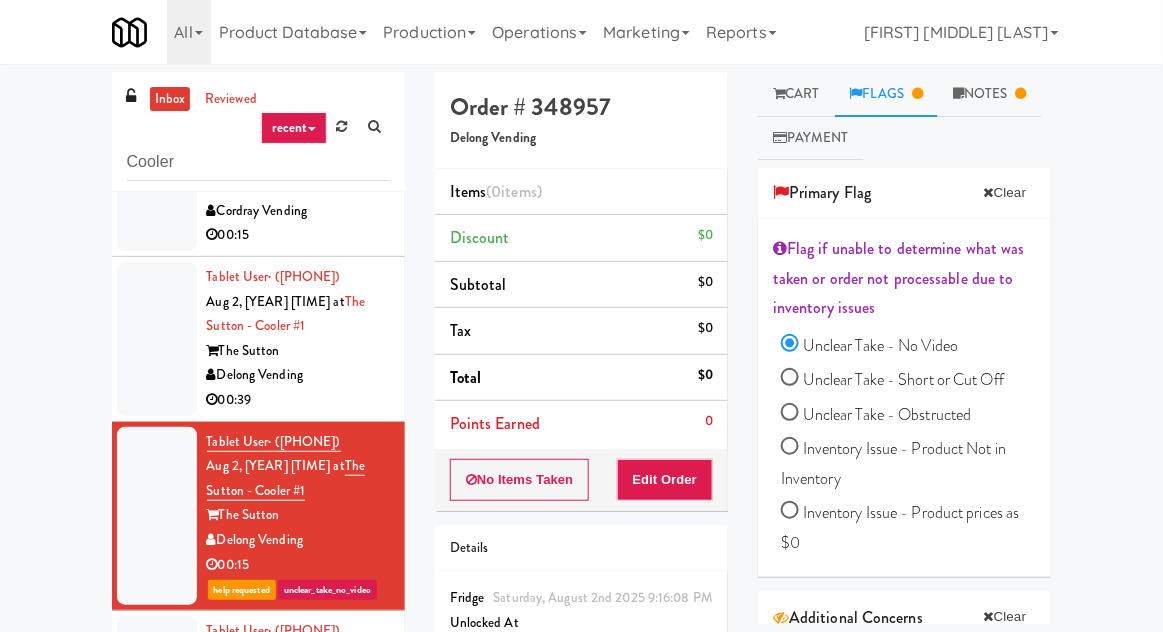 click at bounding box center [157, 339] 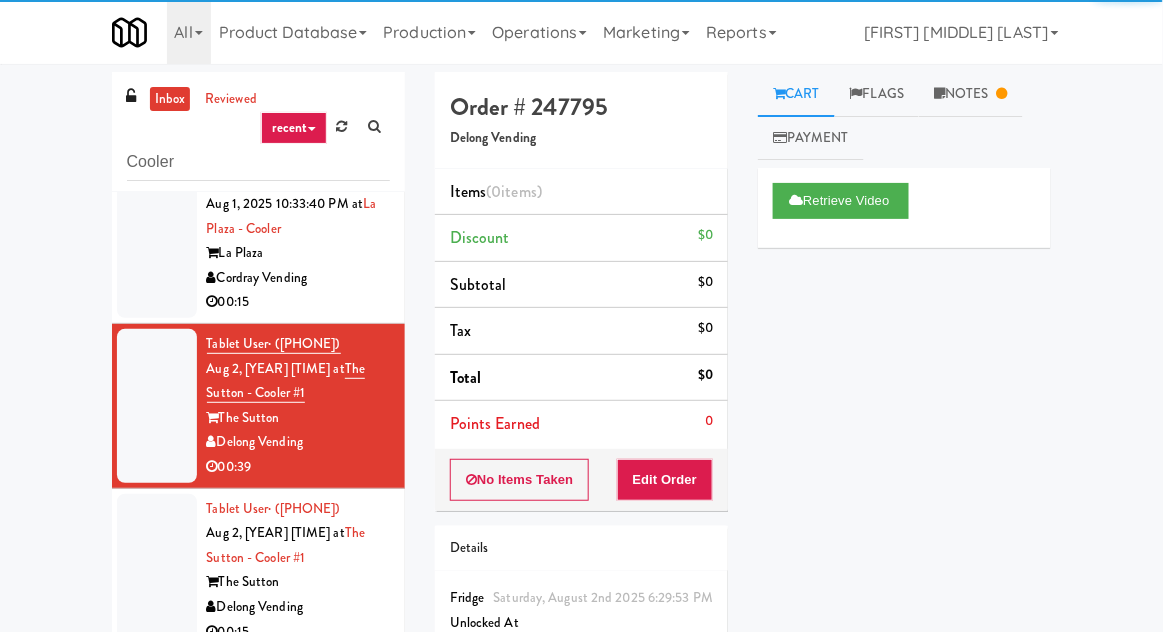 scroll, scrollTop: 0, scrollLeft: 0, axis: both 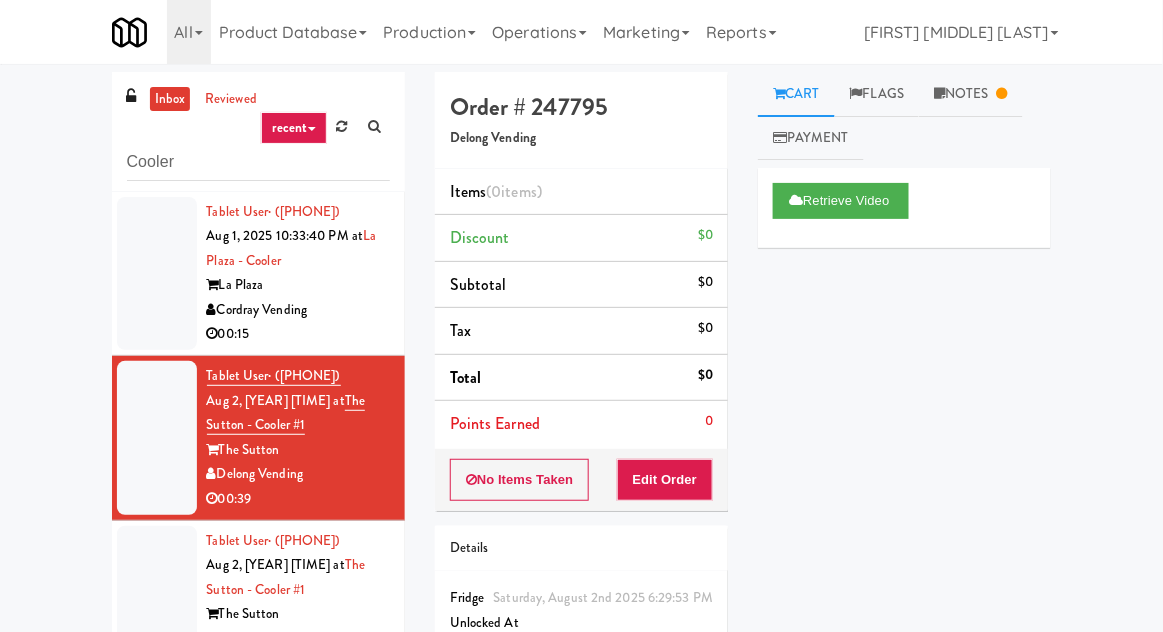 click at bounding box center [157, 274] 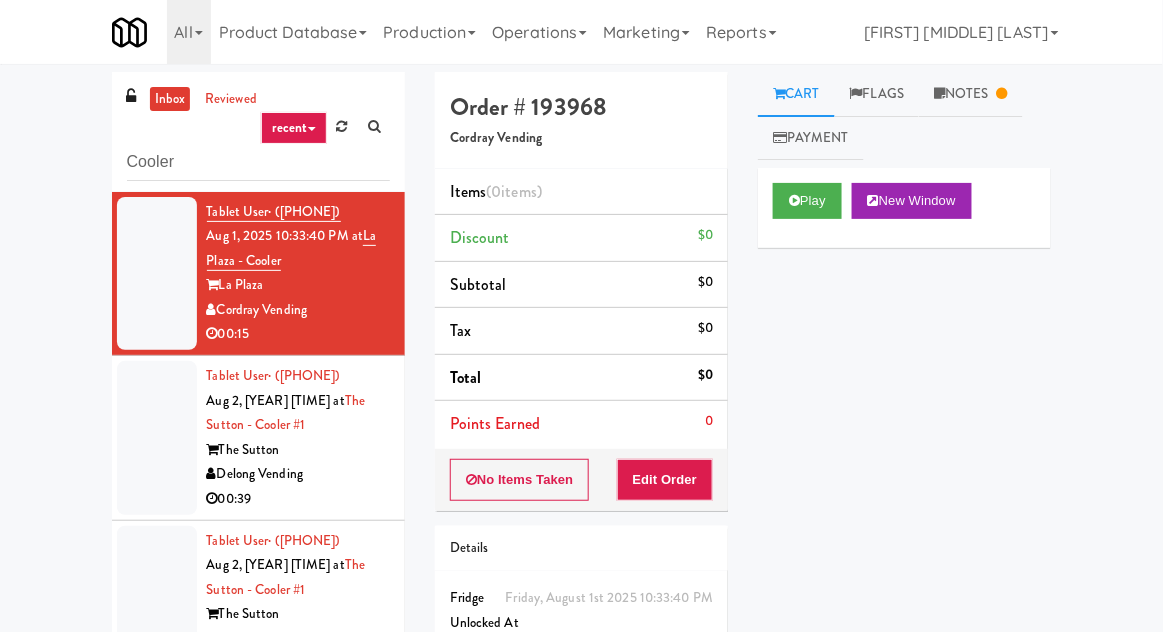 click on "inbox" at bounding box center (170, 99) 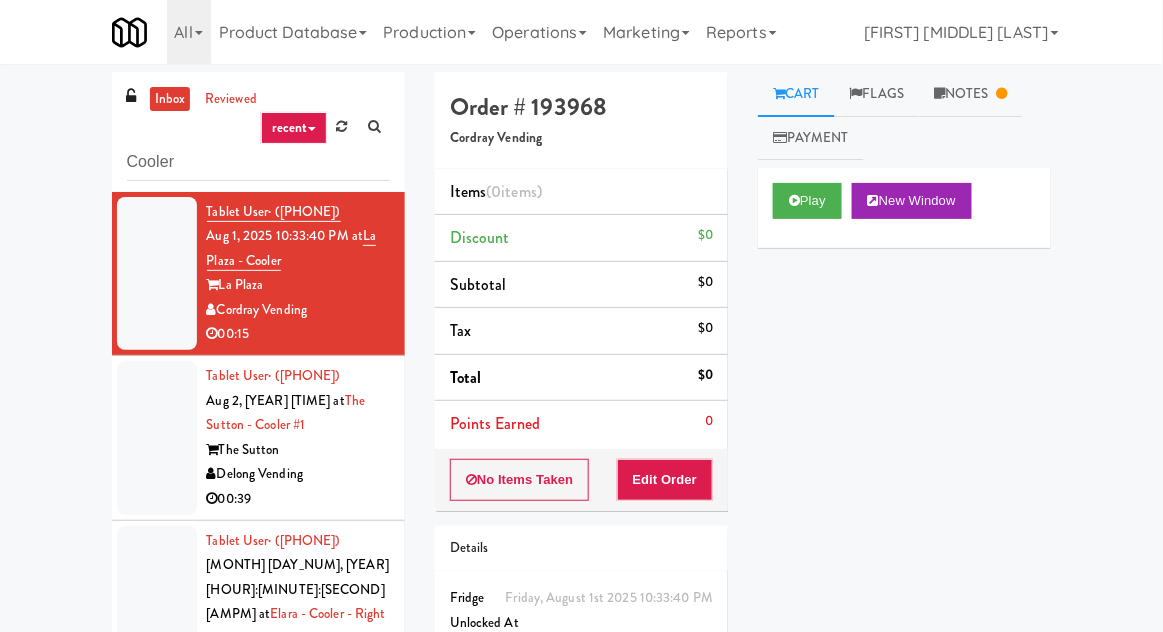 scroll, scrollTop: 77, scrollLeft: 0, axis: vertical 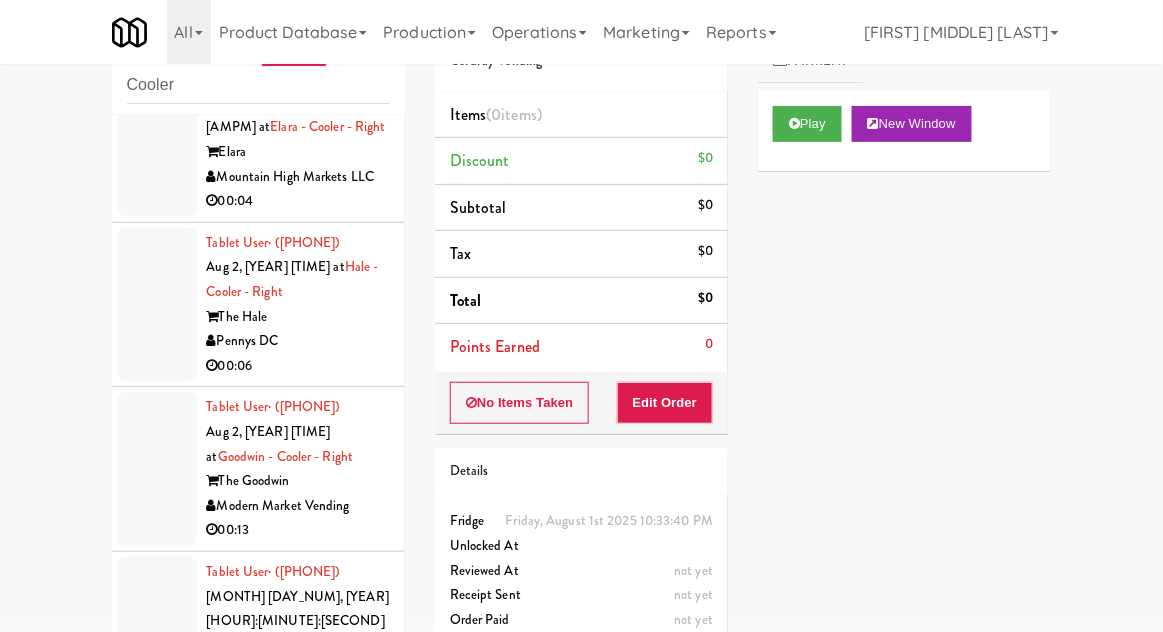 click at bounding box center [157, 469] 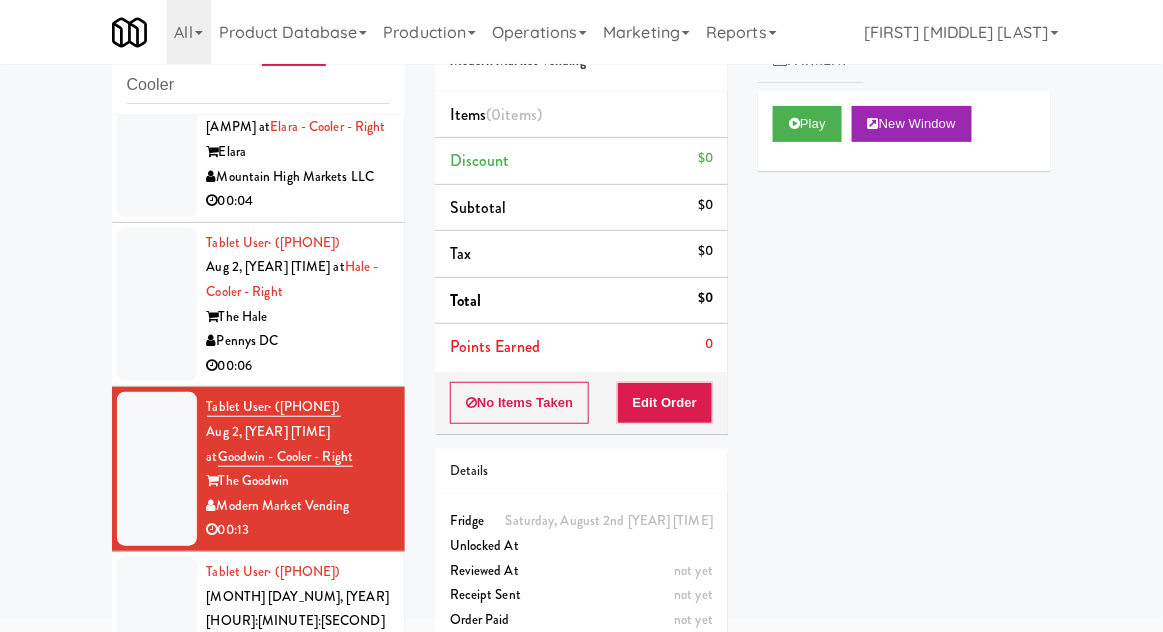 click at bounding box center (157, 305) 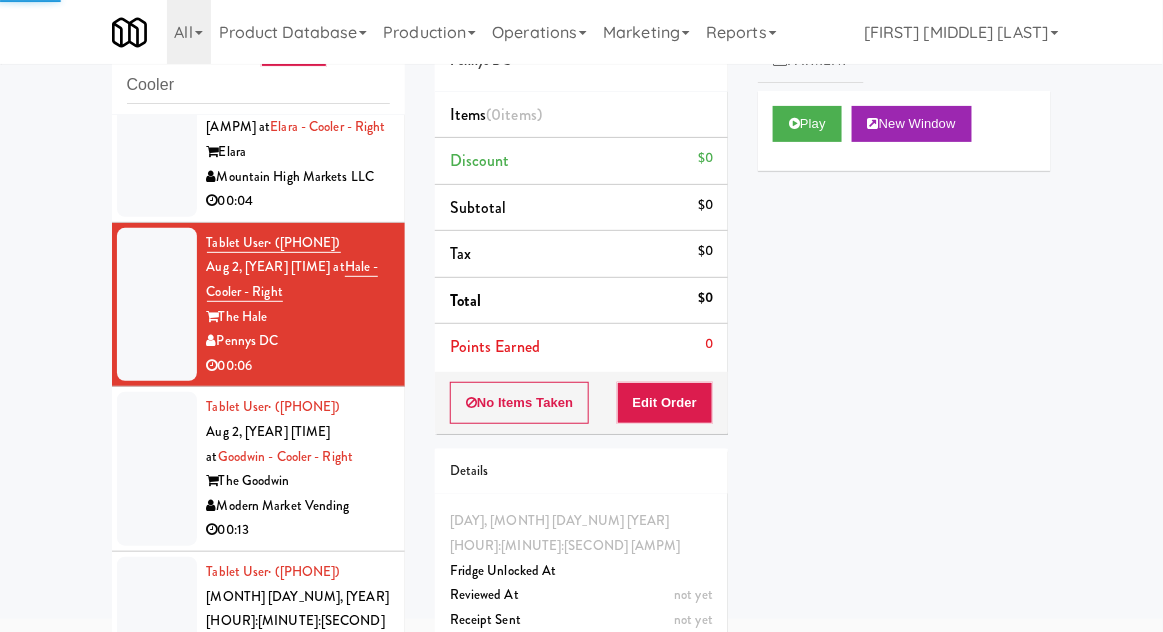 scroll, scrollTop: 0, scrollLeft: 0, axis: both 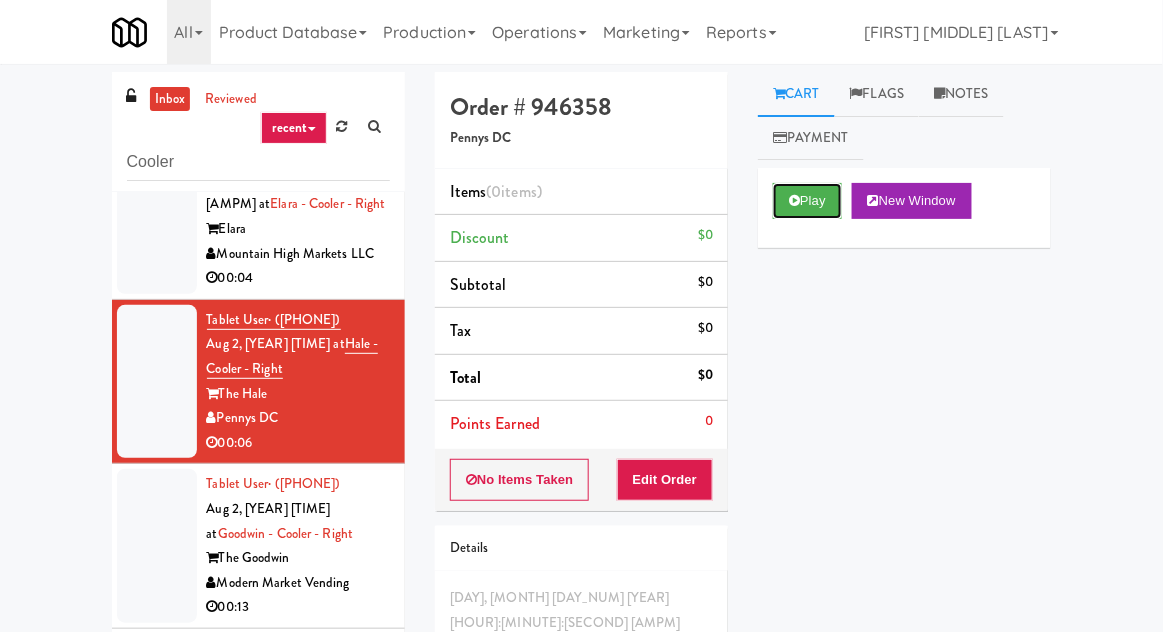 click on "Play" at bounding box center (807, 201) 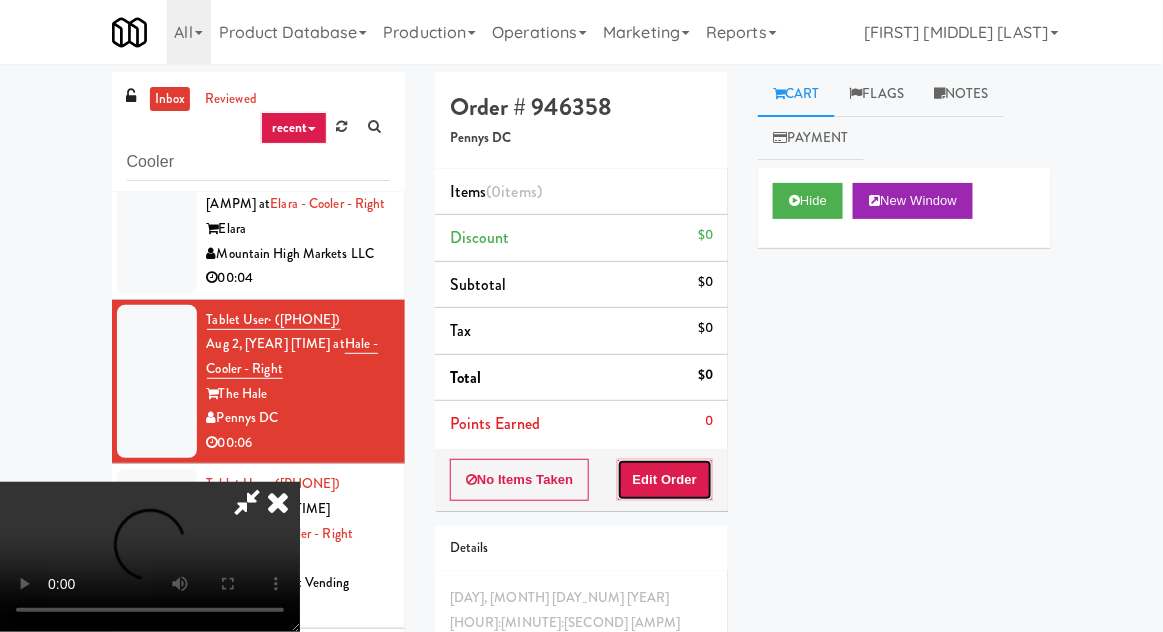 click on "Edit Order" at bounding box center (665, 480) 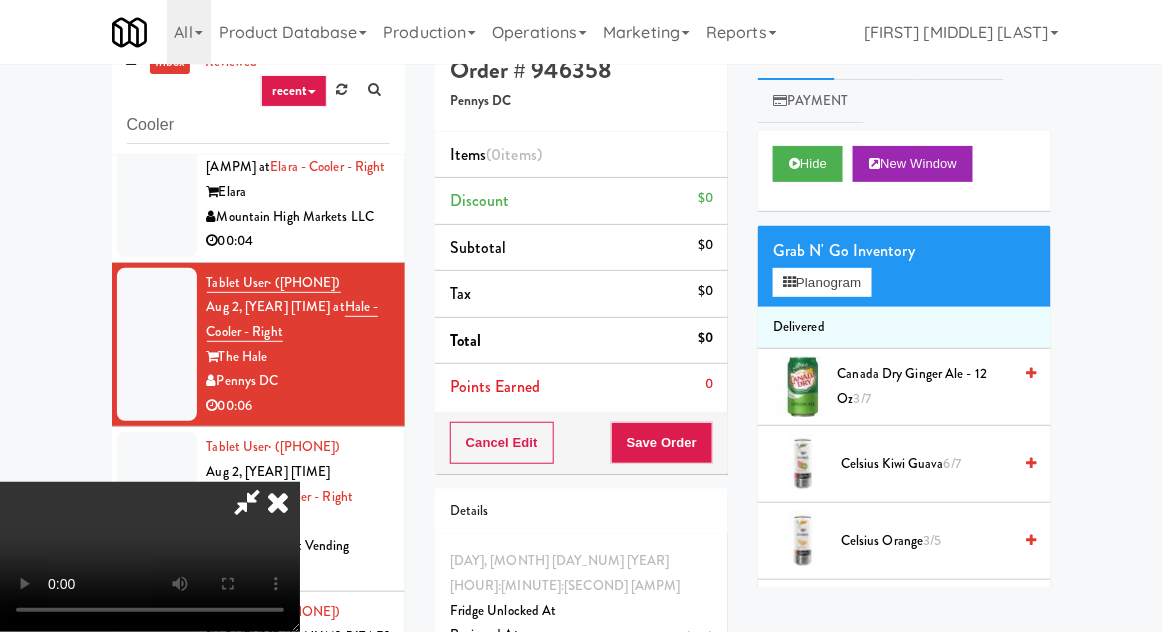 scroll, scrollTop: 77, scrollLeft: 0, axis: vertical 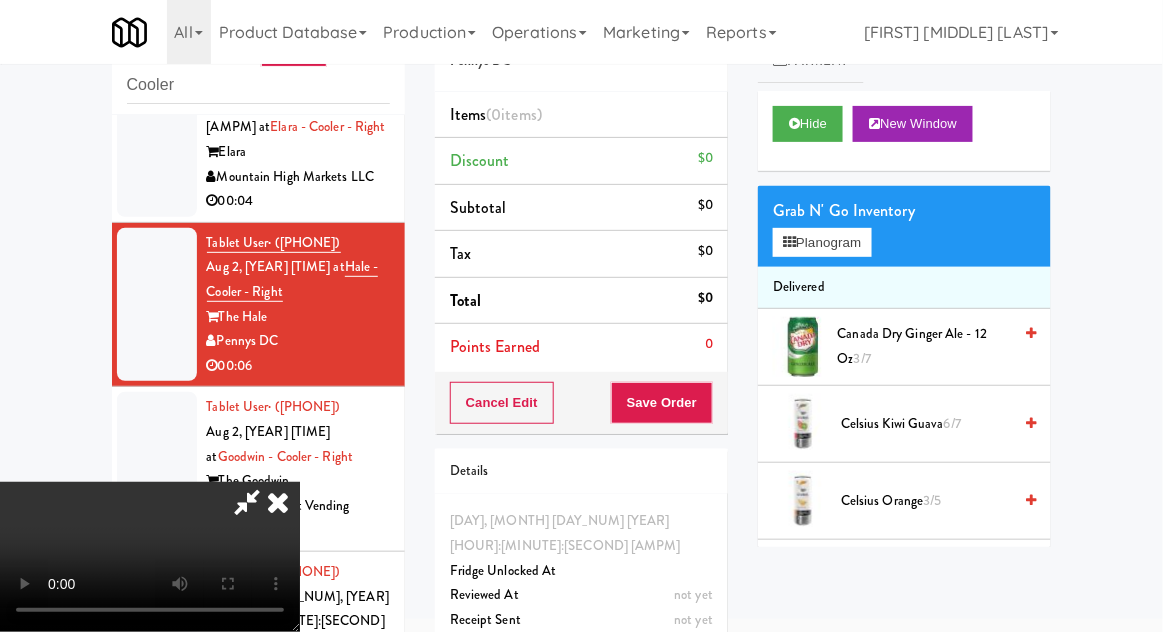 type 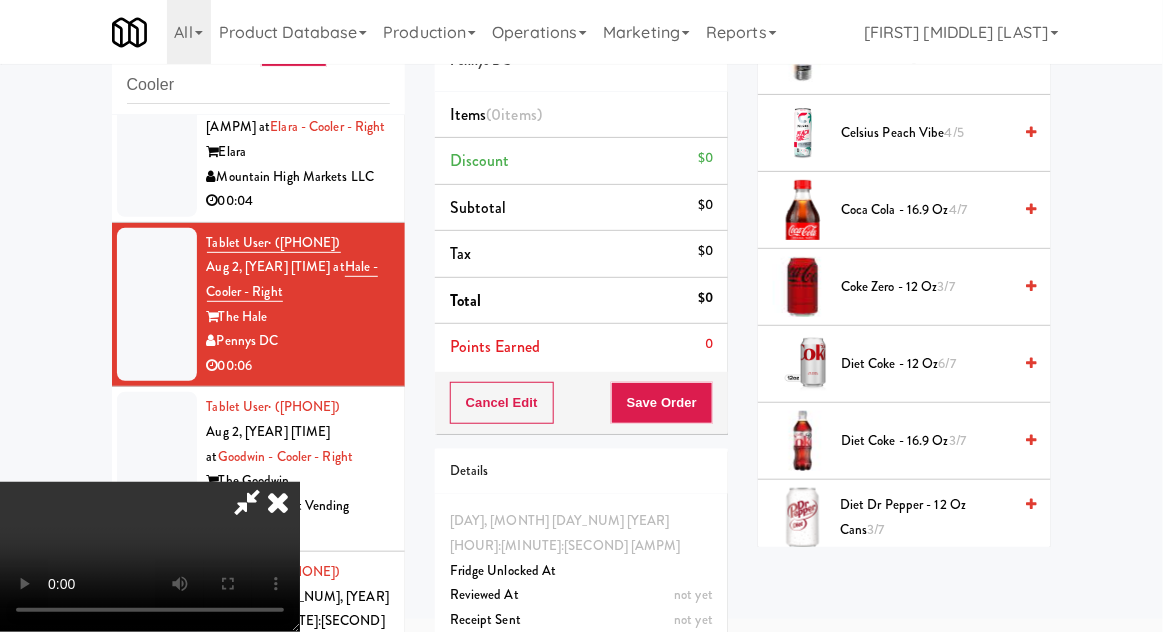 scroll, scrollTop: 456, scrollLeft: 0, axis: vertical 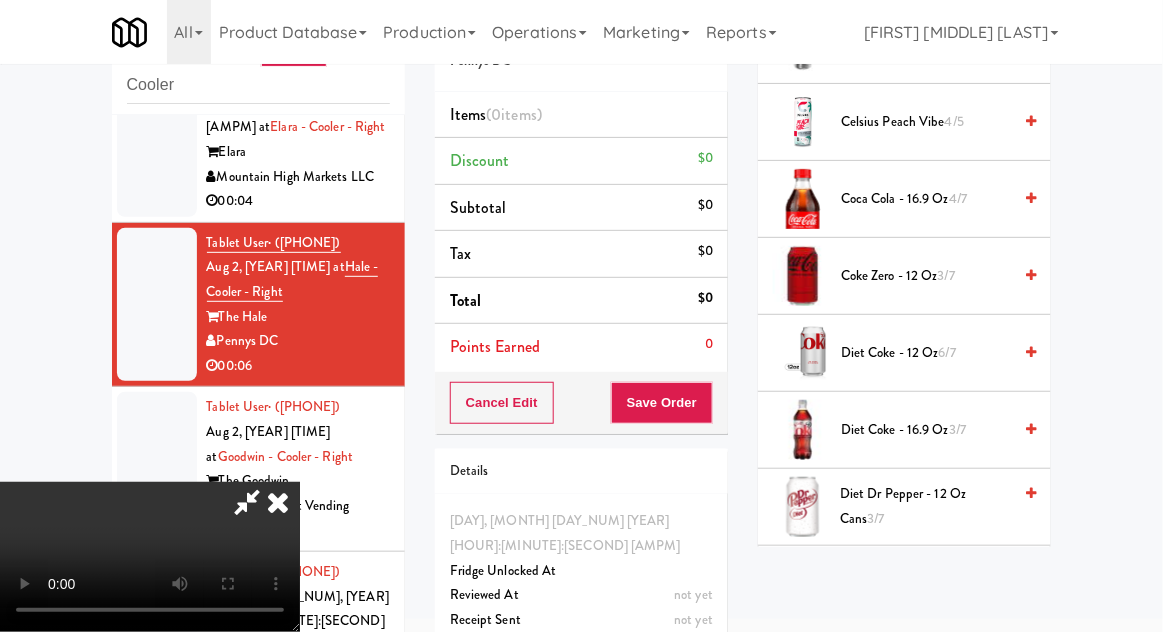 click on "Diet Coke - 16.9 oz  3/7" at bounding box center [926, 430] 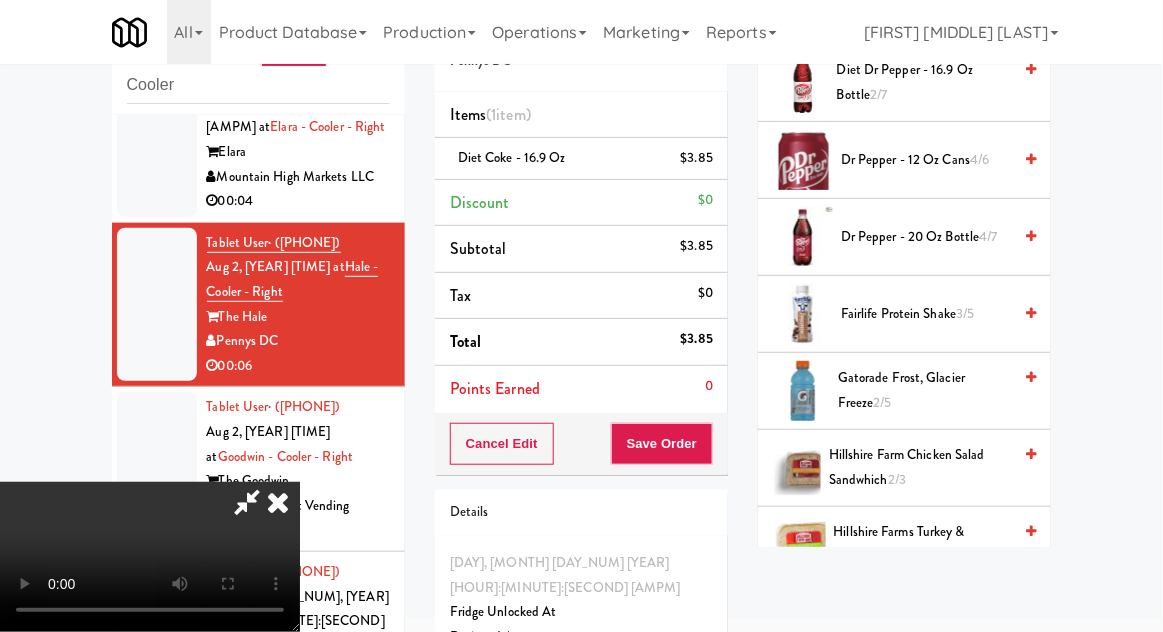 scroll, scrollTop: 939, scrollLeft: 0, axis: vertical 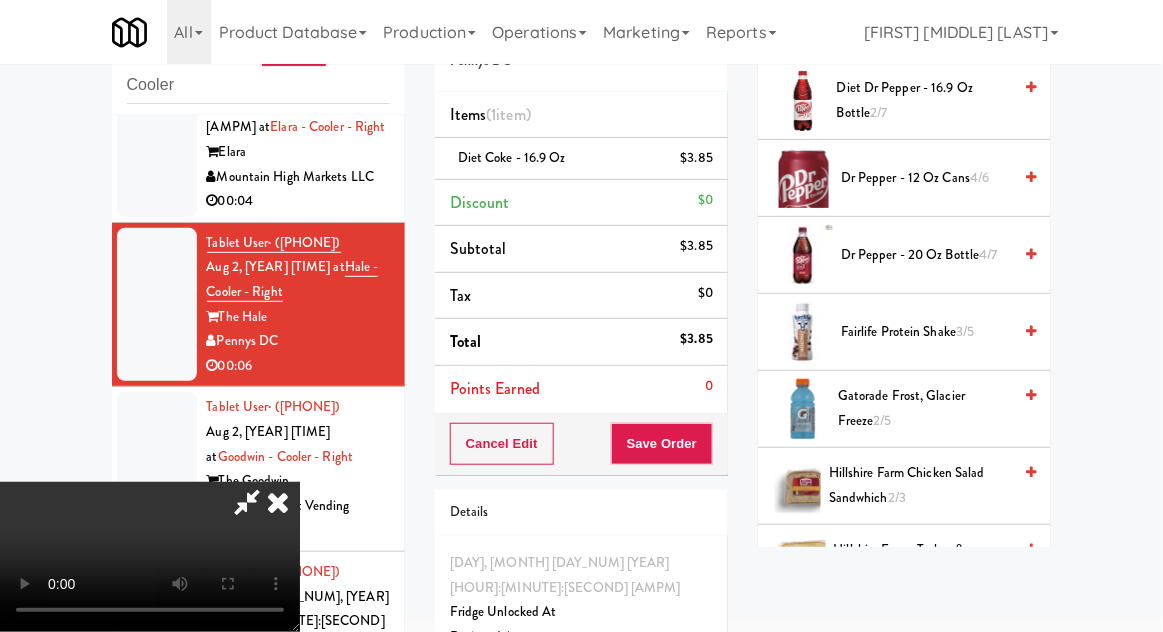 click on "Gatorade Frost, Glacier Freeze  2/5" at bounding box center [924, 408] 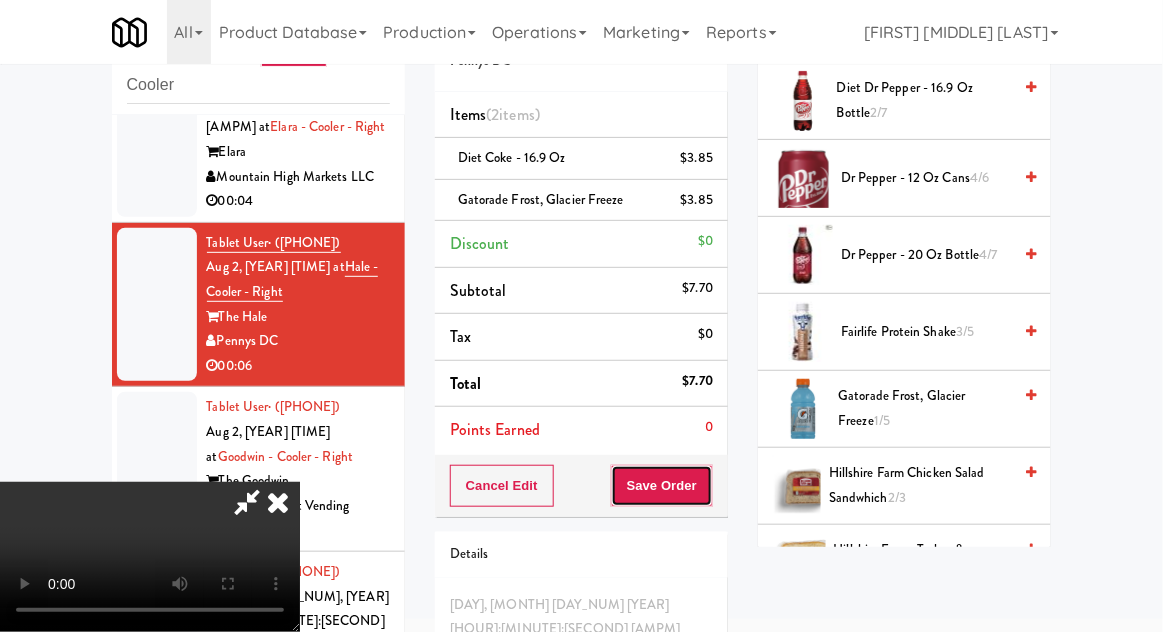 click on "Save Order" at bounding box center (662, 486) 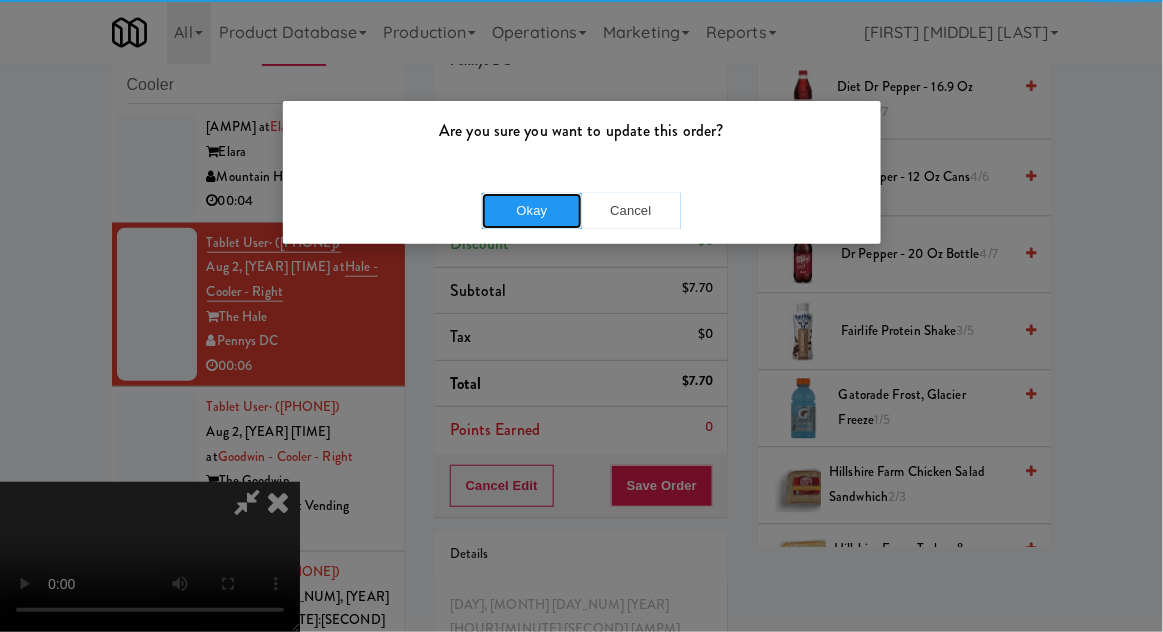click on "Okay" at bounding box center [532, 211] 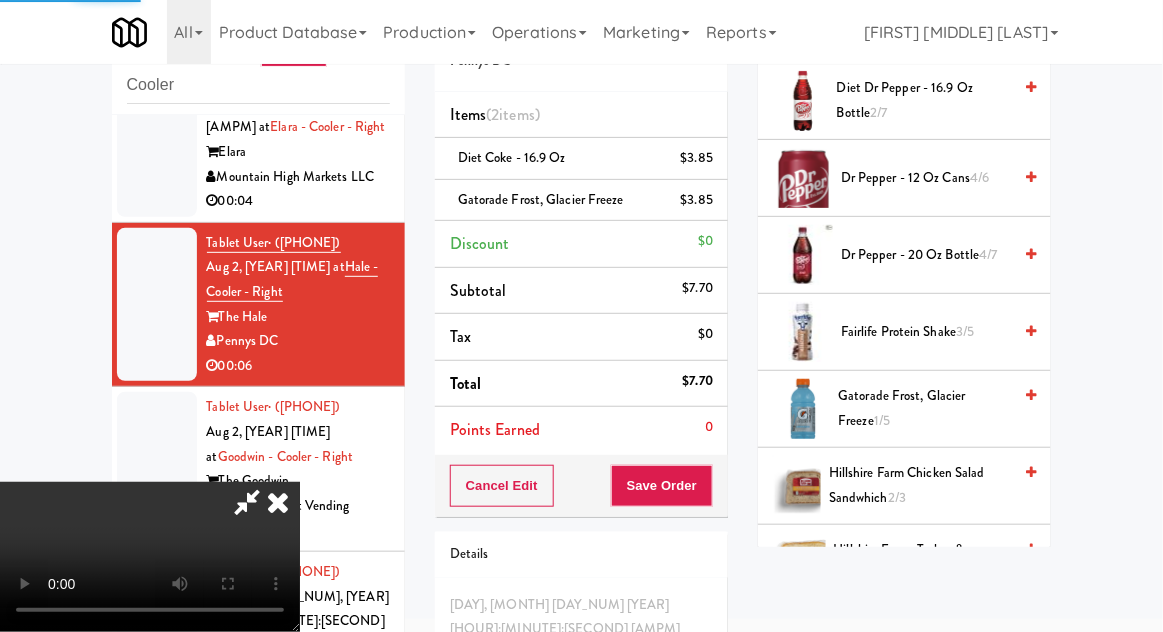 scroll, scrollTop: 197, scrollLeft: 0, axis: vertical 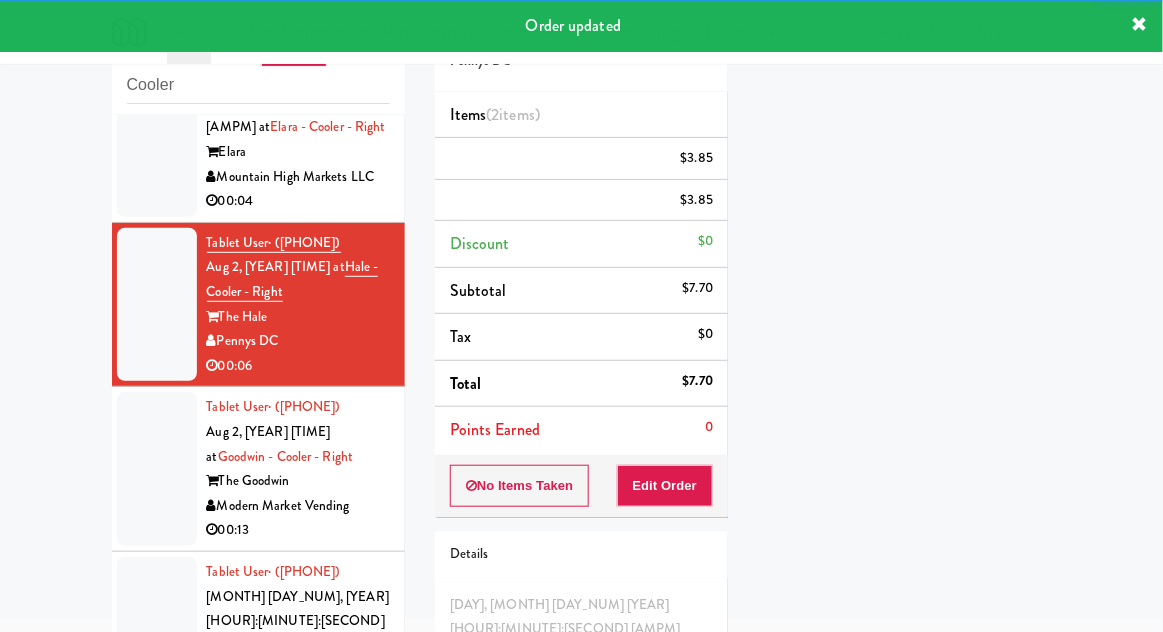 click at bounding box center [157, 469] 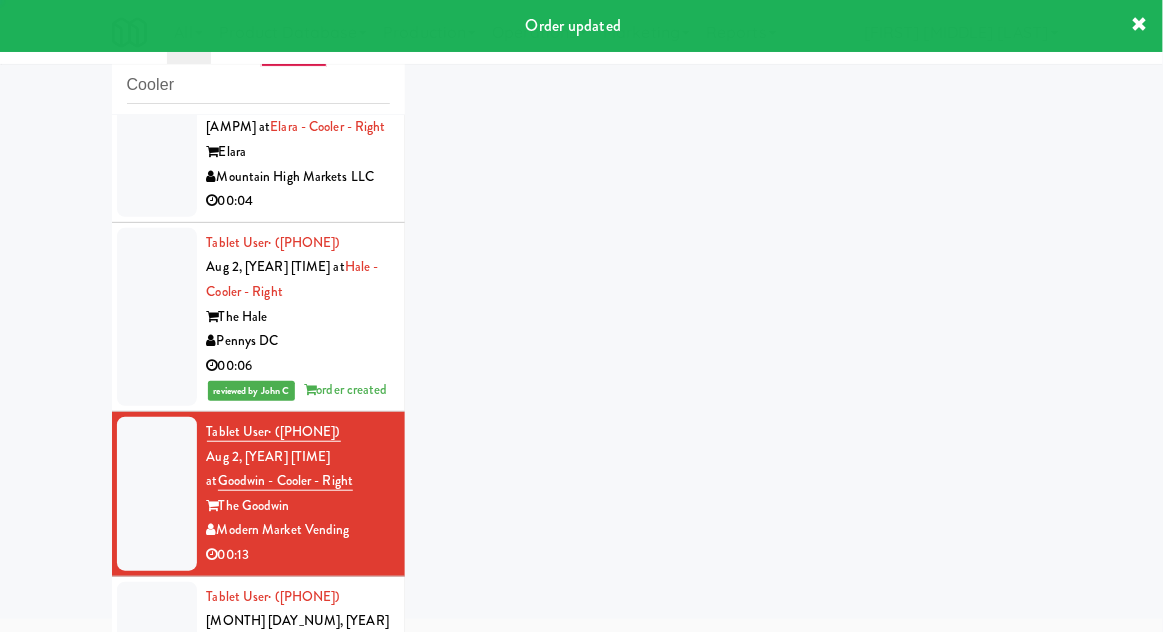 scroll, scrollTop: 459, scrollLeft: 0, axis: vertical 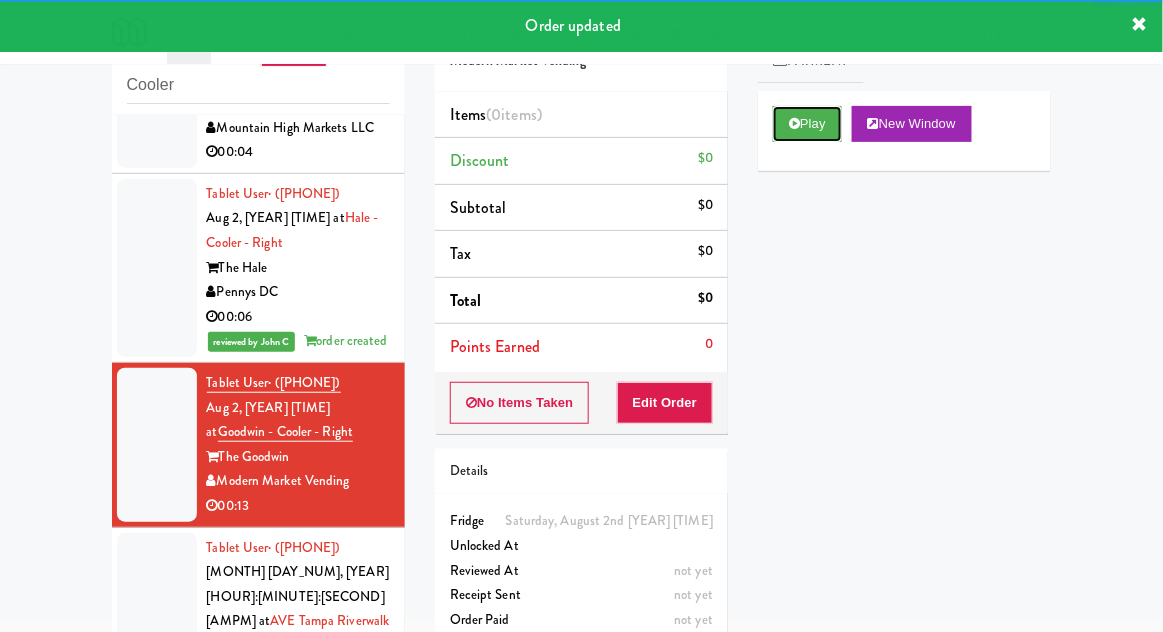 click on "Play" at bounding box center (807, 124) 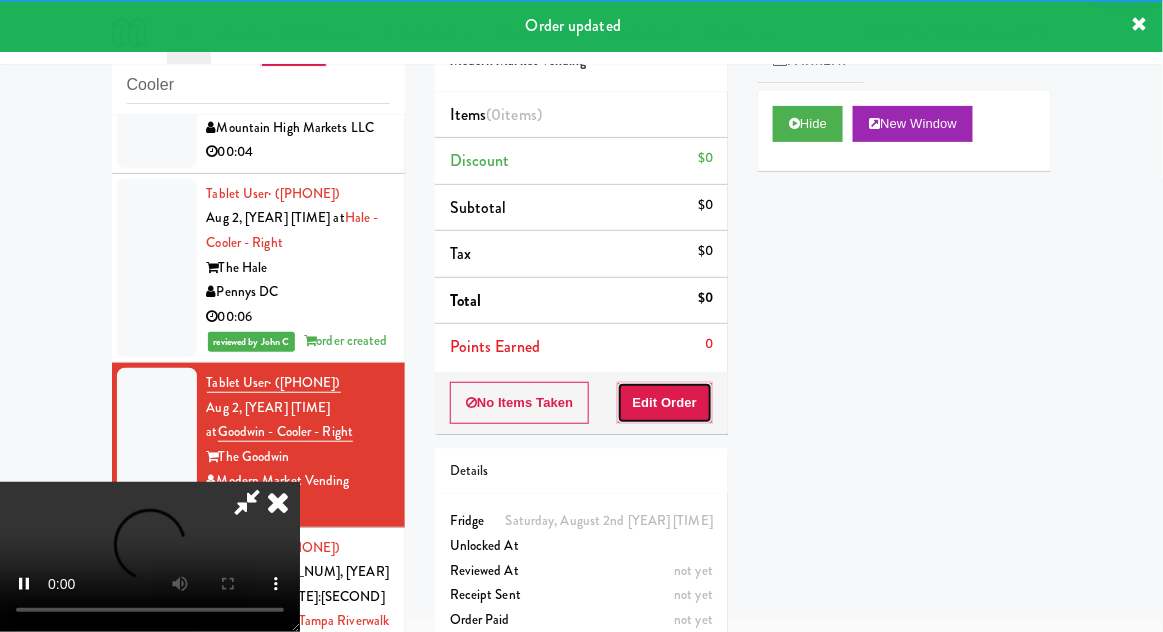 click on "Edit Order" at bounding box center [665, 403] 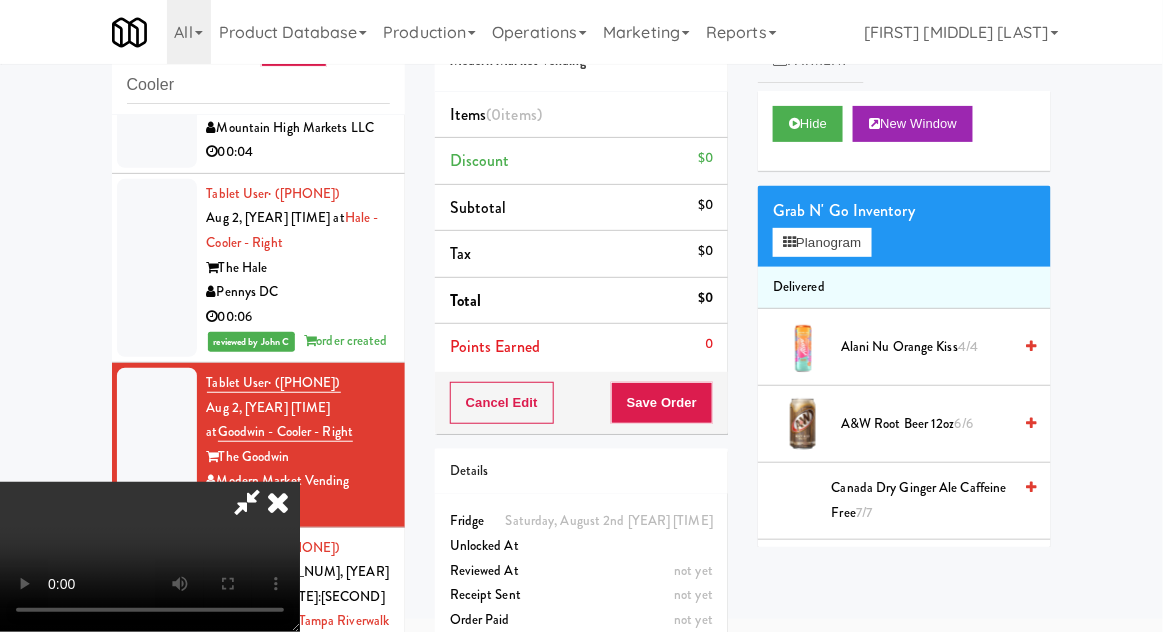 scroll, scrollTop: 73, scrollLeft: 0, axis: vertical 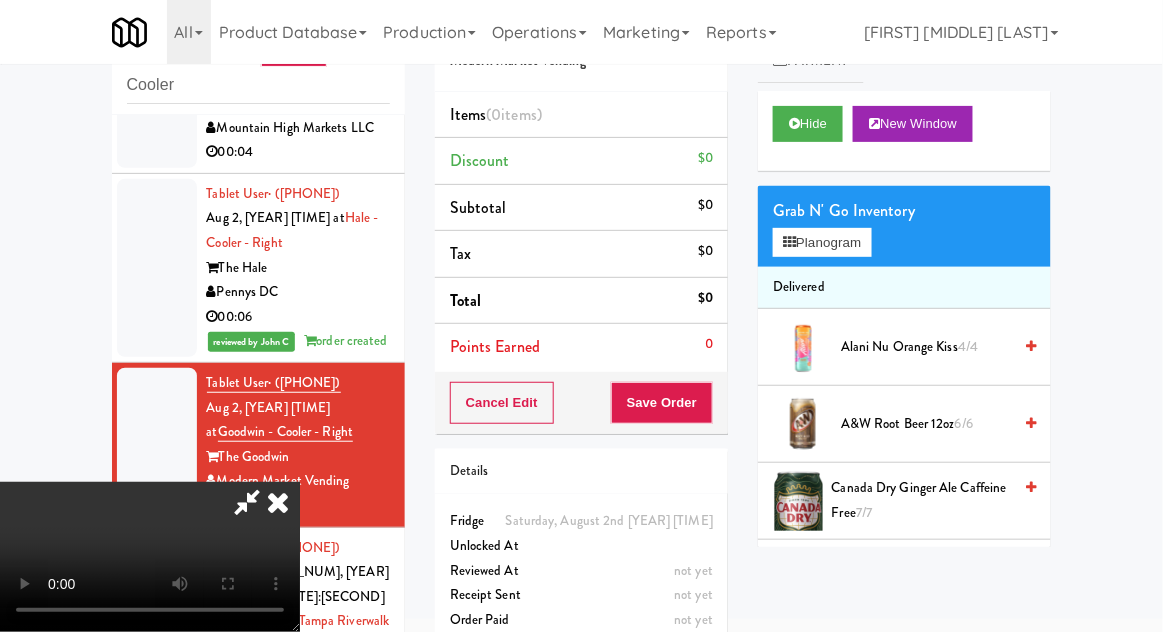 type 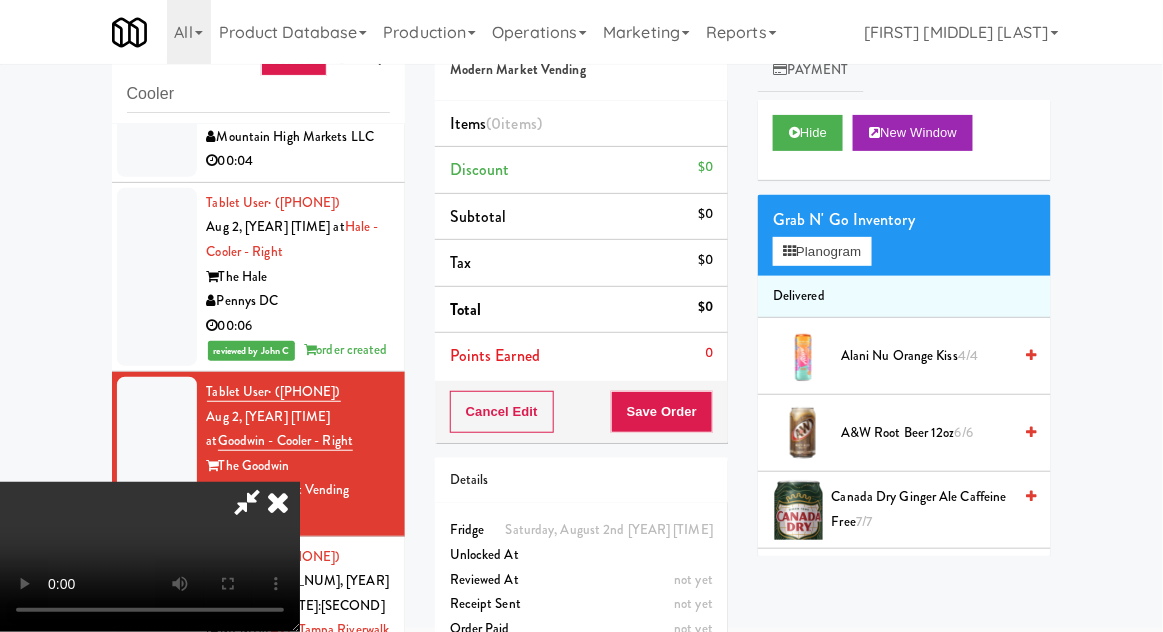 scroll, scrollTop: 0, scrollLeft: 0, axis: both 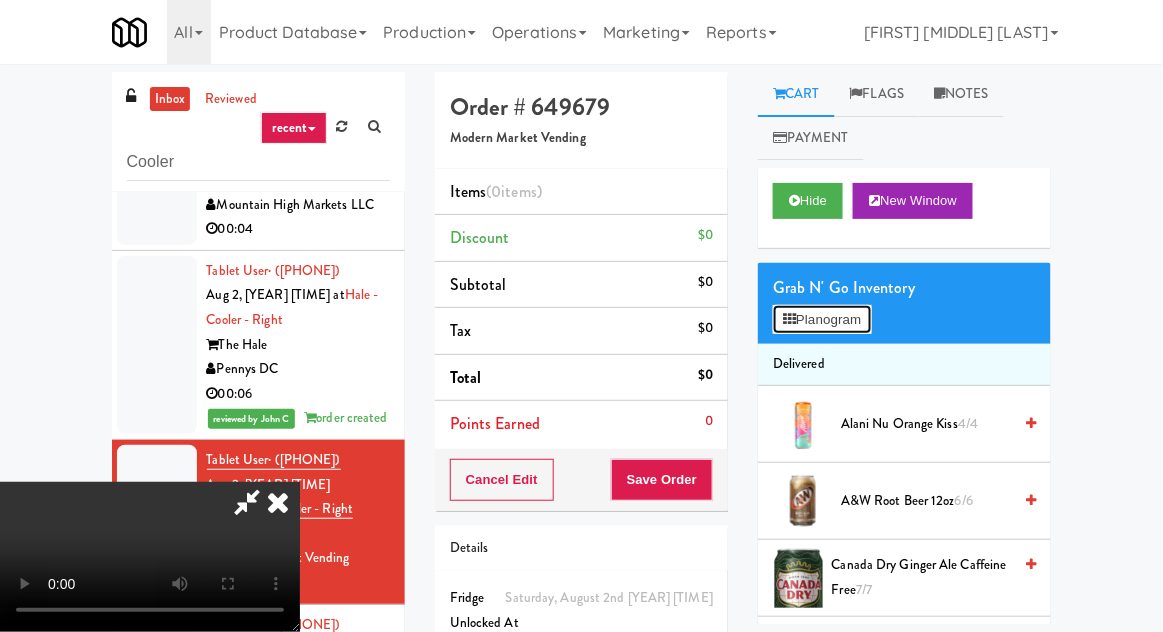 click on "Planogram" at bounding box center [822, 320] 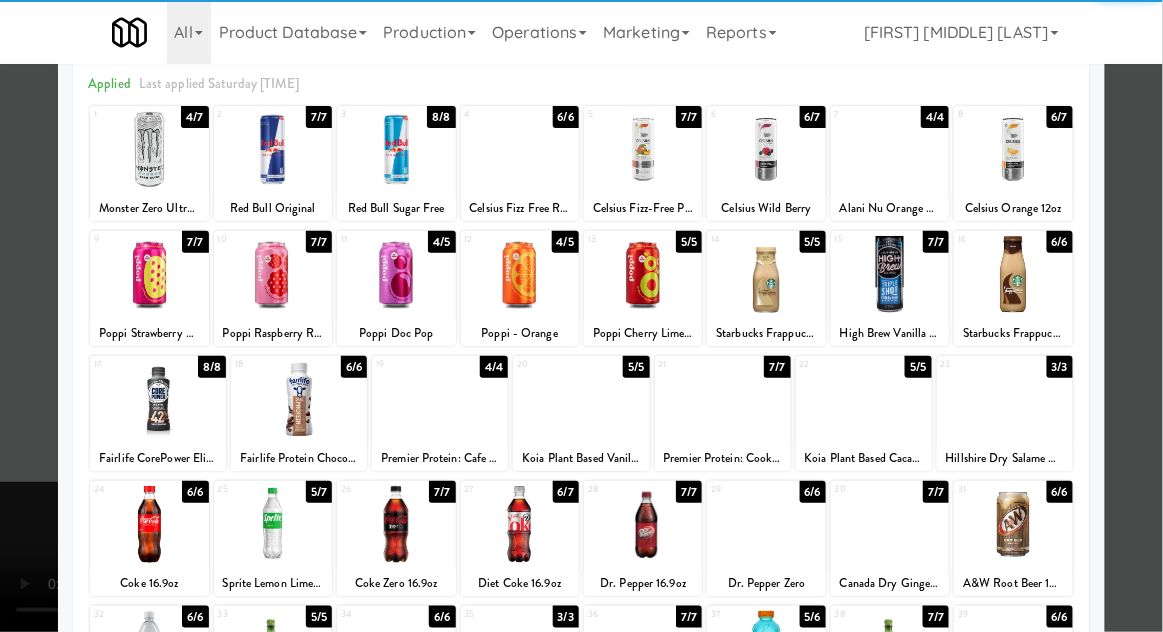 scroll, scrollTop: 70, scrollLeft: 0, axis: vertical 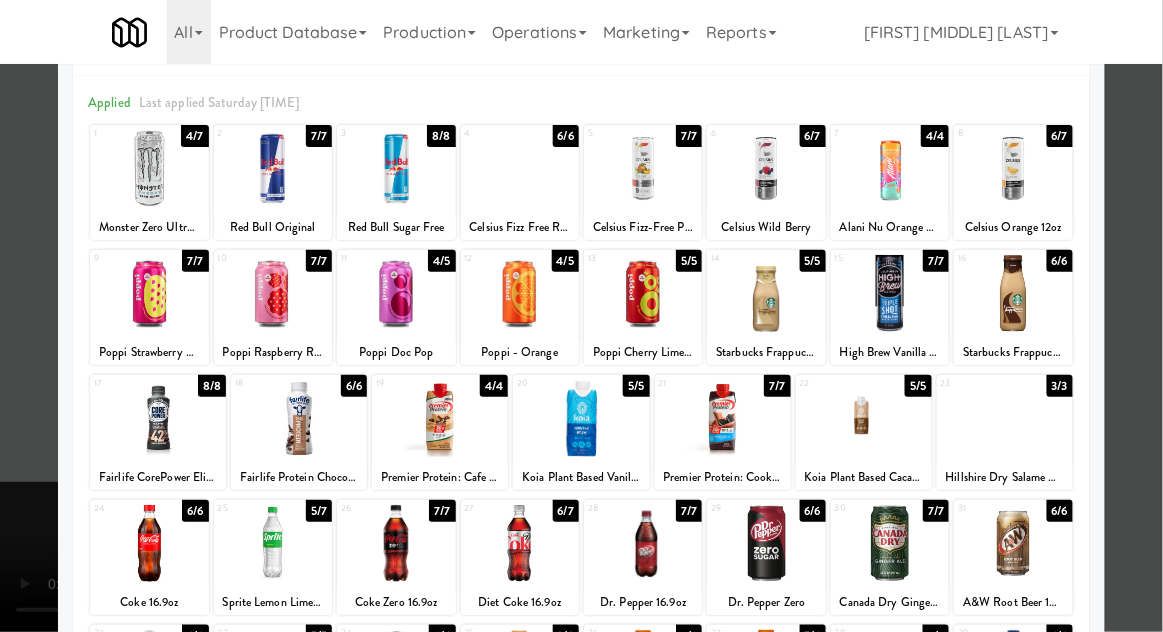 click at bounding box center [766, 543] 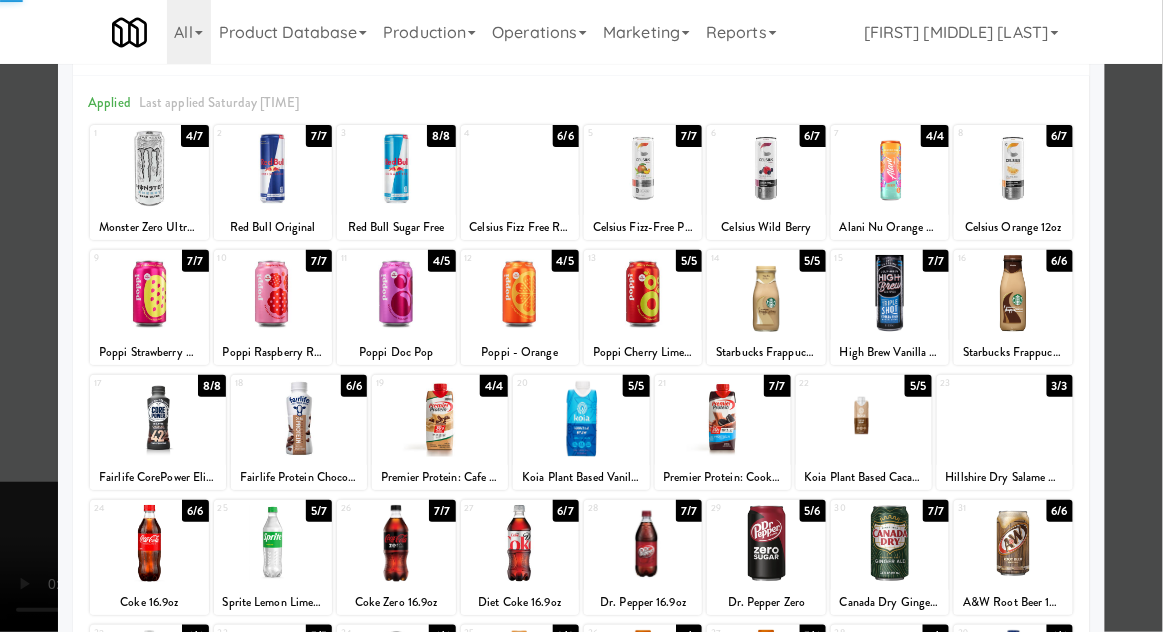 click at bounding box center [890, 543] 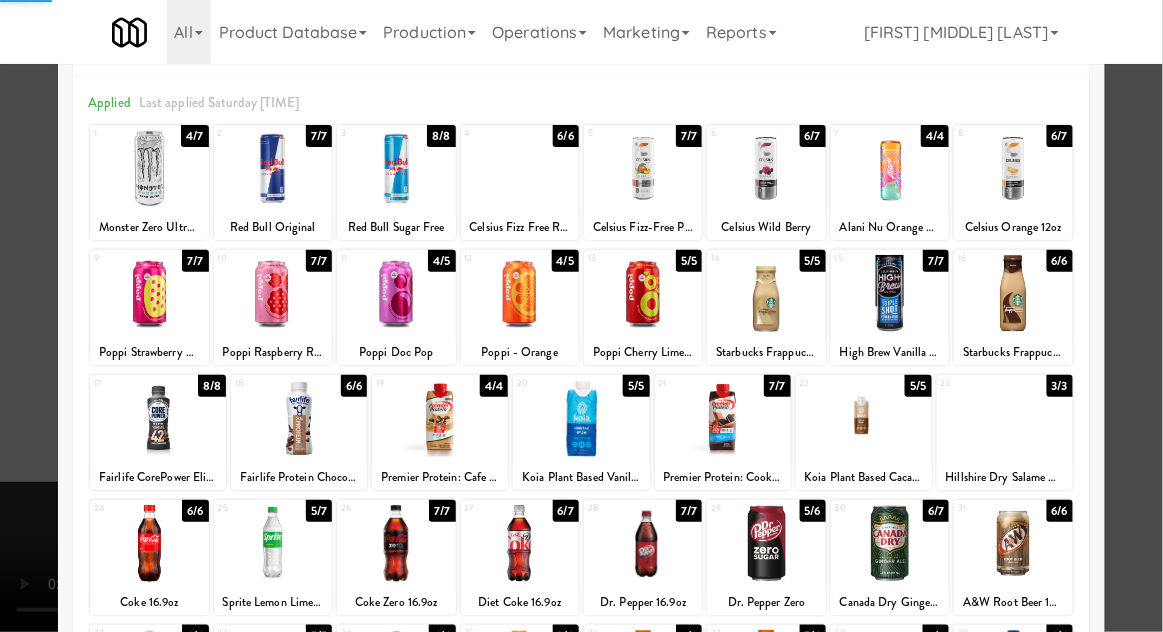 click at bounding box center (581, 316) 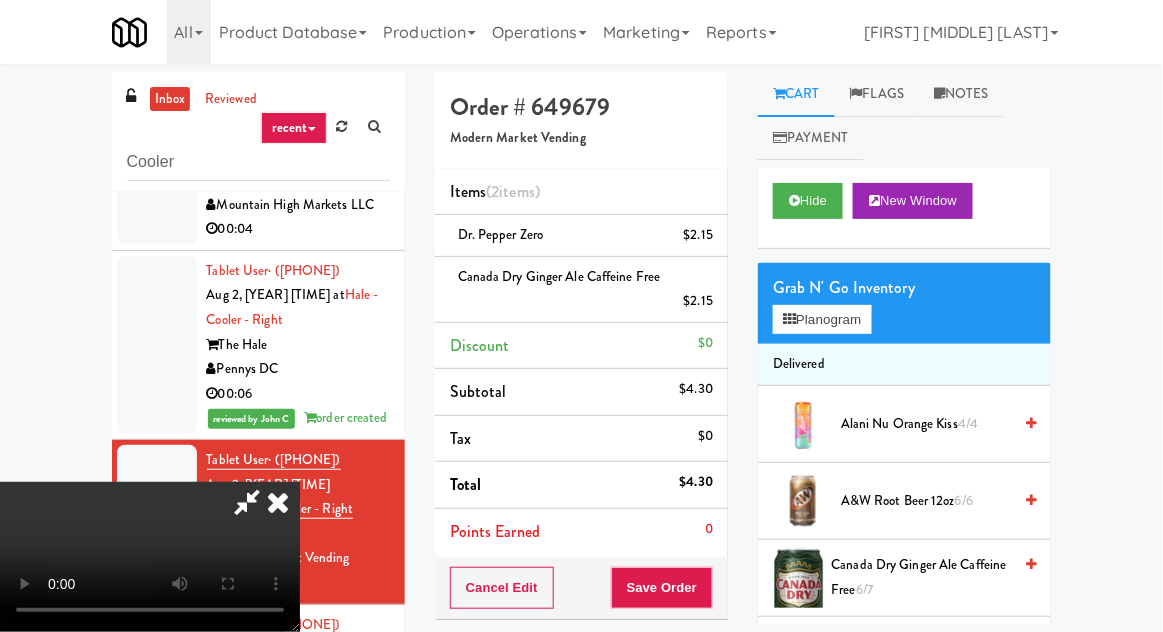 scroll, scrollTop: 0, scrollLeft: 0, axis: both 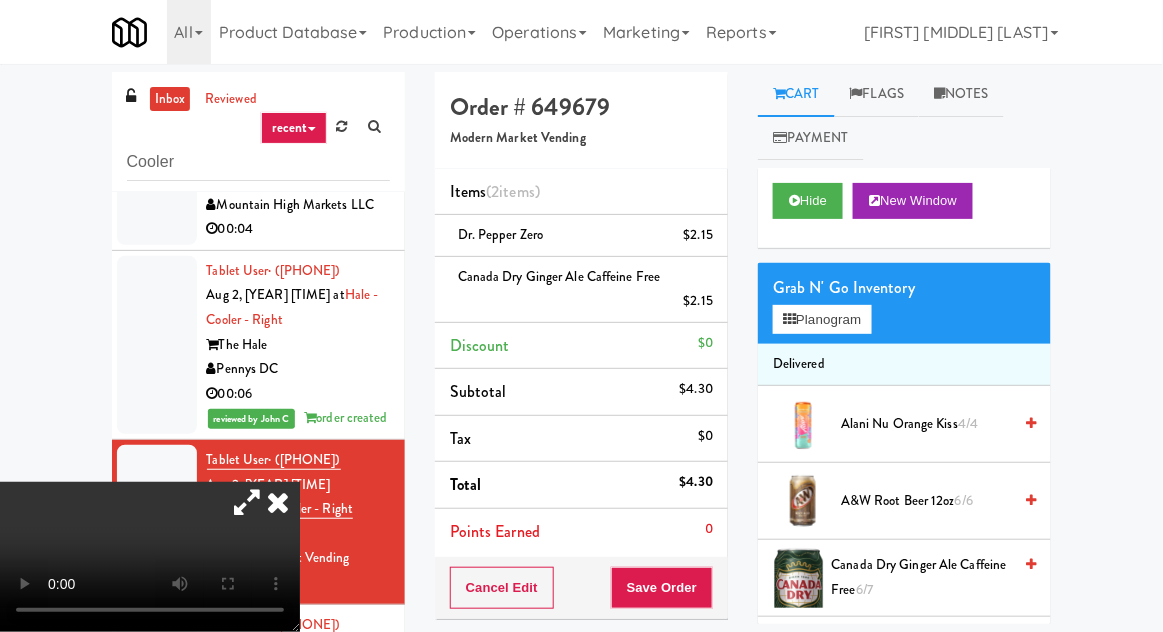 click on "Canada Dry Ginger Ale Caffeine Free  $2.15" at bounding box center (581, 290) 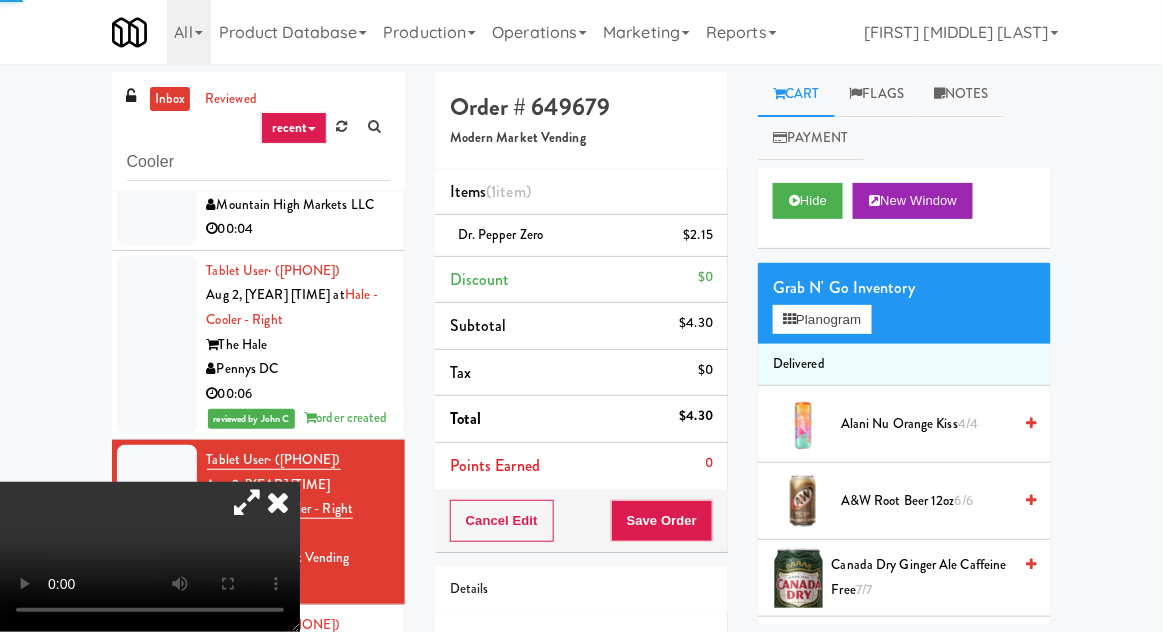 click at bounding box center [247, 502] 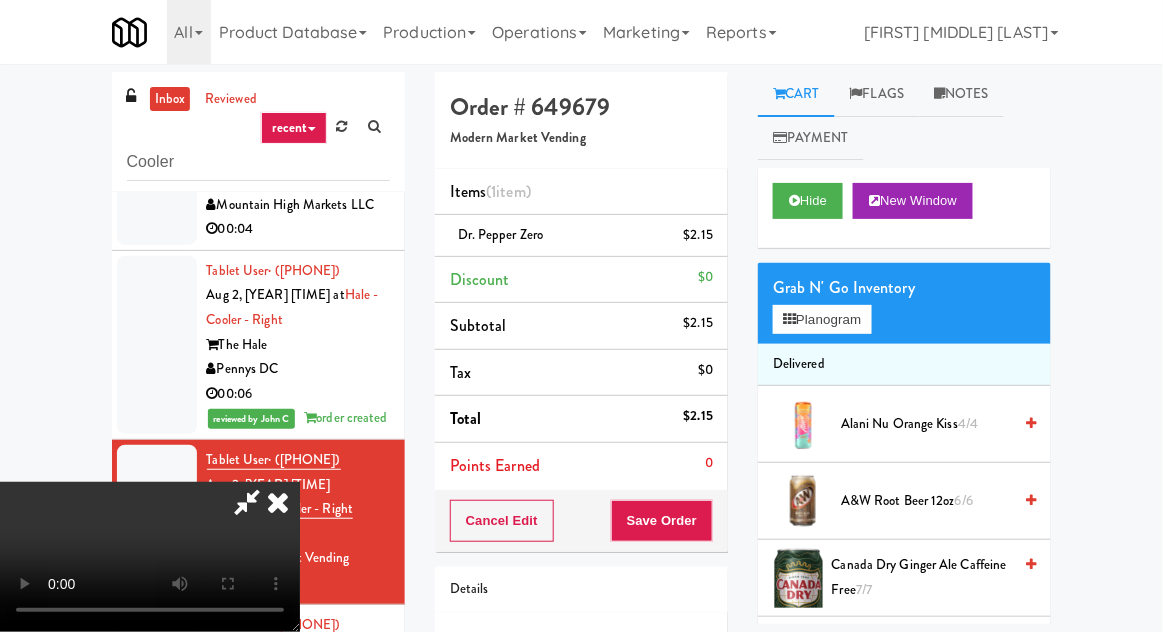 scroll, scrollTop: 73, scrollLeft: 0, axis: vertical 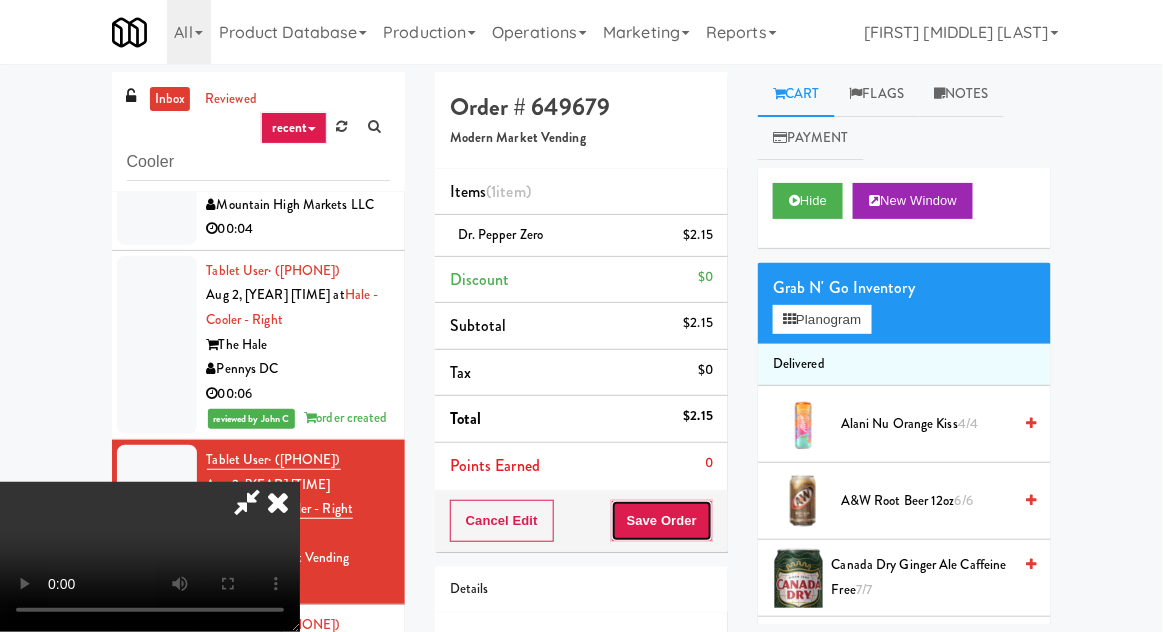 click on "Save Order" at bounding box center (662, 521) 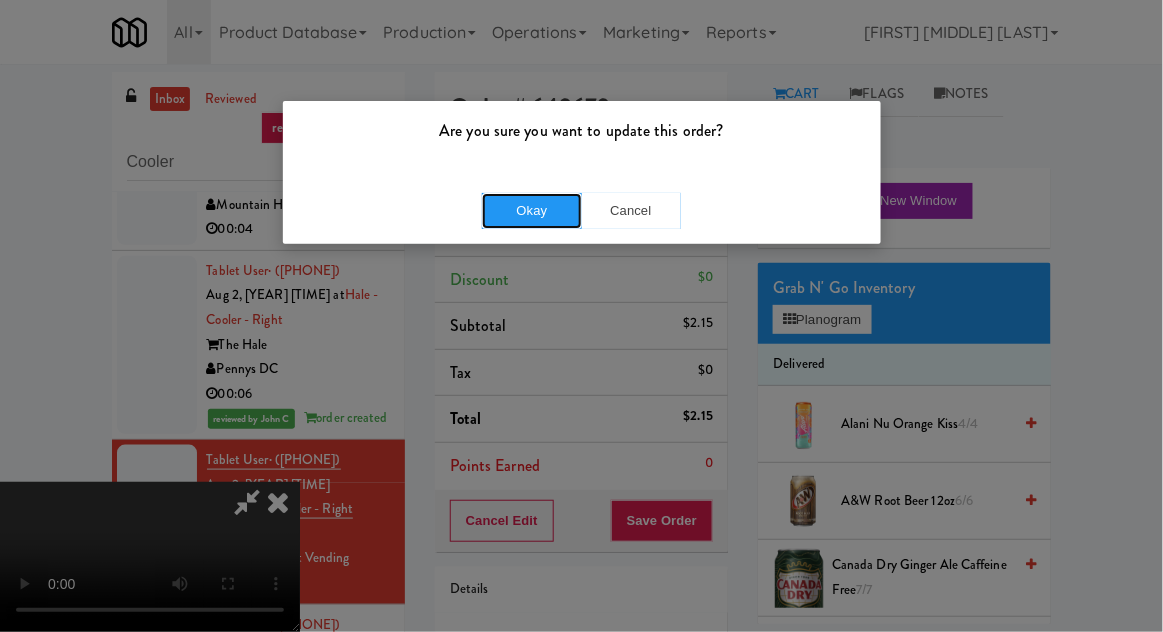 click on "Okay" at bounding box center (532, 211) 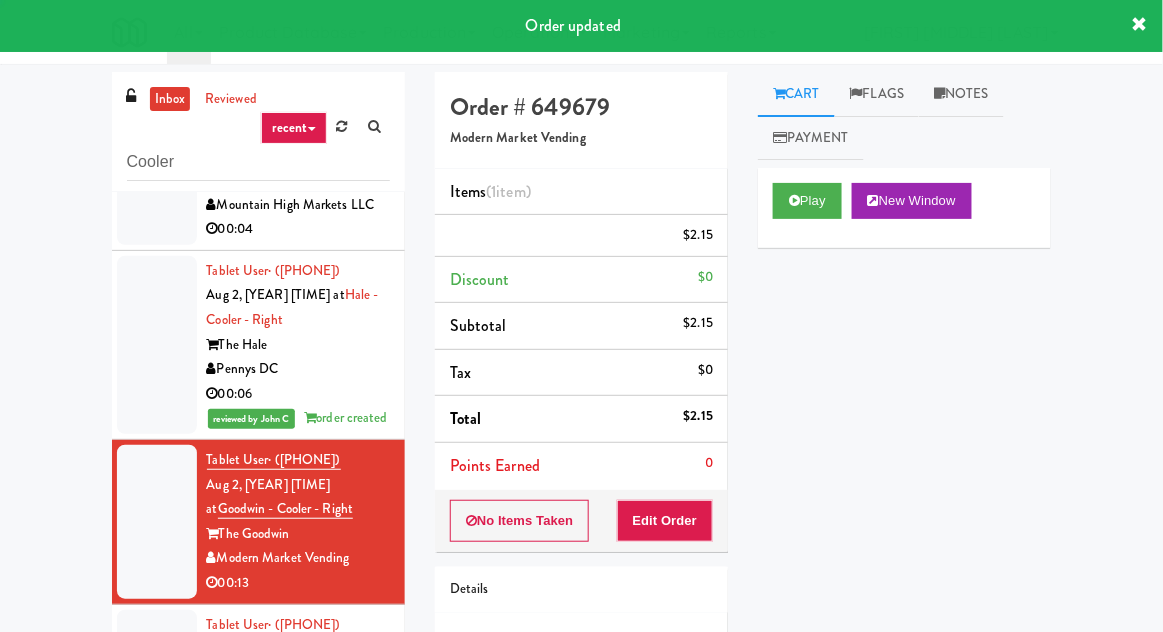 scroll, scrollTop: 0, scrollLeft: 0, axis: both 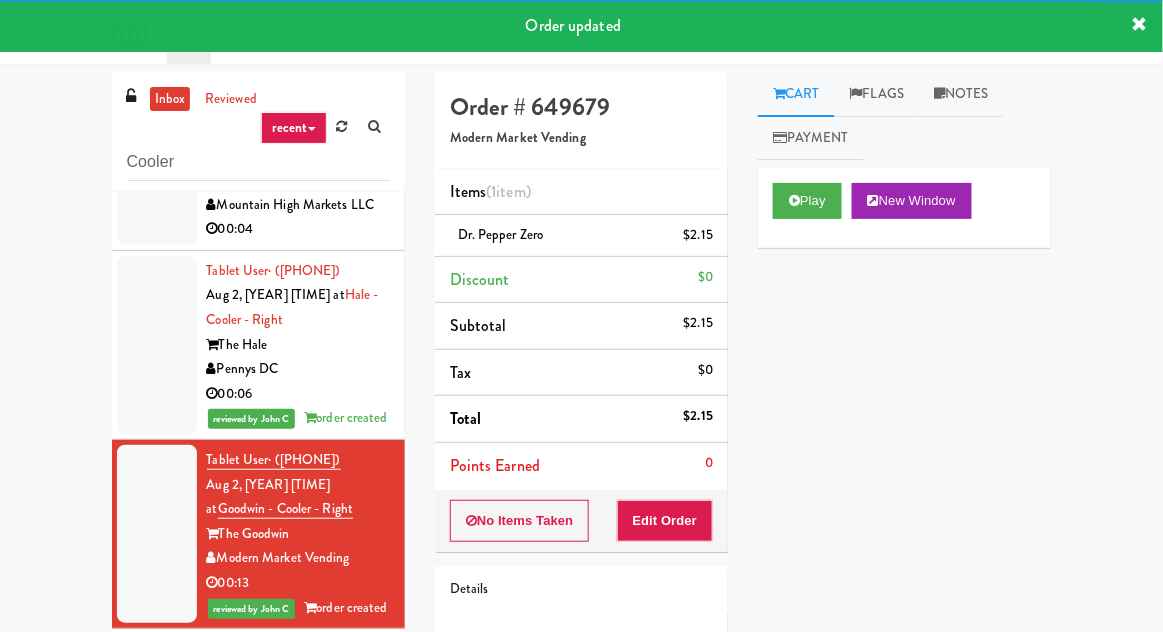 click at bounding box center [157, 345] 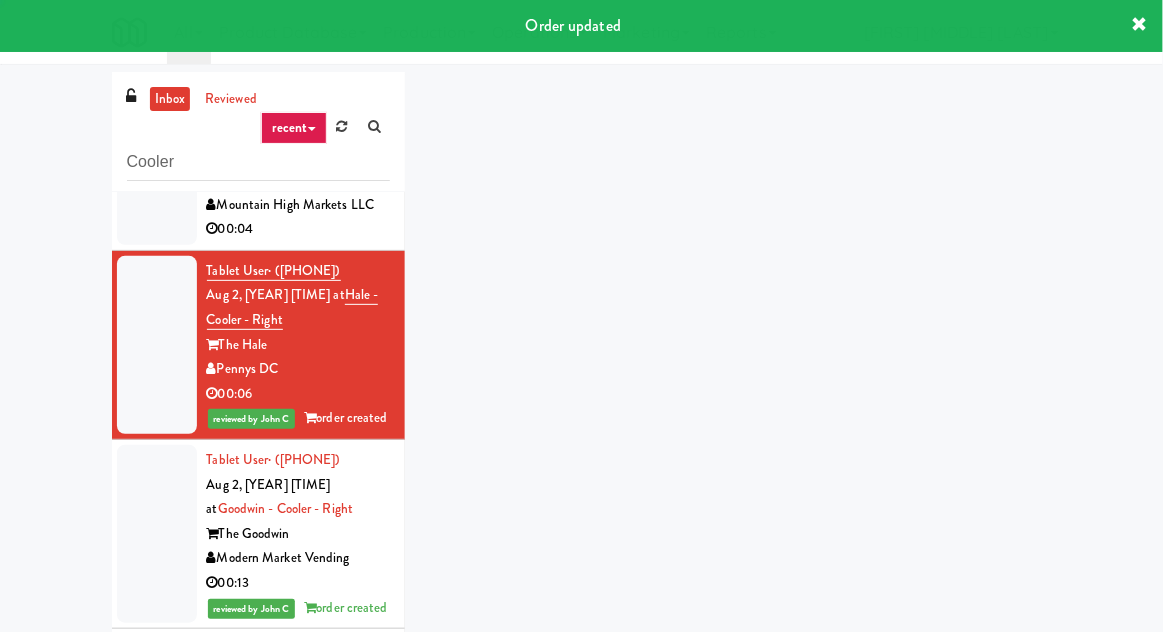 scroll, scrollTop: 508, scrollLeft: 0, axis: vertical 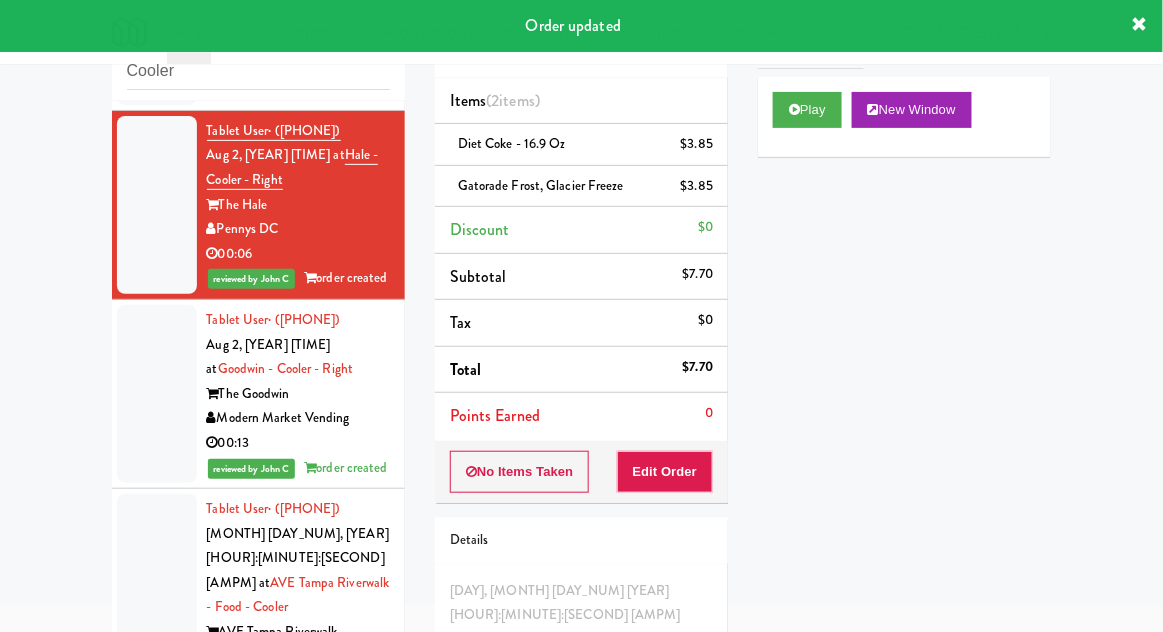 click at bounding box center (157, 595) 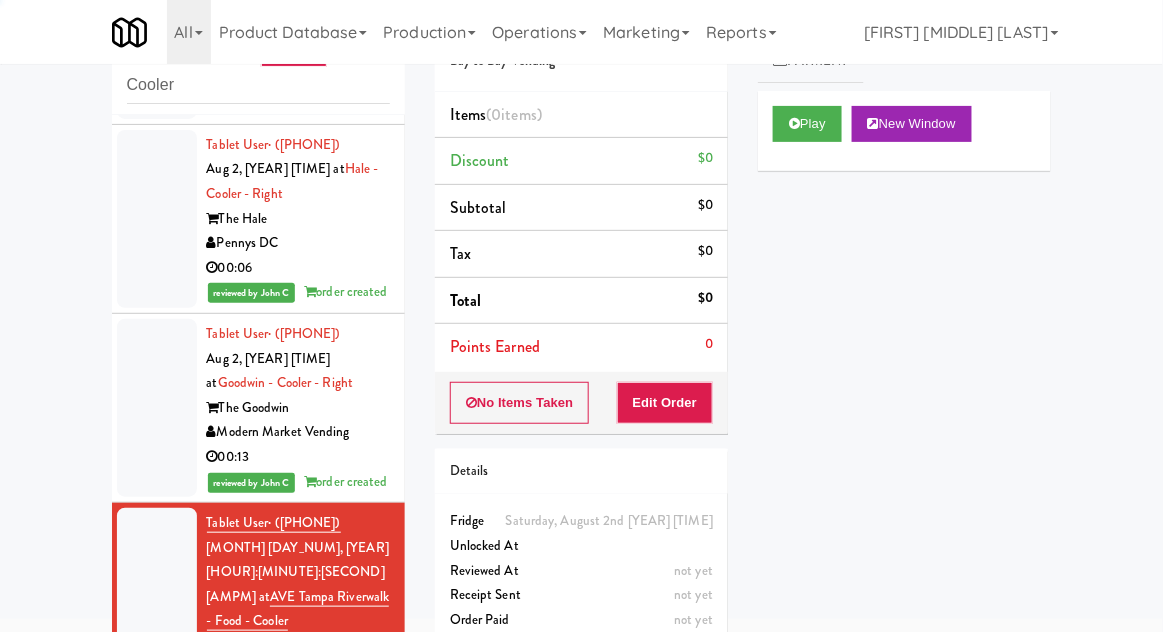 scroll, scrollTop: 0, scrollLeft: 0, axis: both 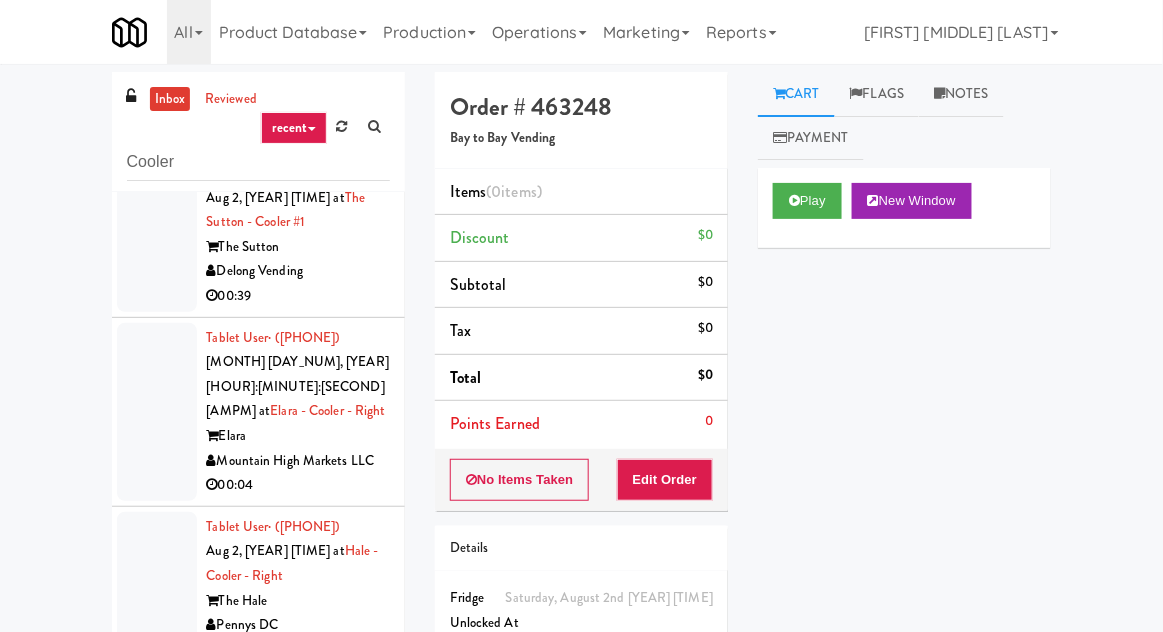 click at bounding box center (157, 235) 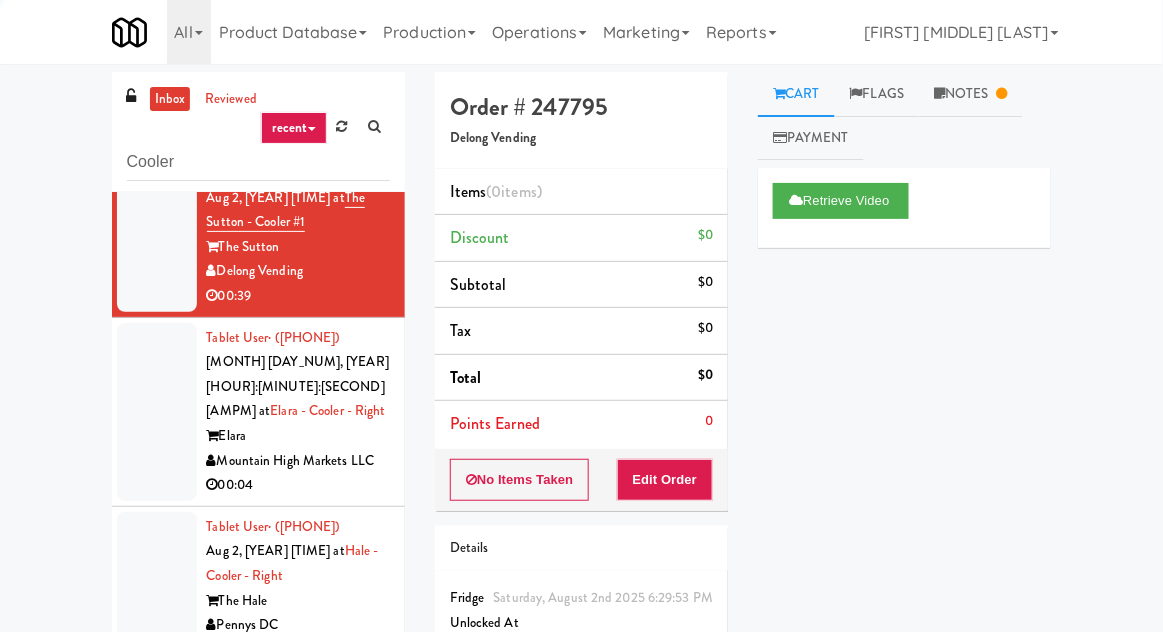 click at bounding box center (157, 412) 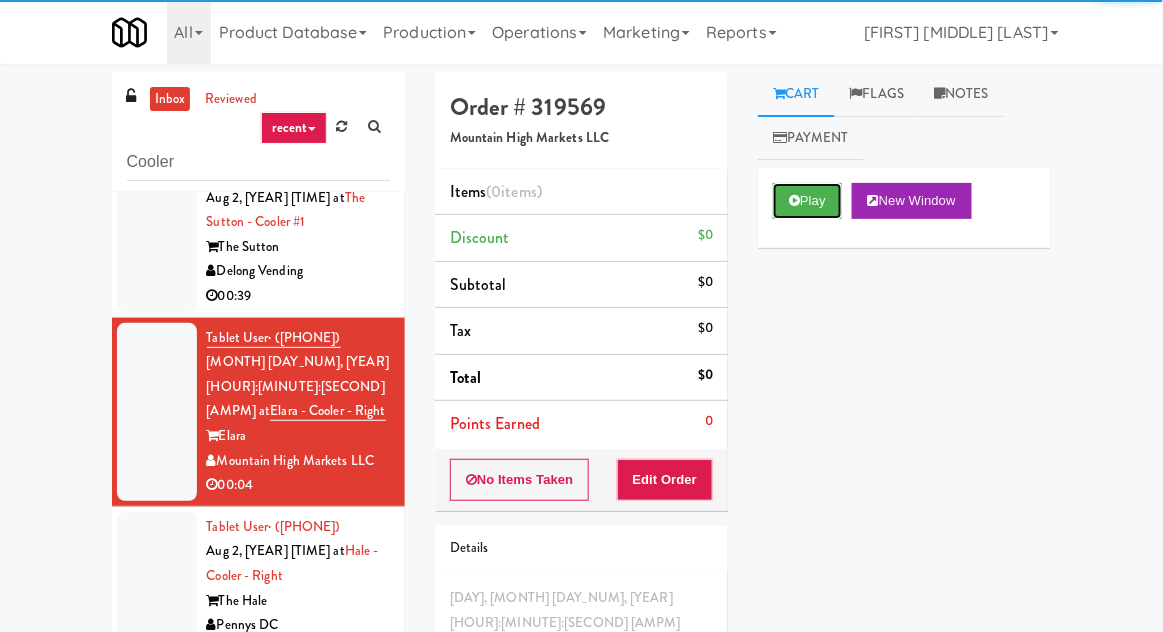 click on "Play" at bounding box center (807, 201) 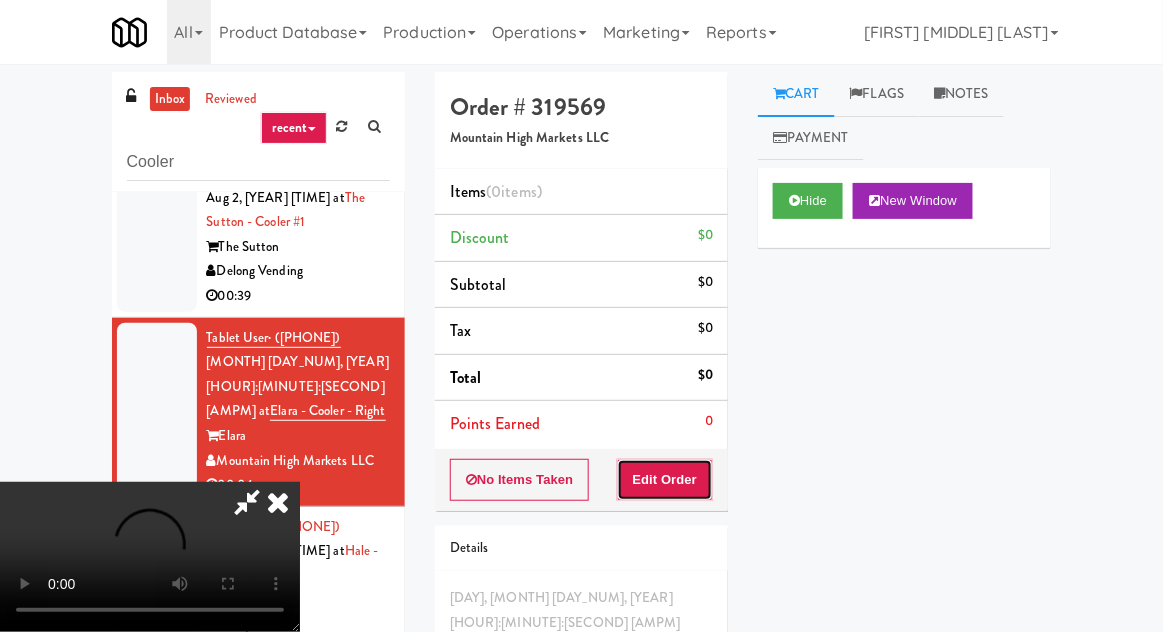 click on "Edit Order" at bounding box center [665, 480] 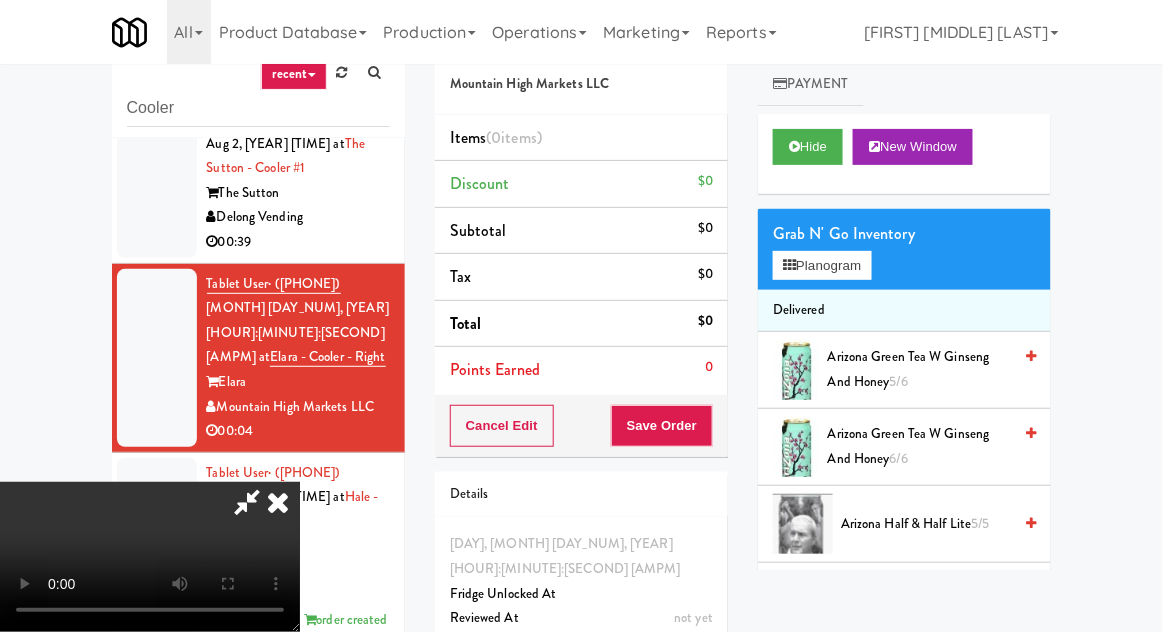 scroll, scrollTop: 173, scrollLeft: 0, axis: vertical 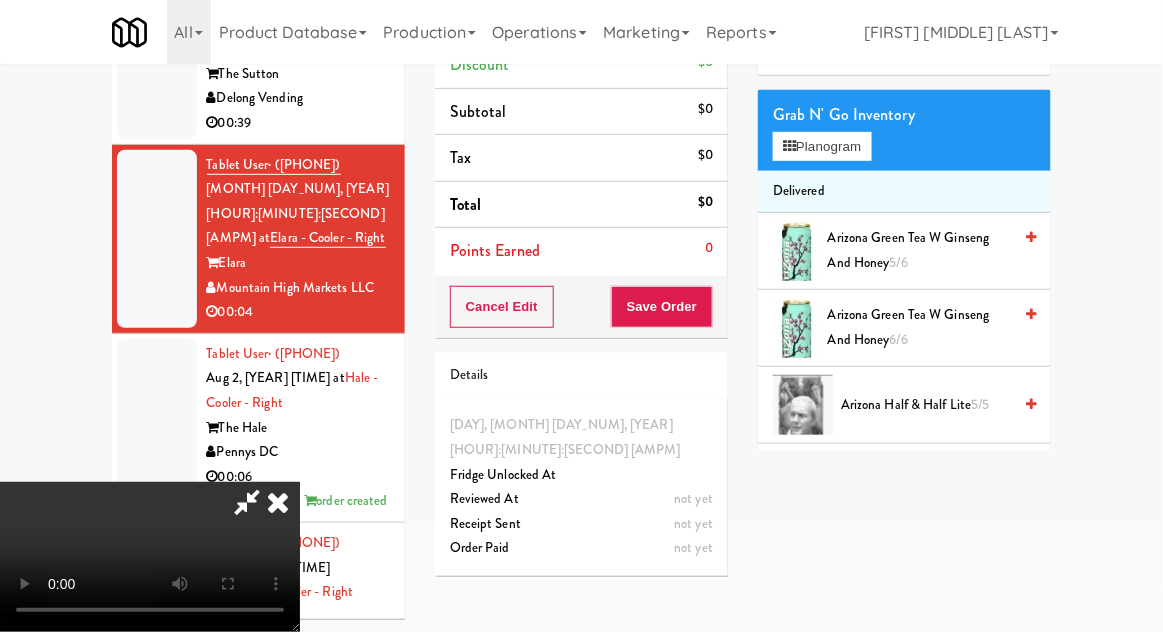 type 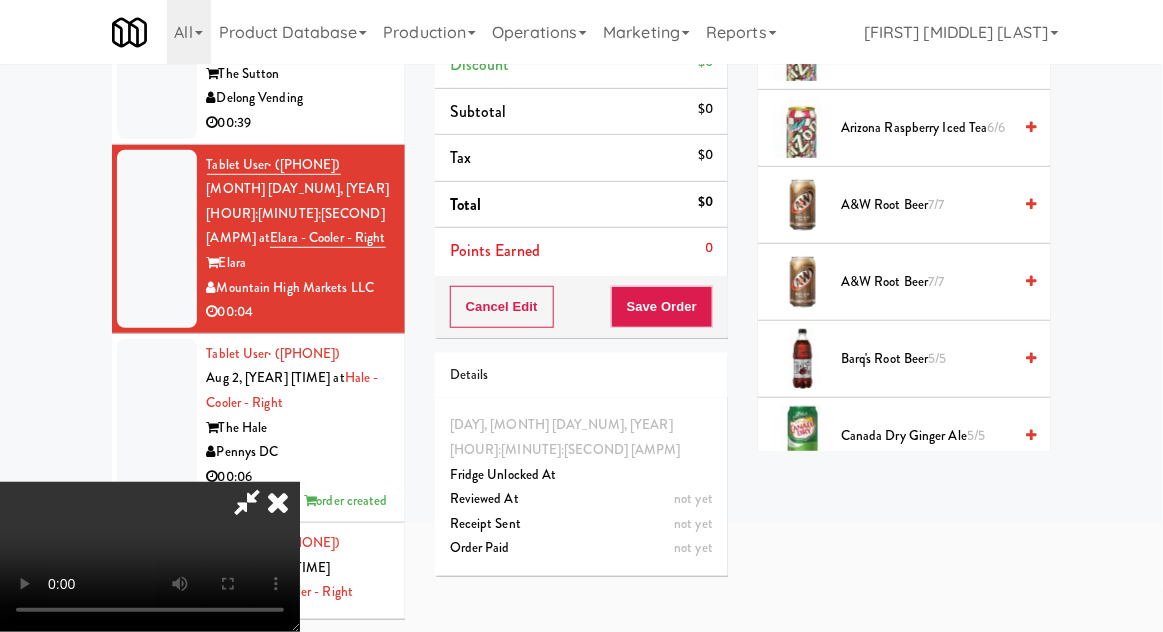 scroll, scrollTop: 434, scrollLeft: 0, axis: vertical 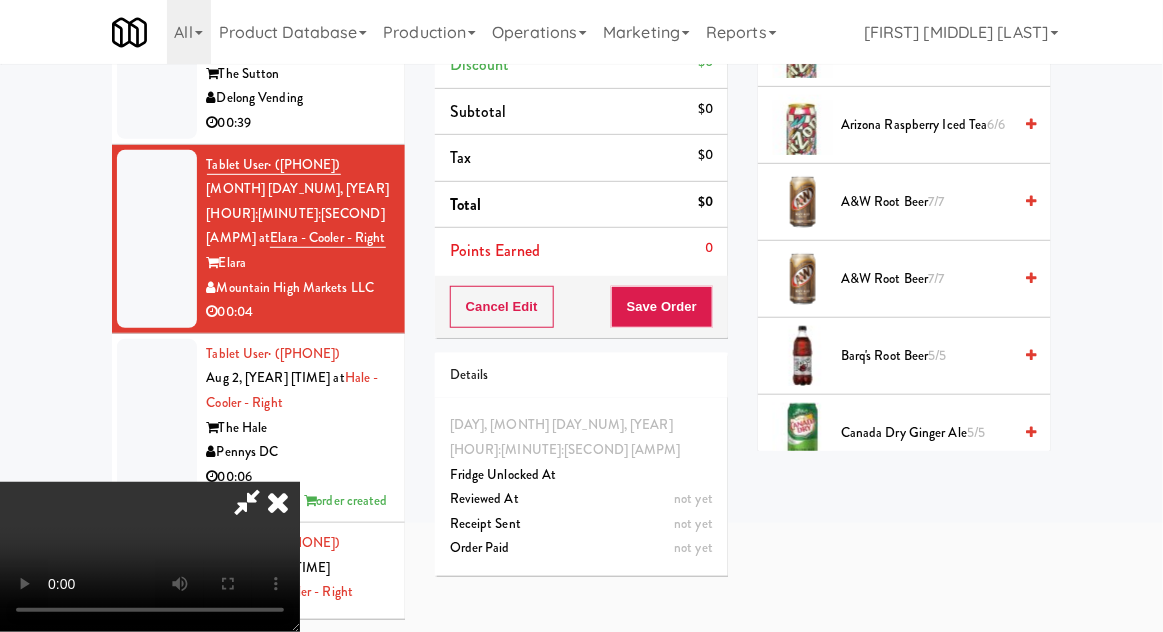 click on "5/5" at bounding box center (976, 432) 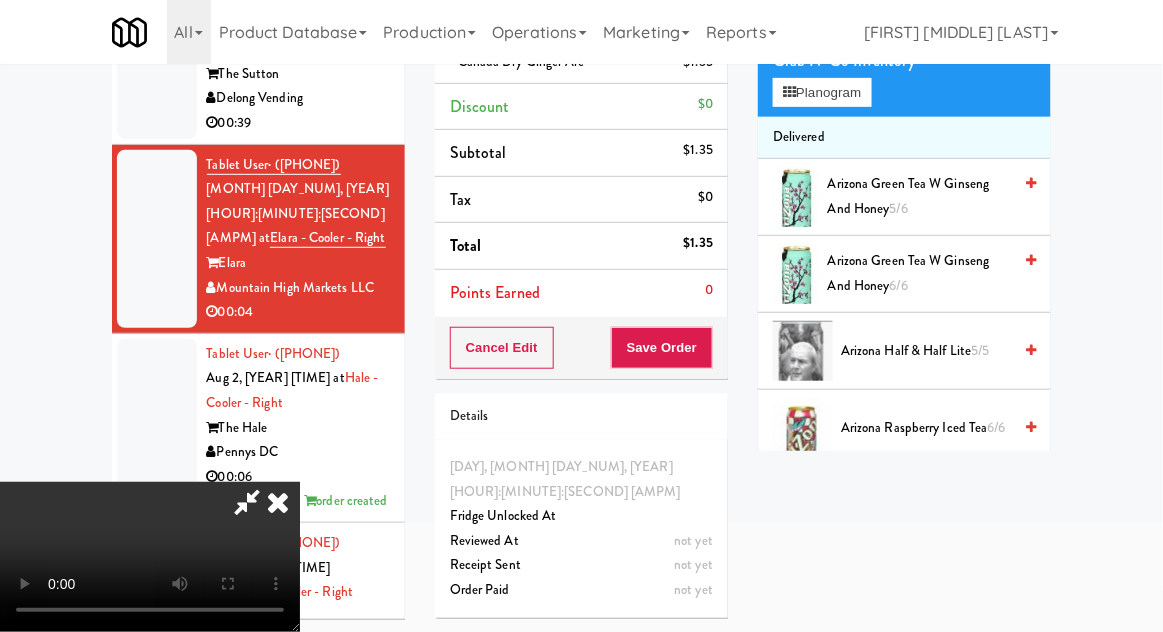 scroll, scrollTop: 0, scrollLeft: 0, axis: both 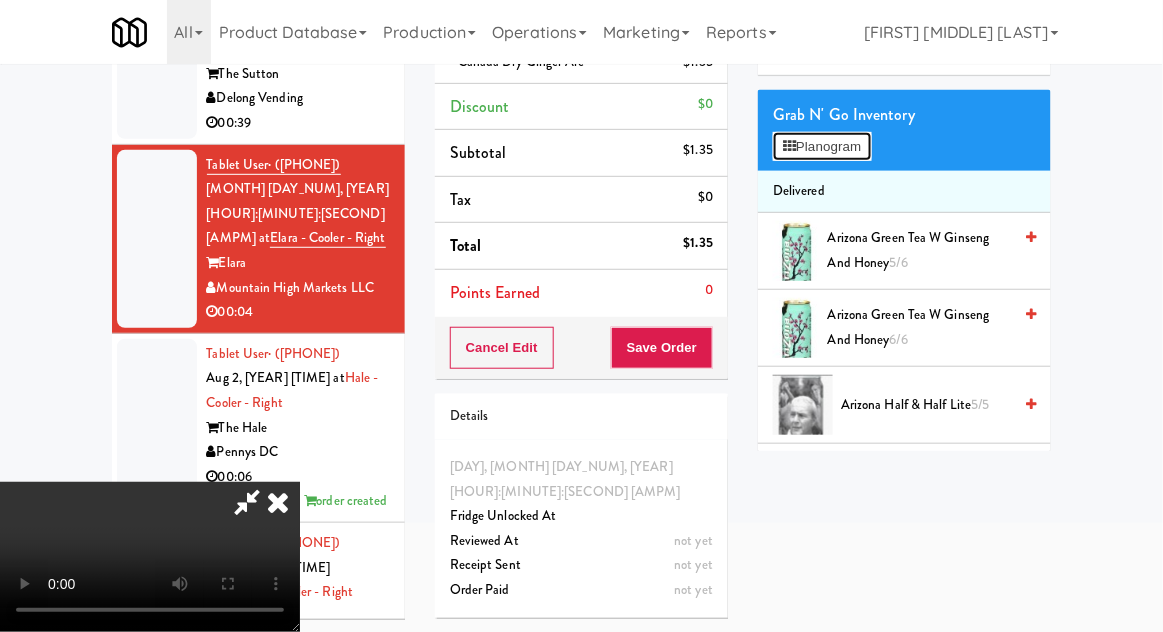 click on "Planogram" at bounding box center [822, 147] 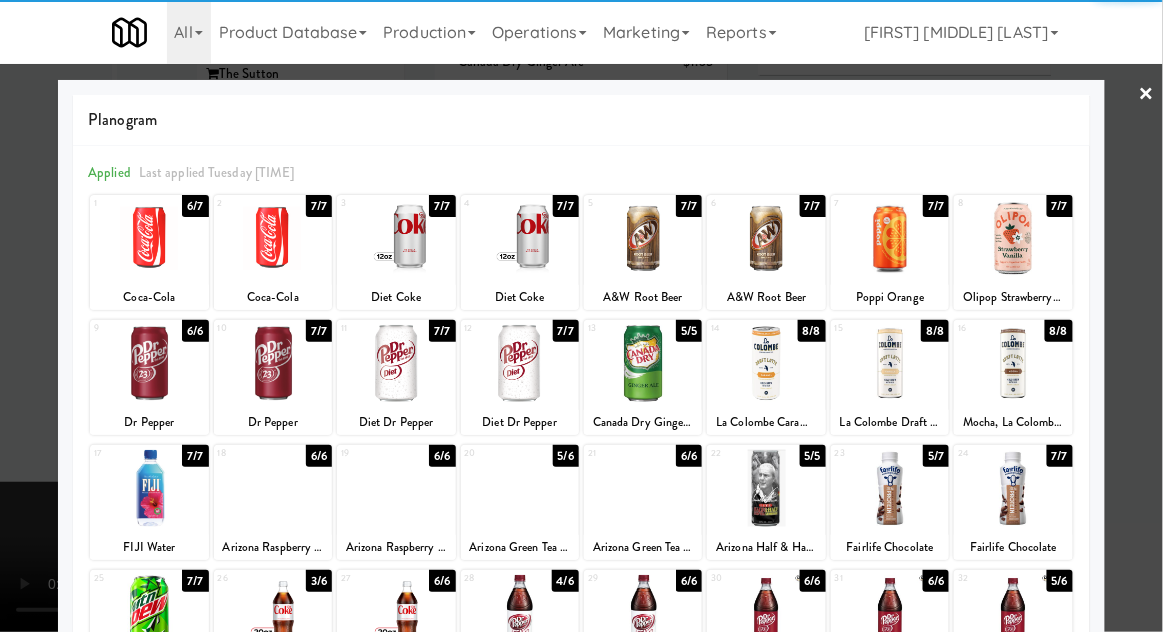 click at bounding box center [581, 316] 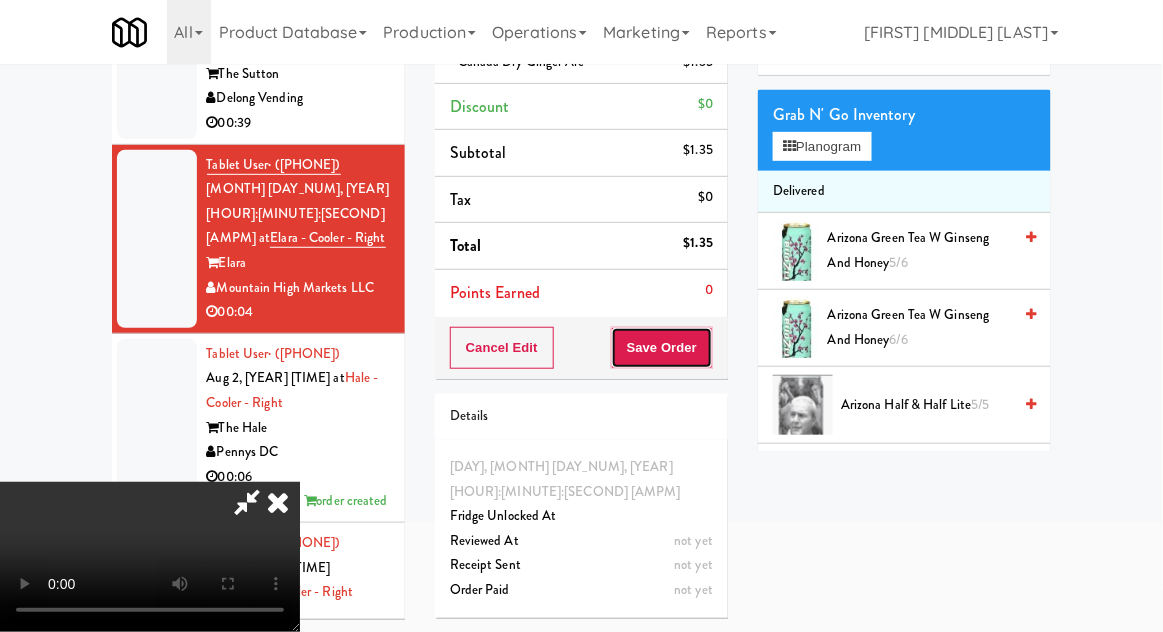 click on "Save Order" at bounding box center (662, 348) 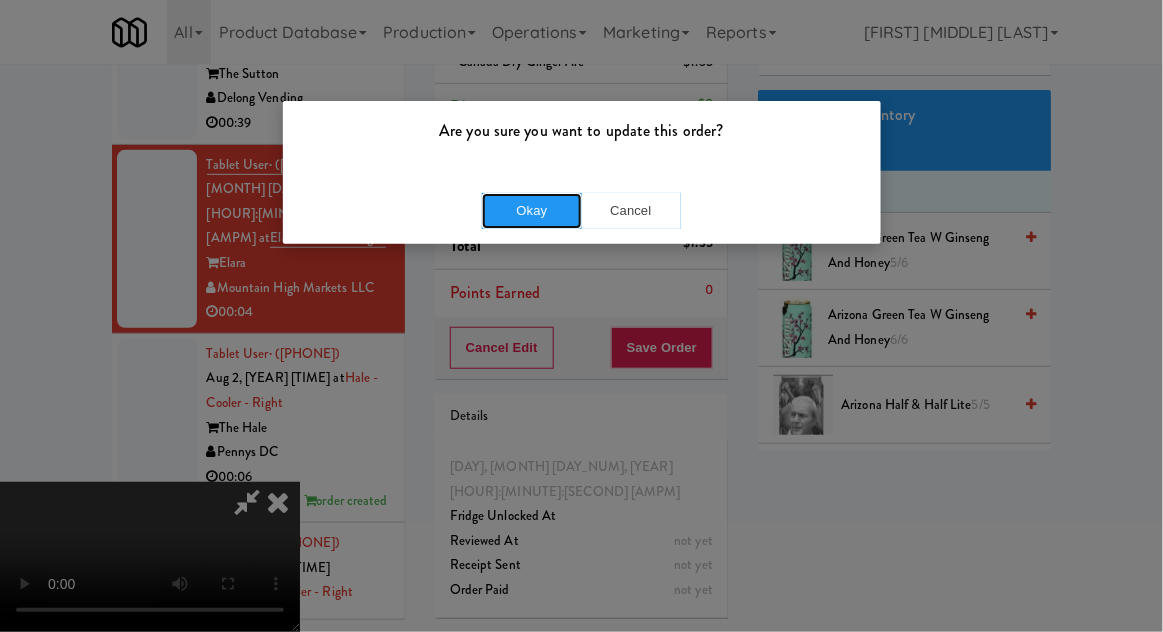 click on "Okay" at bounding box center (532, 211) 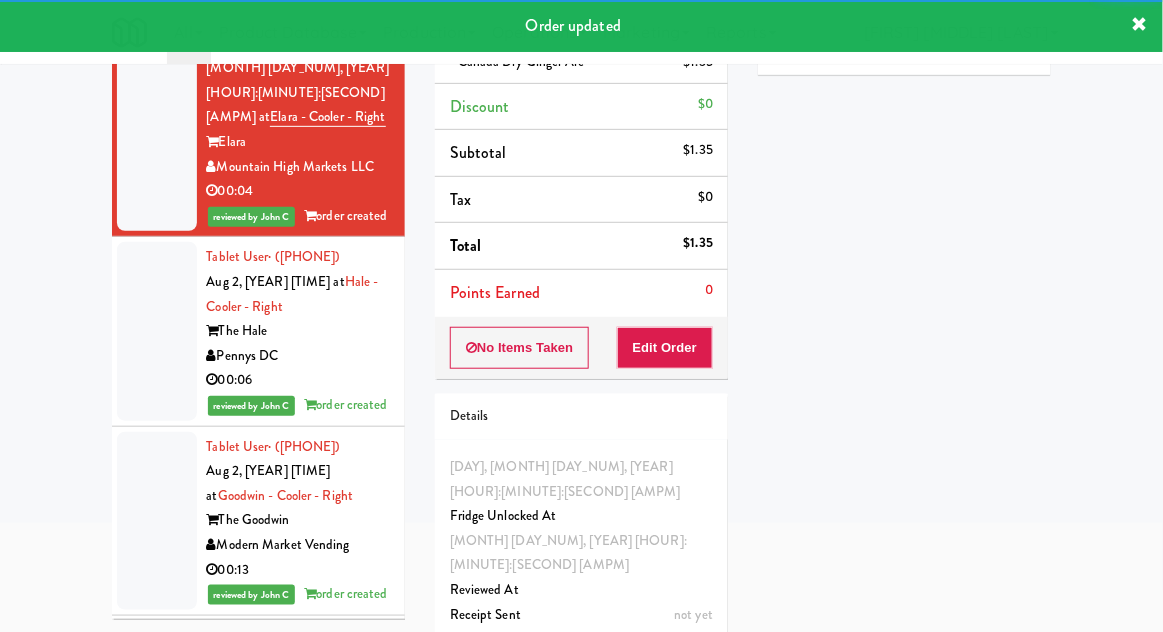 scroll, scrollTop: 558, scrollLeft: 0, axis: vertical 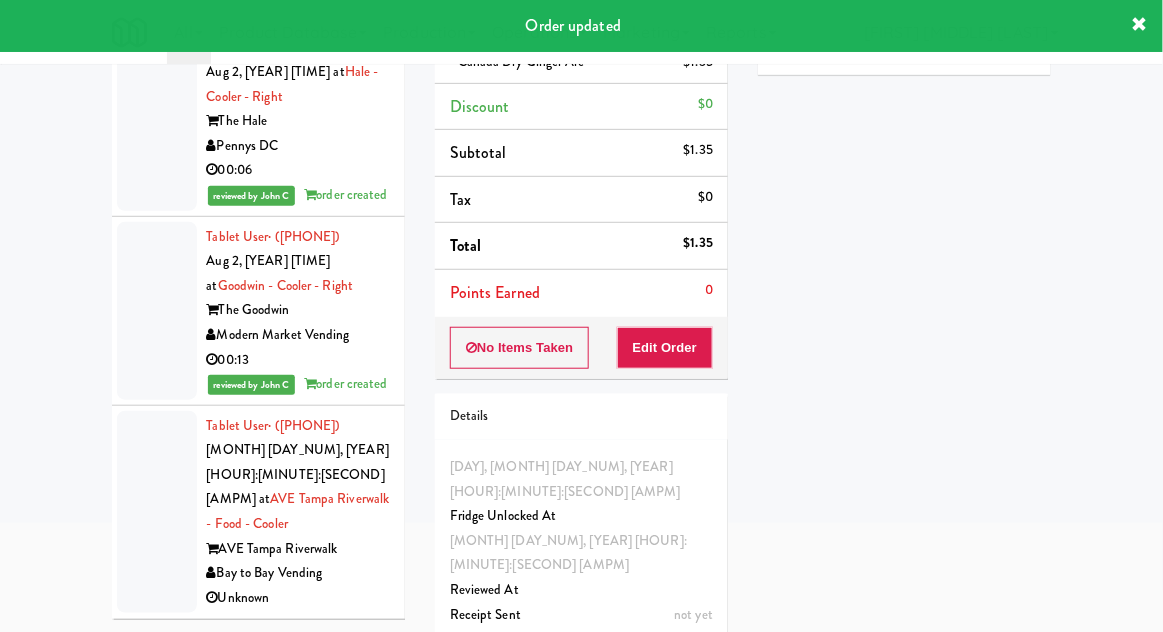 click at bounding box center (157, 512) 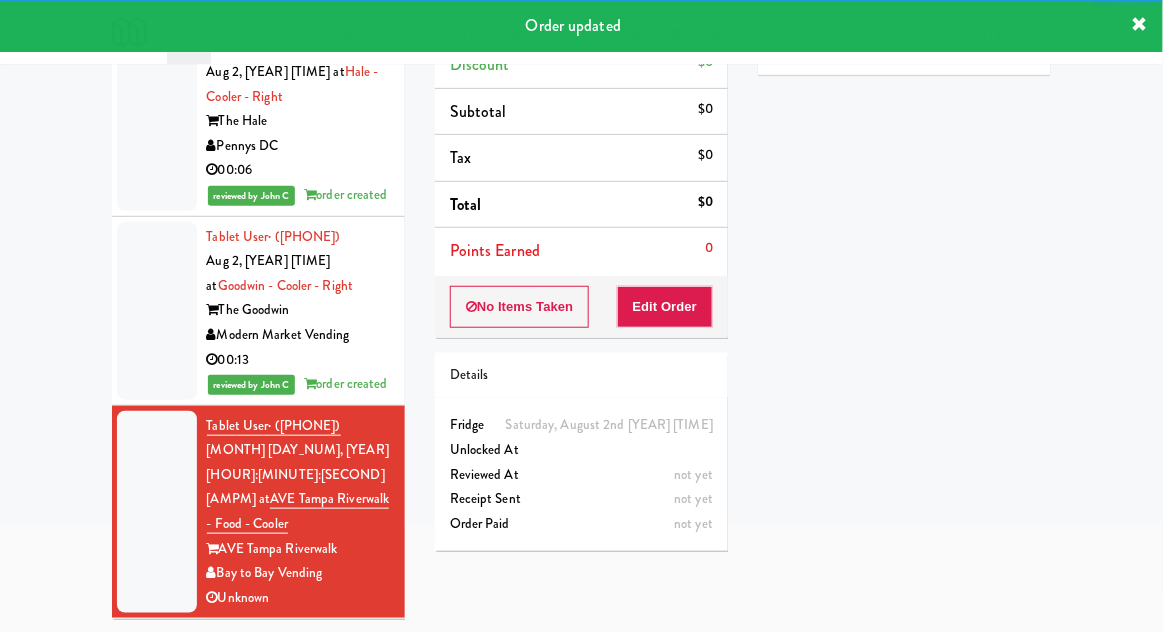 scroll, scrollTop: 0, scrollLeft: 0, axis: both 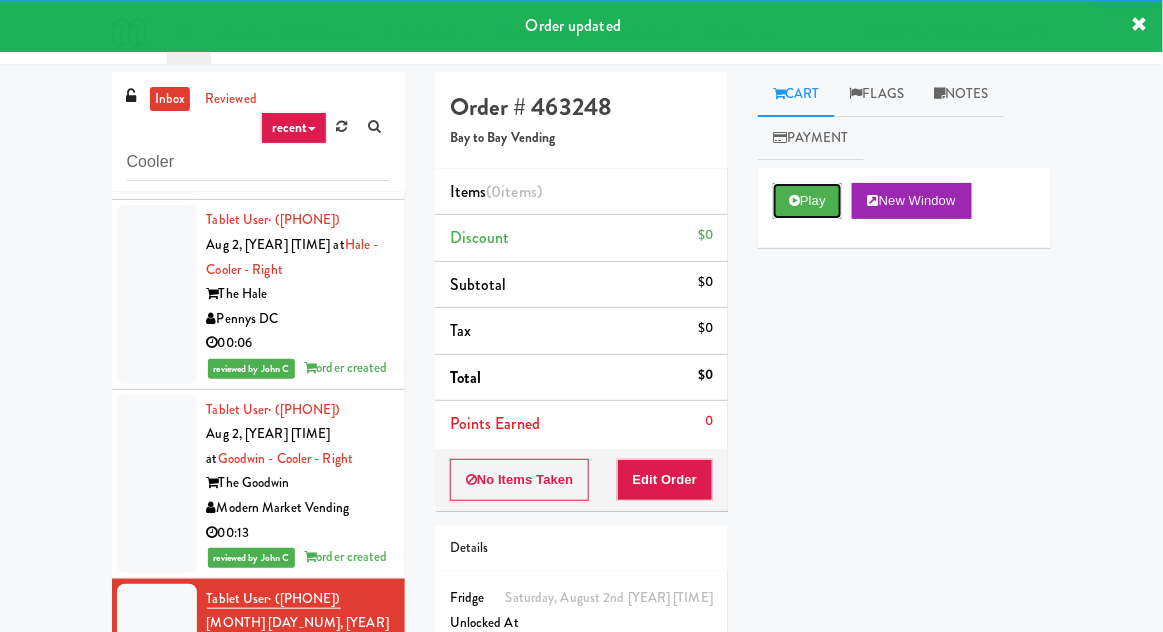 click on "Play" at bounding box center [807, 201] 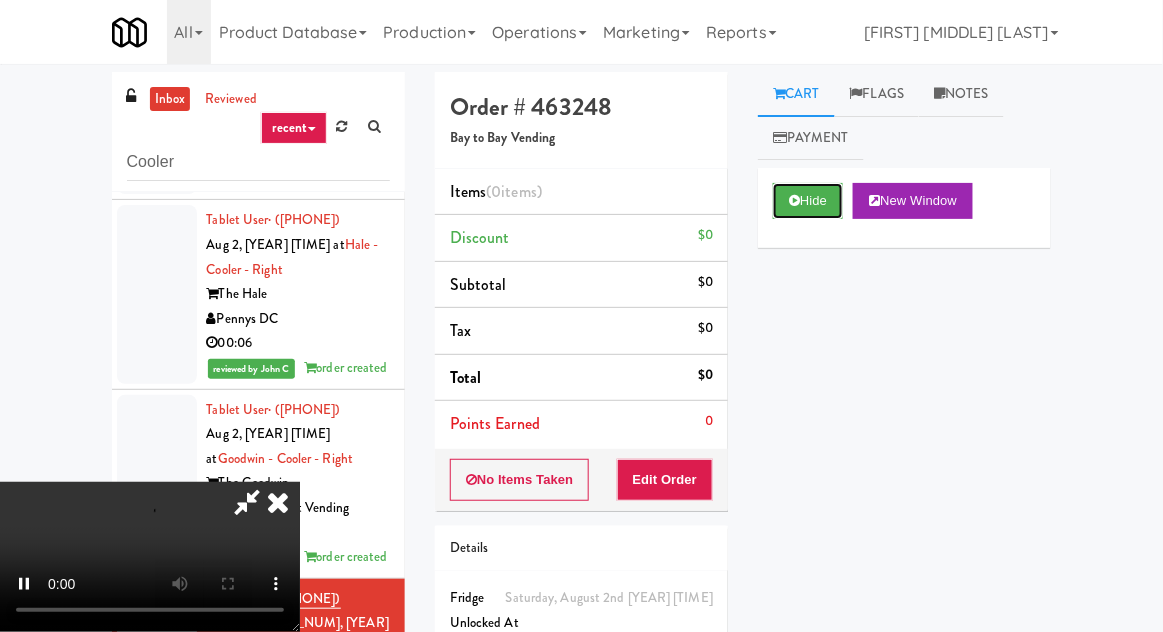 scroll, scrollTop: 73, scrollLeft: 0, axis: vertical 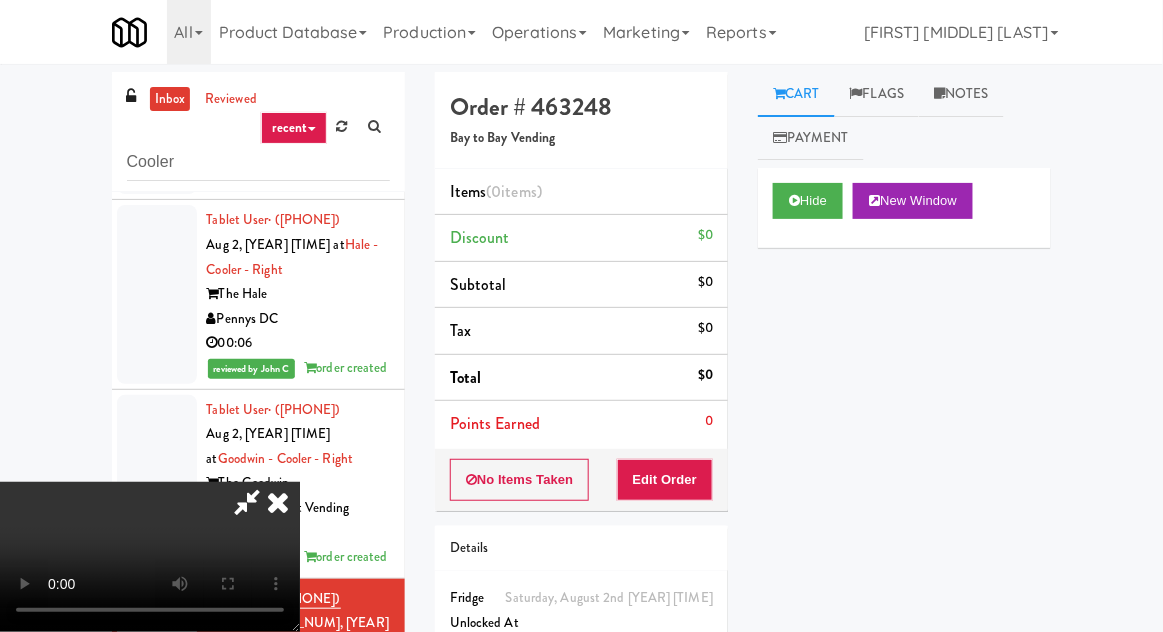 type 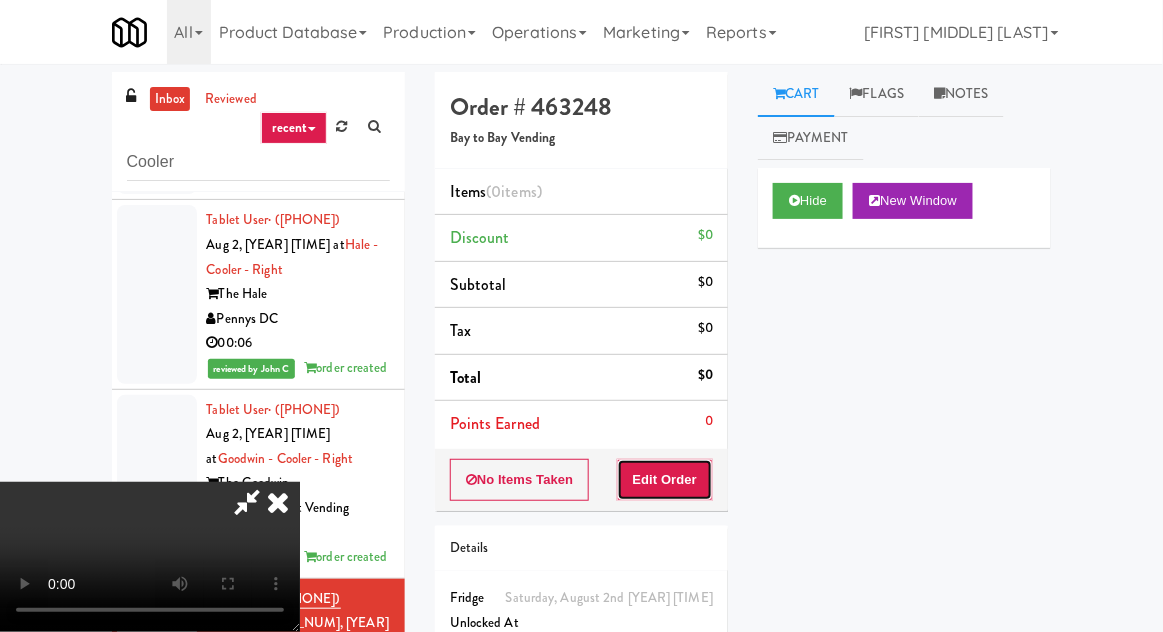 click on "Edit Order" at bounding box center [665, 480] 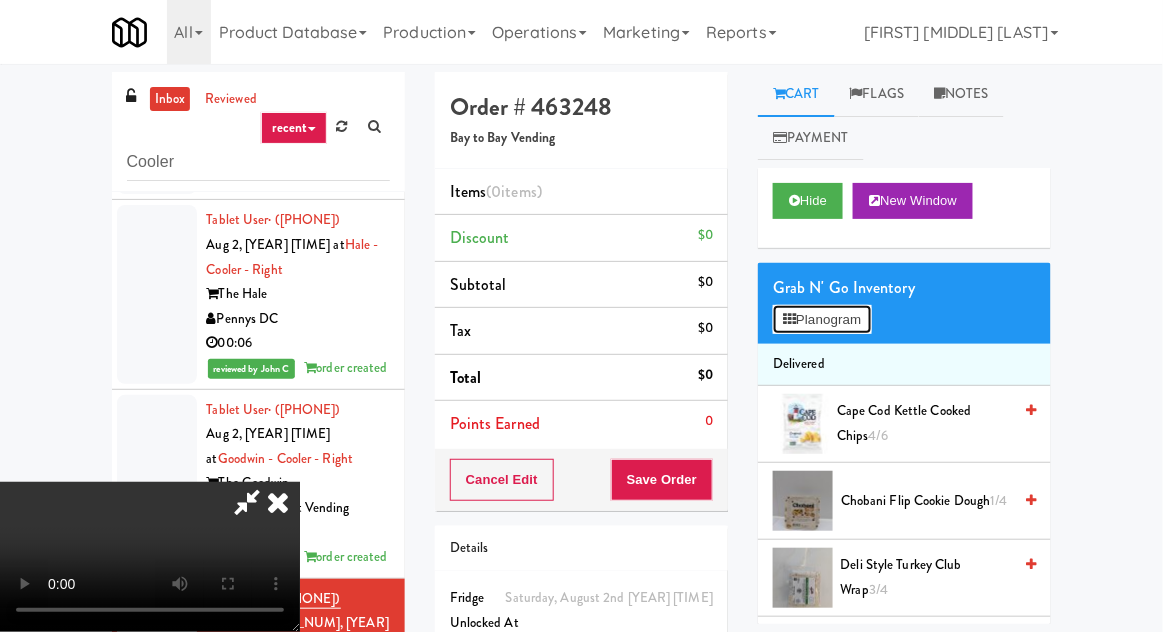 click on "Planogram" at bounding box center [822, 320] 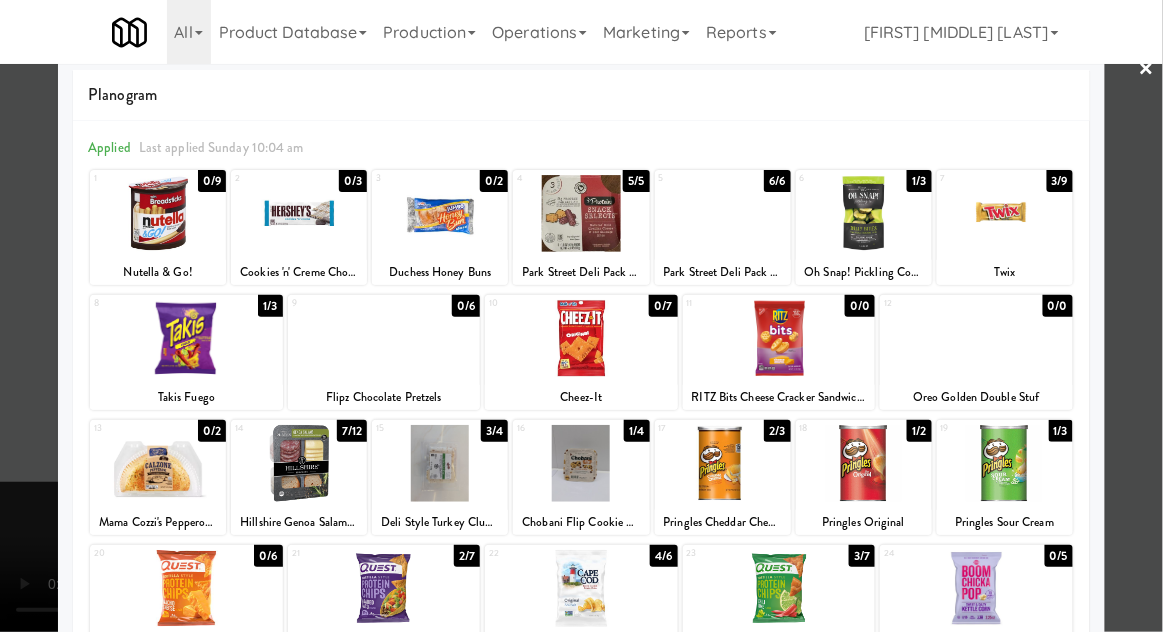 scroll, scrollTop: 24, scrollLeft: 0, axis: vertical 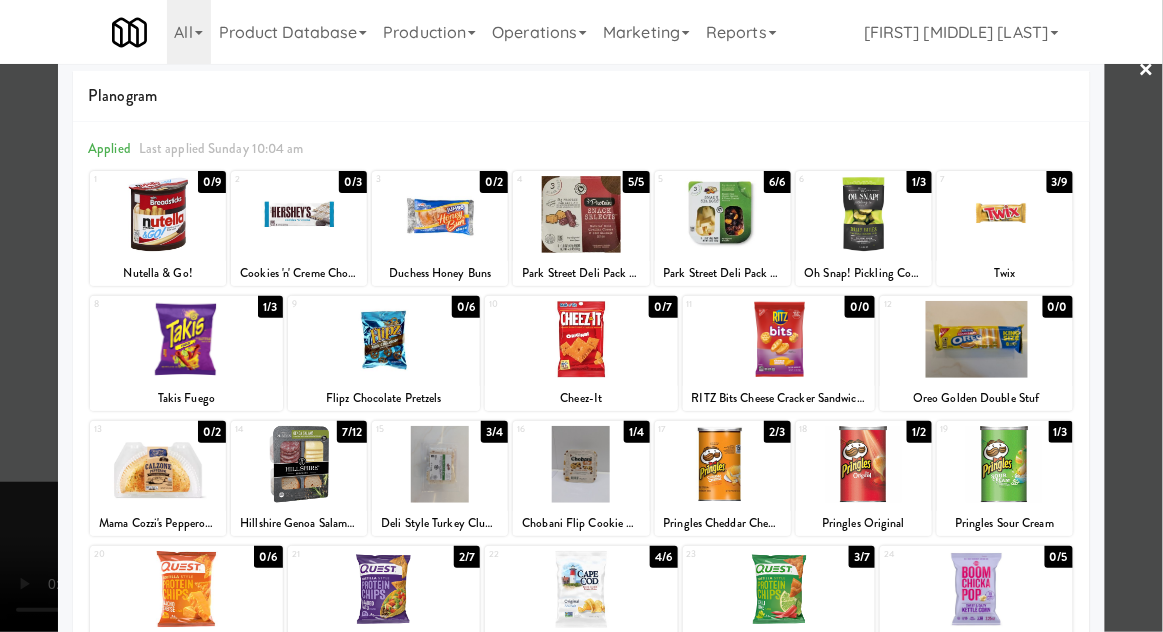click at bounding box center [581, 316] 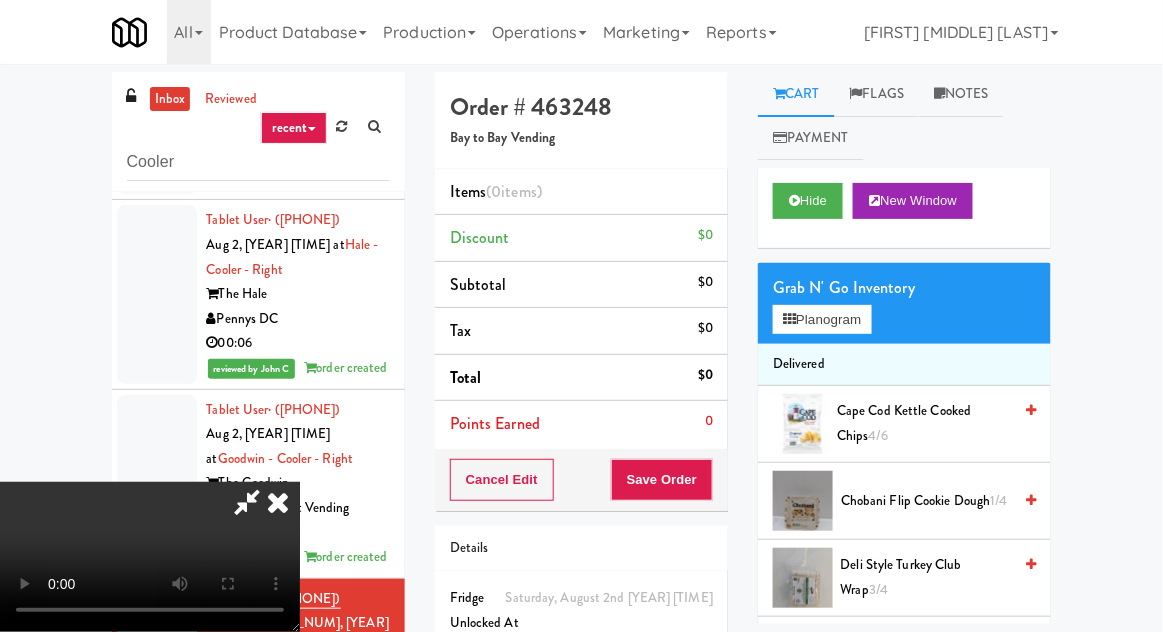 scroll, scrollTop: 0, scrollLeft: 0, axis: both 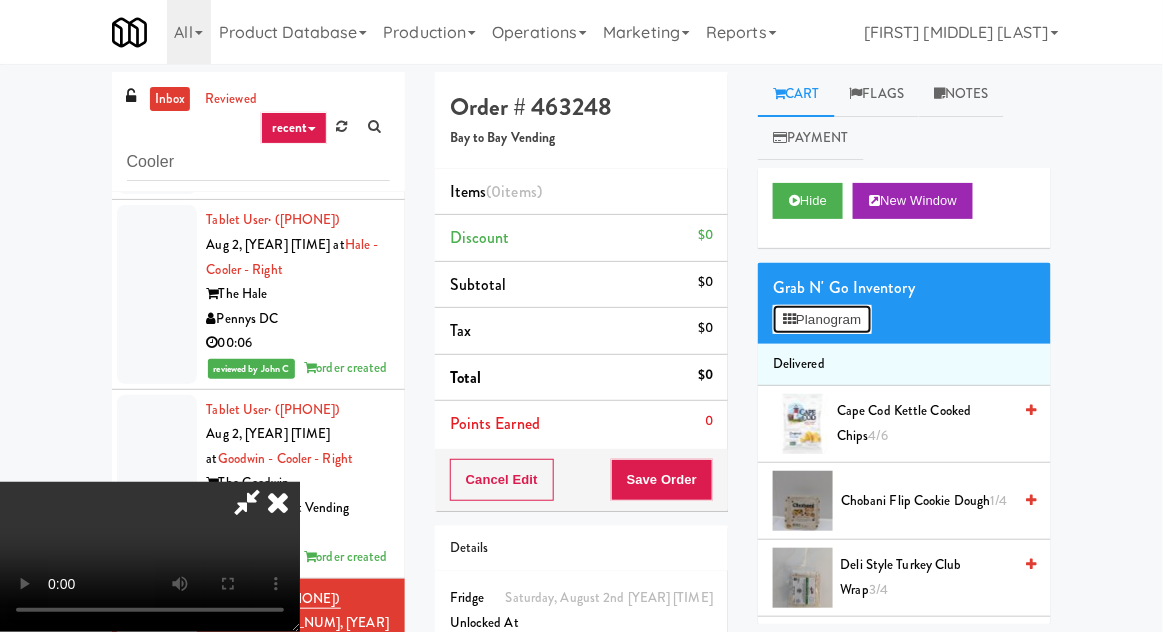 click on "Planogram" at bounding box center [822, 320] 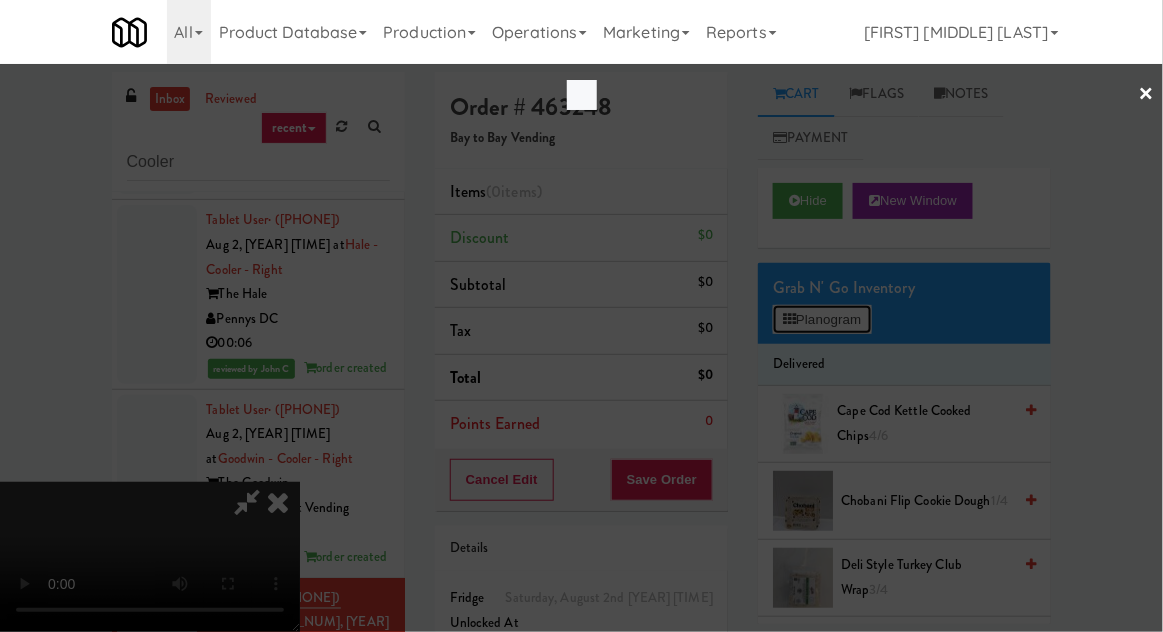 scroll, scrollTop: 0, scrollLeft: 0, axis: both 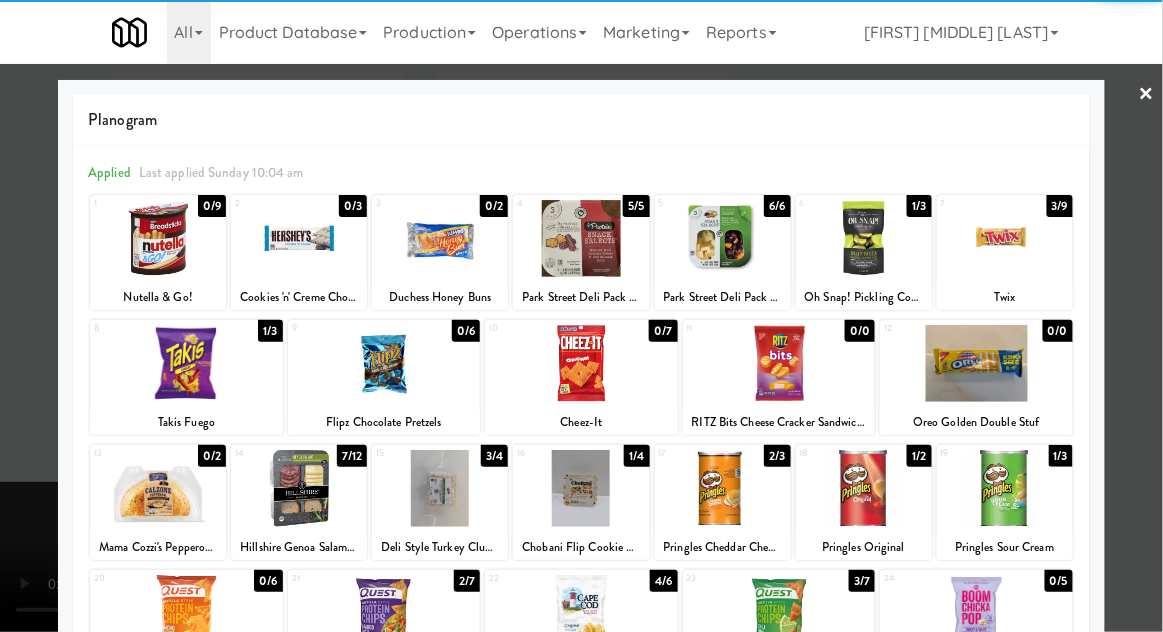 click at bounding box center (186, 363) 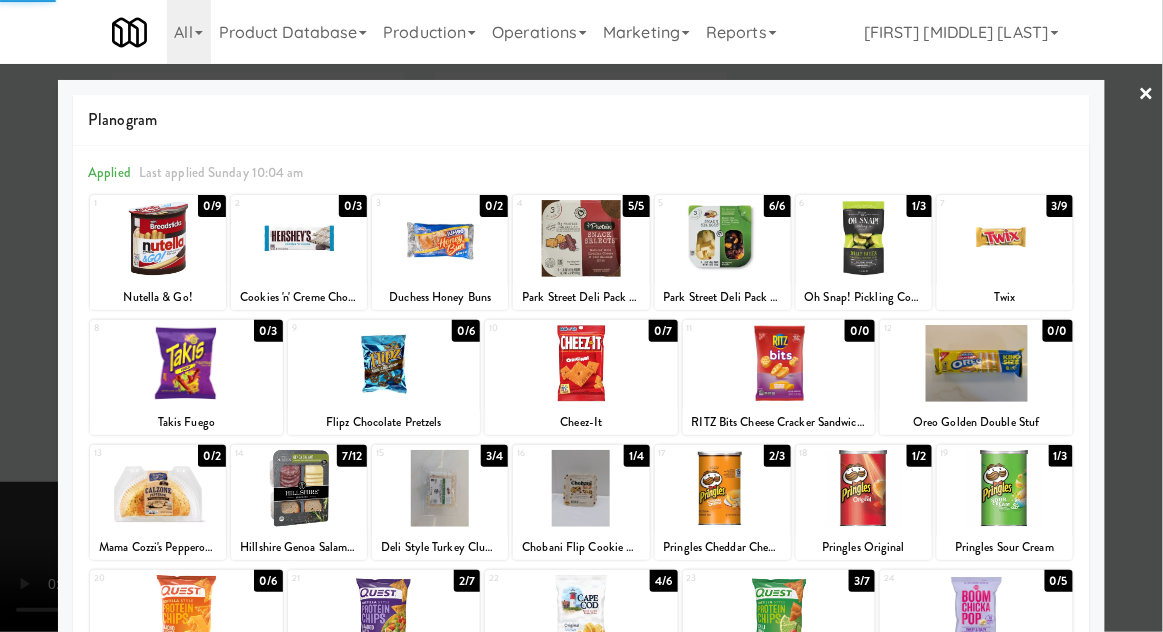 click at bounding box center [581, 316] 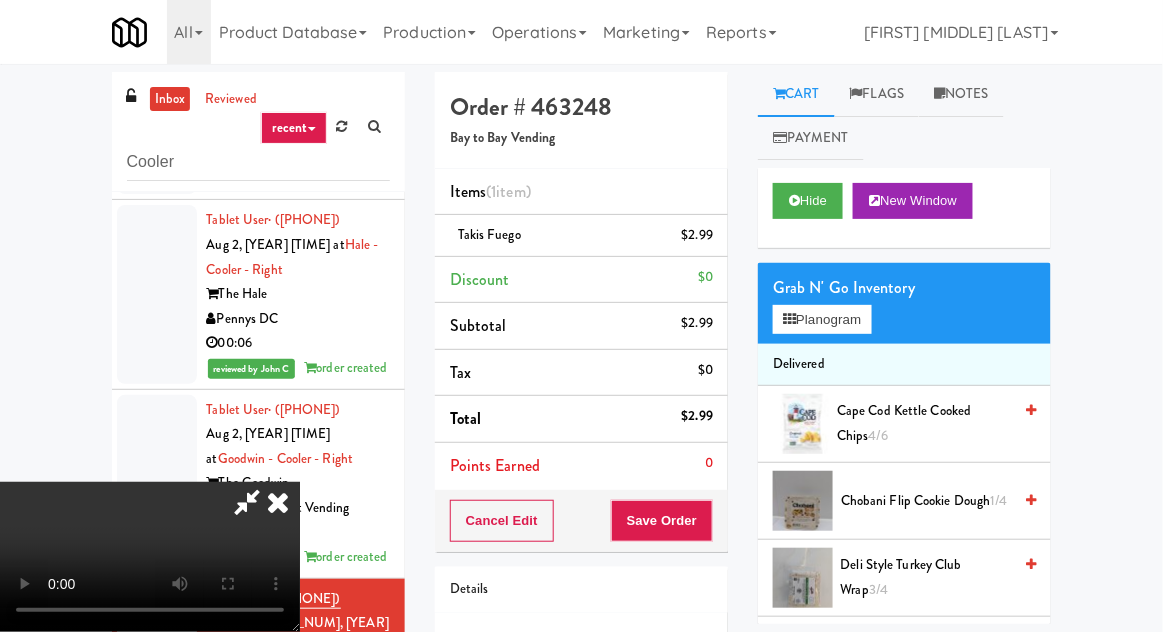 scroll, scrollTop: 73, scrollLeft: 0, axis: vertical 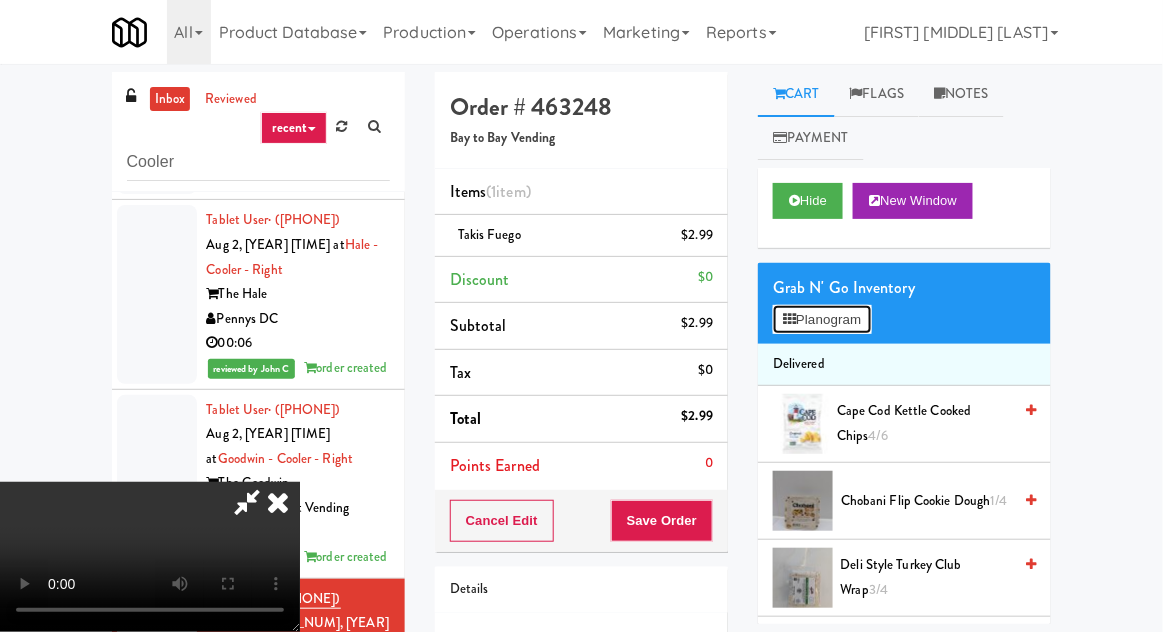 click on "Planogram" at bounding box center (822, 320) 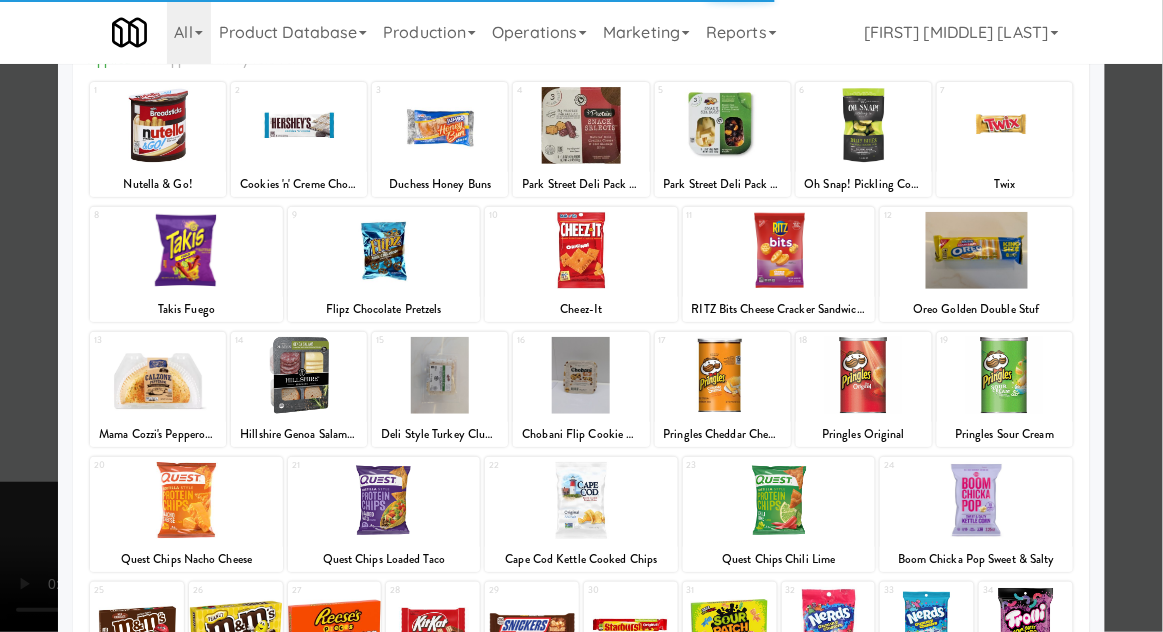 scroll, scrollTop: 349, scrollLeft: 0, axis: vertical 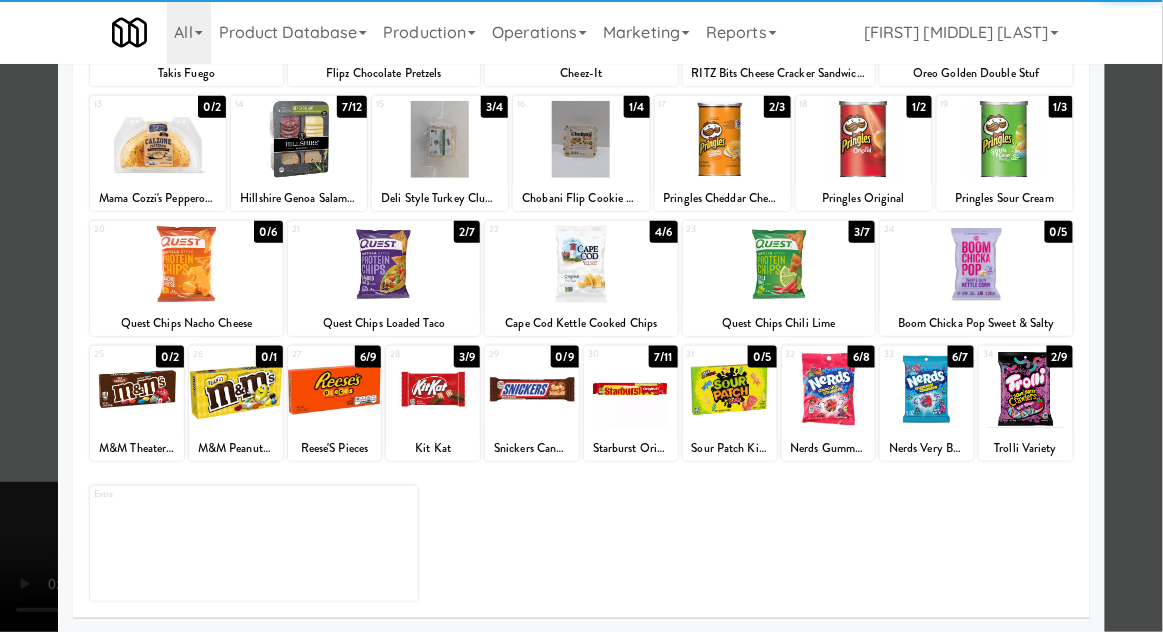 click at bounding box center (927, 389) 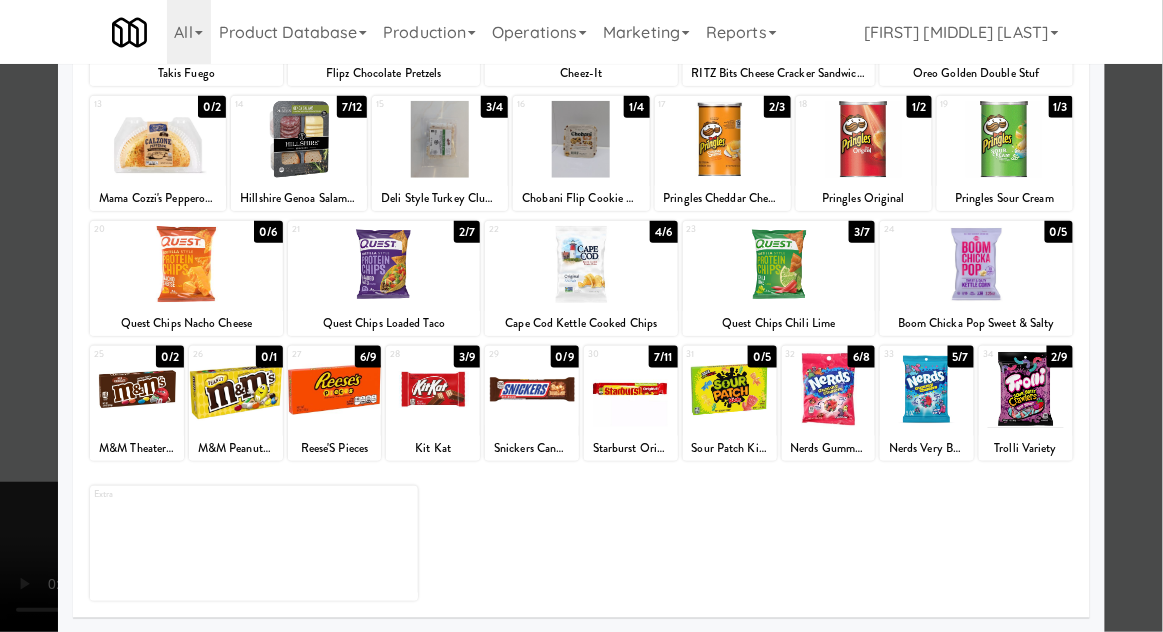 click at bounding box center (581, 316) 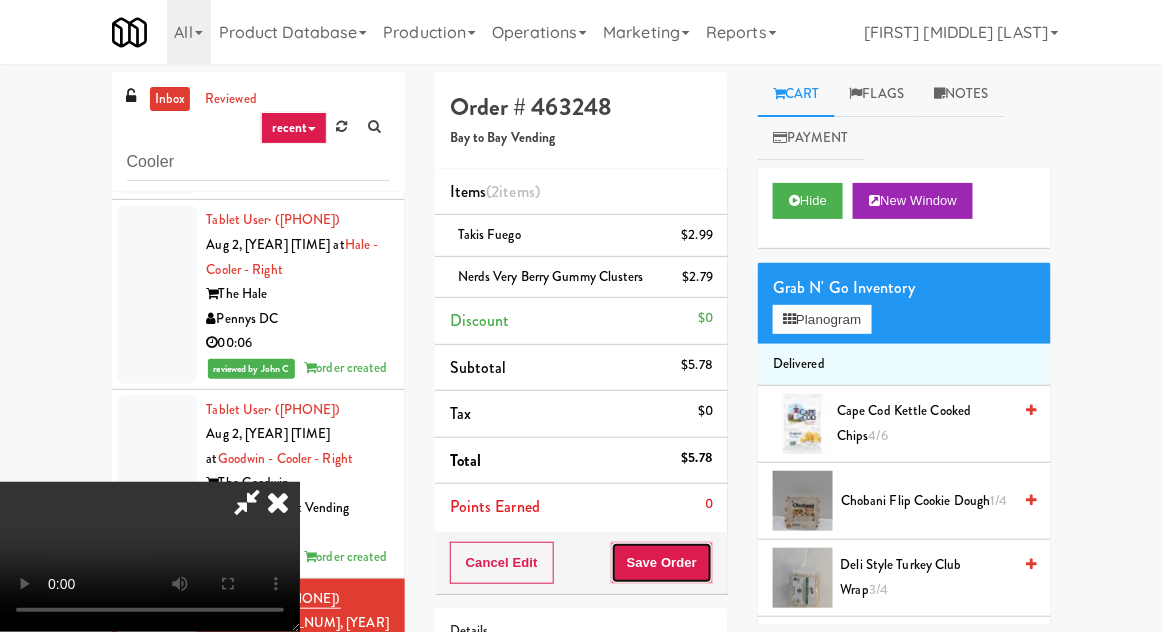click on "Save Order" at bounding box center [662, 563] 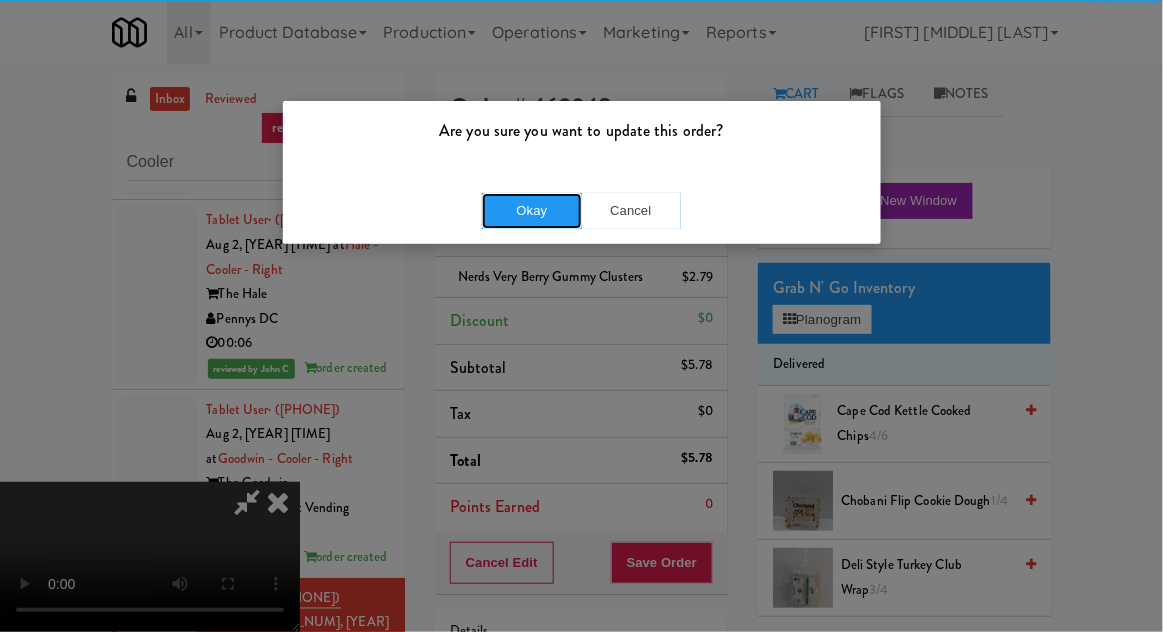 click on "Okay" at bounding box center (532, 211) 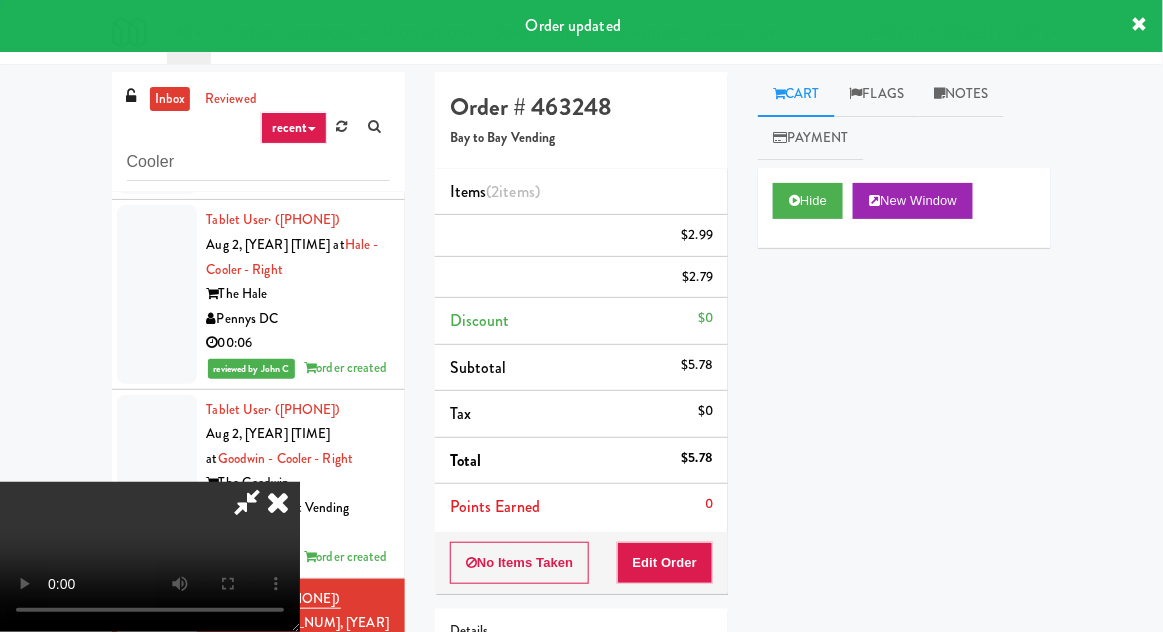 scroll, scrollTop: 0, scrollLeft: 0, axis: both 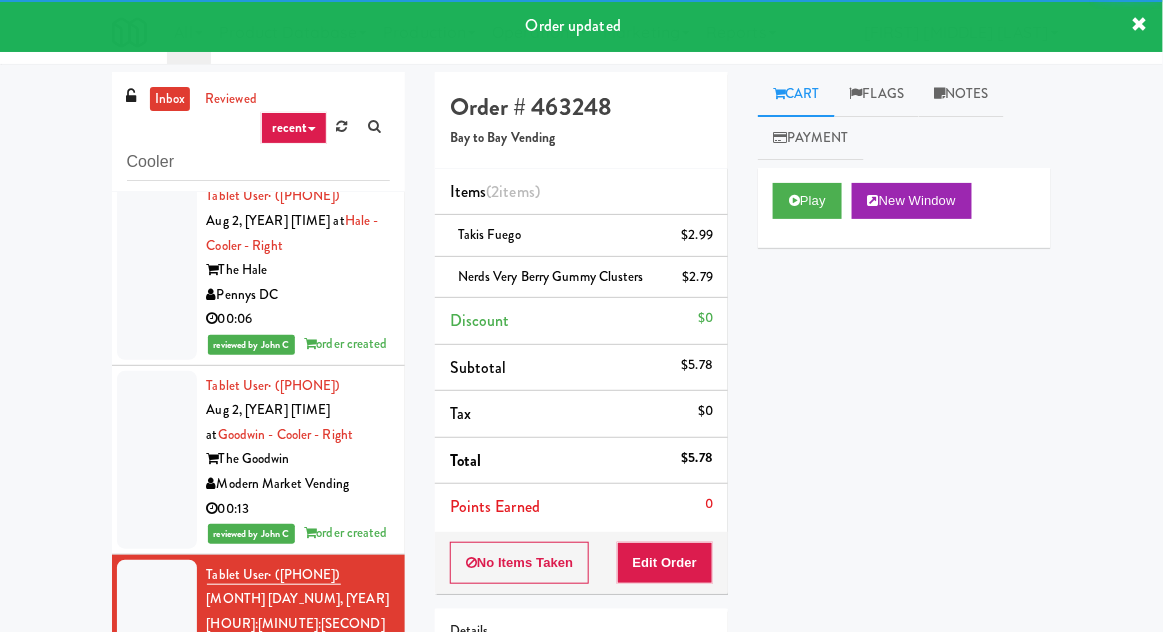 click on "inbox reviewed recent all unclear take inventory issue suspicious failed recent Cooler Tablet User · ([PHONE]) Aug 1, [YEAR] [TIME] at La Plaza - Cooler La Plaza Cordray Vending 00:15 Tablet User · ([PHONE]) Aug 2, [YEAR] [TIME] at The Sutton - Cooler #1 The Sutton Delong Vending 00:39 Tablet User · ([PHONE]) Aug 2, [YEAR] [TIME] at Elara - Cooler - Right Elara Mountain High Markets LLC 00:04 reviewed by John C order created Tablet User · ([PHONE]) Aug 2, [YEAR] [TIME] at Hale - Cooler - Right The Hale Pennys DC 00:06 reviewed by John C order created Tablet User · ([PHONE]) Aug 2, [YEAR] [TIME] at Goodwin - Cooler - Right The Goodwin Modern Market Vending 00:13 reviewed by John C order created Tablet User · ([PHONE]) Aug 2, [YEAR] [TIME] at AVE Tampa Riverwalk - Food - Cooler AVE Tampa Riverwalk Bay to Bay Vending Unknown reviewed by John C order created Items )" at bounding box center (581, 472) 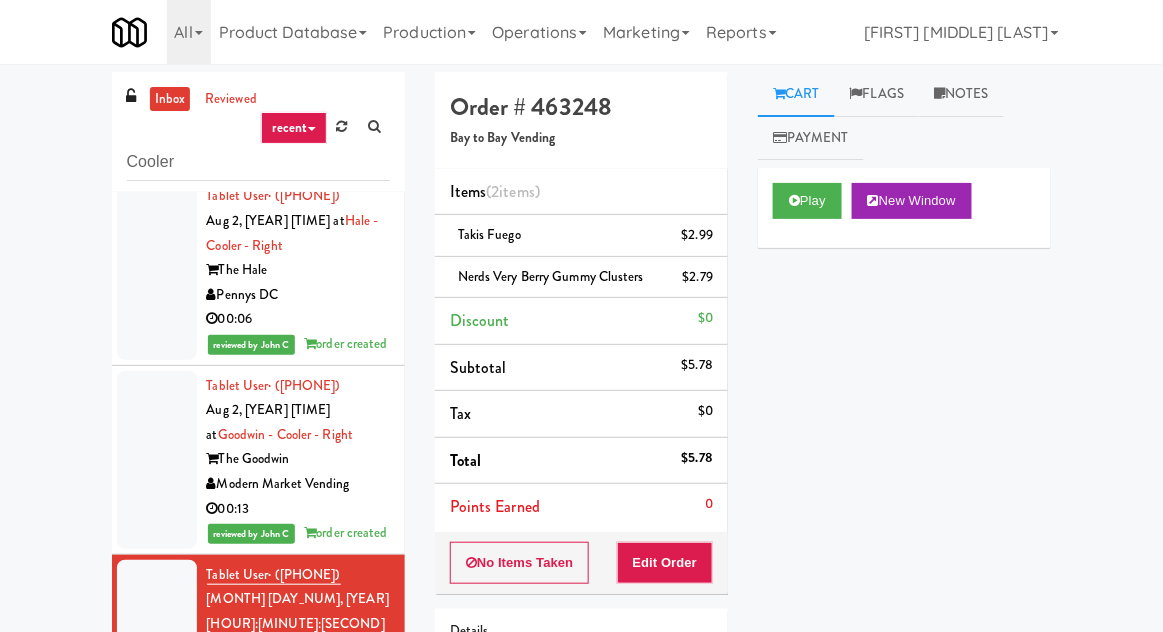 scroll, scrollTop: 5, scrollLeft: 0, axis: vertical 